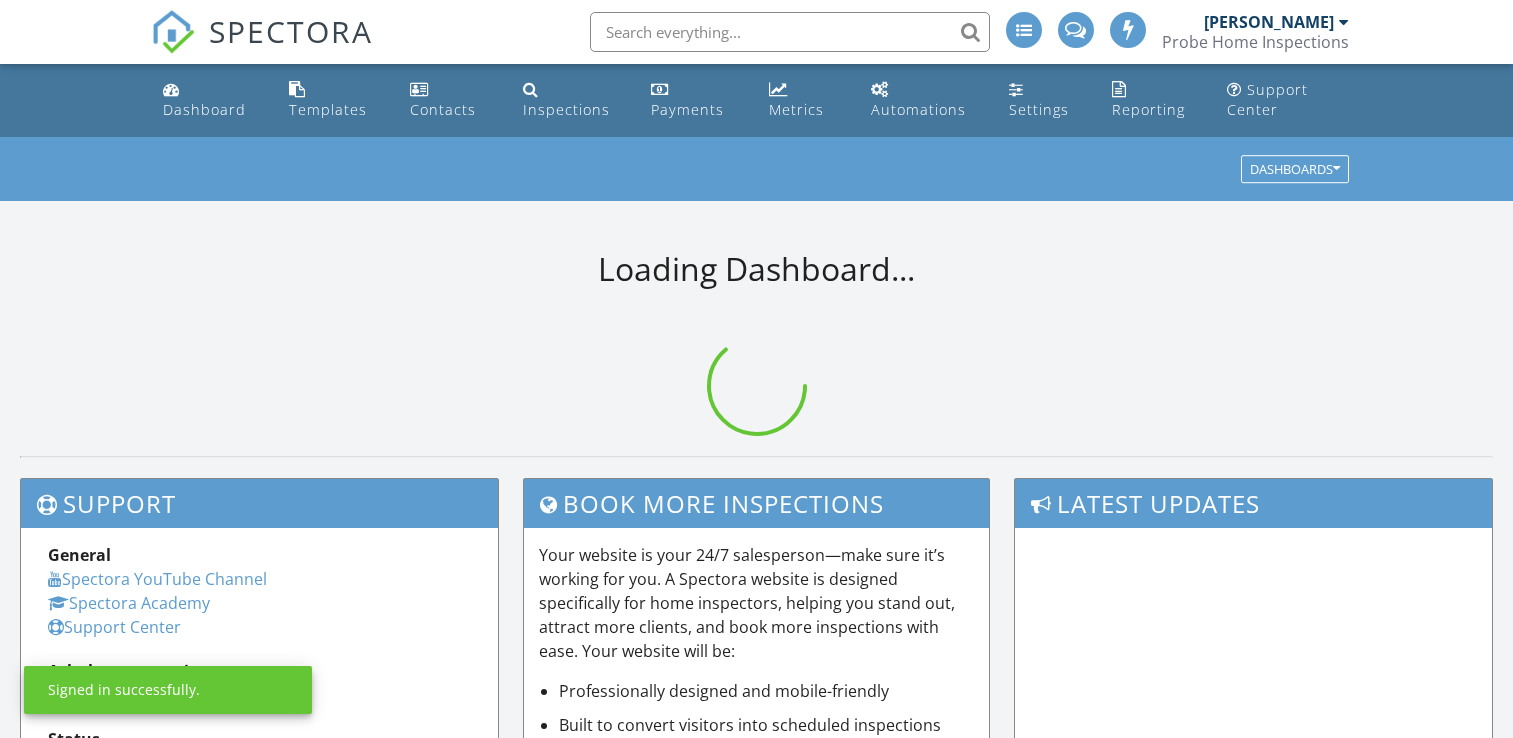 scroll, scrollTop: 0, scrollLeft: 0, axis: both 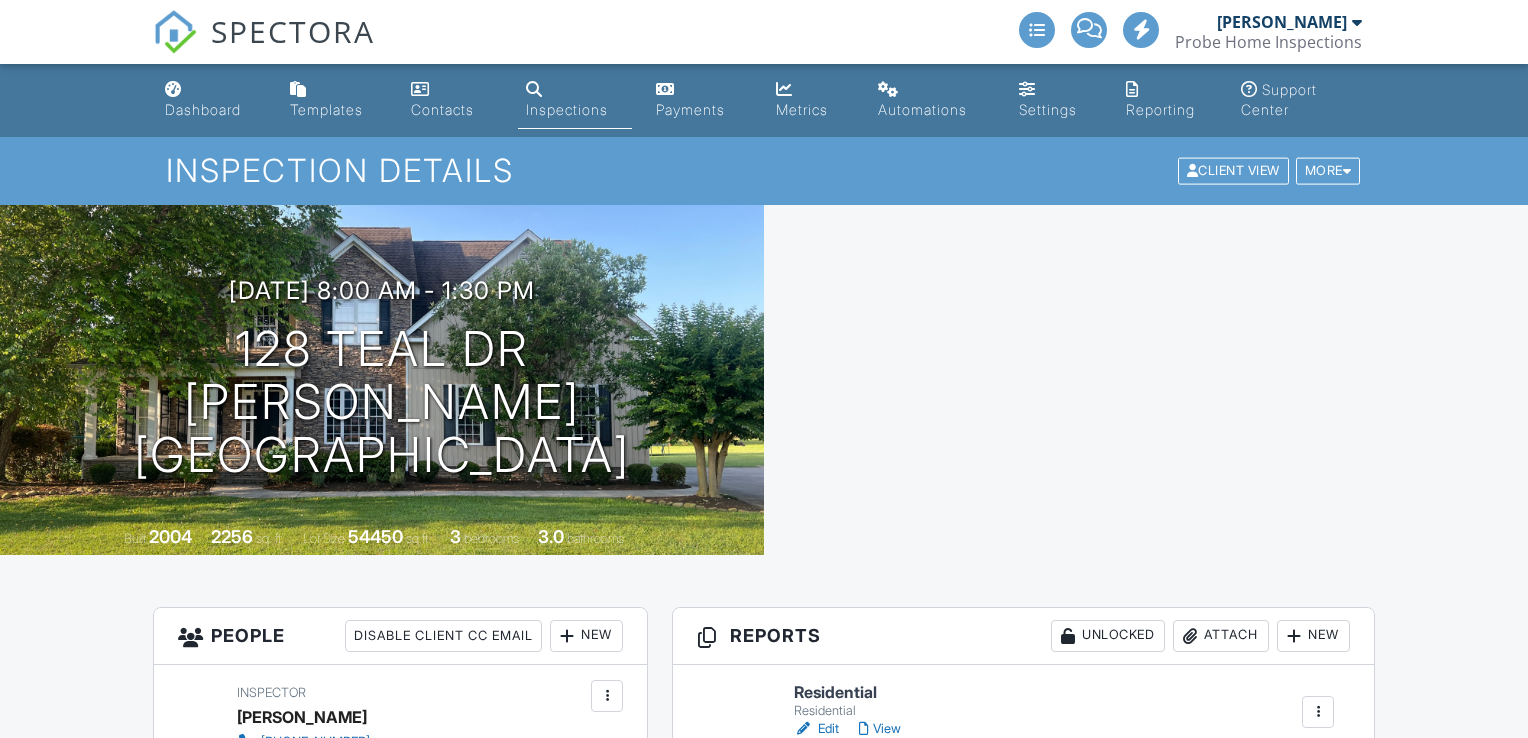 click at bounding box center [1146, 380] 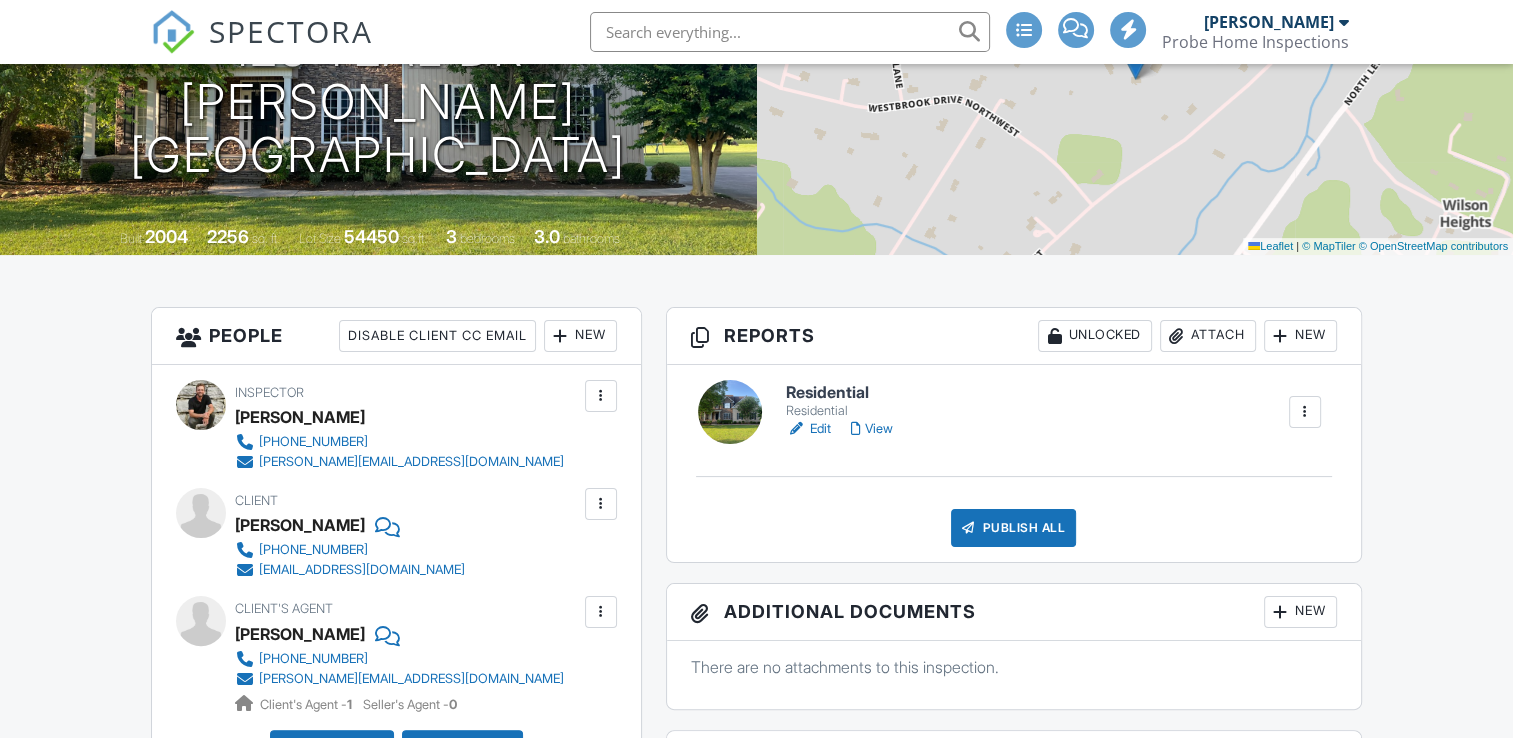 scroll, scrollTop: 300, scrollLeft: 0, axis: vertical 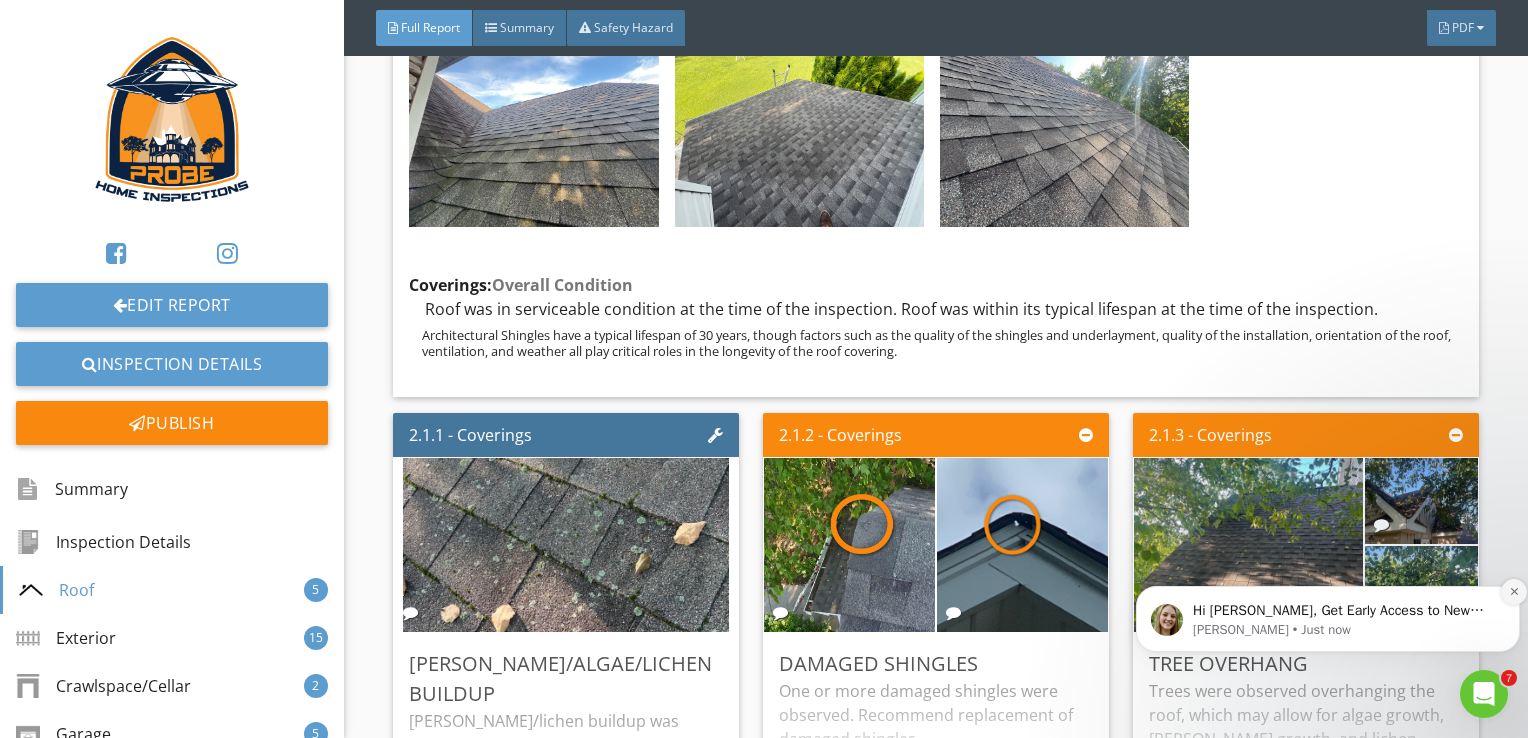 click 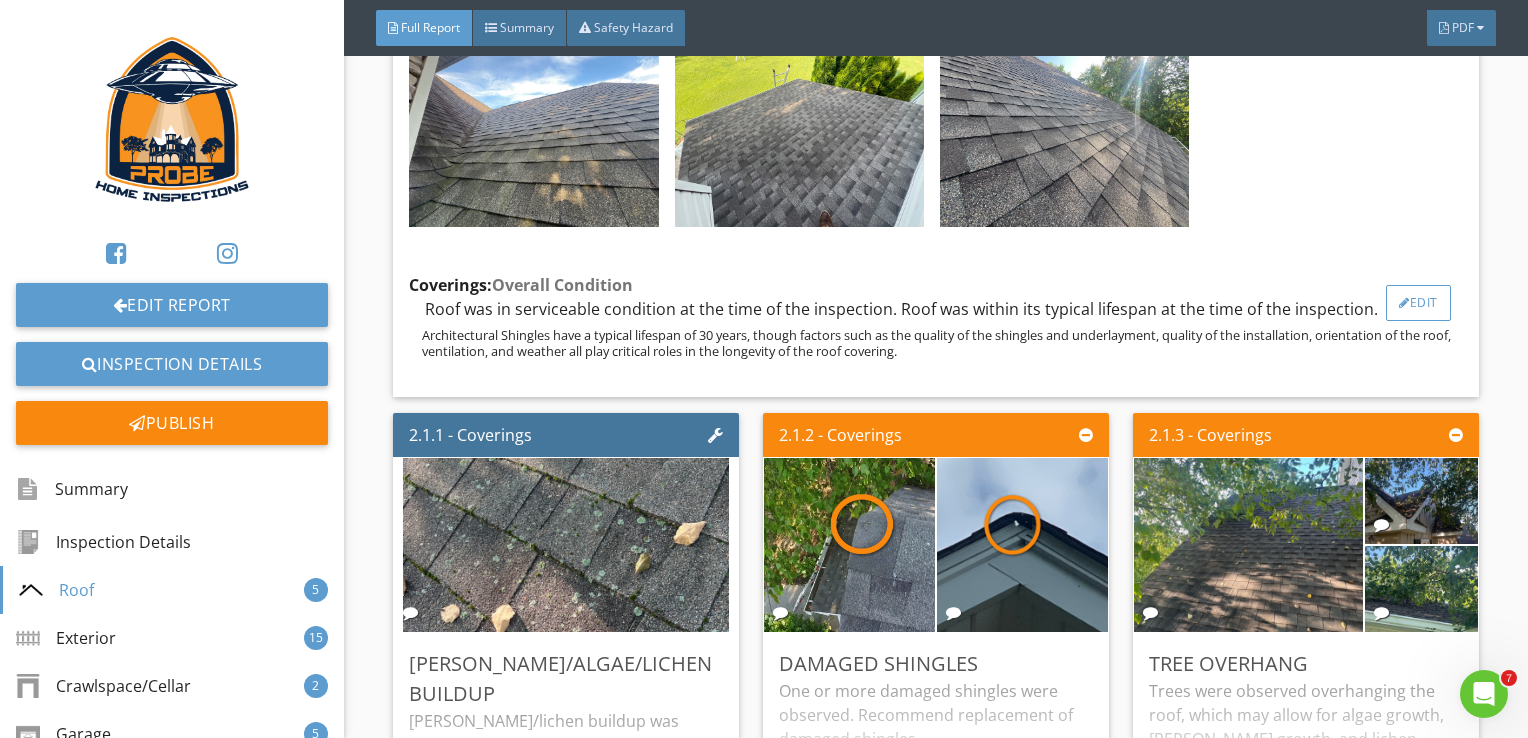 click on "Edit" at bounding box center (1418, 303) 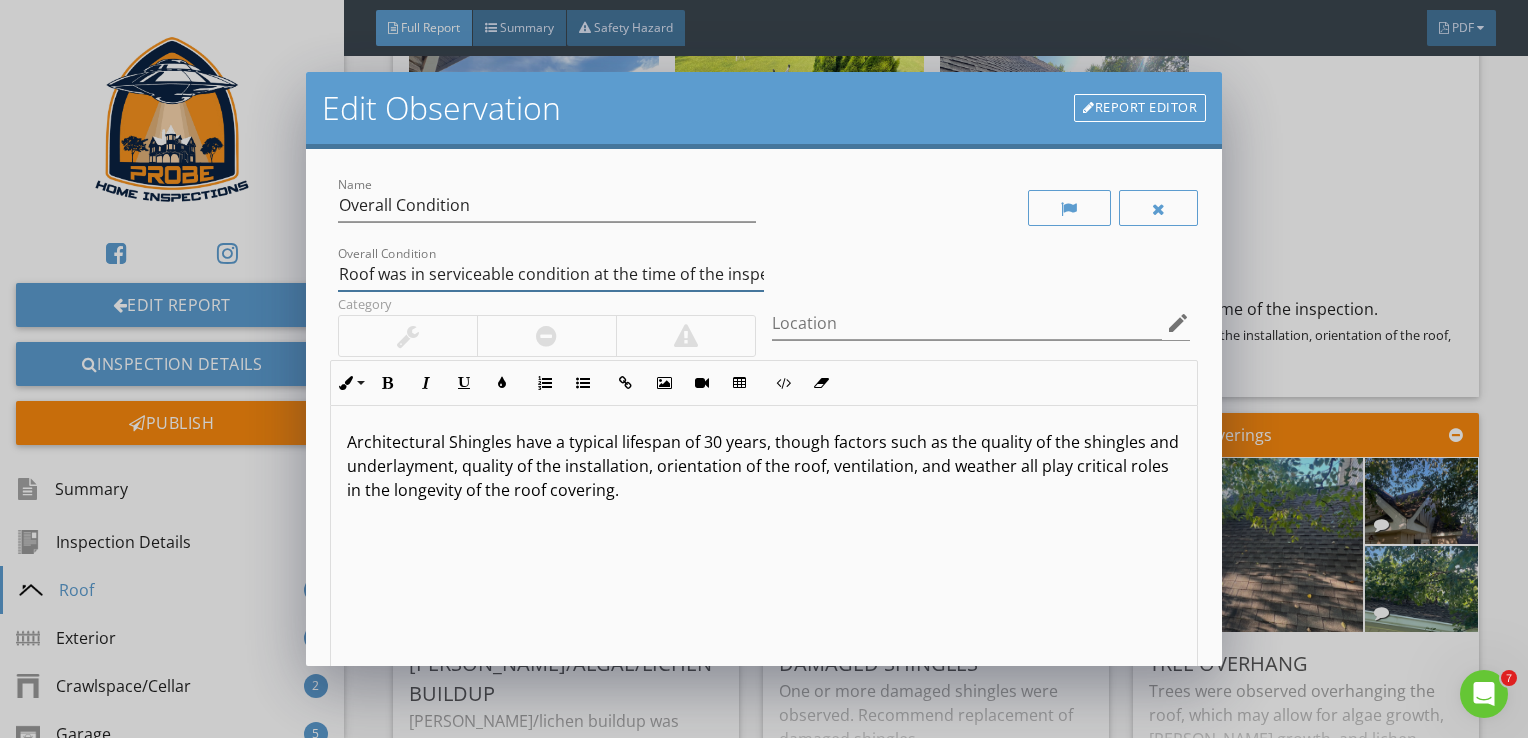click on "Roof was in serviceable condition at the time of the inspection. Roof was within its typical lifespan at the time of the inspection." at bounding box center (551, 274) 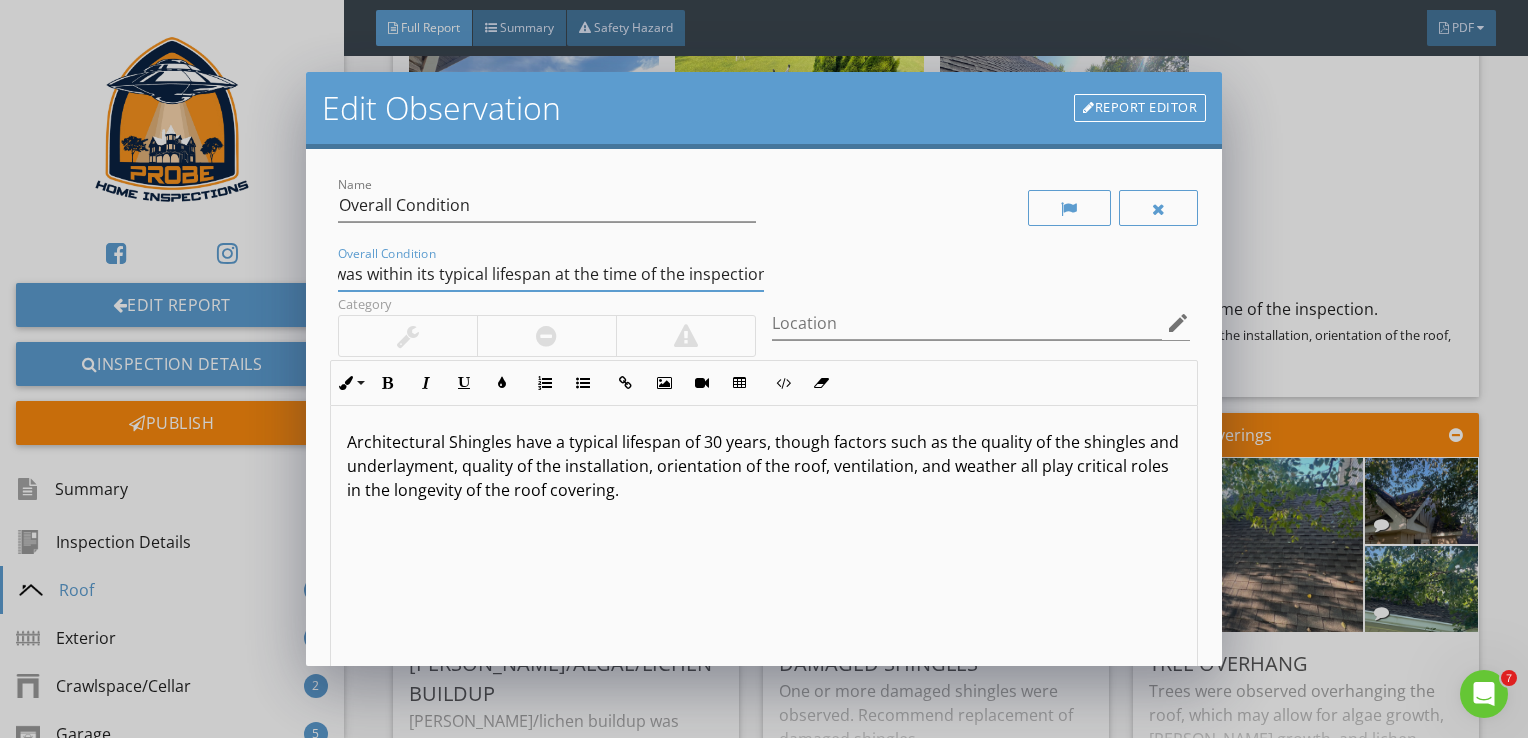 scroll, scrollTop: 0, scrollLeft: 592, axis: horizontal 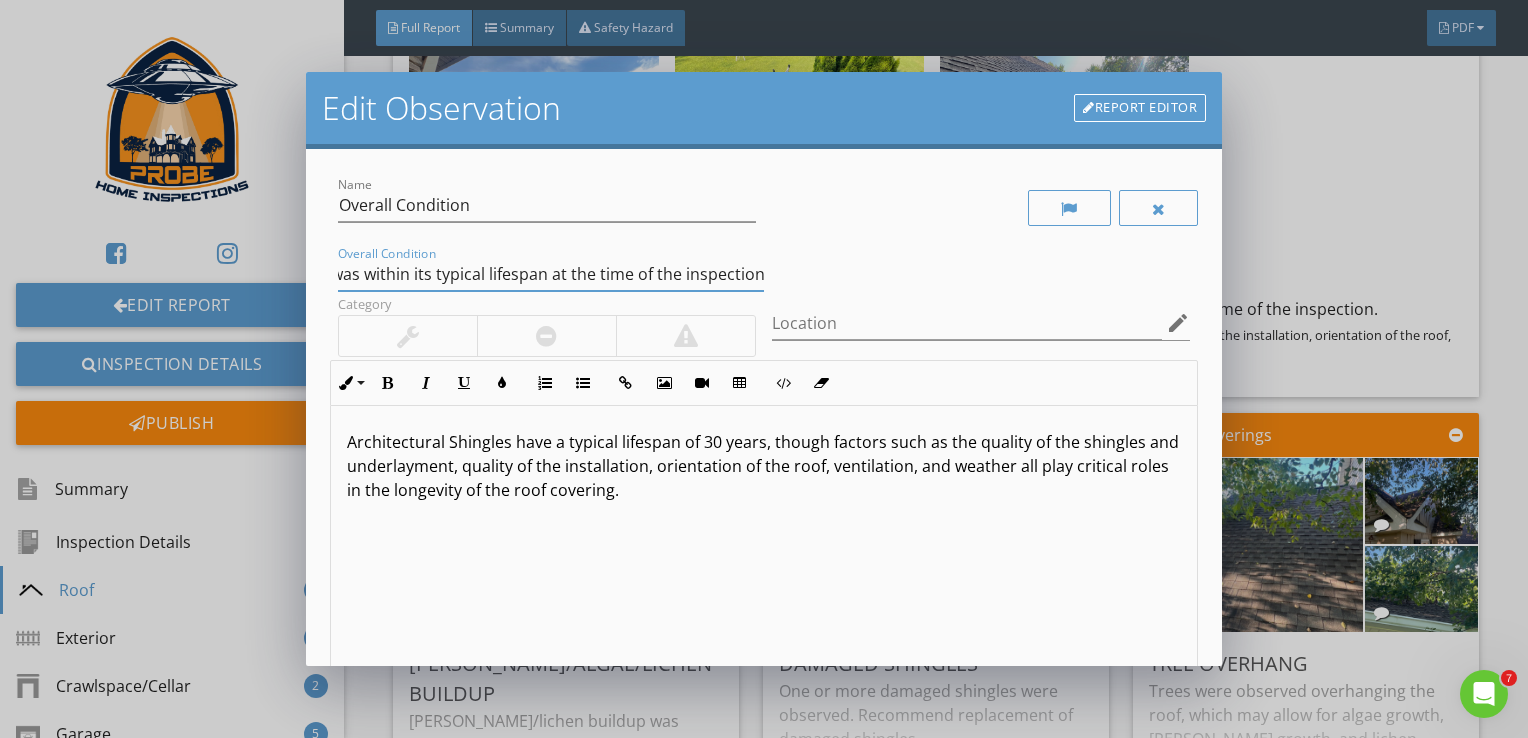 click on "Roof was in serviceable condition at the time of the inspection. Roof covering was within its typical lifespan at the time of the inspection." at bounding box center (551, 274) 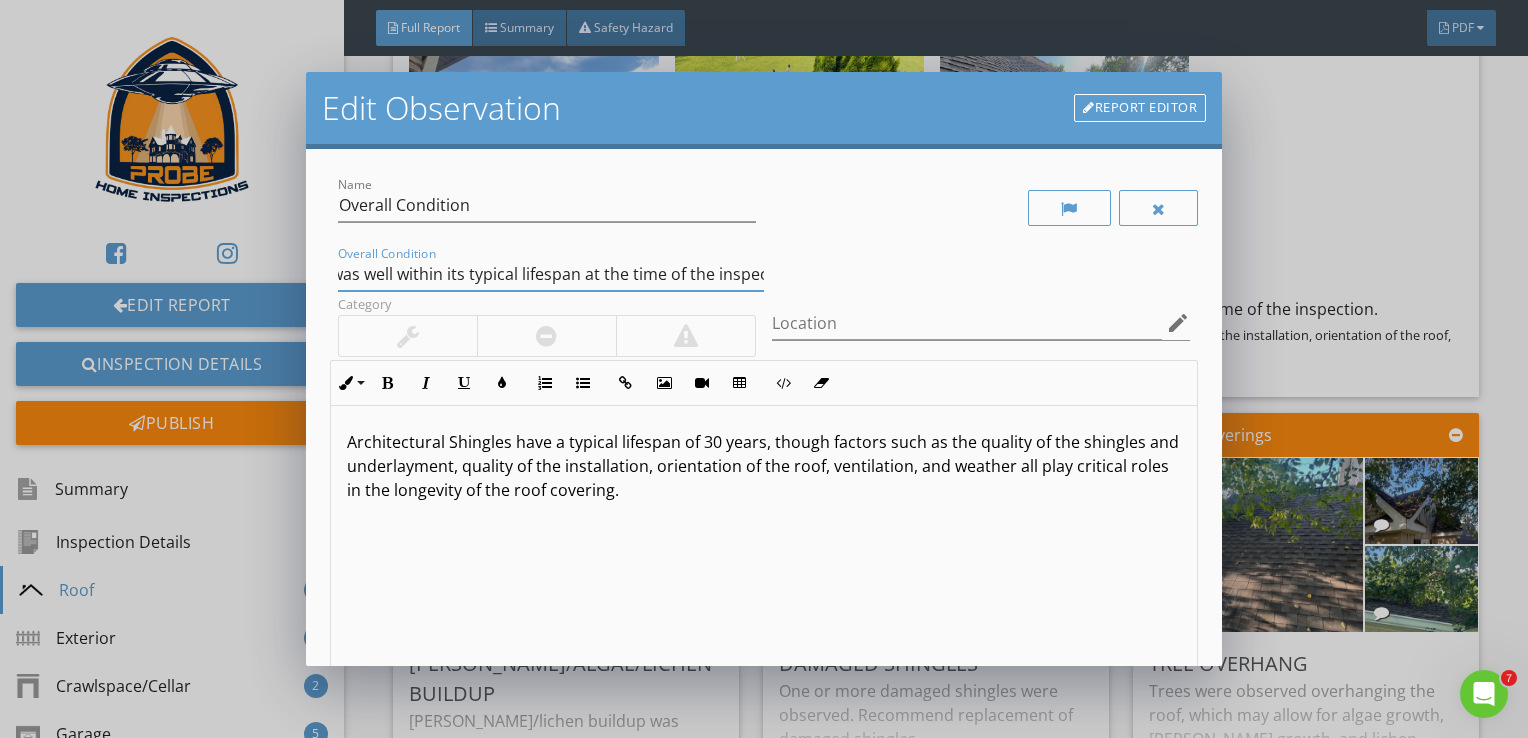 scroll, scrollTop: 0, scrollLeft: 0, axis: both 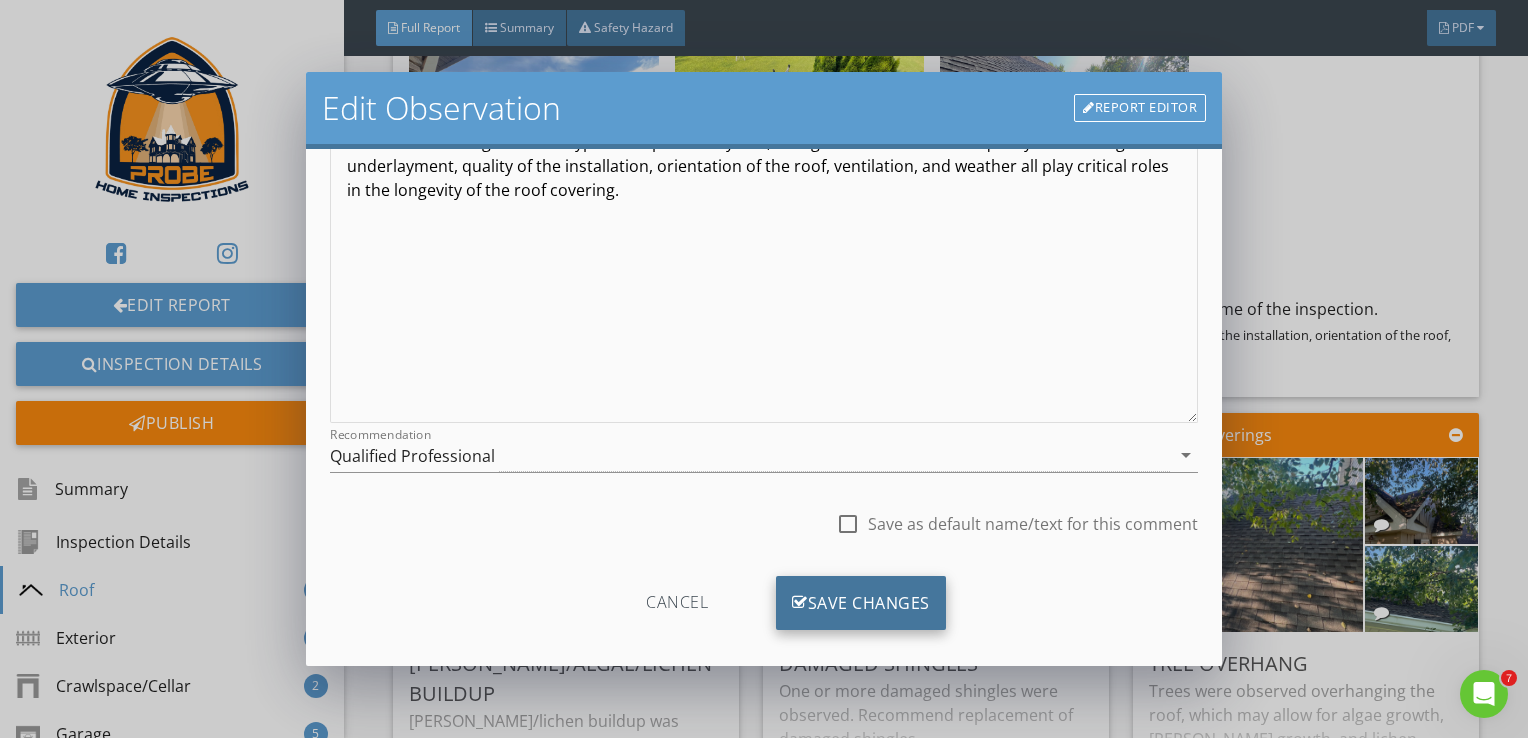 type on "Roof was in serviceable condition at the time of the inspection. Roof covering was well within its typical lifespan at the time of the inspection." 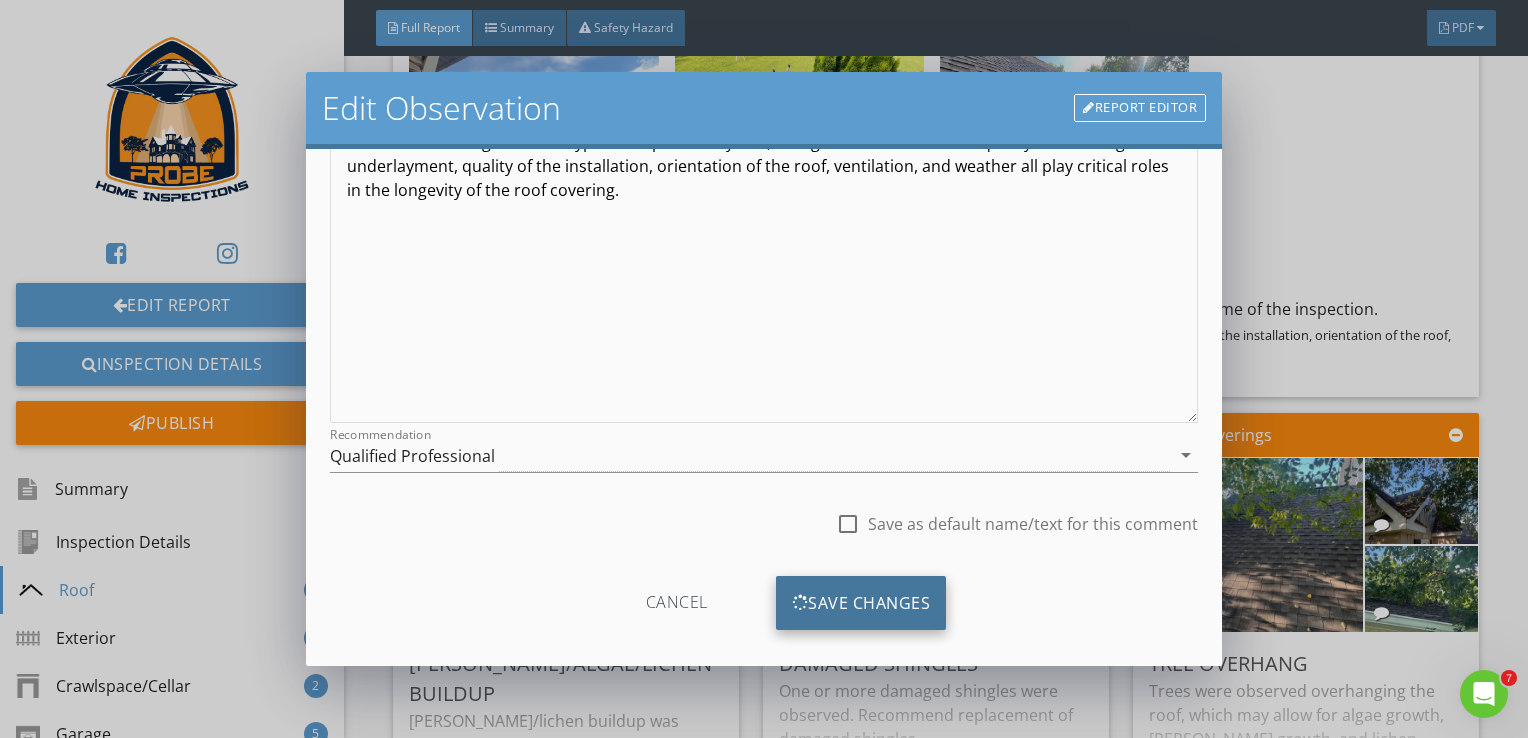 scroll, scrollTop: 81, scrollLeft: 0, axis: vertical 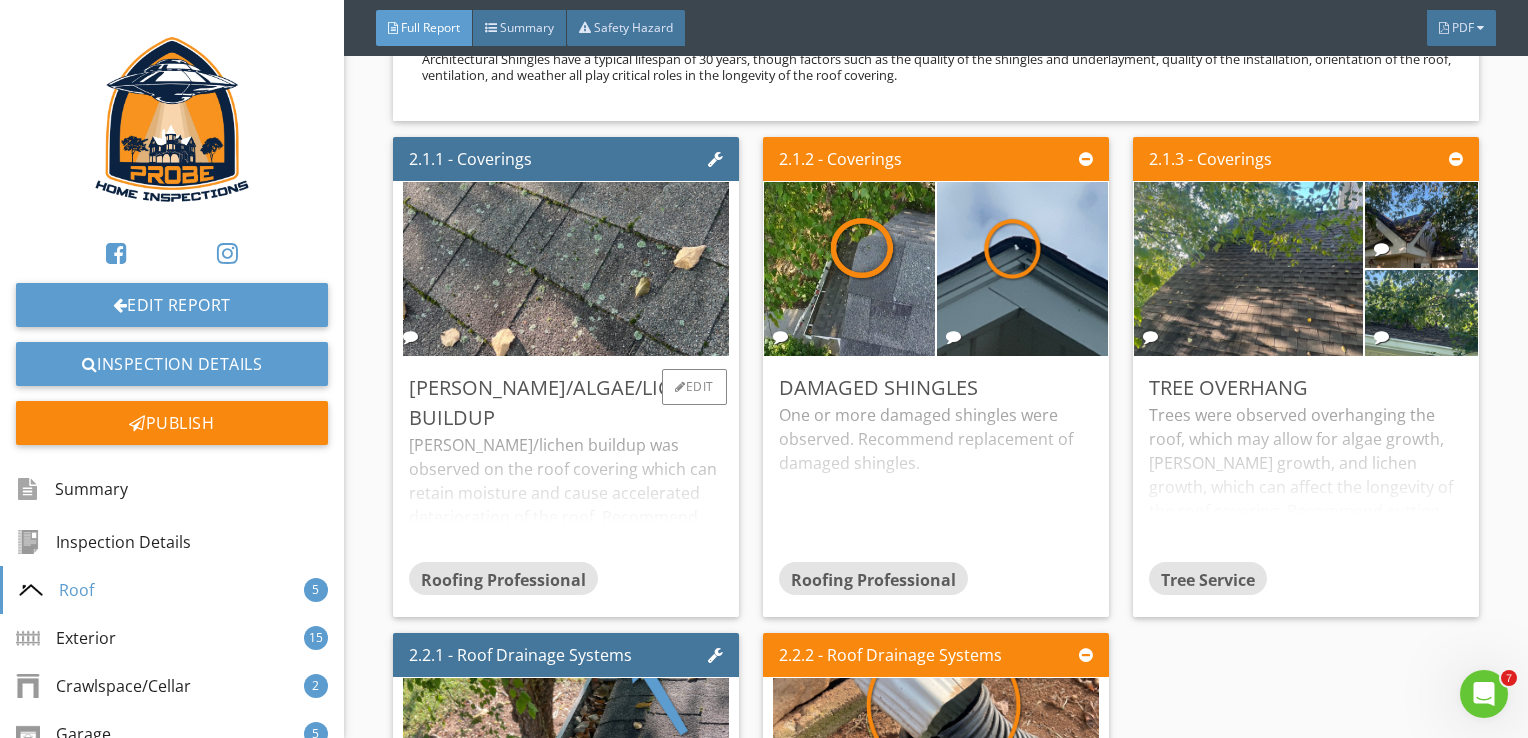 click on "Moss/lichen buildup was observed on the roof covering which can retain moisture and cause accelerated deterioration of the roof. Recommend removing the existing moss and lichen and cutting back the trees to prevent future growth." at bounding box center [566, 497] 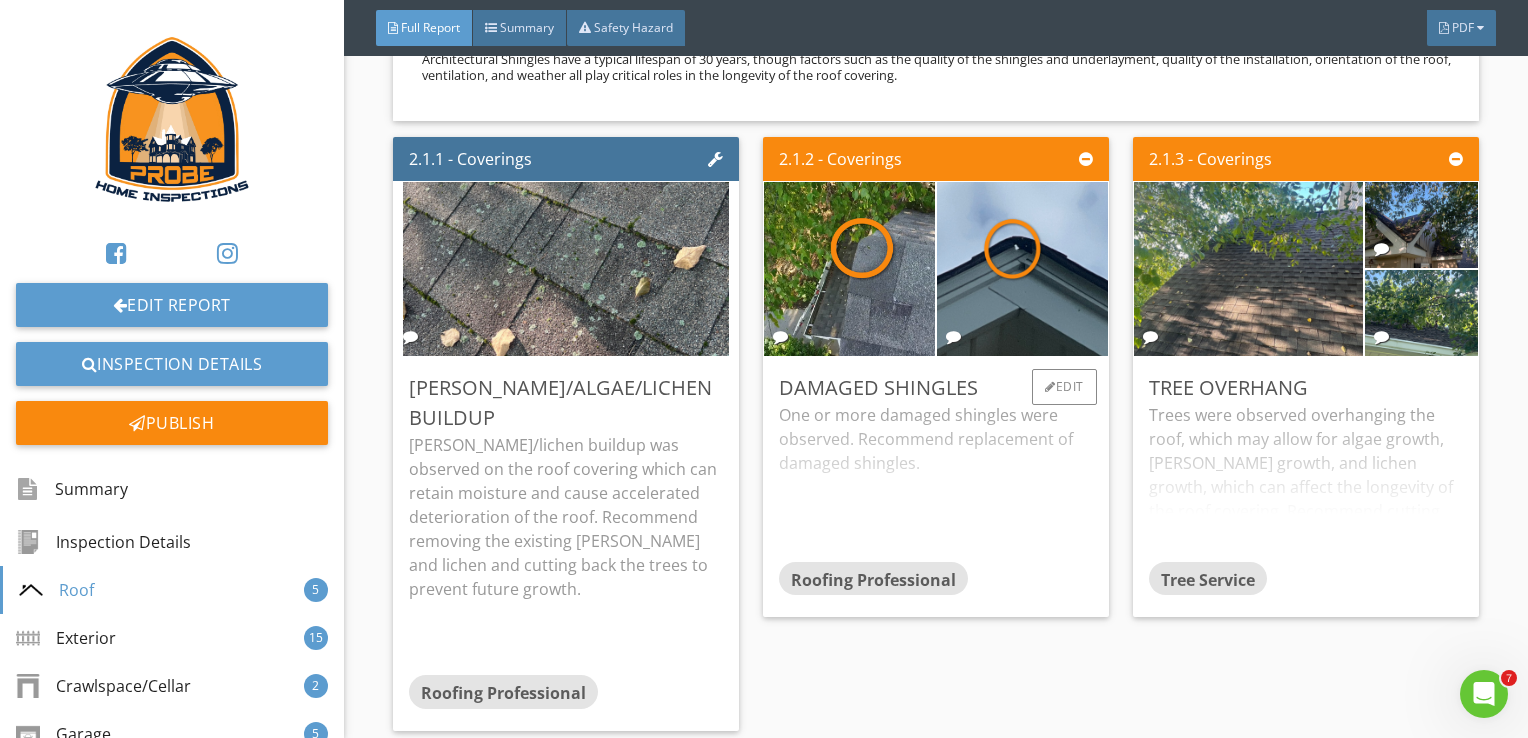 click on "One or more damaged shingles were observed. Recommend replacement of damaged shingles." at bounding box center (936, 482) 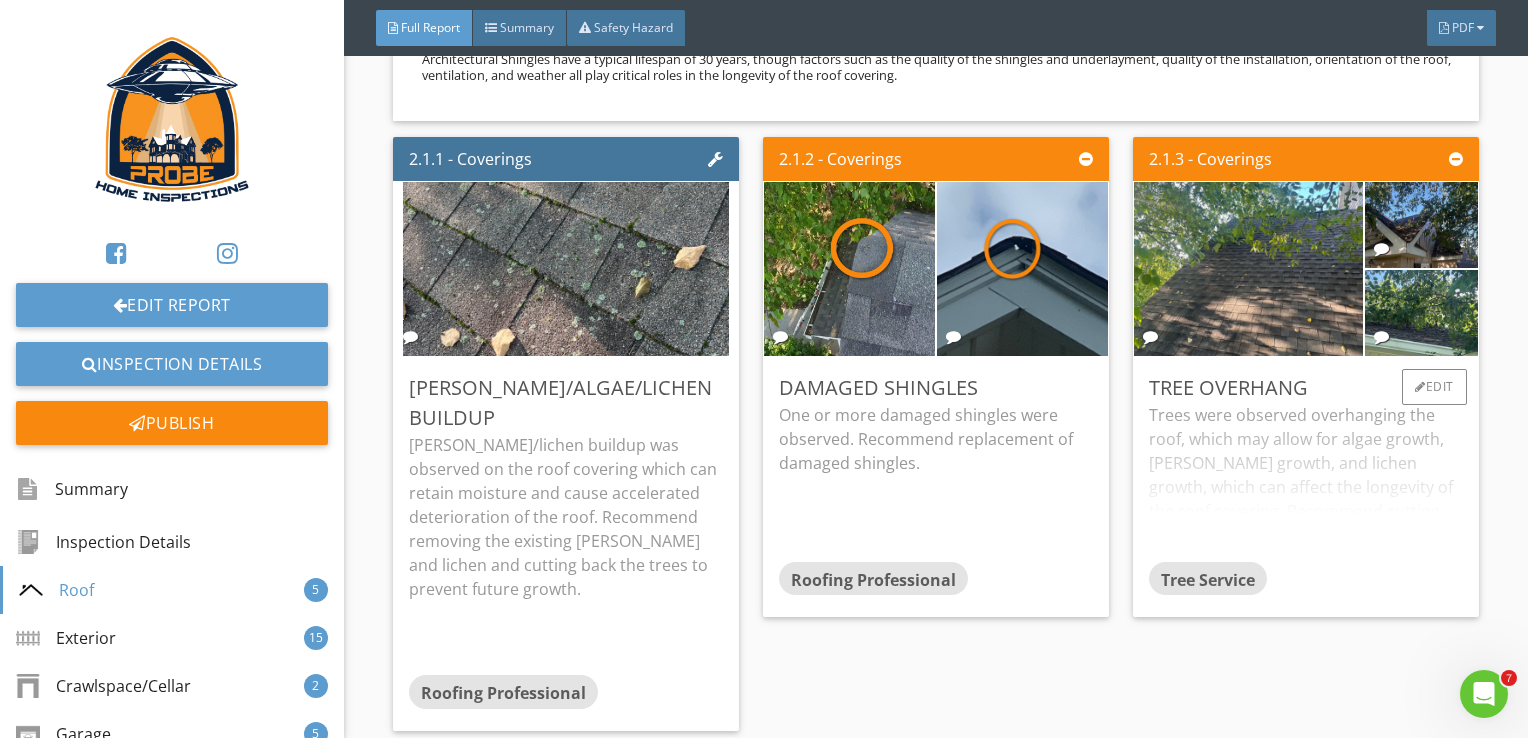 click on "Trees were observed overhanging the roof, which may allow for algae growth, moss growth, and lichen growth, which can affect the longevity of the roof covering. Recommend cutting back tree branches." at bounding box center (1306, 482) 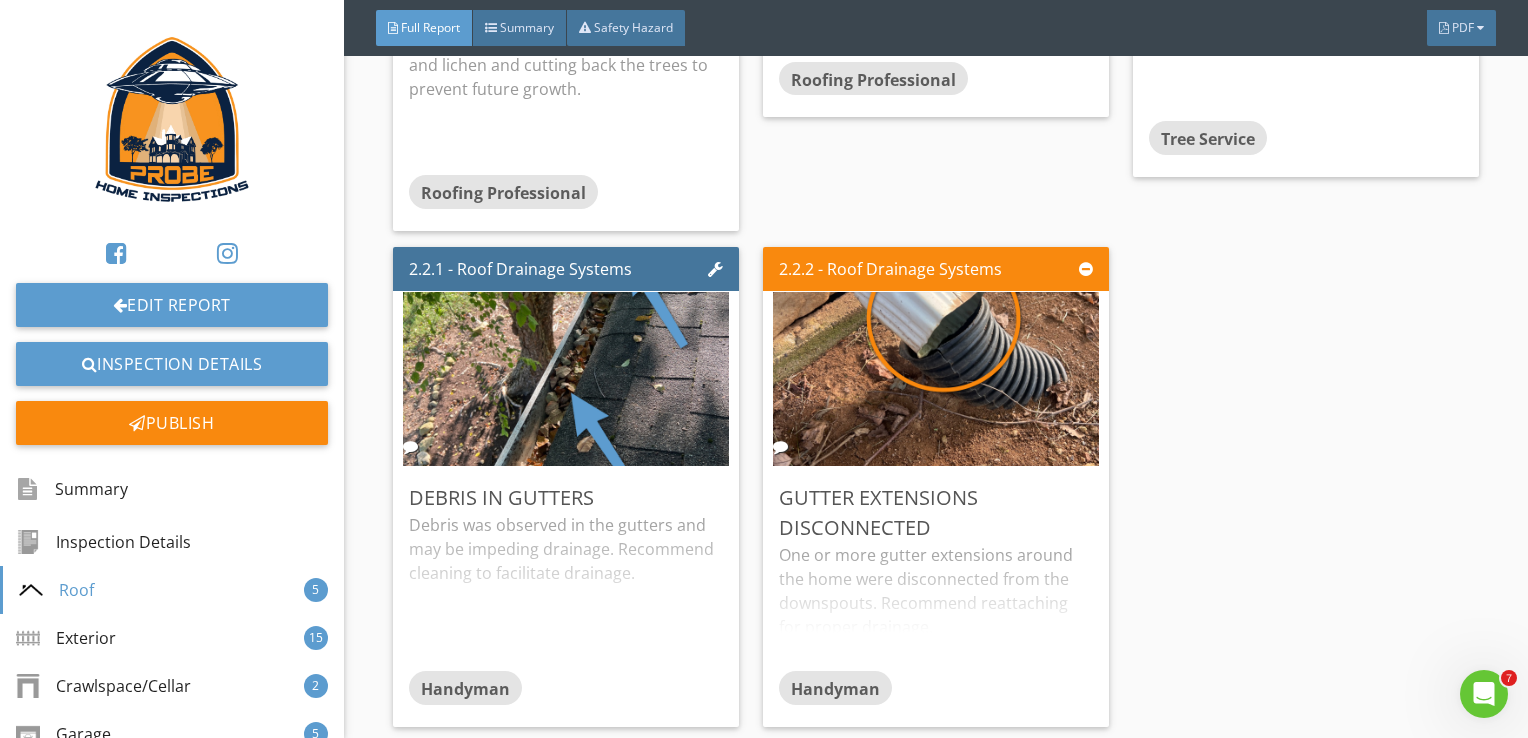 scroll, scrollTop: 2800, scrollLeft: 0, axis: vertical 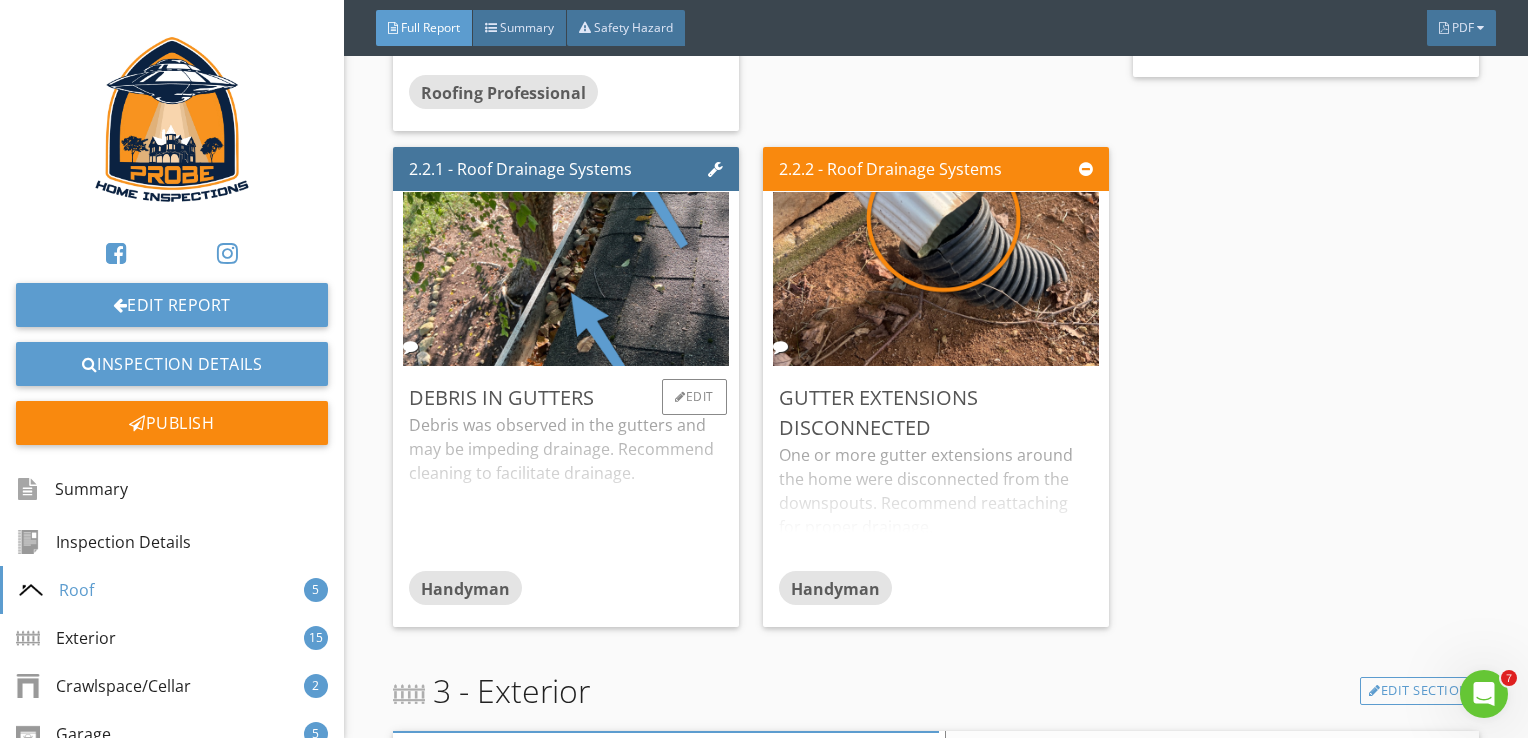 click on "Debris was observed in the gutters and may be impeding drainage. Recommend cleaning to facilitate drainage." at bounding box center (566, 492) 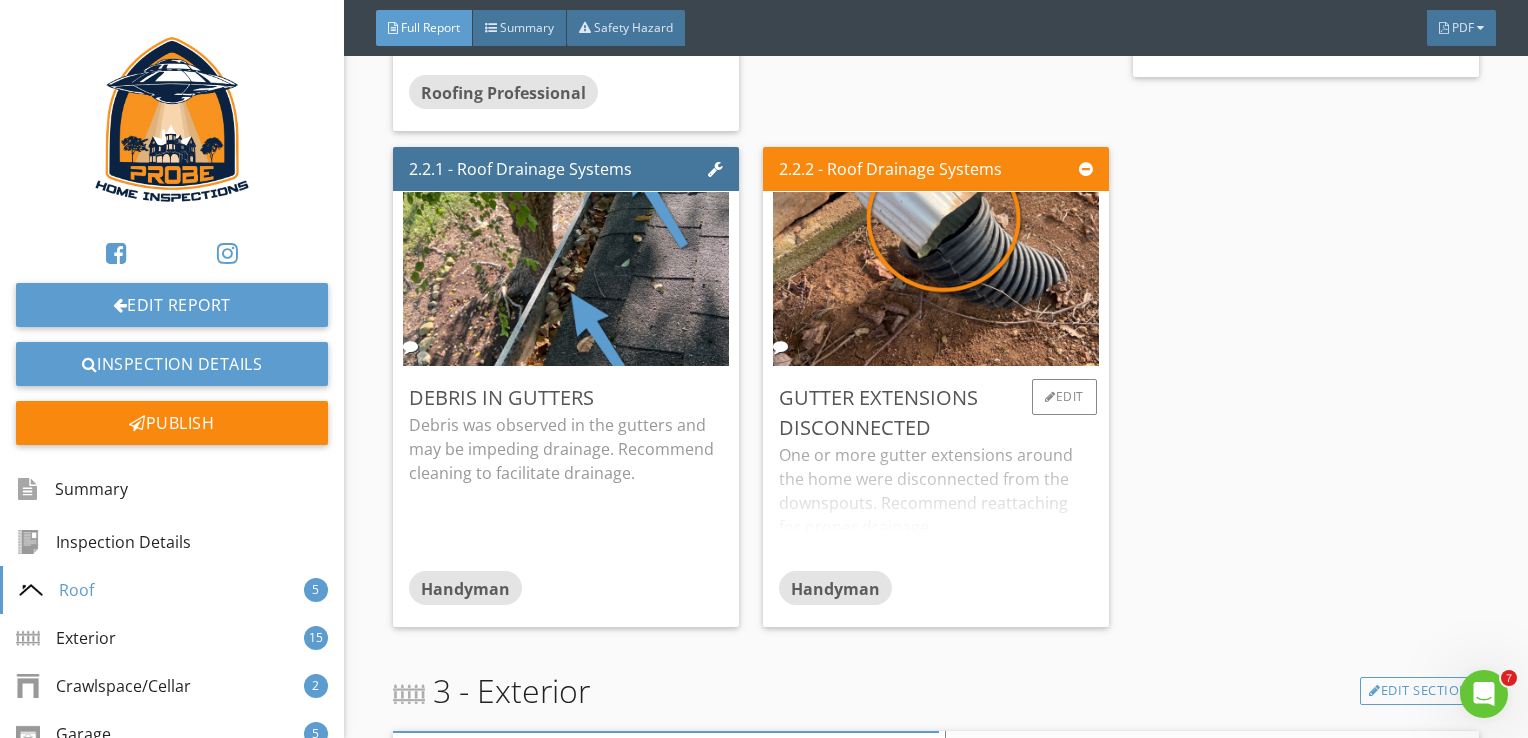 click on "One or more gutter extensions around the home were disconnected from the downspouts. Recommend reattaching for proper drainage." at bounding box center [936, 507] 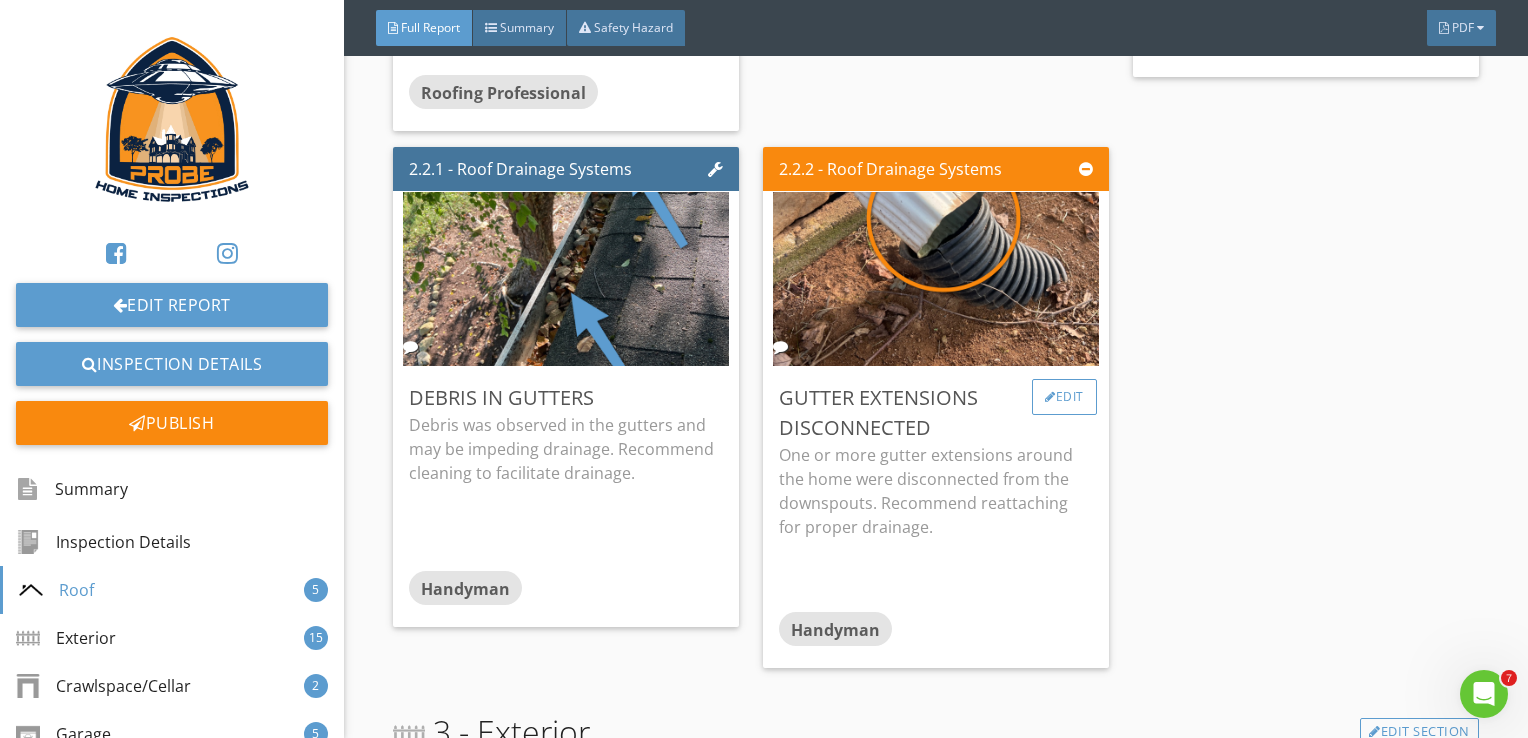 click on "Edit" at bounding box center (1064, 397) 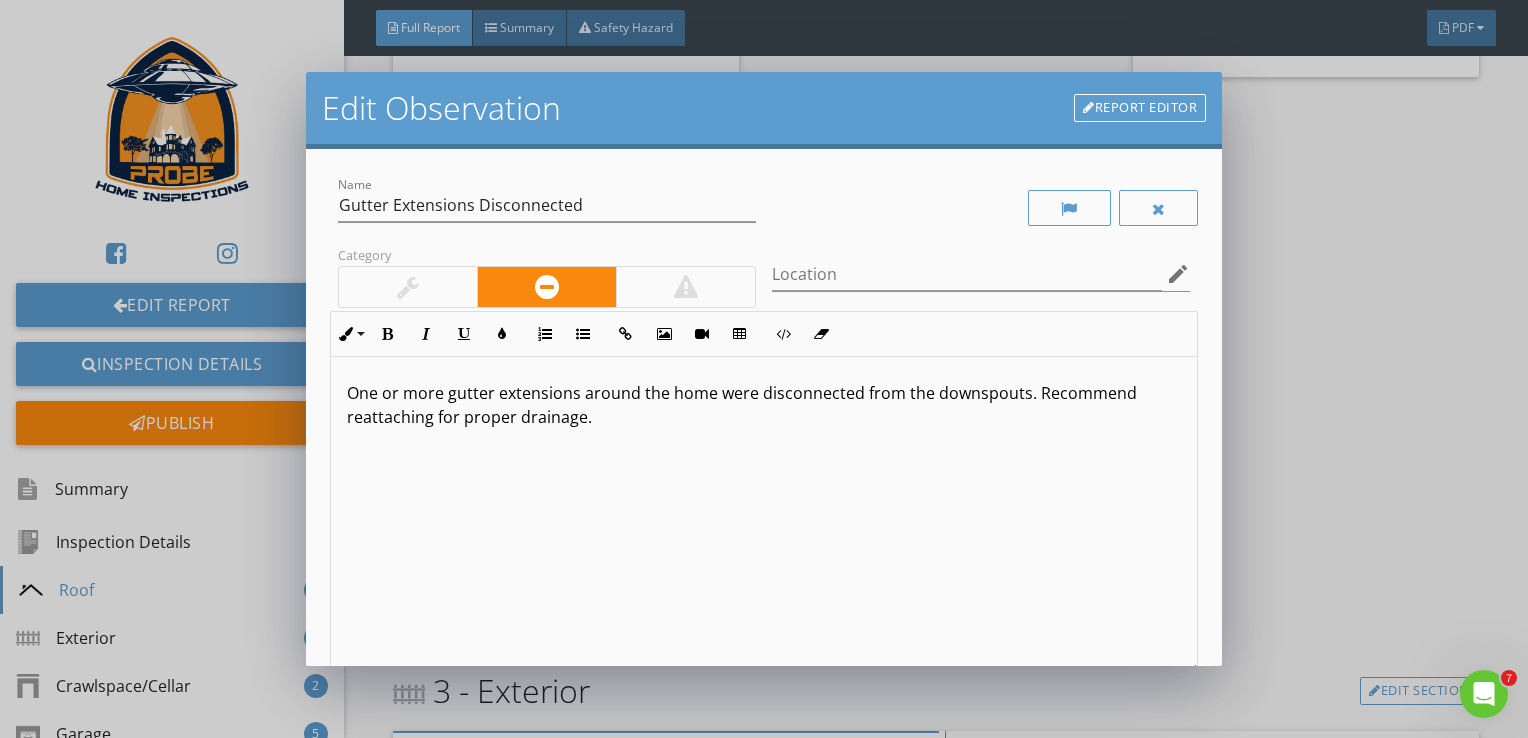 click on "One or more gutter extensions around the home were disconnected from the downspouts. Recommend reattaching for proper drainage." at bounding box center (764, 405) 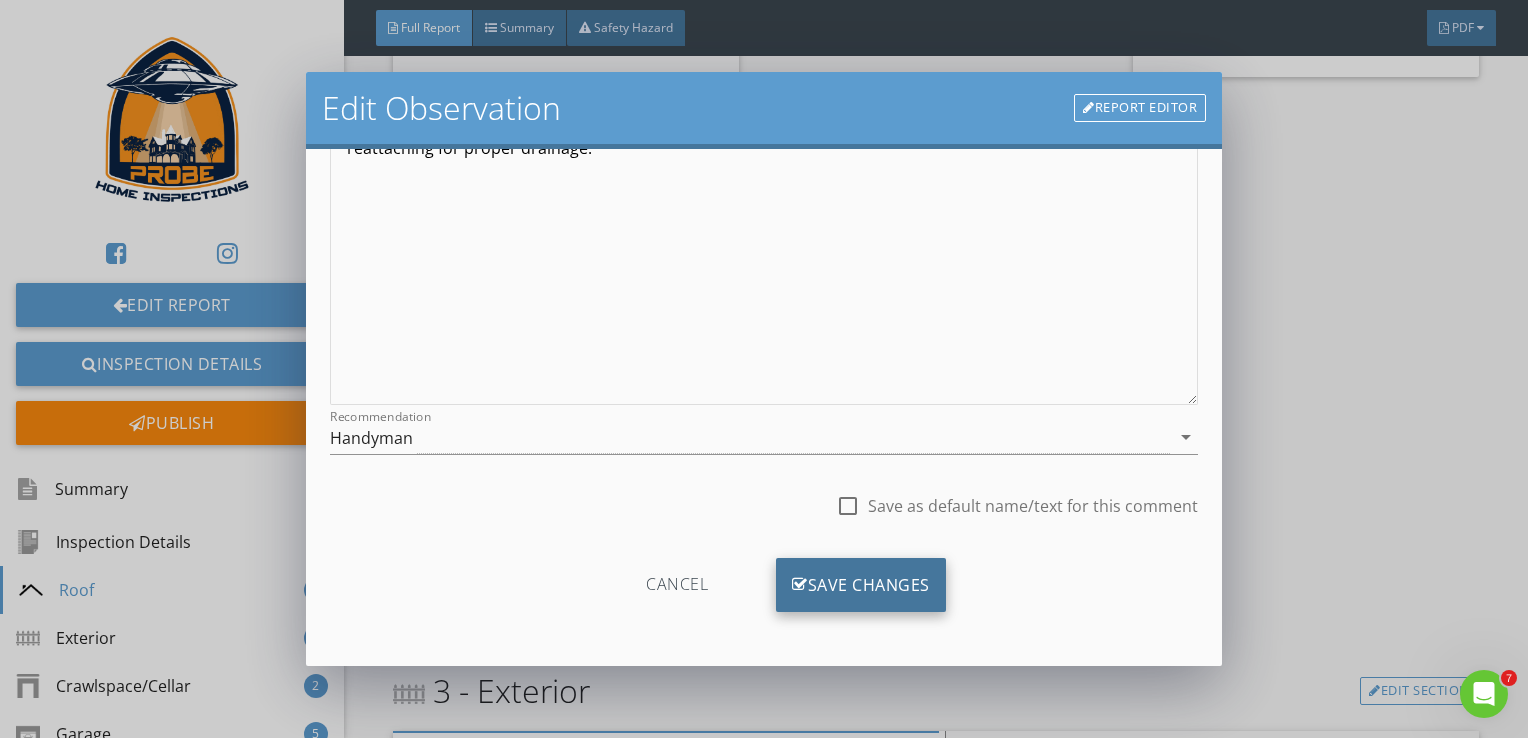 click on "Save Changes" at bounding box center (861, 585) 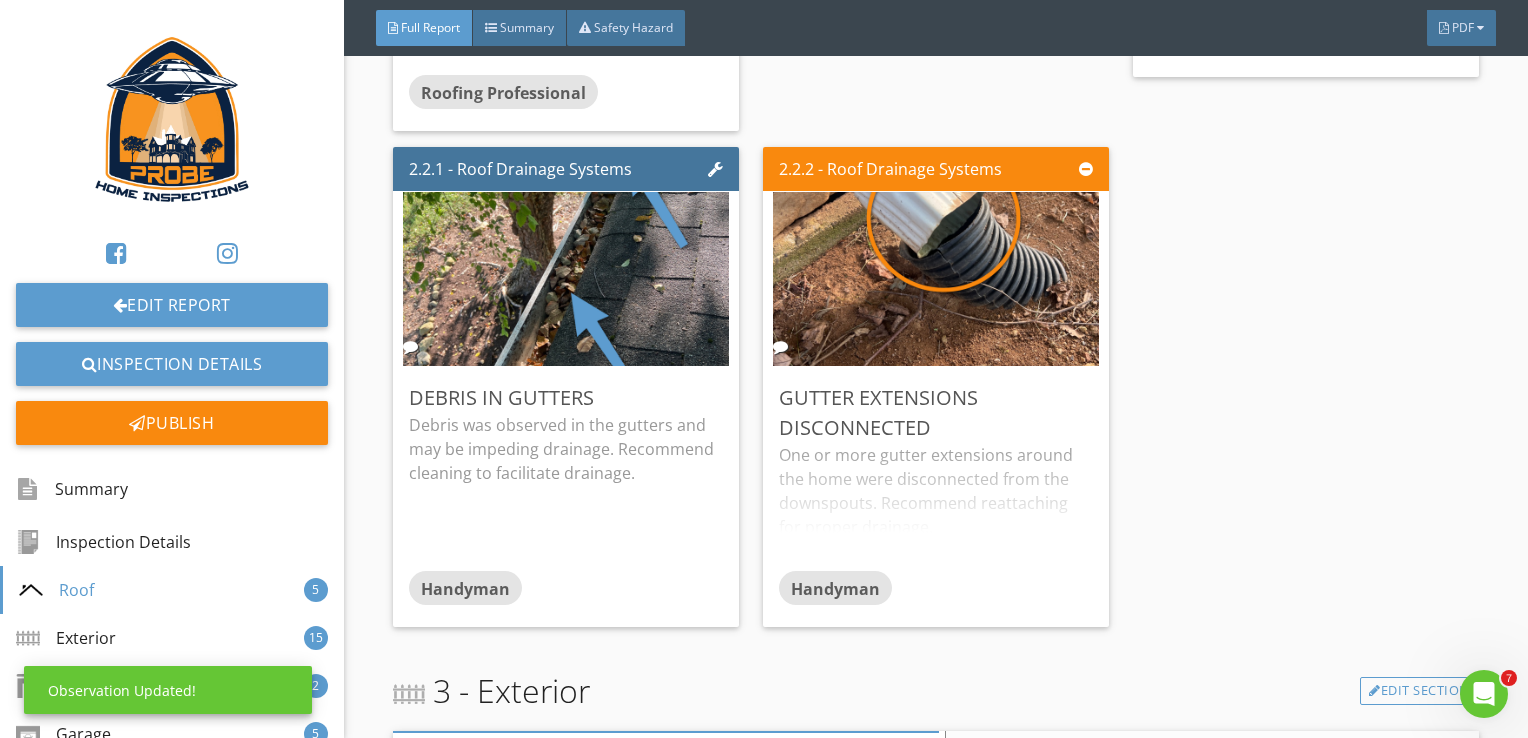 scroll, scrollTop: 32, scrollLeft: 0, axis: vertical 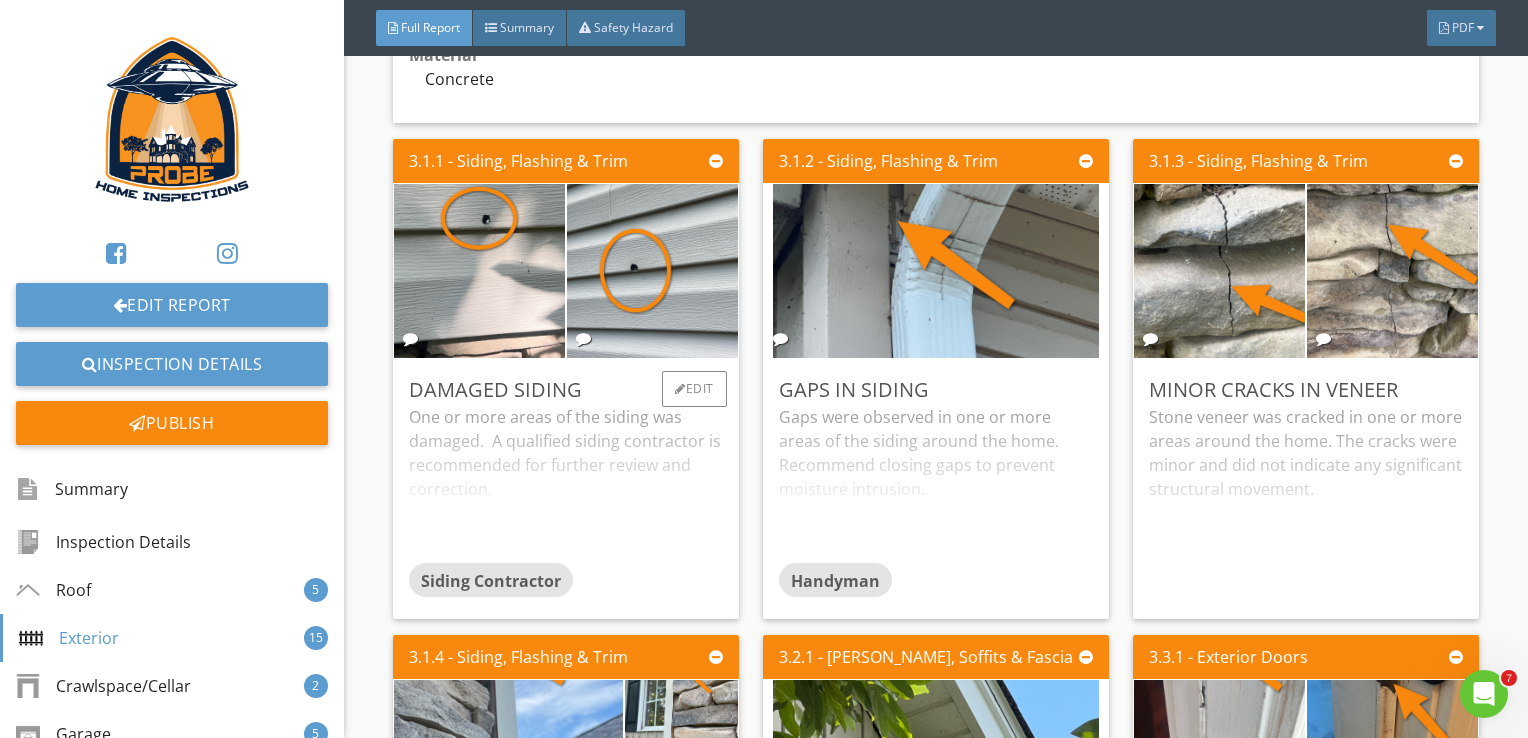click on "One or more areas of the siding was damaged.  A qualified siding contractor is recommended for further review and correction." at bounding box center [566, 484] 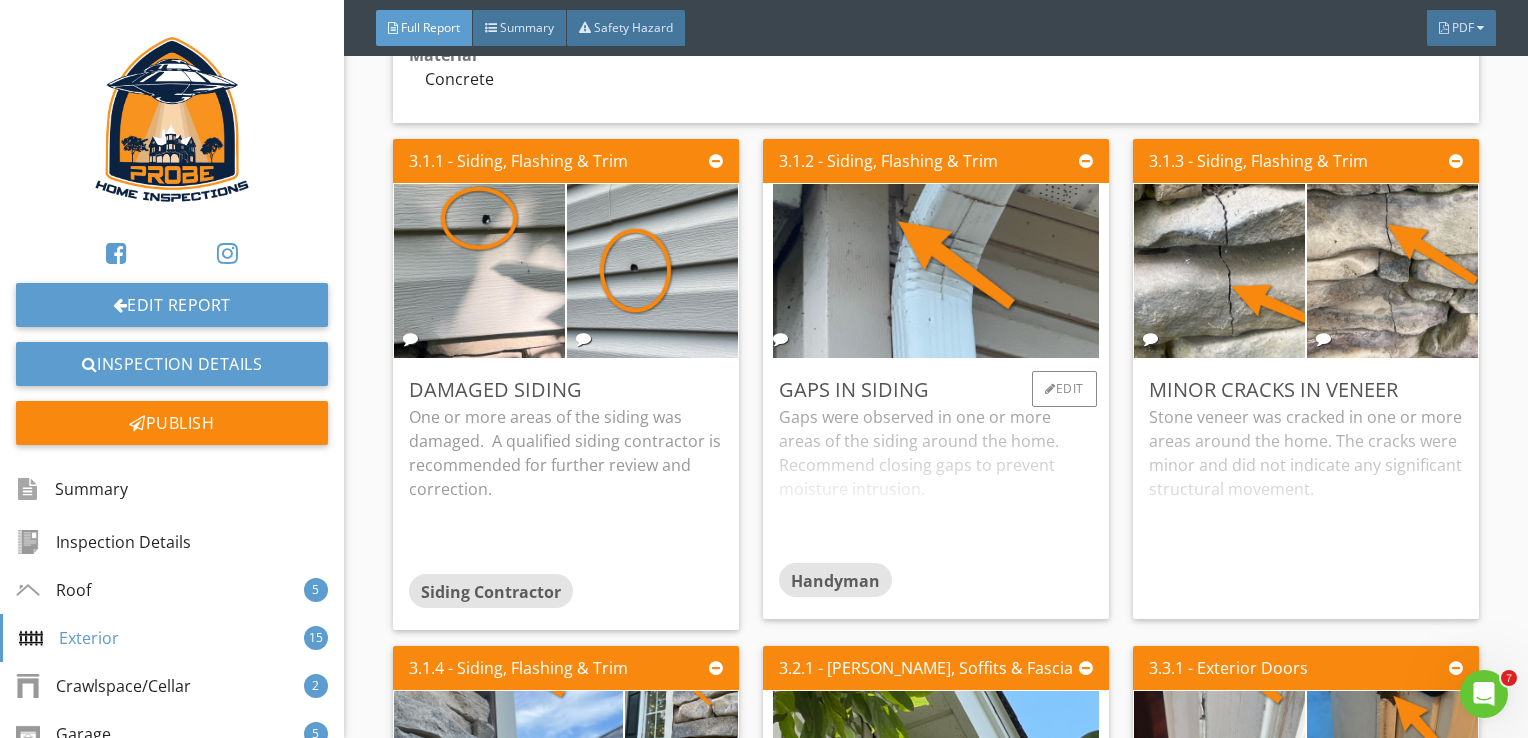 click on "Gaps were observed in one or more areas of the siding around the home. Recommend closing gaps to prevent moisture intrusion." at bounding box center (936, 484) 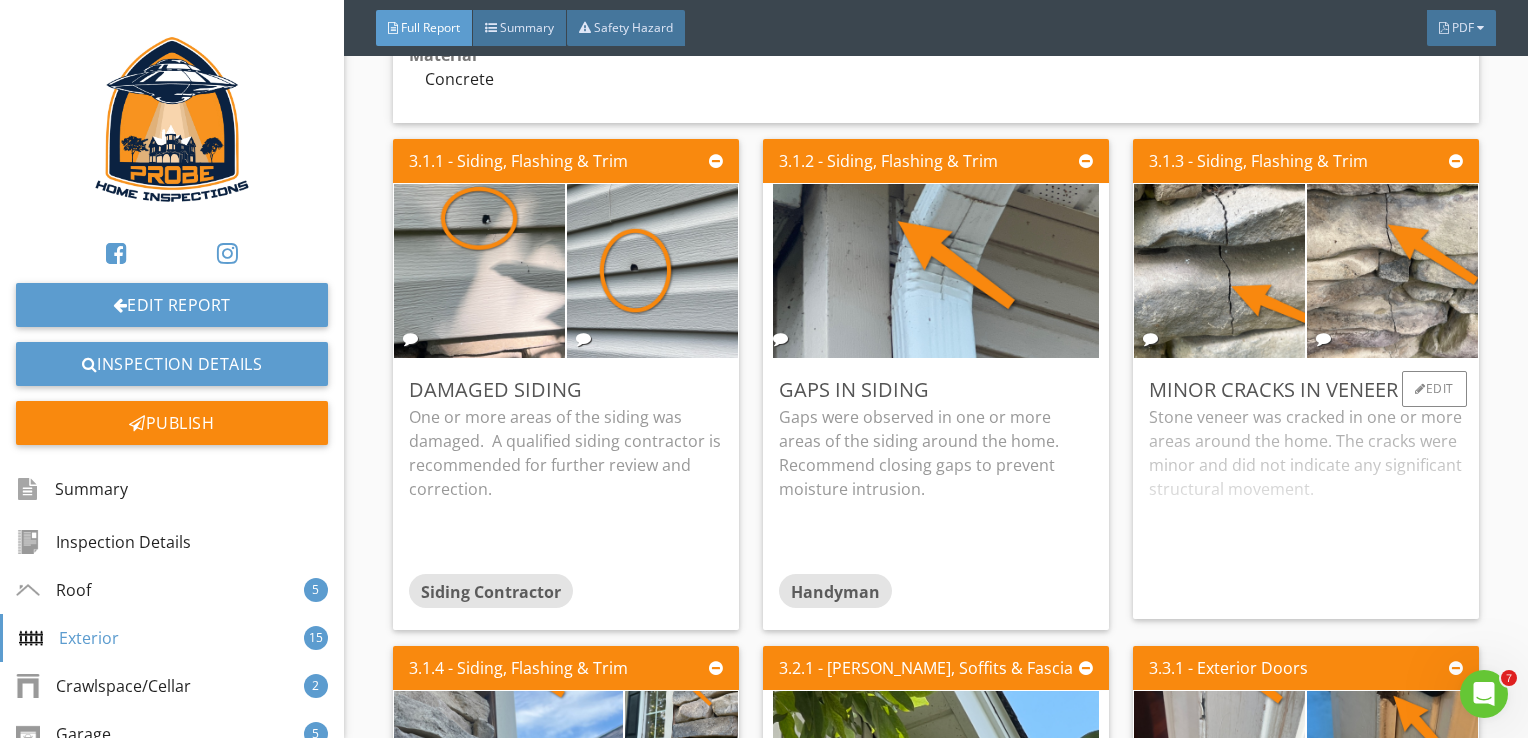 click on "Stone veneer was cracked in one or more areas around the home. The cracks were minor and did not indicate any significant structural movement." at bounding box center [1306, 504] 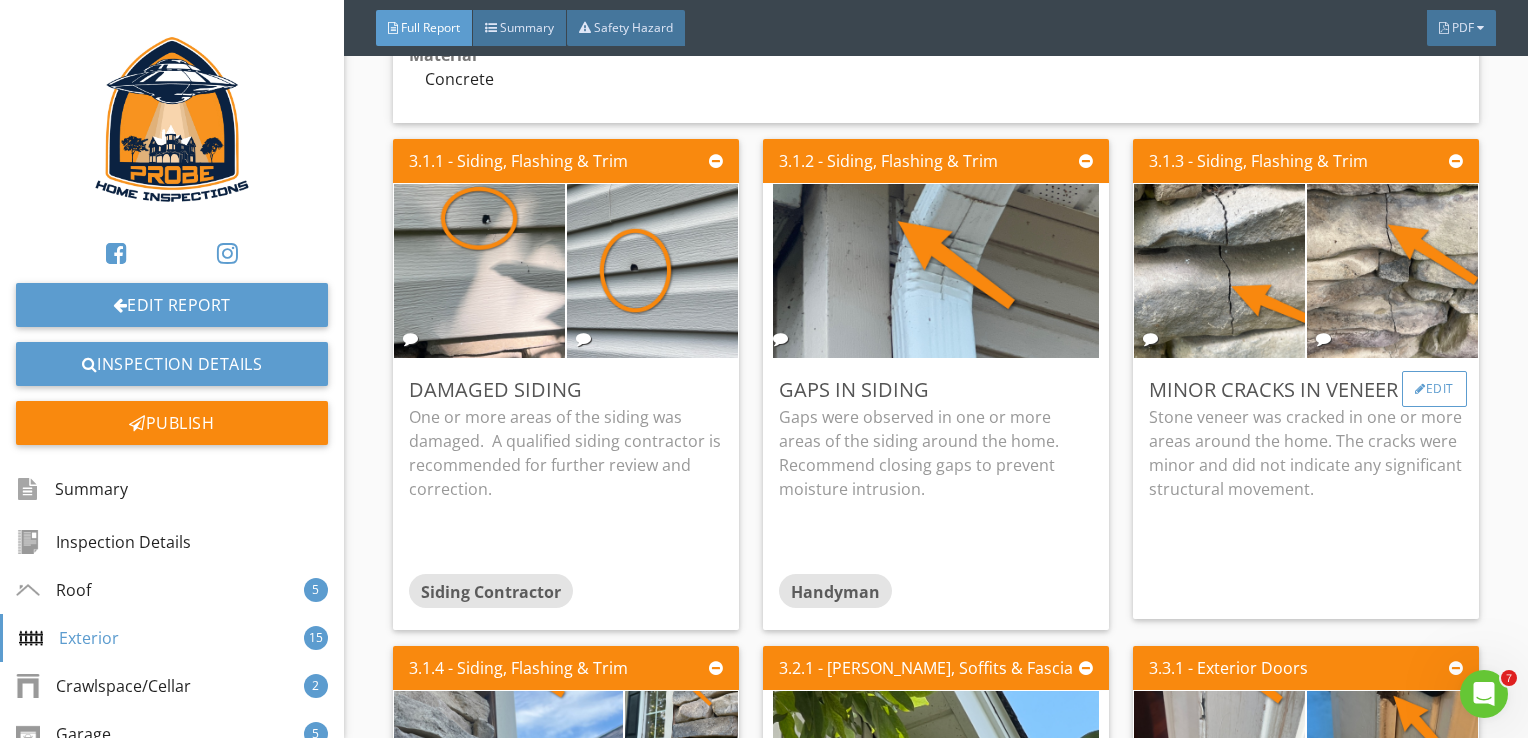 click on "Edit" at bounding box center (1434, 389) 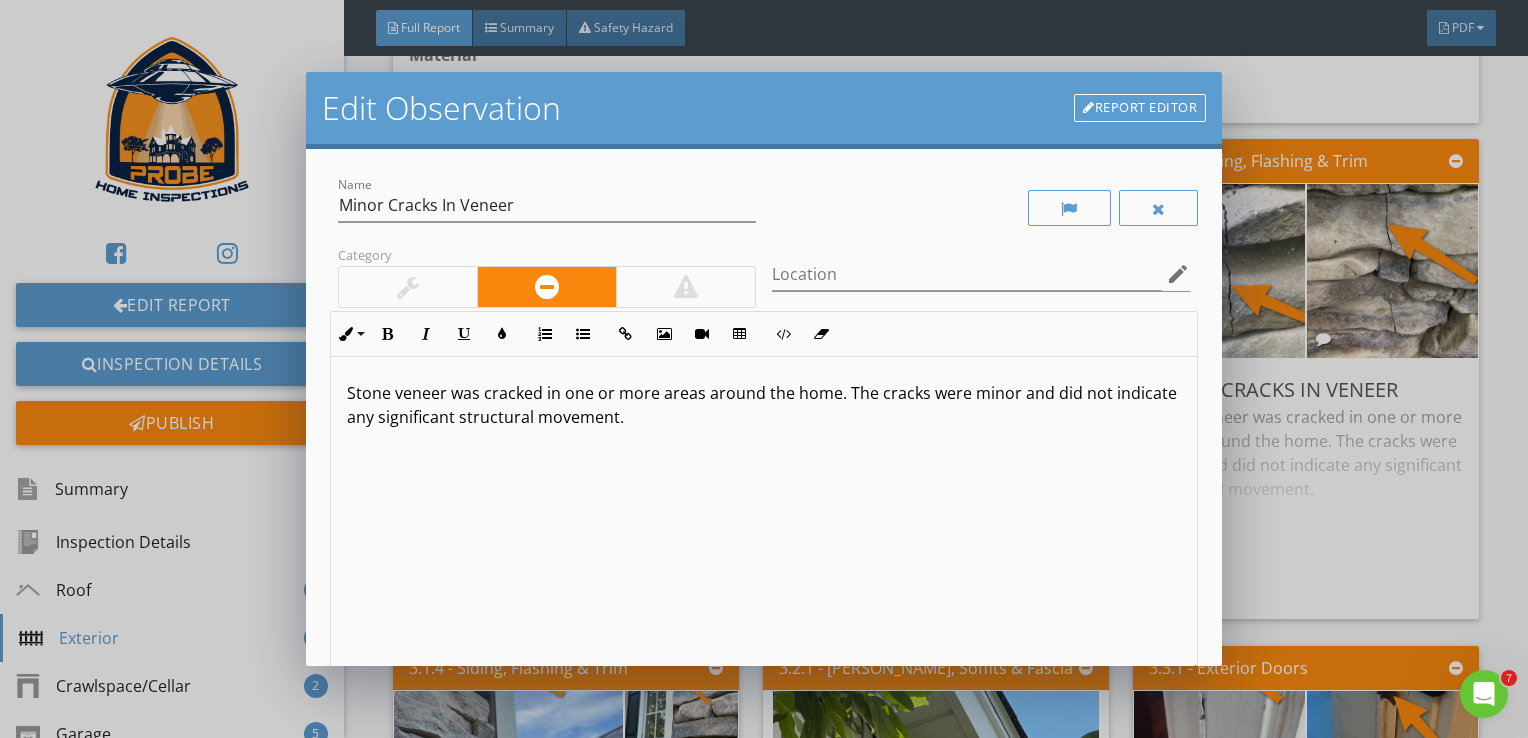 click on "Stone veneer was cracked in one or more areas around the home. The cracks were minor and did not indicate any significant structural movement." at bounding box center (764, 515) 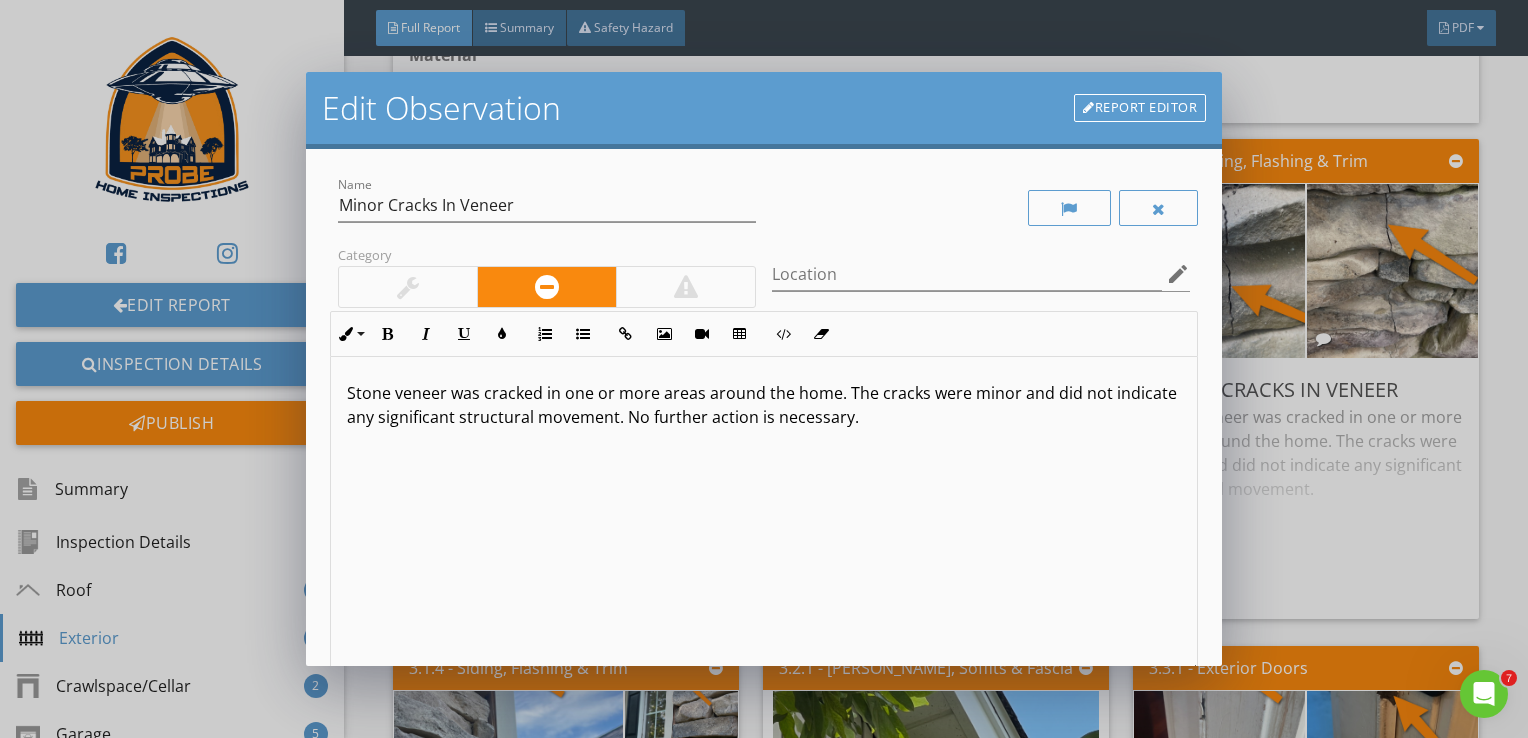 scroll, scrollTop: 0, scrollLeft: 0, axis: both 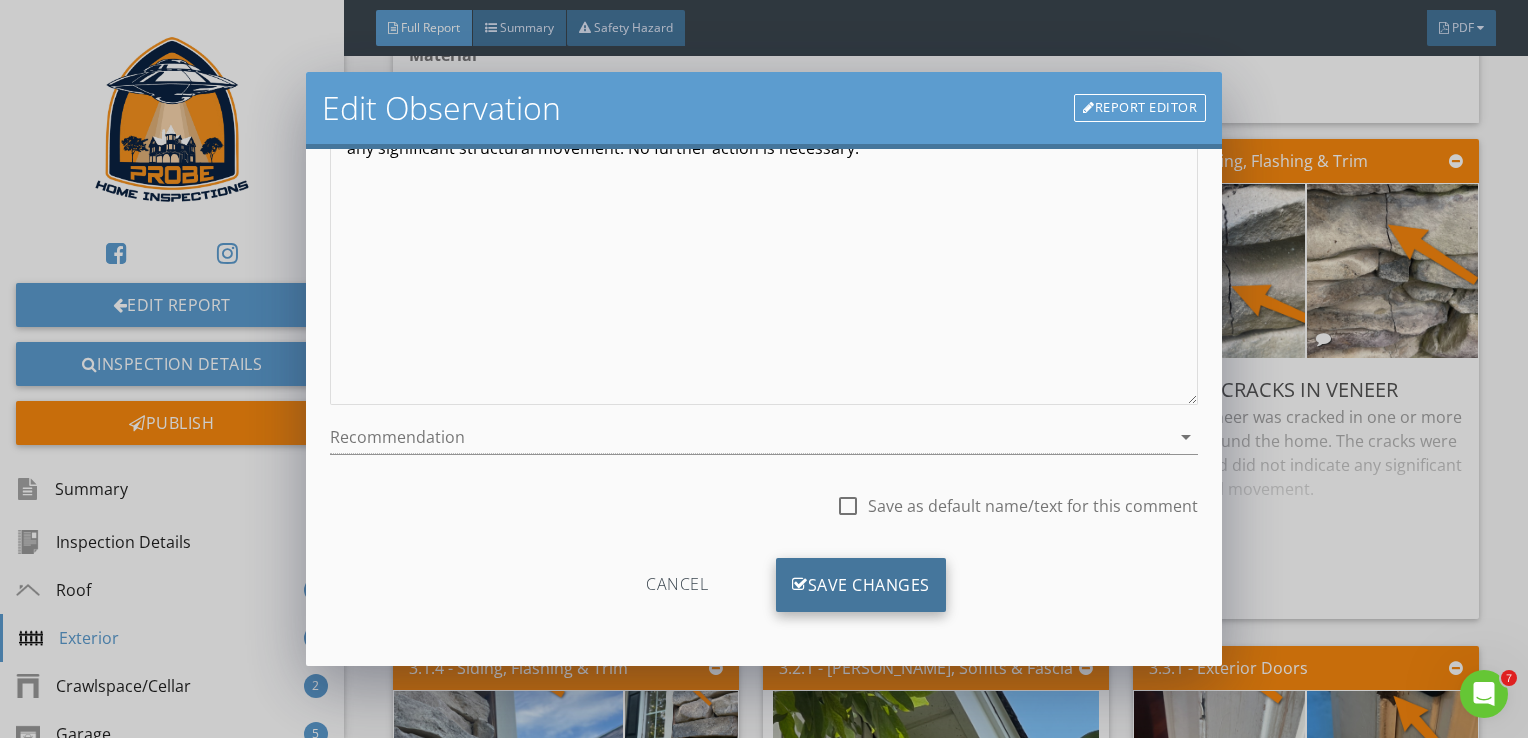 click on "Save Changes" at bounding box center [861, 585] 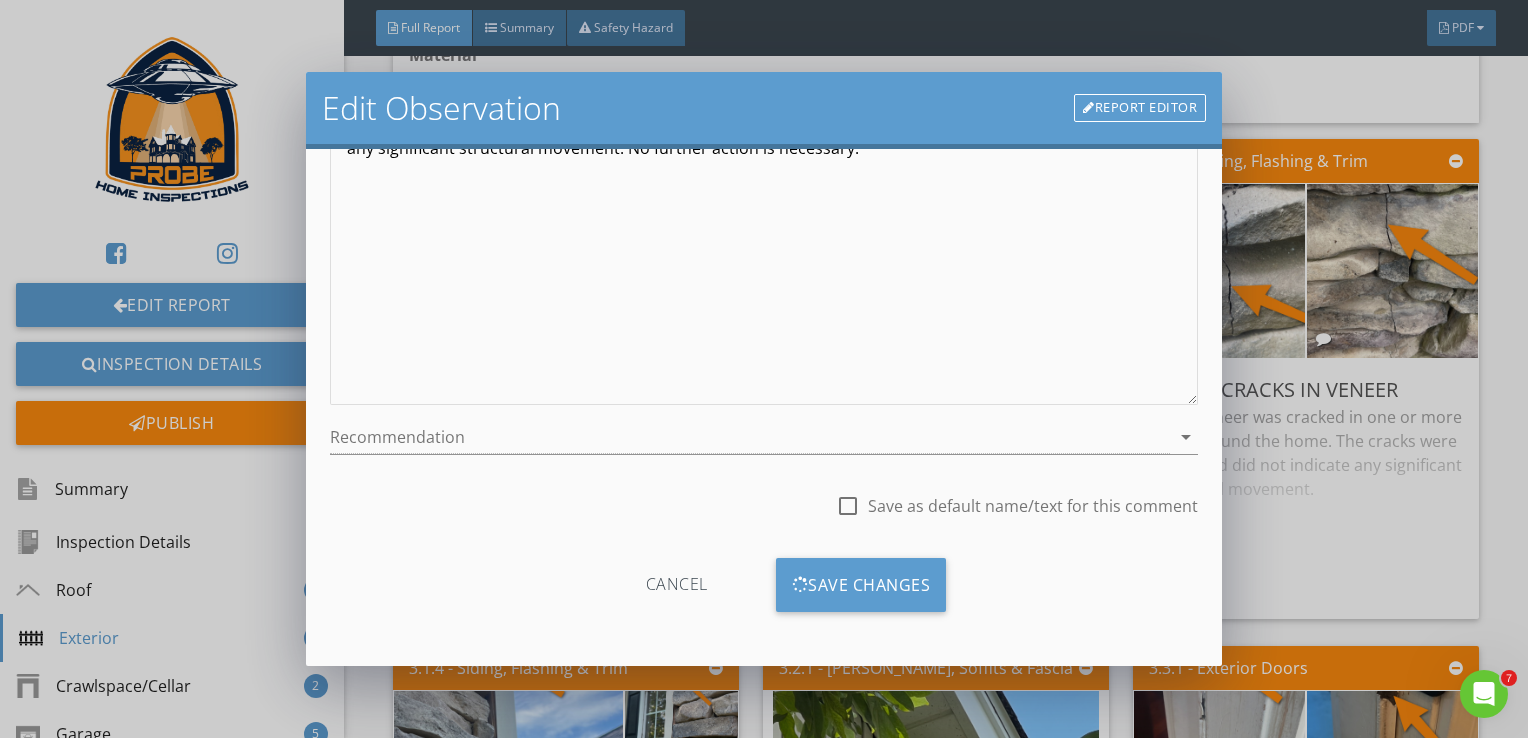 scroll, scrollTop: 32, scrollLeft: 0, axis: vertical 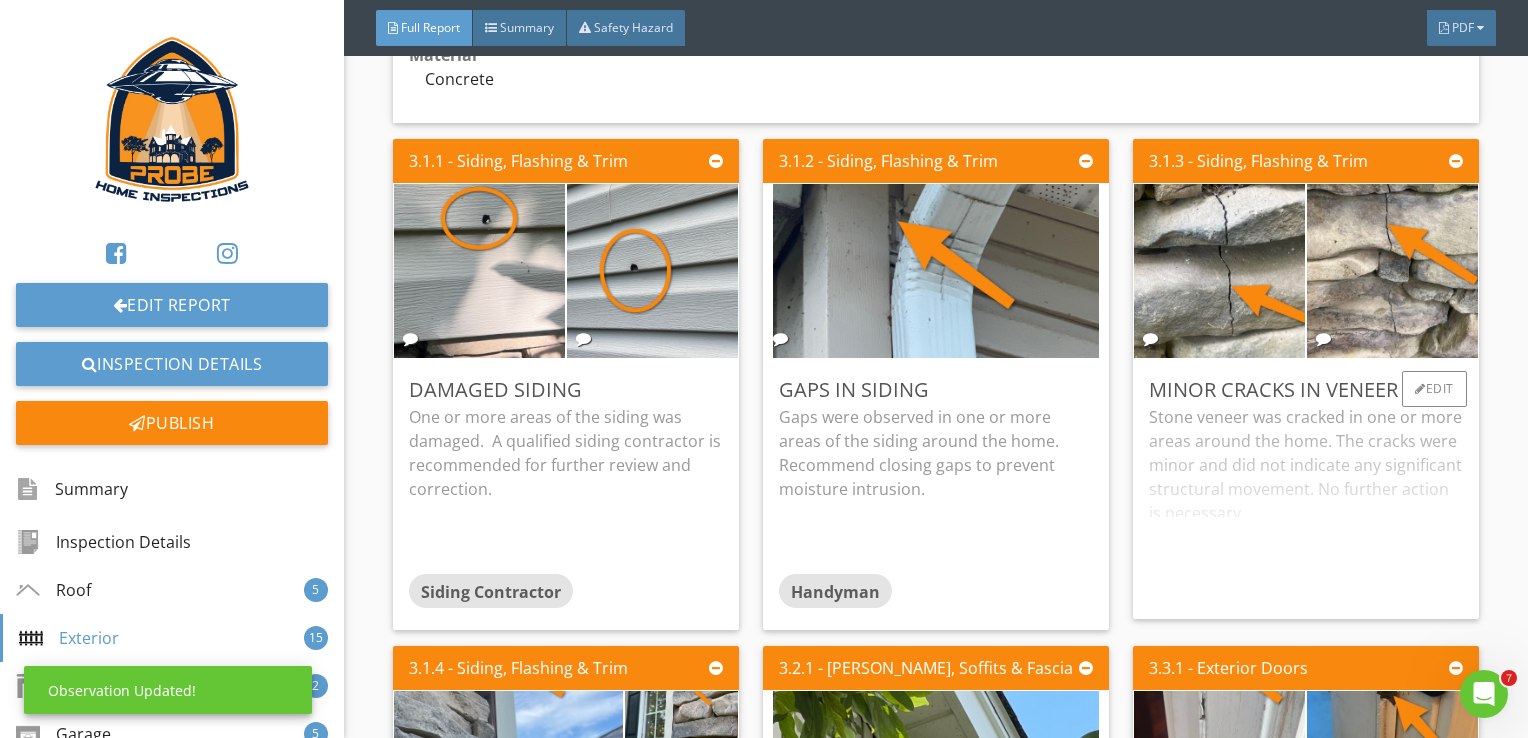 click on "Stone veneer was cracked in one or more areas around the home. The cracks were minor and did not indicate any significant structural movement. No further action is necessary." at bounding box center [1306, 504] 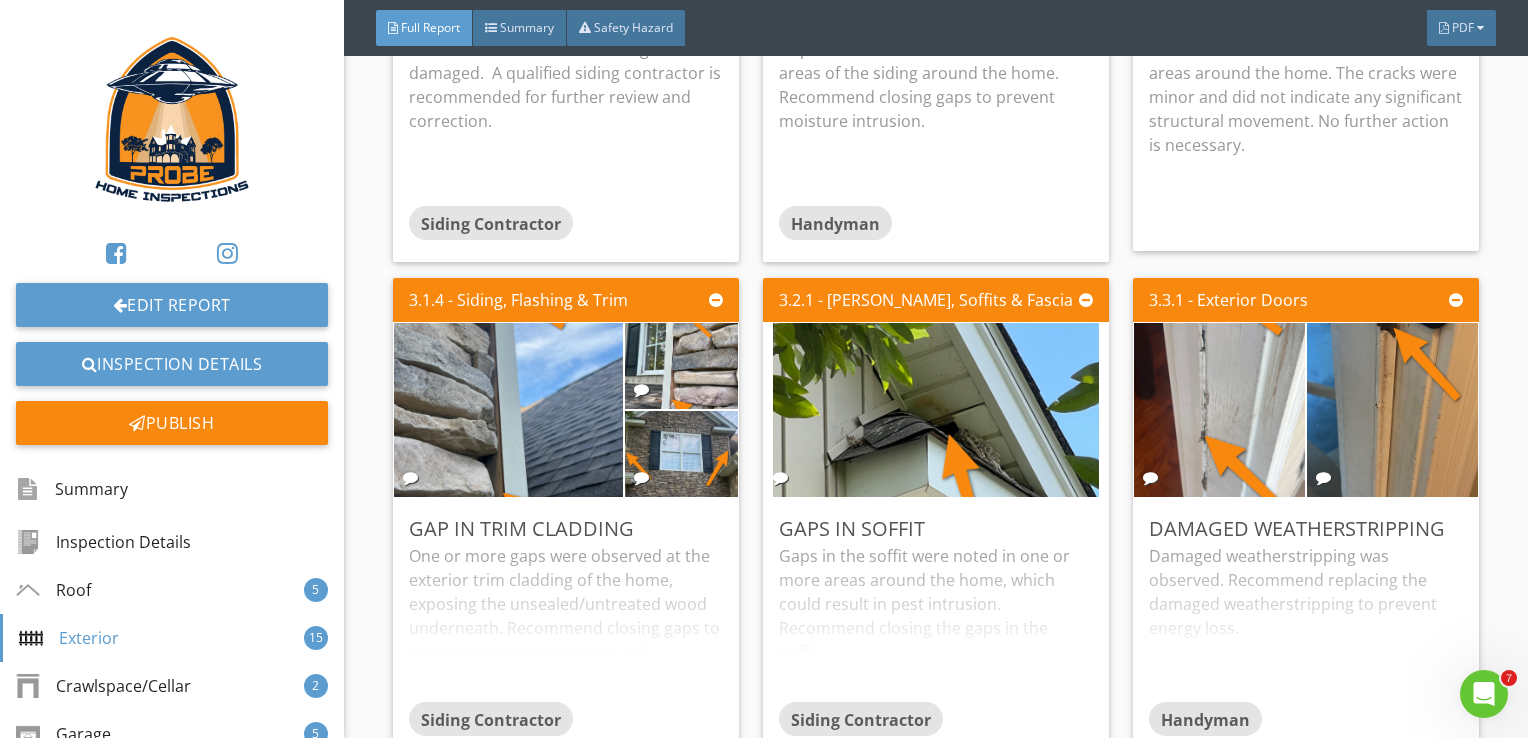 scroll, scrollTop: 4200, scrollLeft: 0, axis: vertical 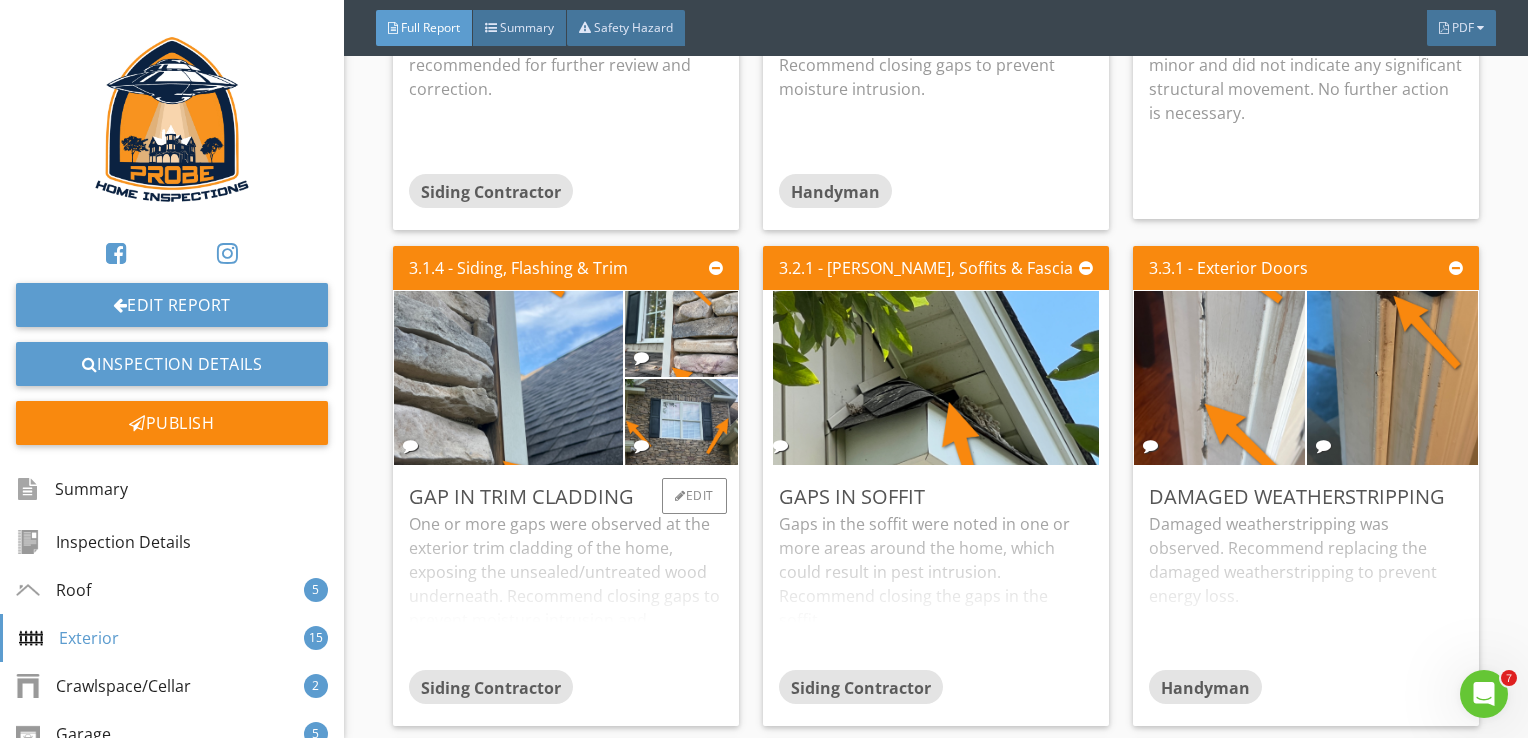 click on "One or more gaps were observed at the exterior trim cladding of the home, exposing the unsealed/untreated wood underneath. Recommend closing gaps to prevent moisture intrusion and deterioration of the substrates." at bounding box center (566, 591) 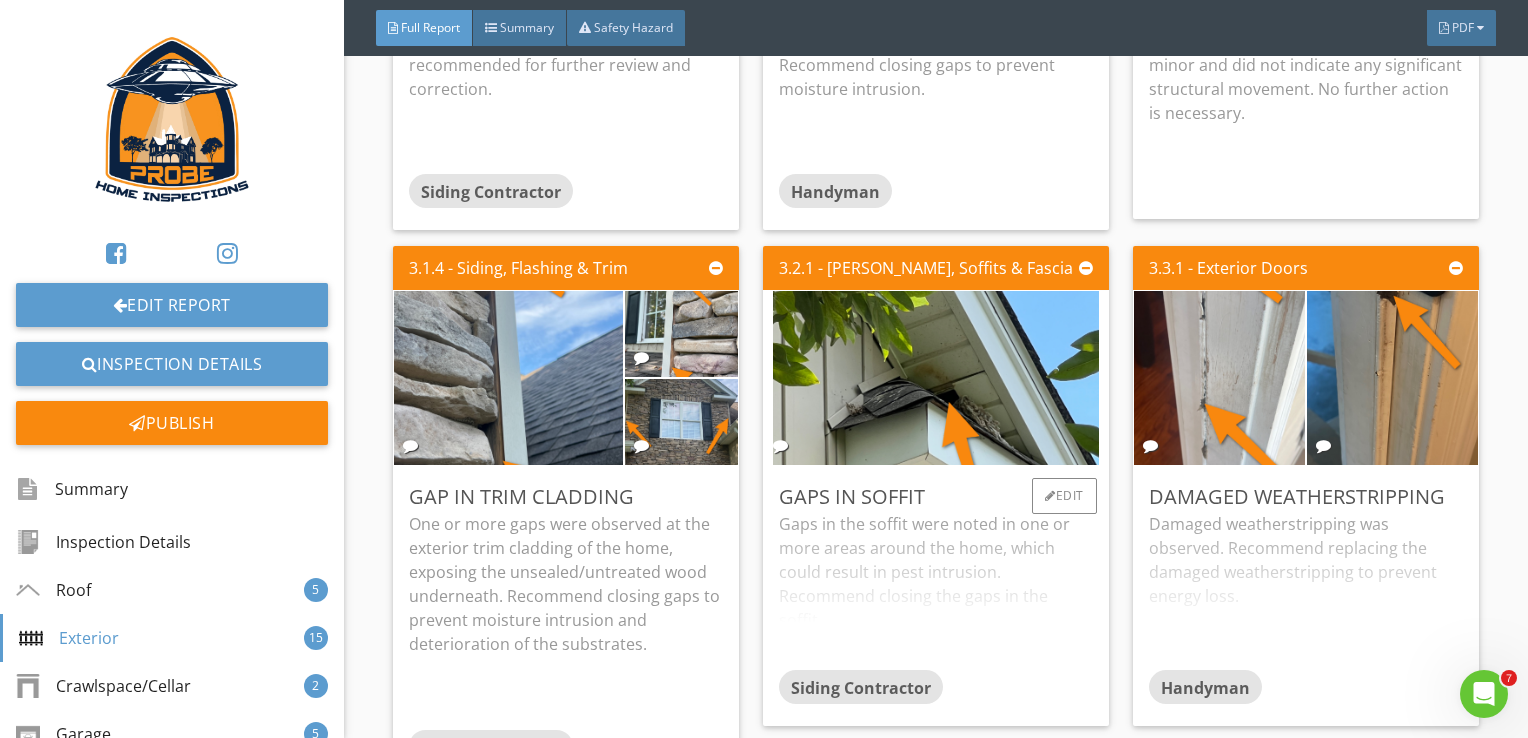 click on "Gaps in the soffit were noted in one or more areas around the home, which could result in pest intrusion. Recommend closing the gaps in the soffit." at bounding box center [936, 591] 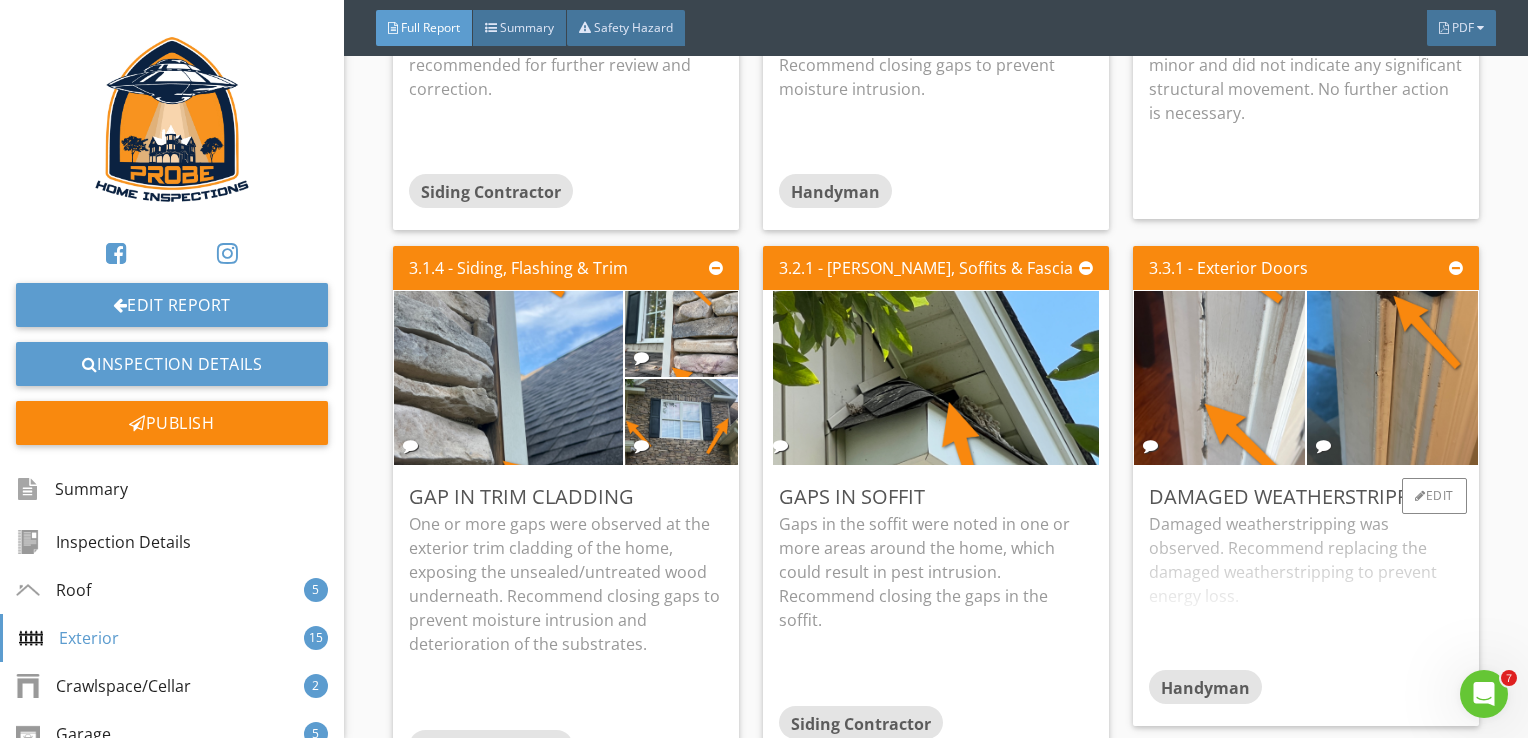 click on "Damaged weatherstripping was observed. Recommend replacing the damaged weatherstripping to prevent energy loss." at bounding box center (1306, 591) 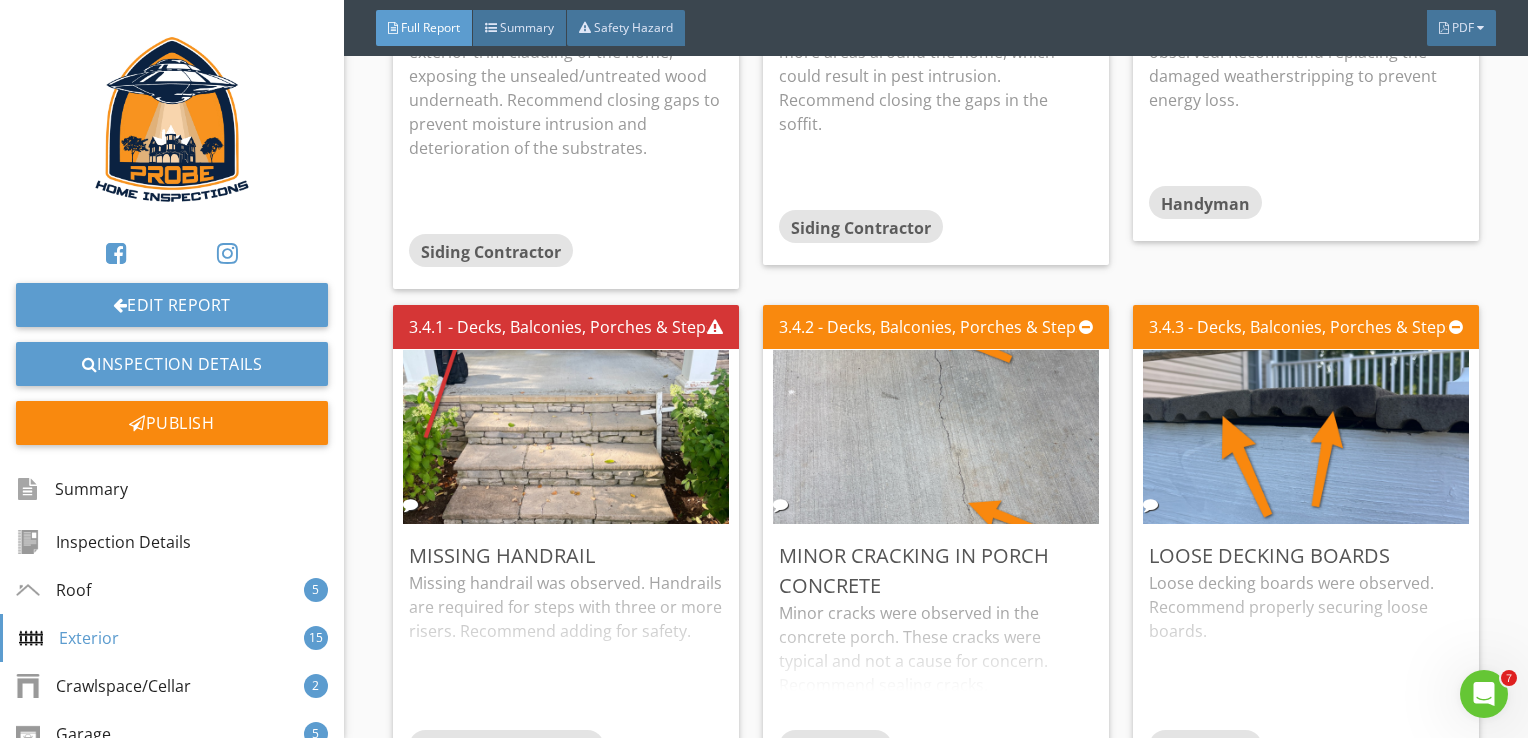 scroll, scrollTop: 4700, scrollLeft: 0, axis: vertical 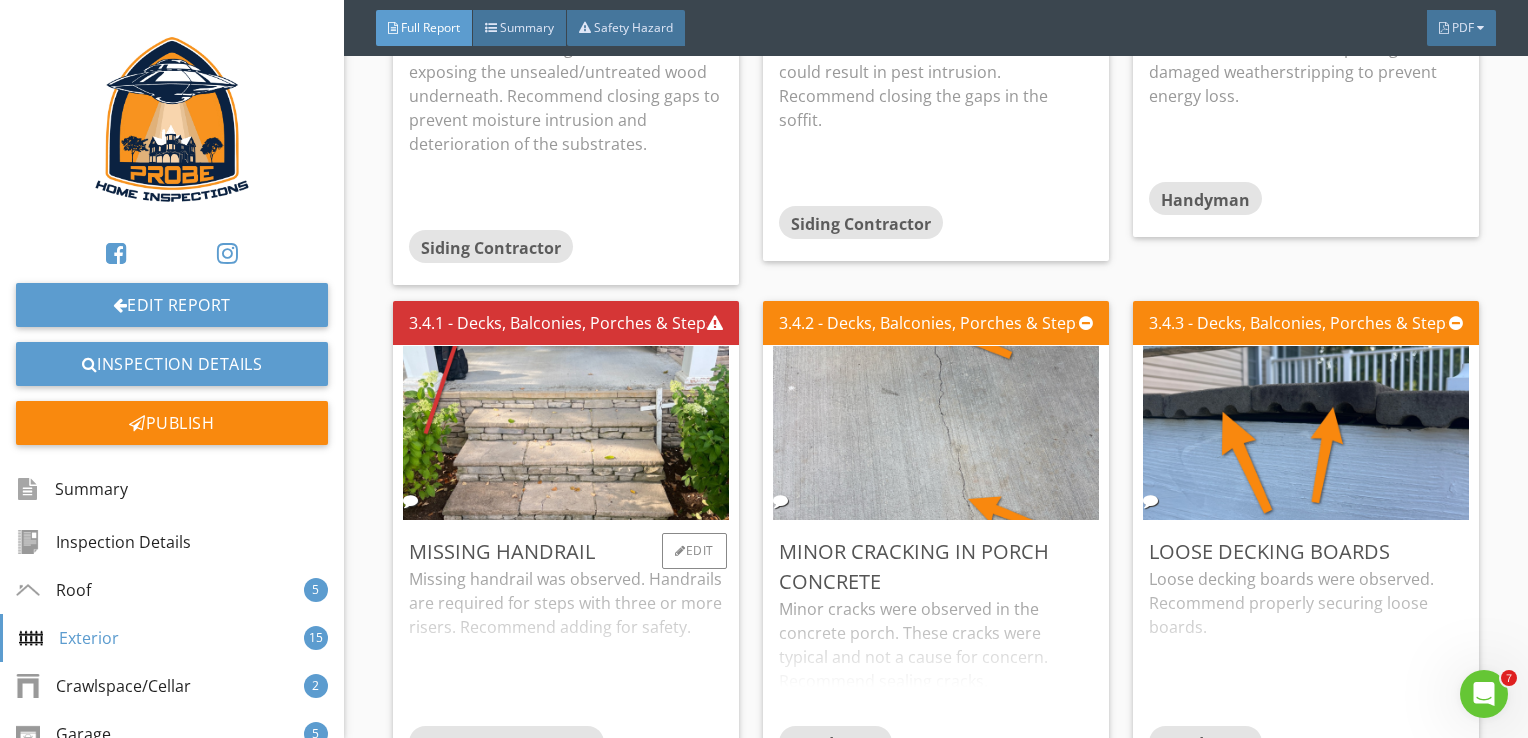 click on "Missing handrail was observed. Handrails are required for steps with three or more risers. Recommend adding for safety." at bounding box center (566, 646) 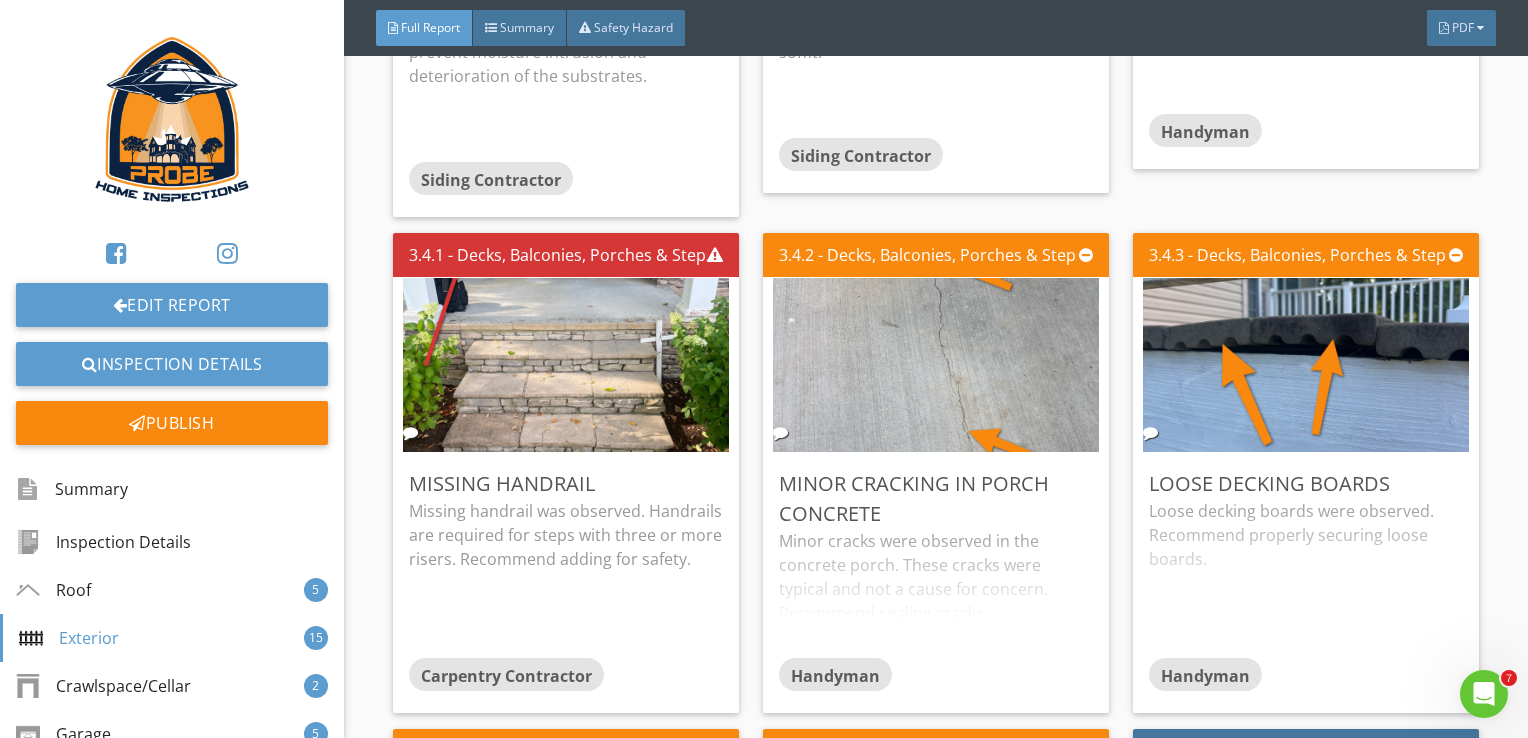 scroll, scrollTop: 4800, scrollLeft: 0, axis: vertical 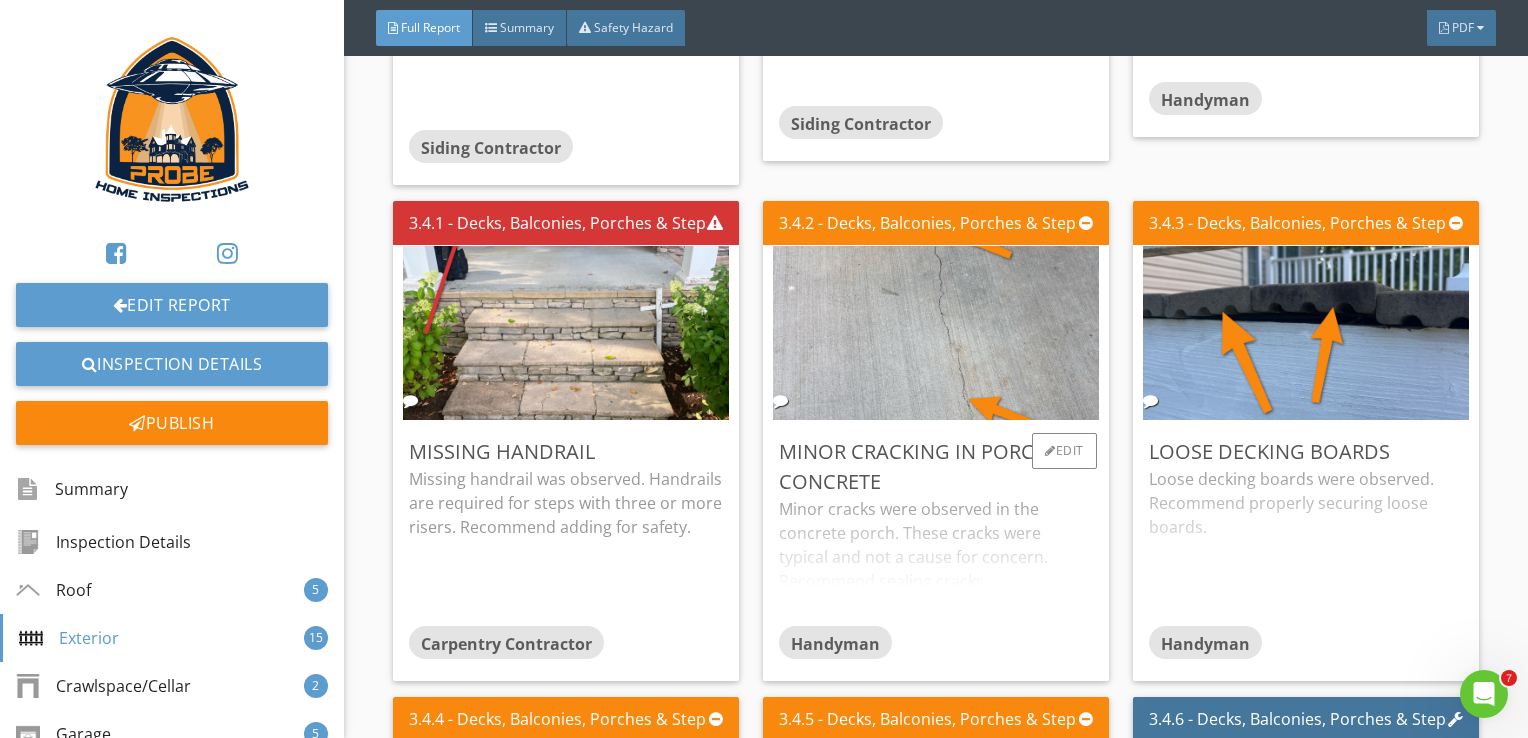 click on "Minor cracks were observed in the concrete porch. These cracks were typical and not a cause for concern. Recommend sealing cracks." at bounding box center (936, 561) 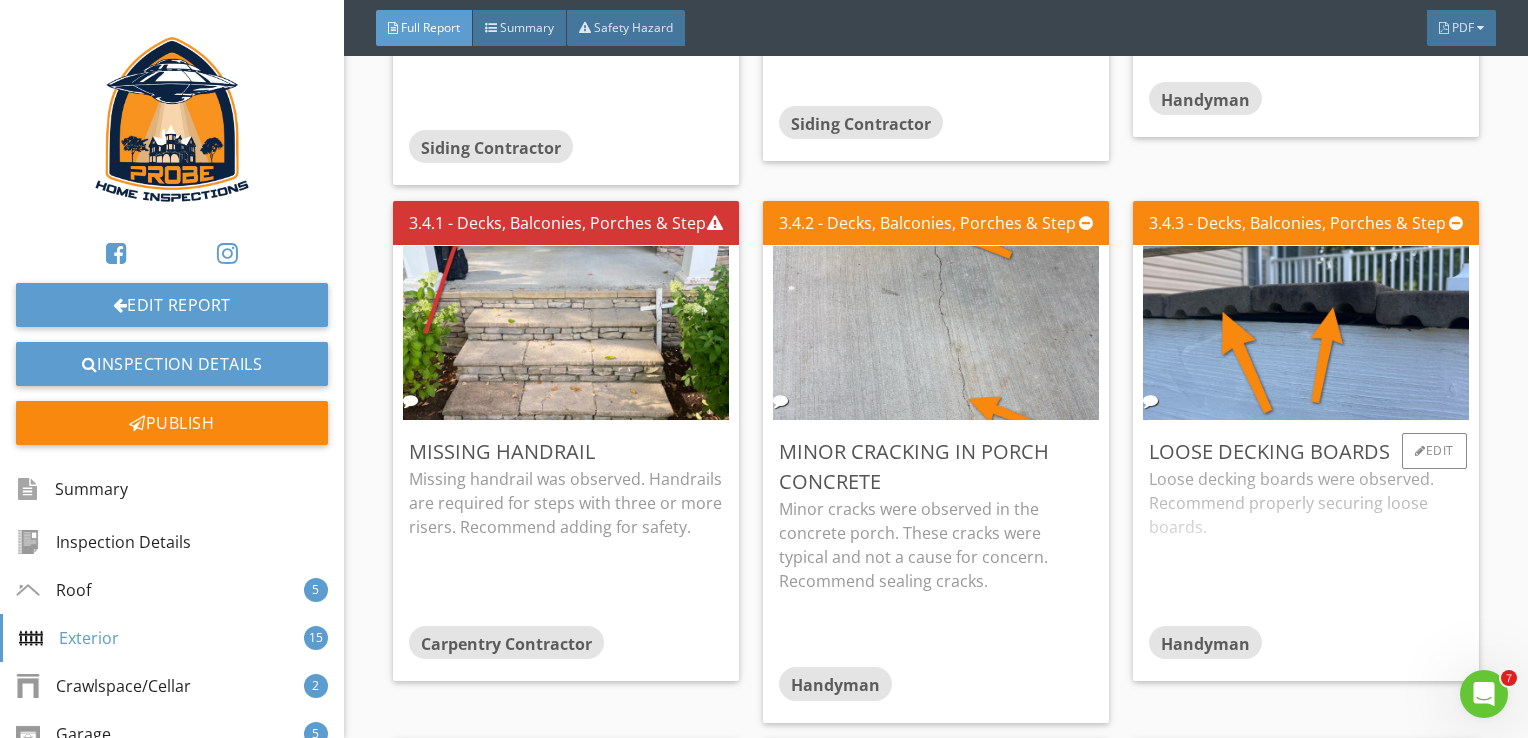 click on "Loose decking boards were observed. Recommend properly securing loose boards." at bounding box center [1306, 546] 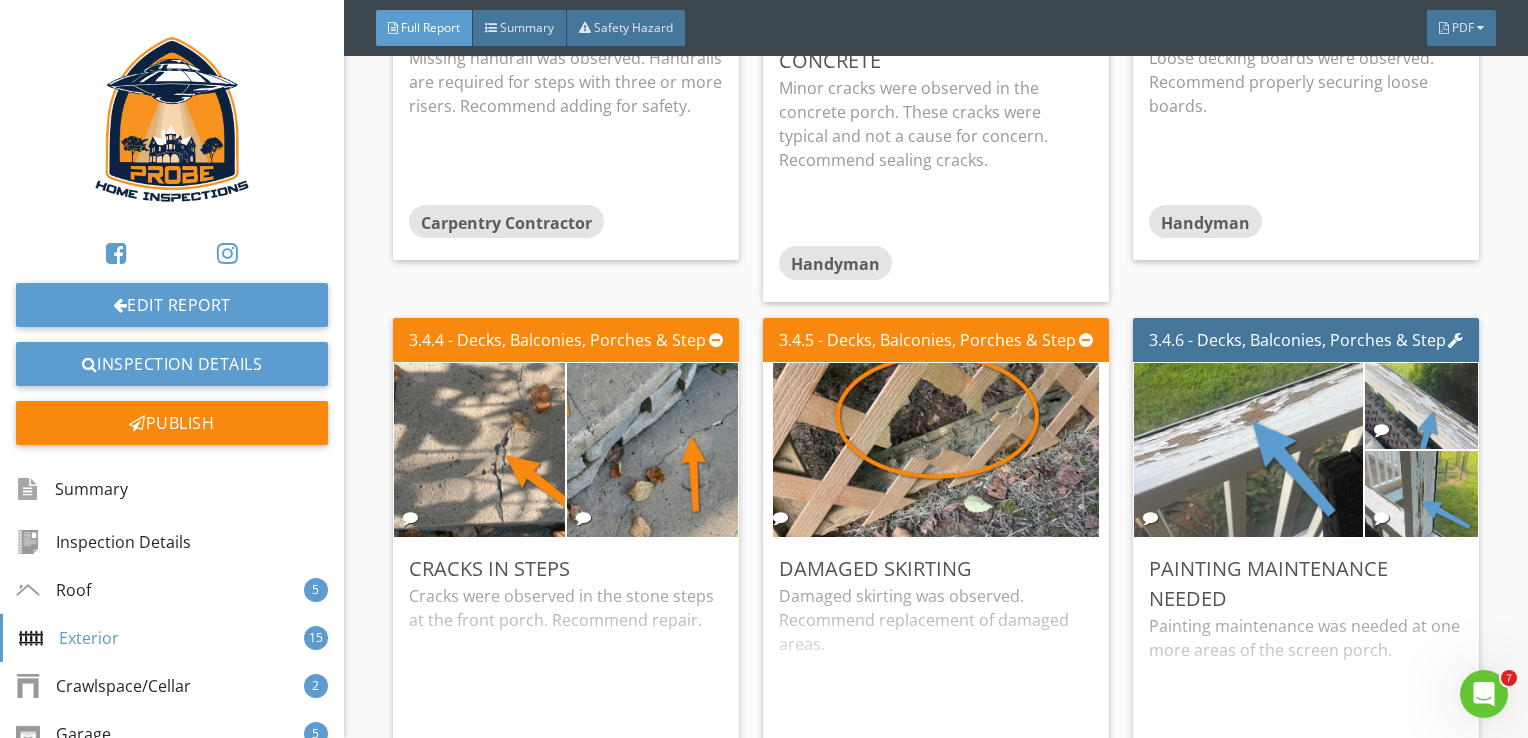scroll, scrollTop: 5400, scrollLeft: 0, axis: vertical 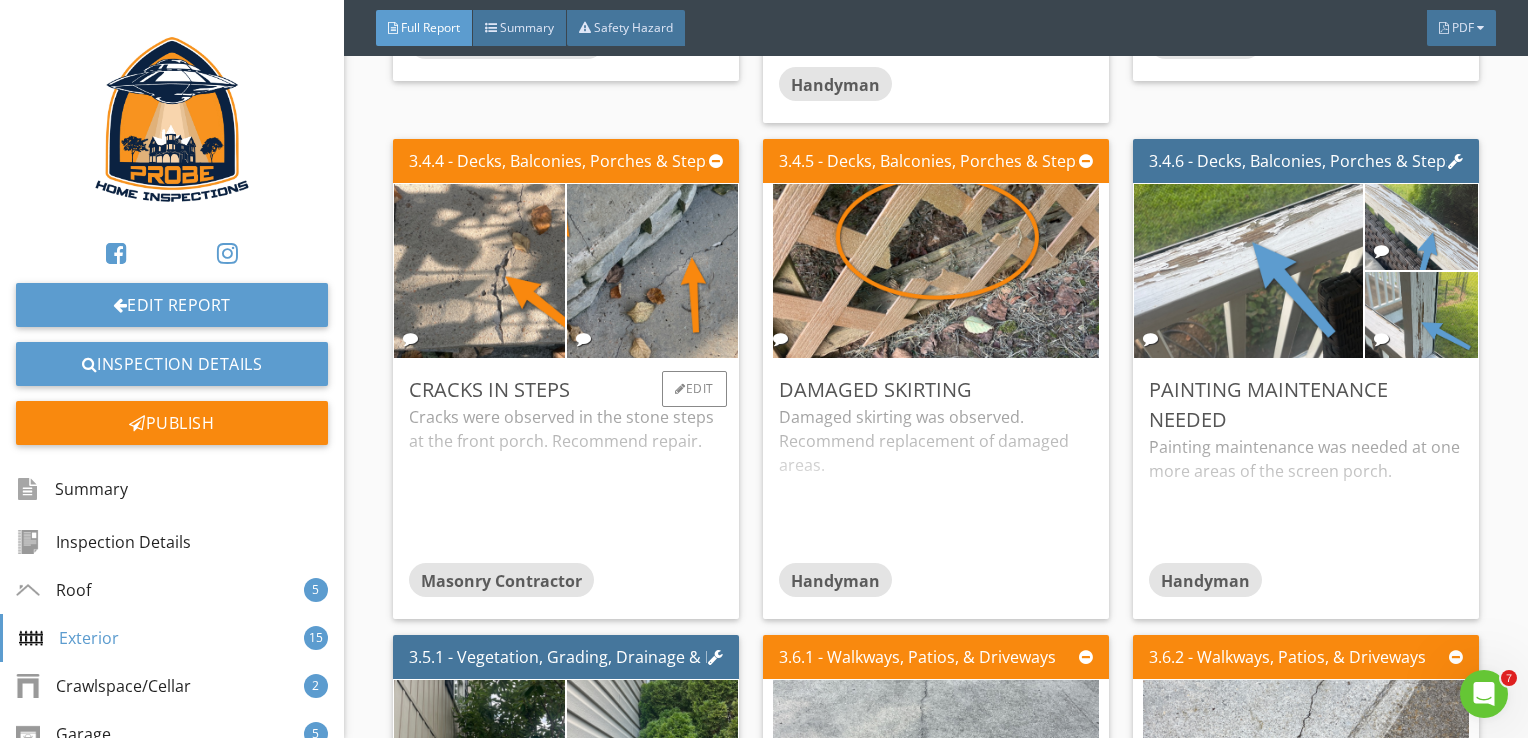 click on "Cracks were observed in the stone steps at the front porch. Recommend repair." at bounding box center [566, 484] 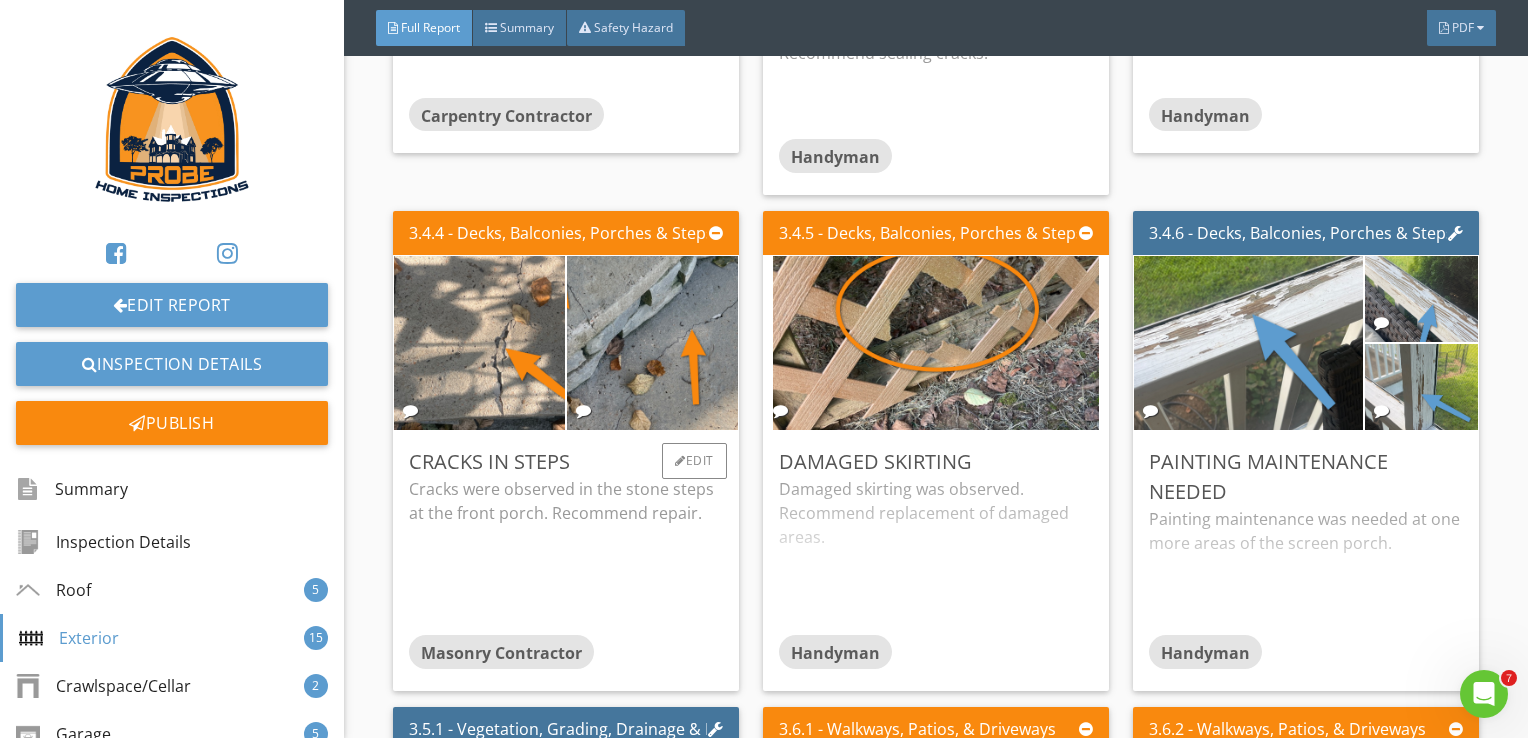 scroll, scrollTop: 5300, scrollLeft: 0, axis: vertical 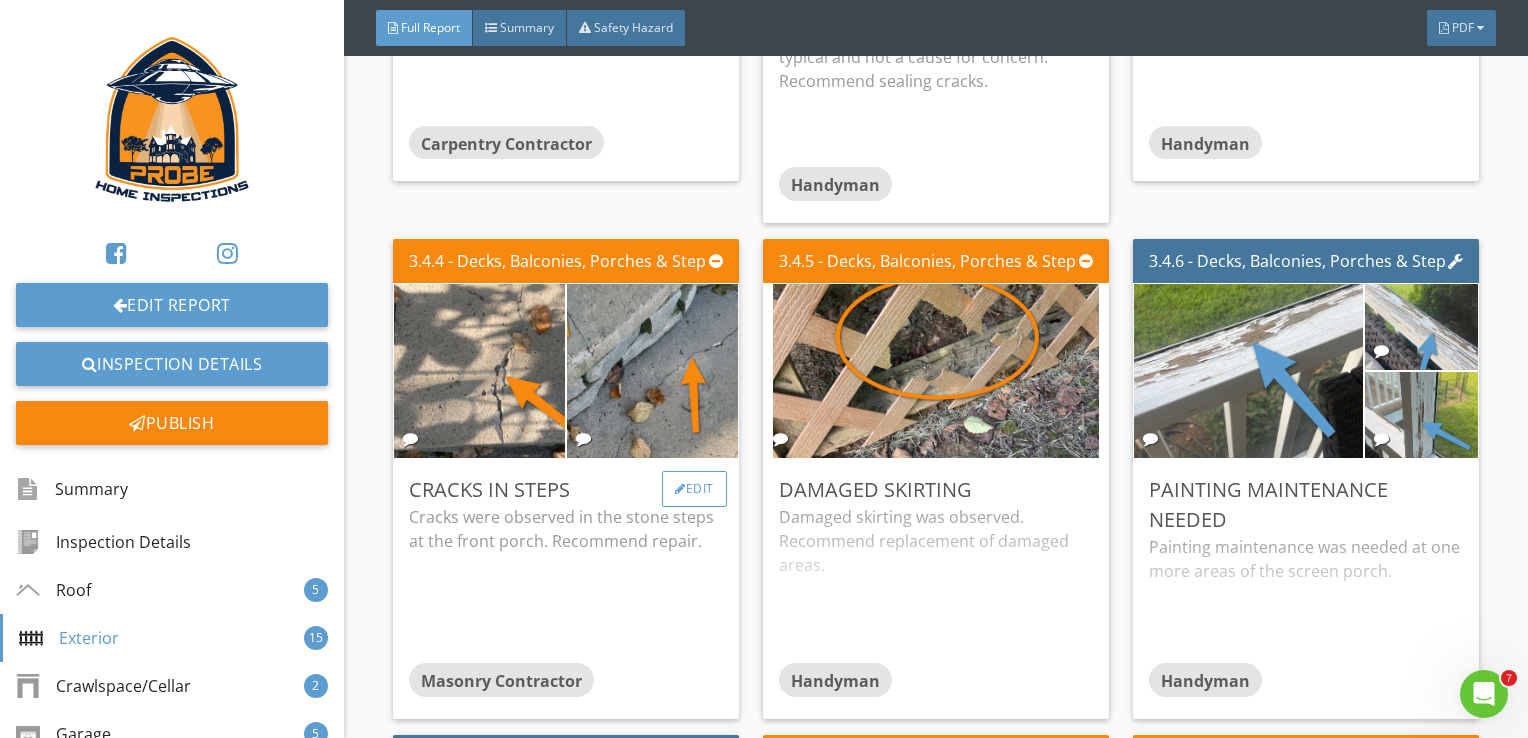click on "Edit" at bounding box center (694, 489) 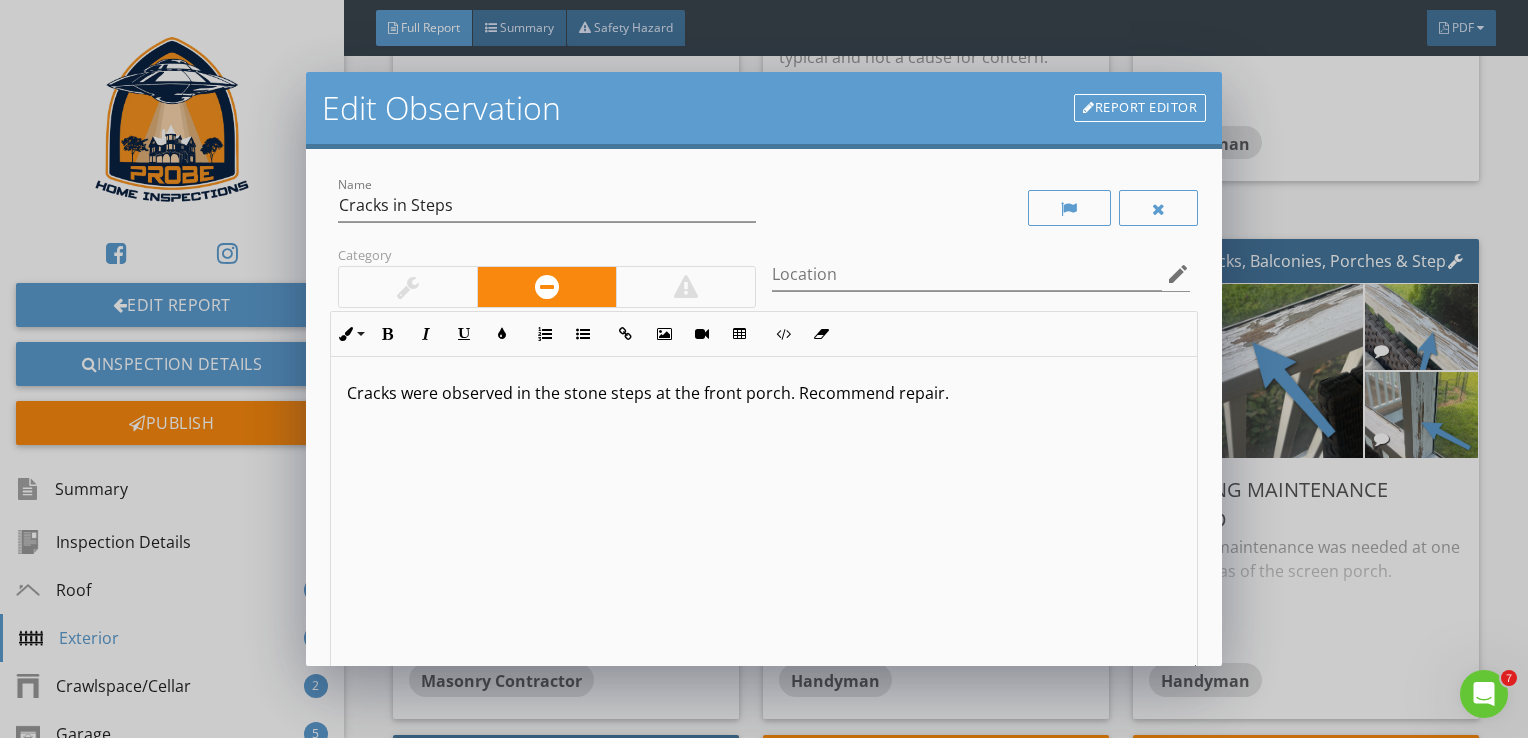 click on "Cracks were observed in the stone steps at the front porch. Recommend repair." at bounding box center [764, 393] 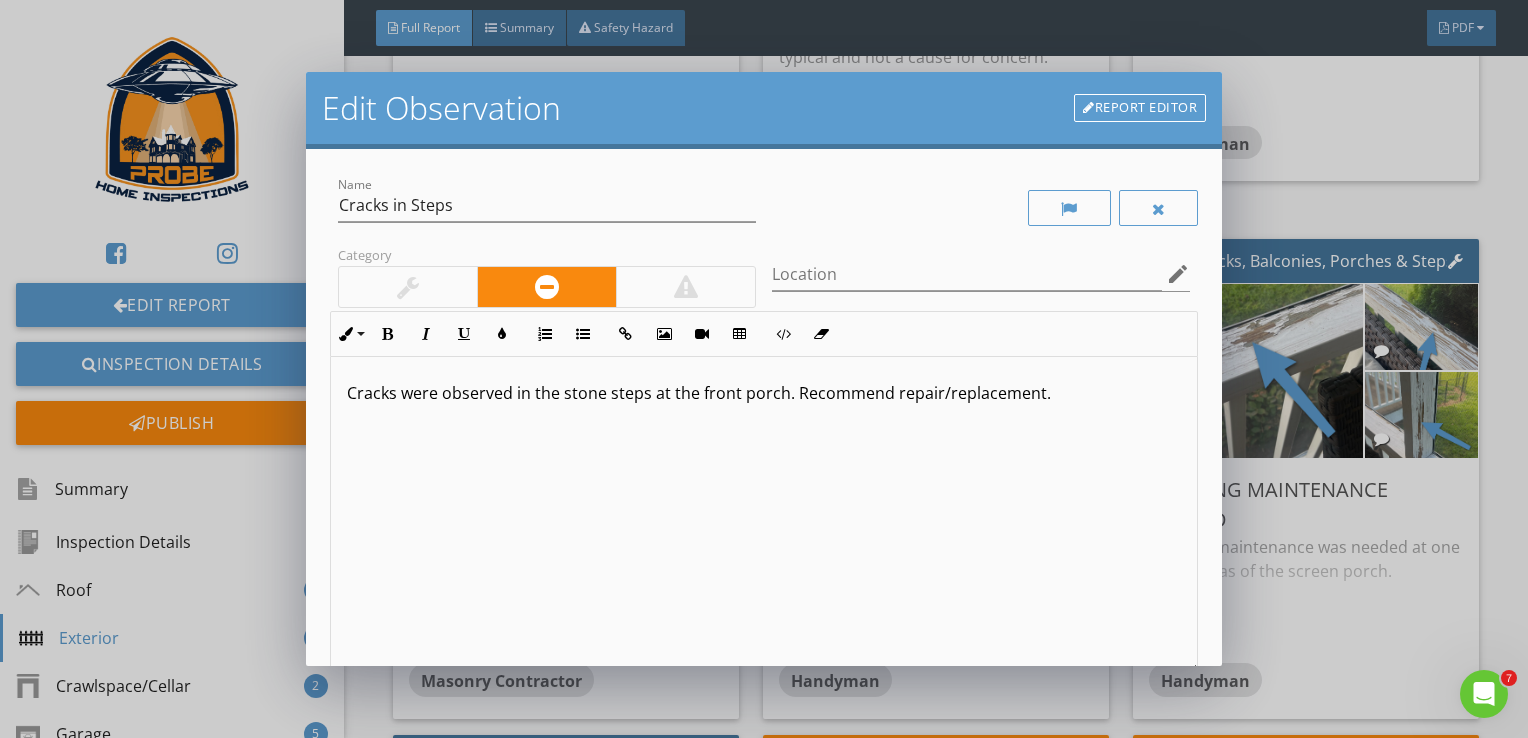 scroll, scrollTop: 0, scrollLeft: 0, axis: both 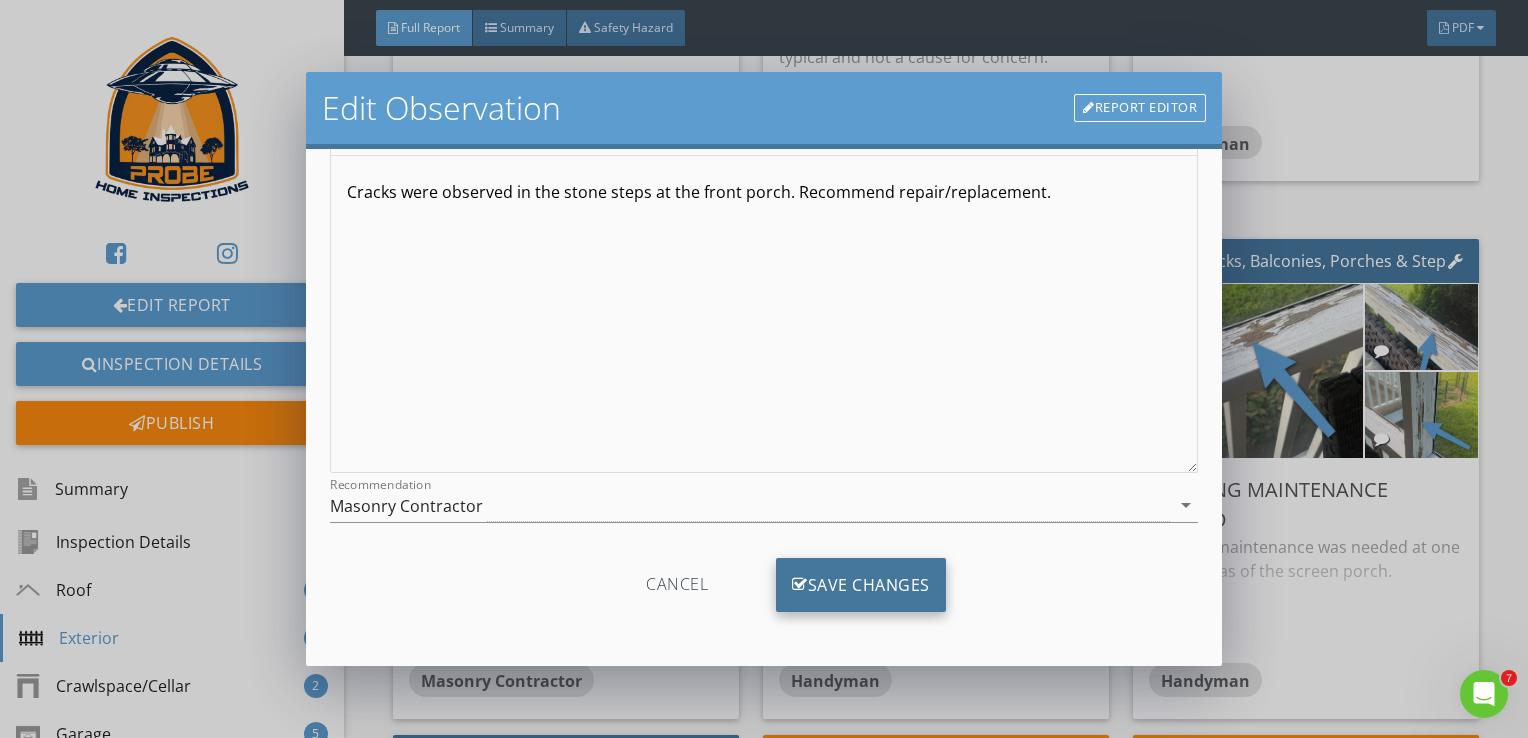 click on "Save Changes" at bounding box center (861, 585) 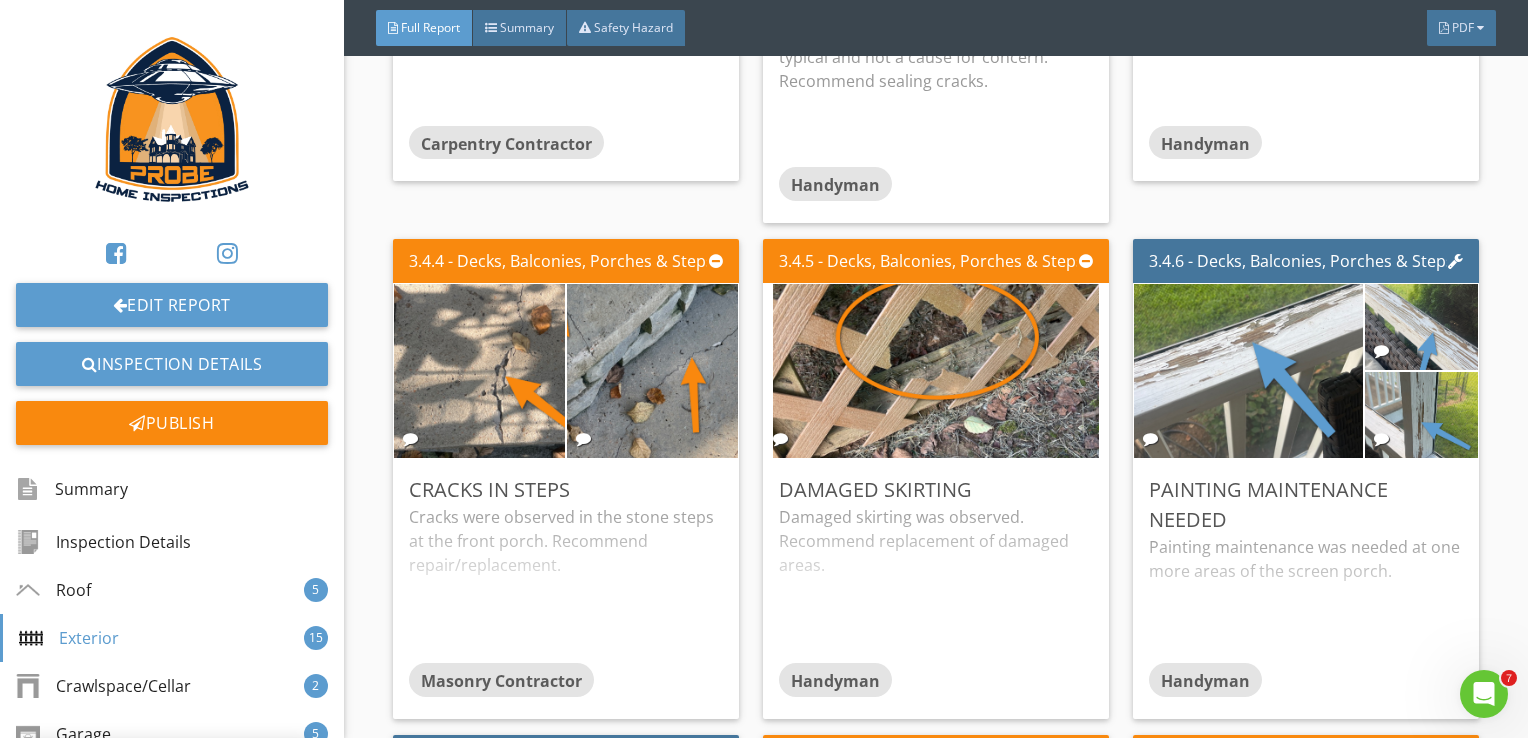 scroll, scrollTop: 0, scrollLeft: 0, axis: both 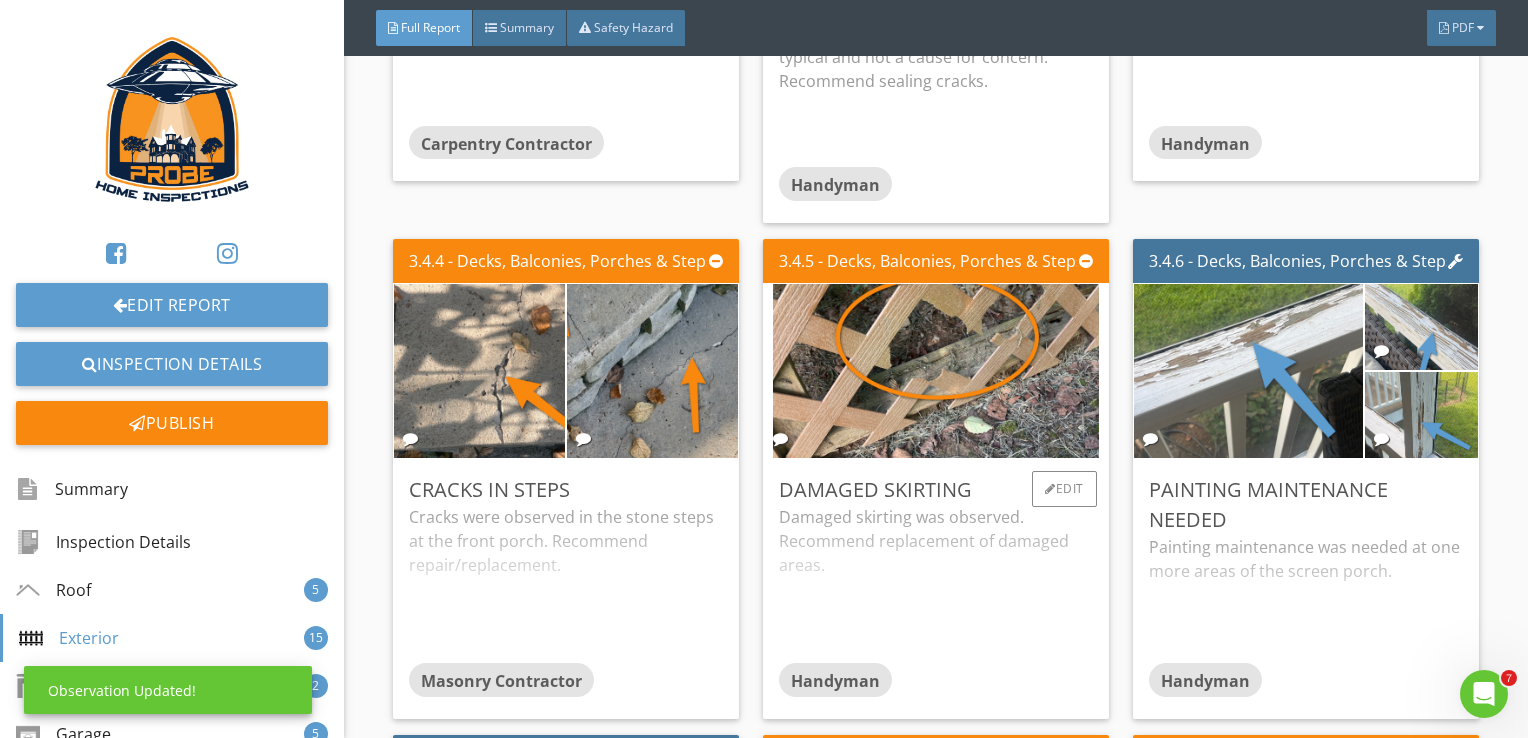 click on "Damaged skirting was observed. Recommend replacement of damaged areas." at bounding box center [936, 584] 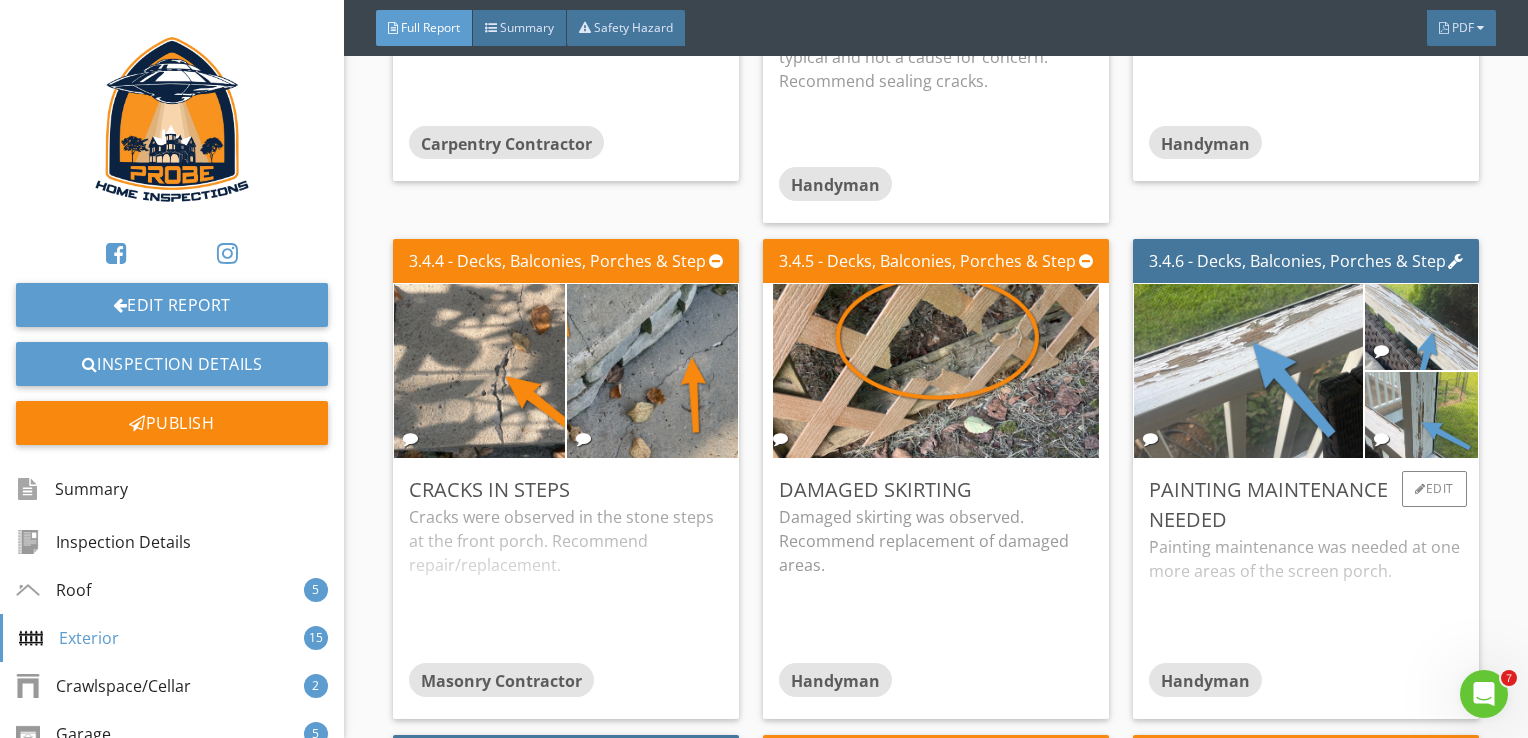 click on "Painting maintenance was needed at one more areas of the screen porch." at bounding box center (1306, 599) 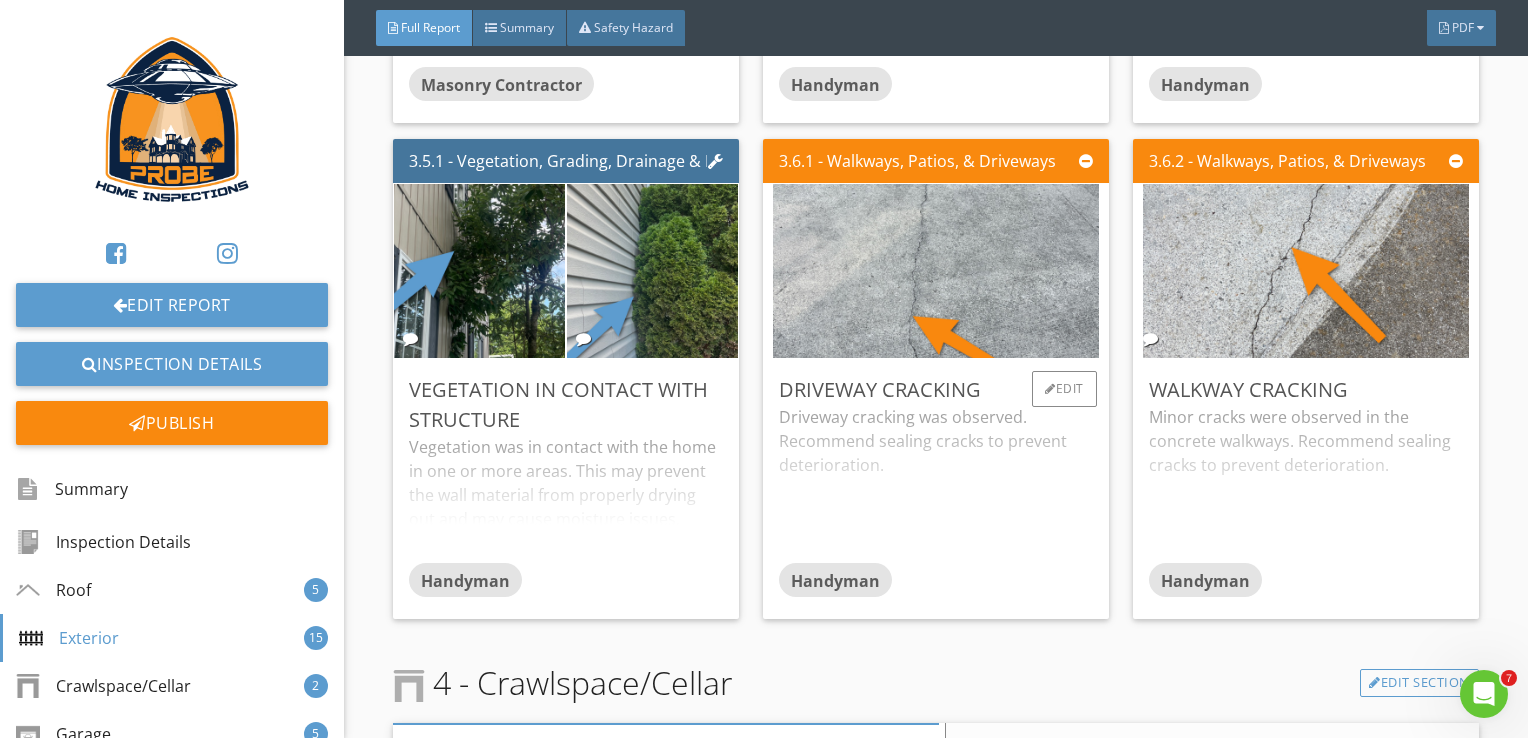 scroll, scrollTop: 5900, scrollLeft: 0, axis: vertical 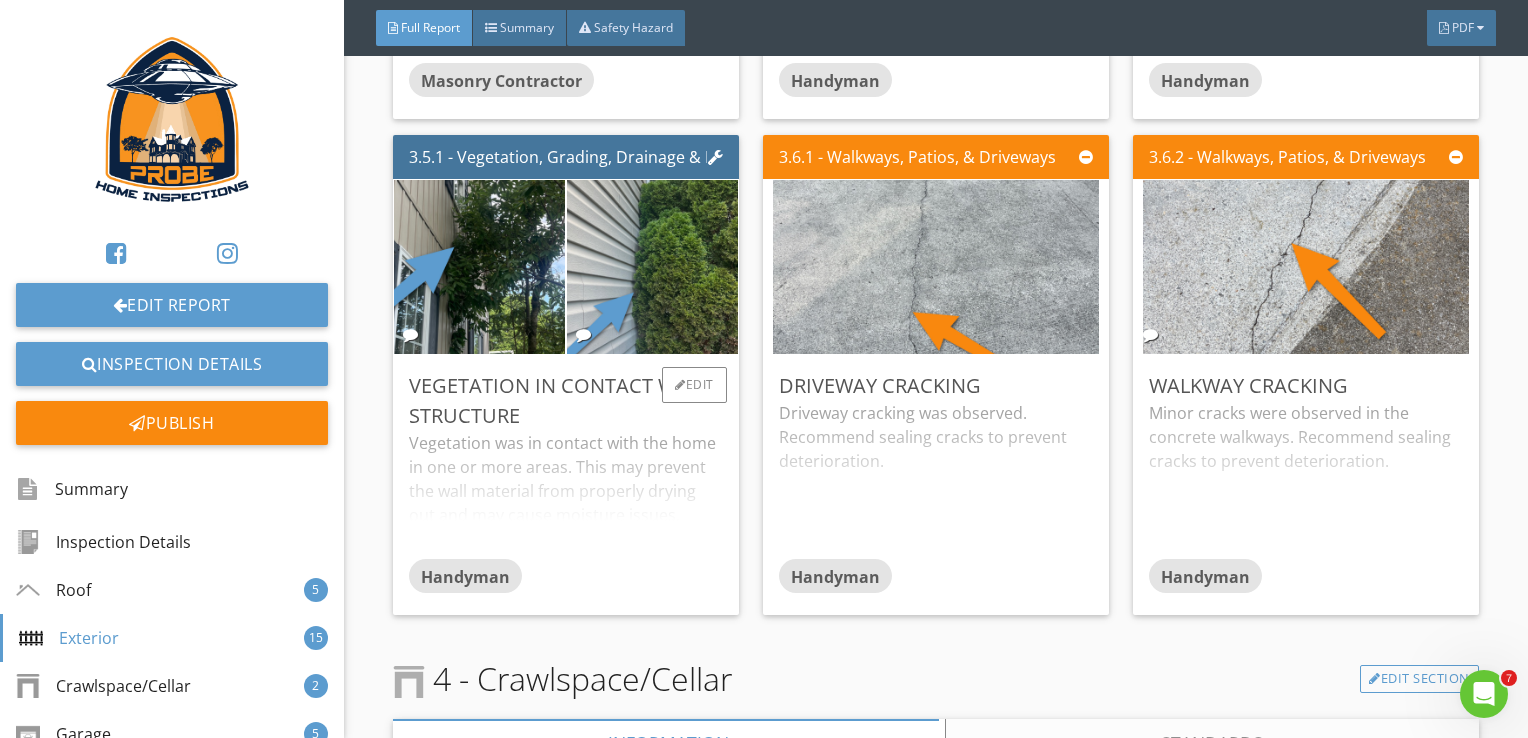 click on "Vegetation was in contact with the home in one or more areas. This may prevent the wall material from properly drying out and may cause moisture issues. Recommend cutting back vegetation at least 12 inches from the structure." at bounding box center (566, 495) 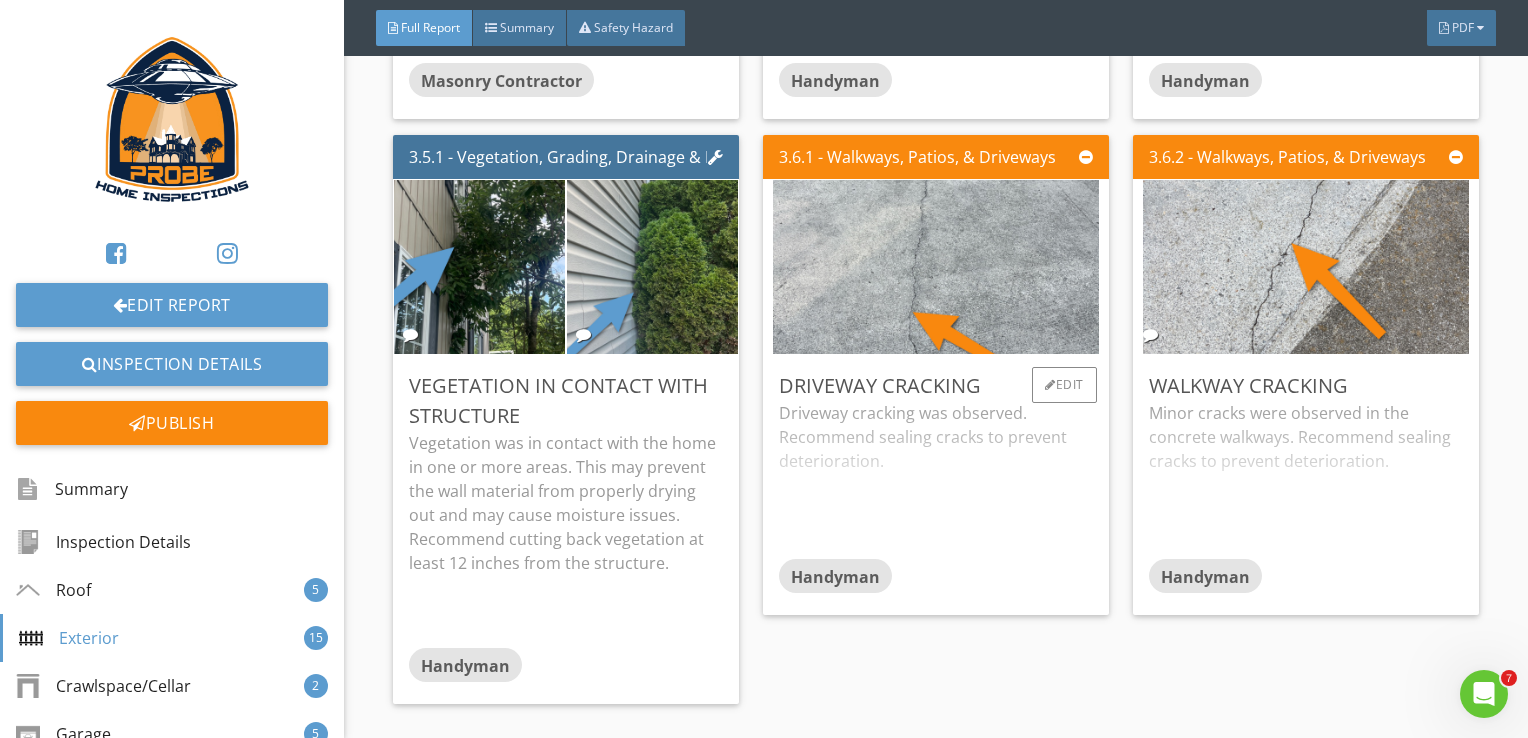 click on "Driveway cracking was observed. Recommend sealing cracks to prevent deterioration." at bounding box center (936, 480) 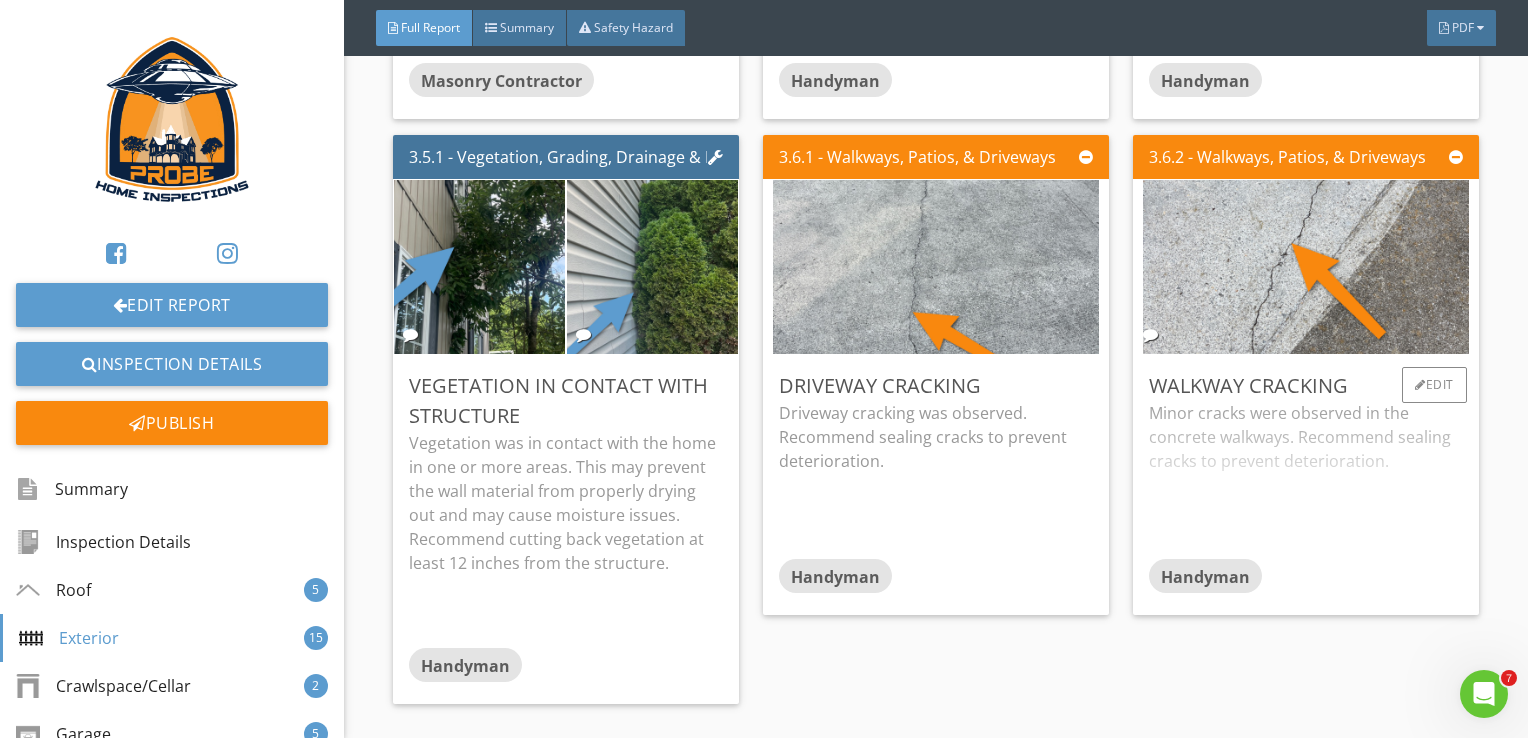 click on "Minor cracks were observed in the concrete walkways. Recommend sealing cracks to prevent deterioration." at bounding box center [1306, 480] 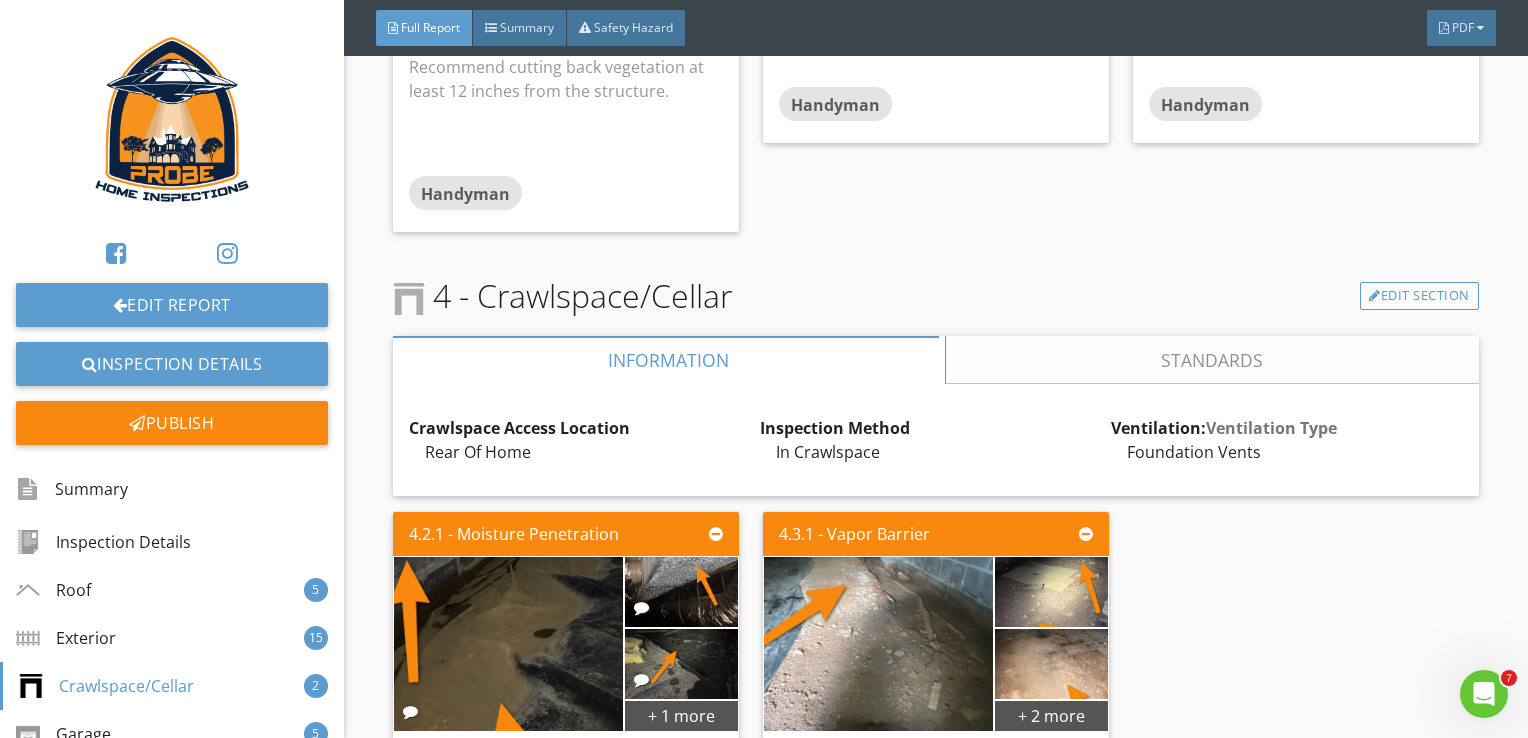 scroll, scrollTop: 6600, scrollLeft: 0, axis: vertical 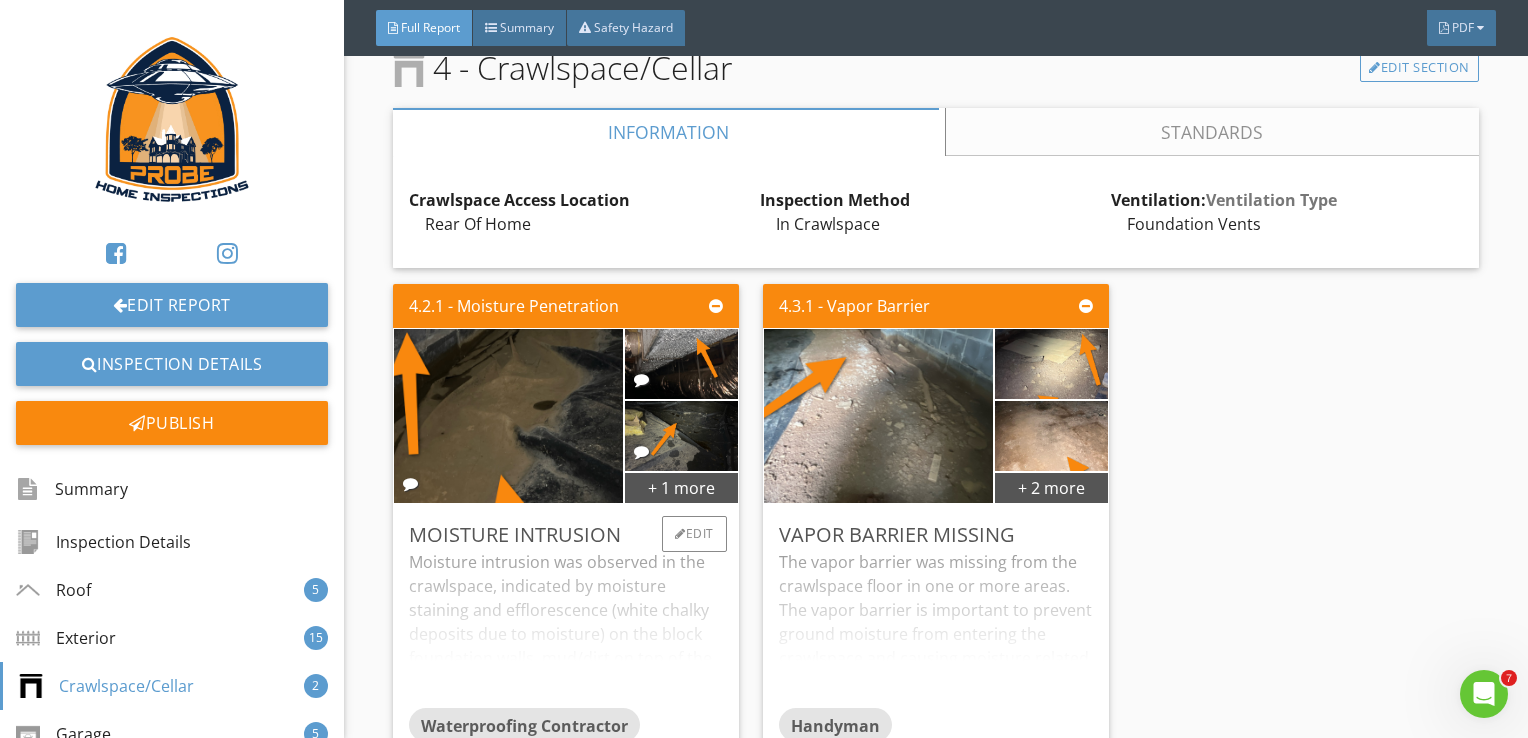 click on "Moisture intrusion was observed in the crawlspace, indicated by moisture staining and efflorescence (white chalky deposits due to moisture) on the block foundation walls, mud/dirt on top of the moisture barrier (from previous water on top of the vapor barrier), and condensation on the ductwork due to high humidity. Recommend taking steps to prevent moisture intrusion, such as adding a vapor barrier to missing areas, and adding a dehumidifier. A qualified waterproofing contractor is recommended for further review." at bounding box center (566, 629) 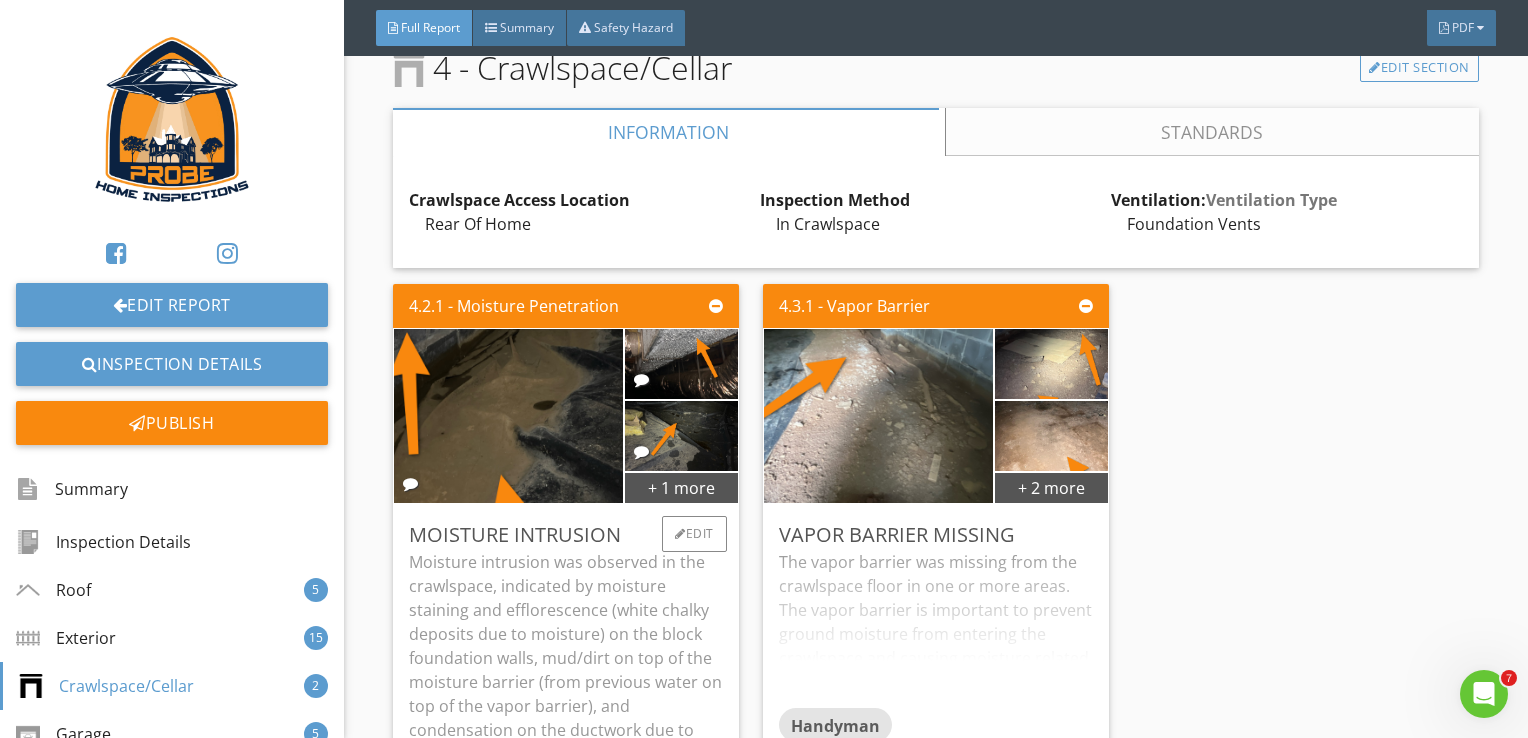 scroll, scrollTop: 6800, scrollLeft: 0, axis: vertical 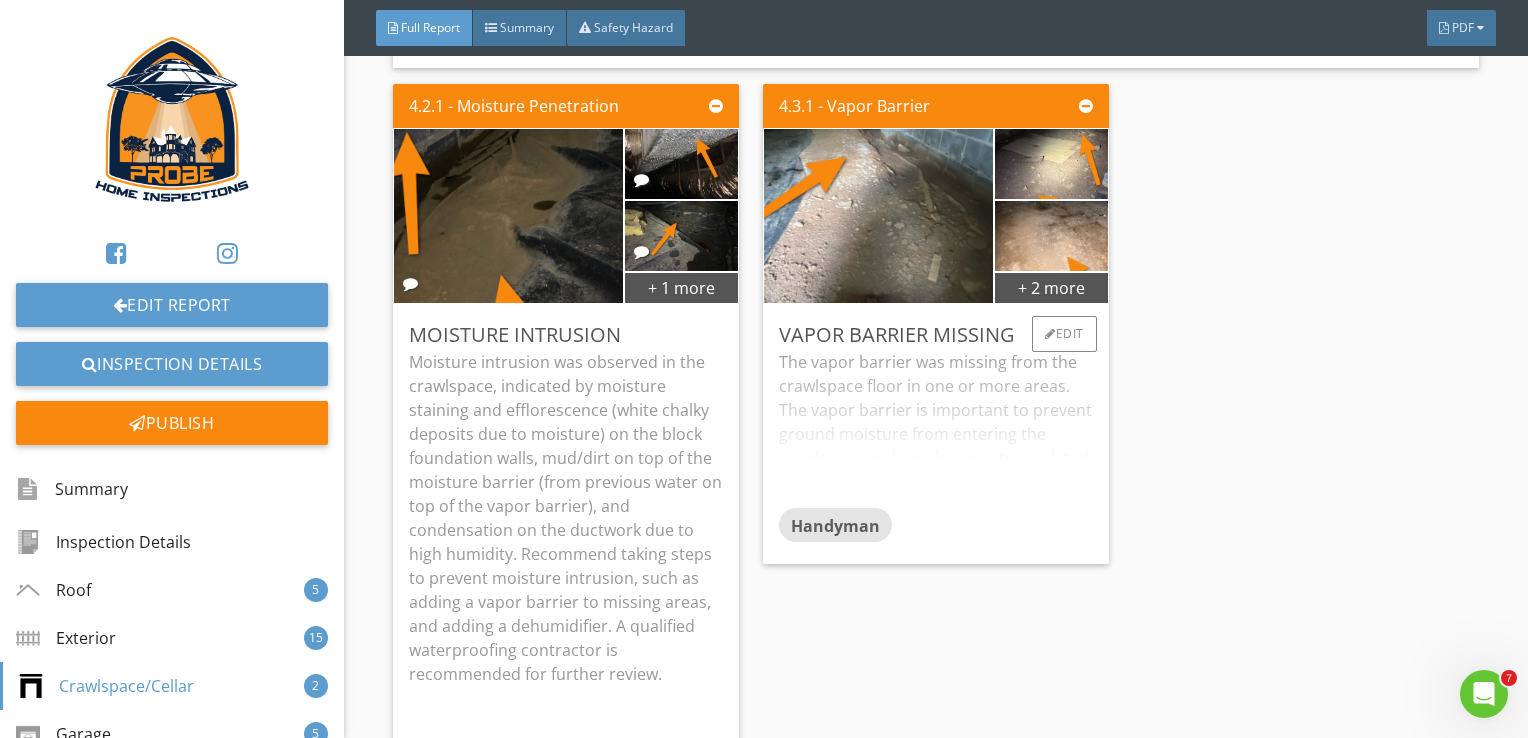 click on "The vapor barrier was missing from the crawlspace floor in one or more areas. The vapor barrier is important to prevent ground moisture from entering the crawlspace and causing moisture related issues, such as mold, fungus, pest intrusion, and deterioration. Recommend adding a vapor barrier to missing areas." at bounding box center (936, 429) 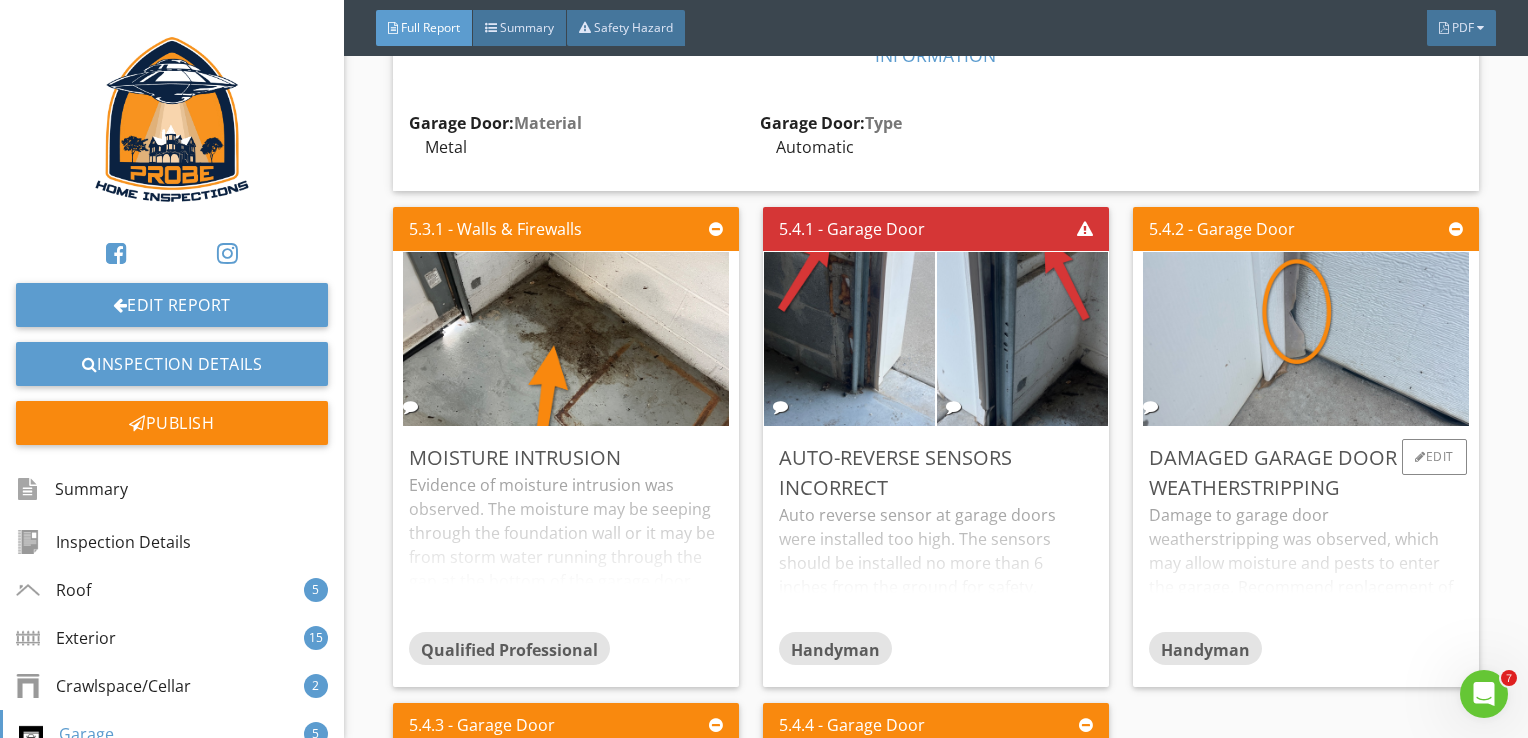 scroll, scrollTop: 7800, scrollLeft: 0, axis: vertical 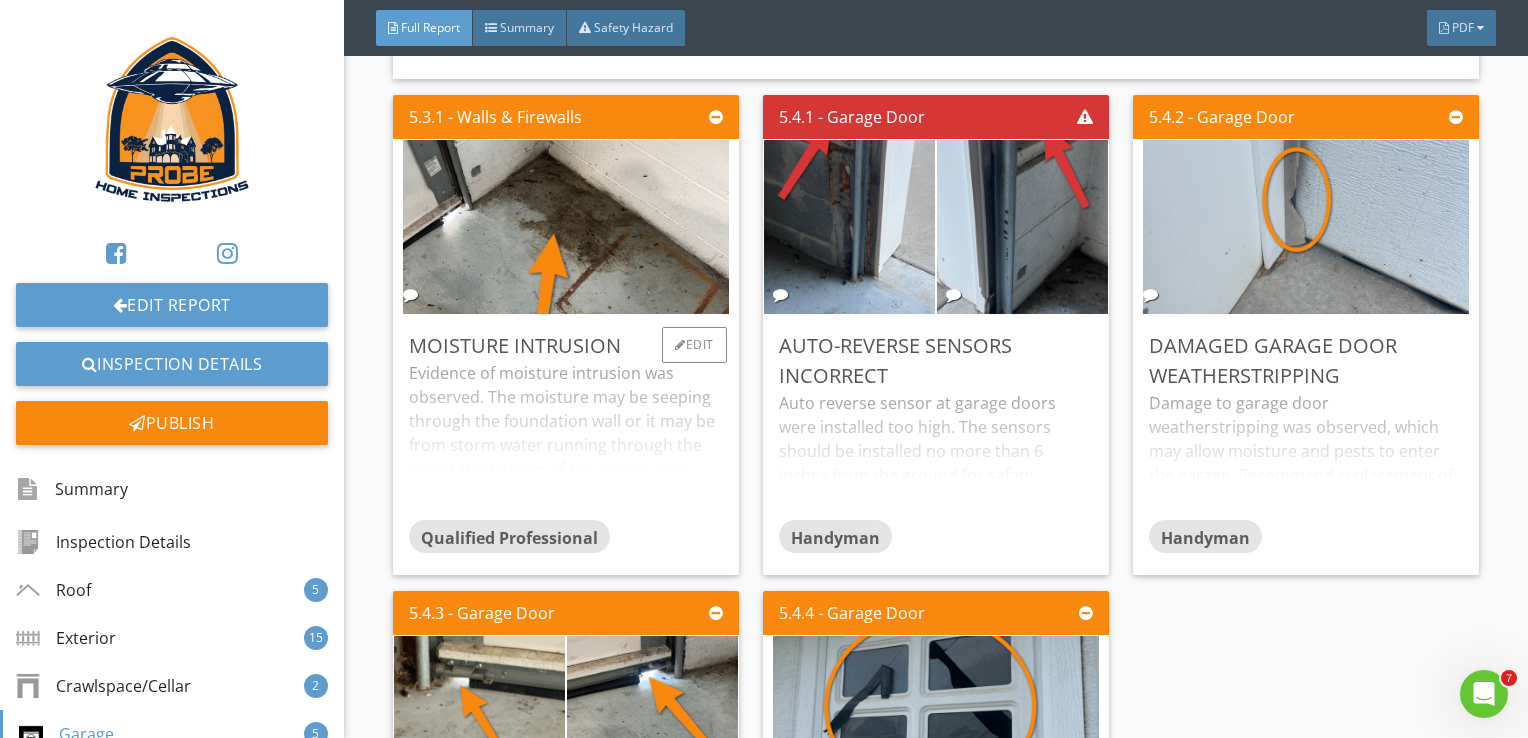 click on "Evidence of moisture intrusion was observed. The moisture may be seeping through the foundation wall or it may be from storm water running through the gap at the bottom of the garage door. Recommend a qualified contractor for further evaluation." at bounding box center (566, 440) 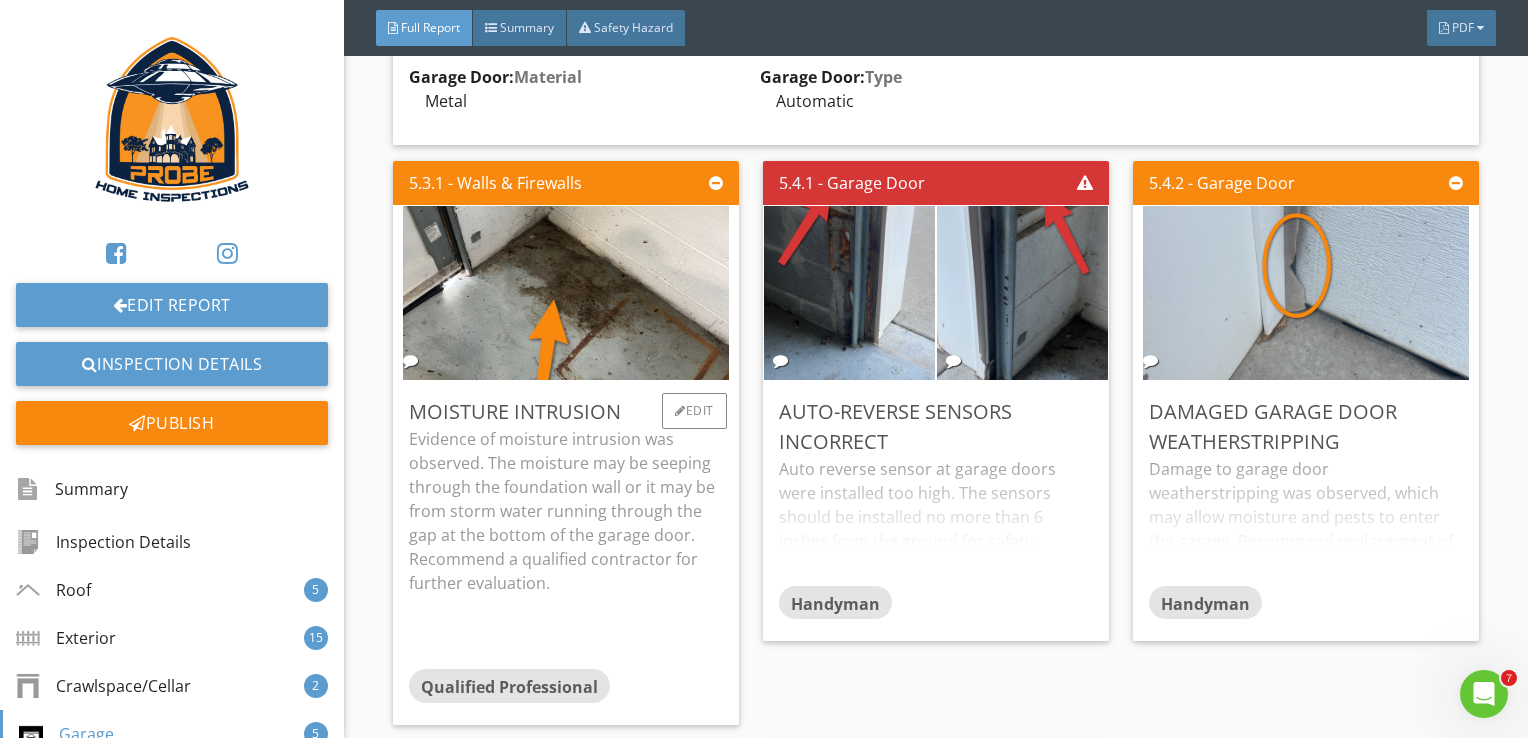 scroll, scrollTop: 7700, scrollLeft: 0, axis: vertical 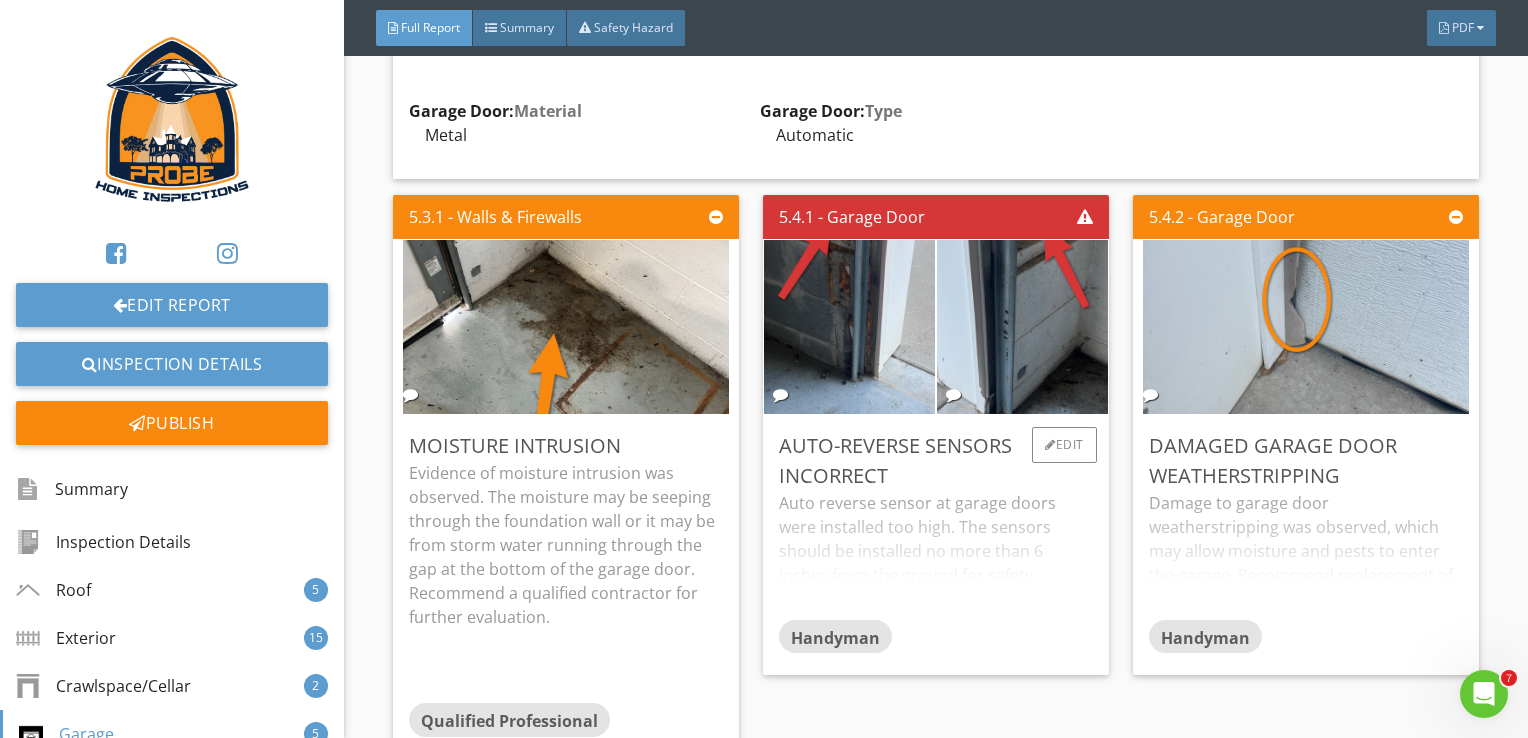 click on "Auto reverse sensor at garage doors were installed too high. The sensors should be installed no more than 6 inches from the ground for safety. Recommend correction." at bounding box center (936, 555) 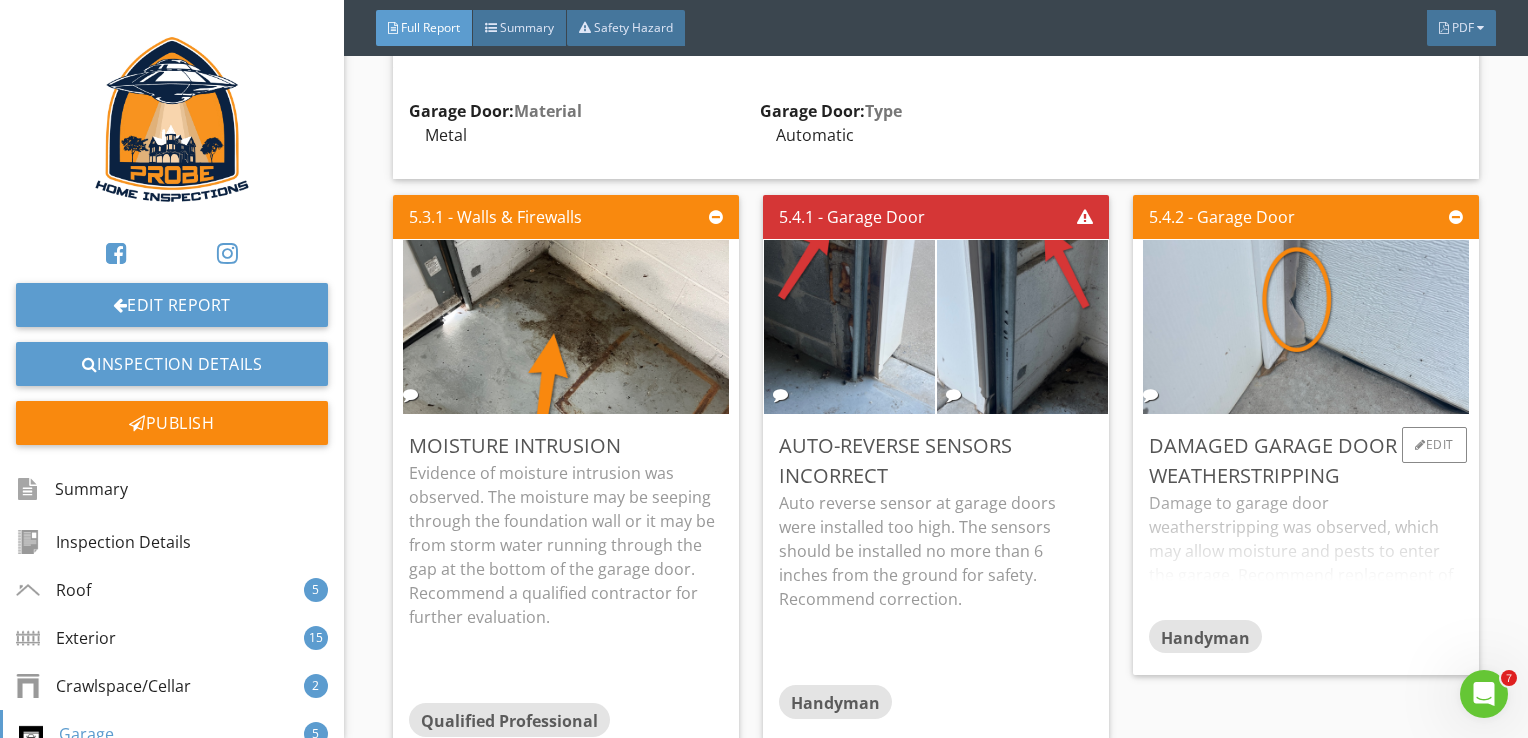 click on "Damage to garage door weatherstripping was observed, which may allow moisture and pests to enter the garage. Recommend replacement of damaged weatherstripping." at bounding box center [1306, 555] 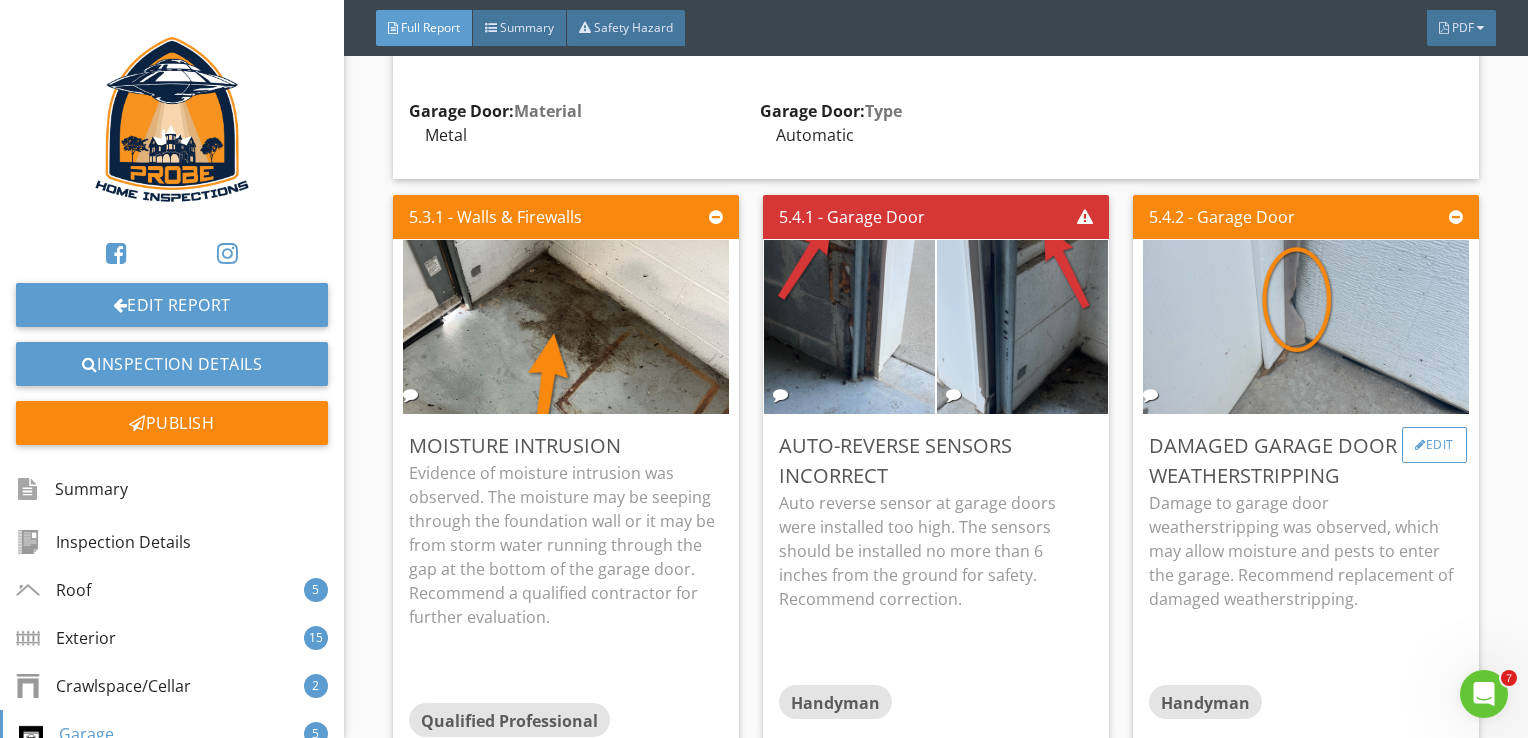 click on "Edit" at bounding box center [1434, 445] 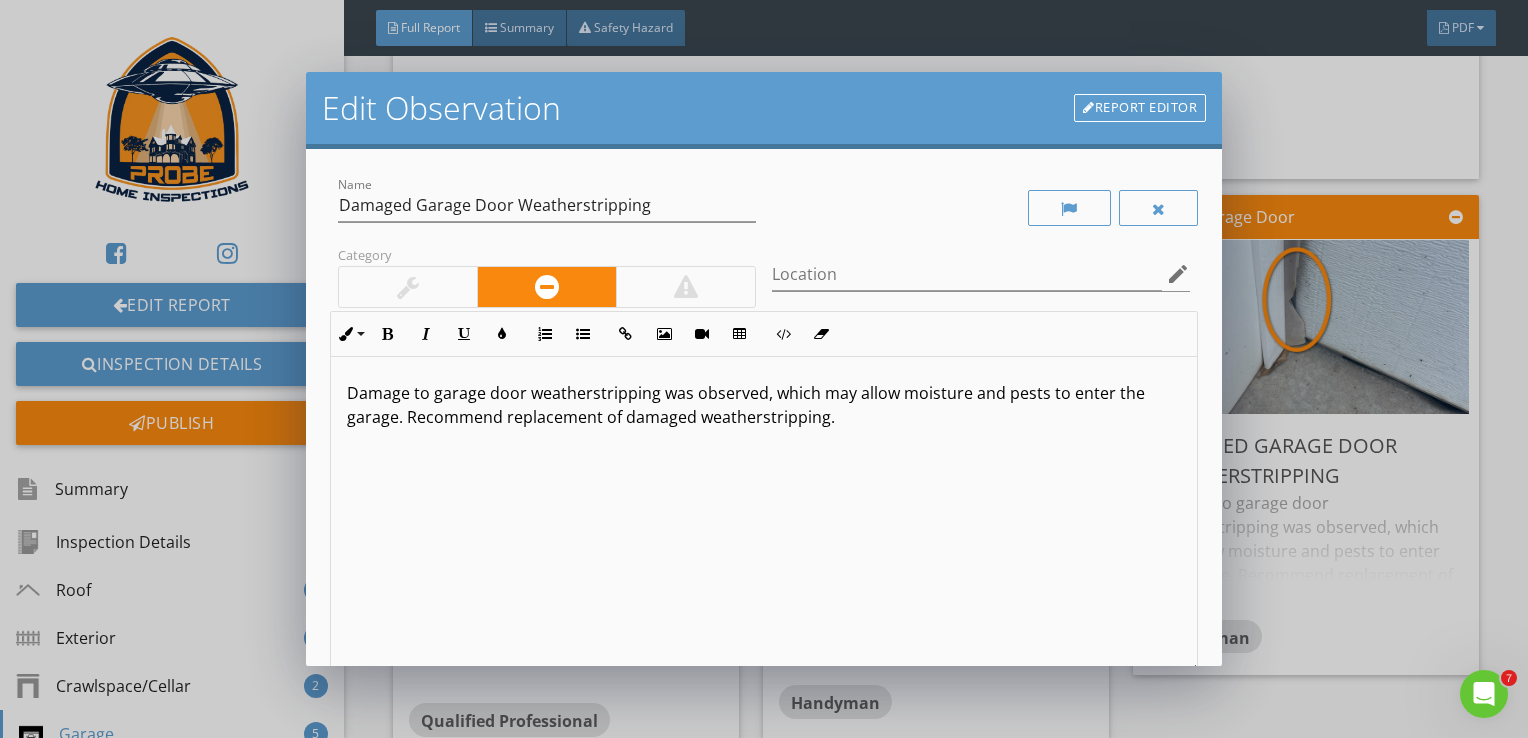 click on "Damage to garage door weatherstripping was observed, which may allow moisture and pests to enter the garage. Recommend replacement of damaged weatherstripping." at bounding box center [764, 405] 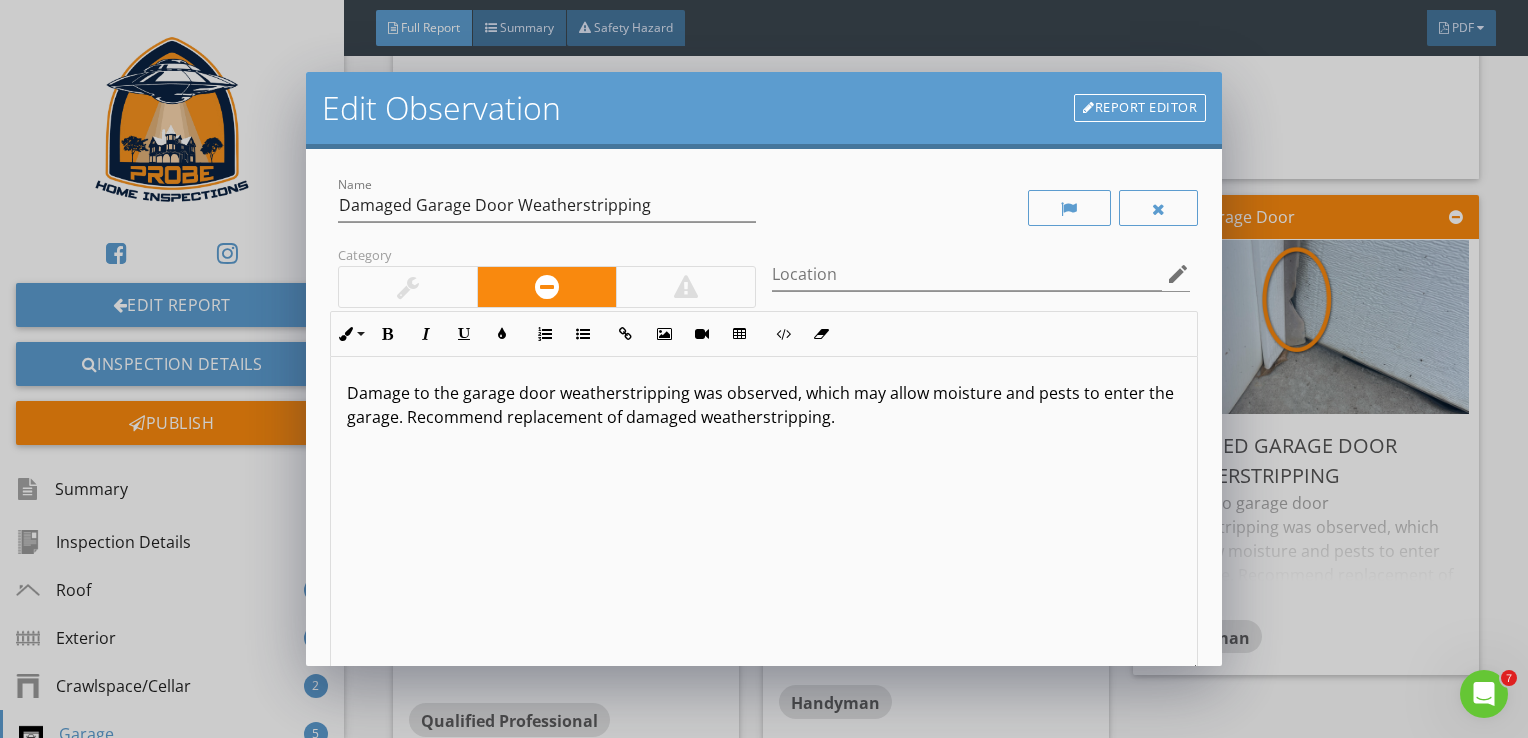 scroll, scrollTop: 0, scrollLeft: 0, axis: both 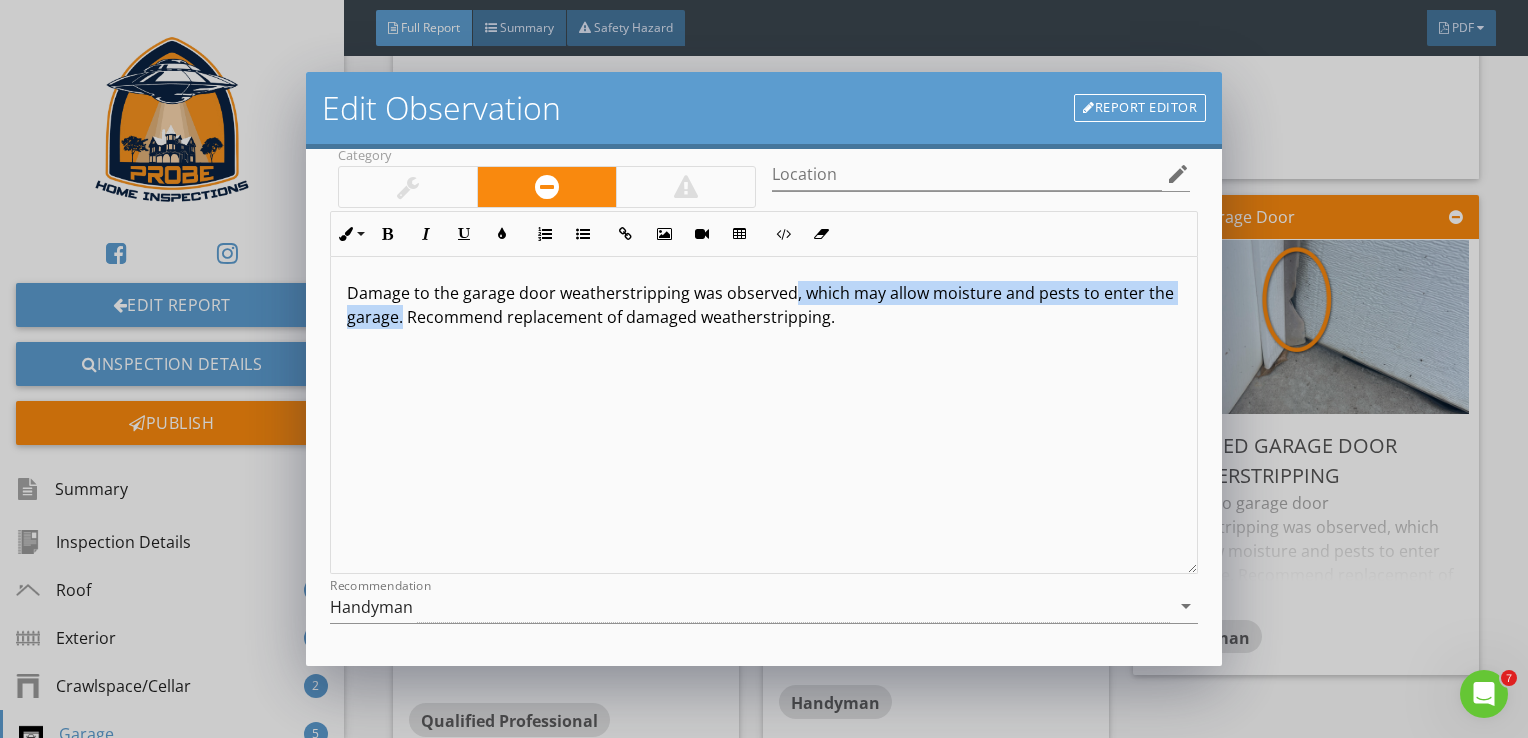 drag, startPoint x: 430, startPoint y: 317, endPoint x: 788, endPoint y: 289, distance: 359.0933 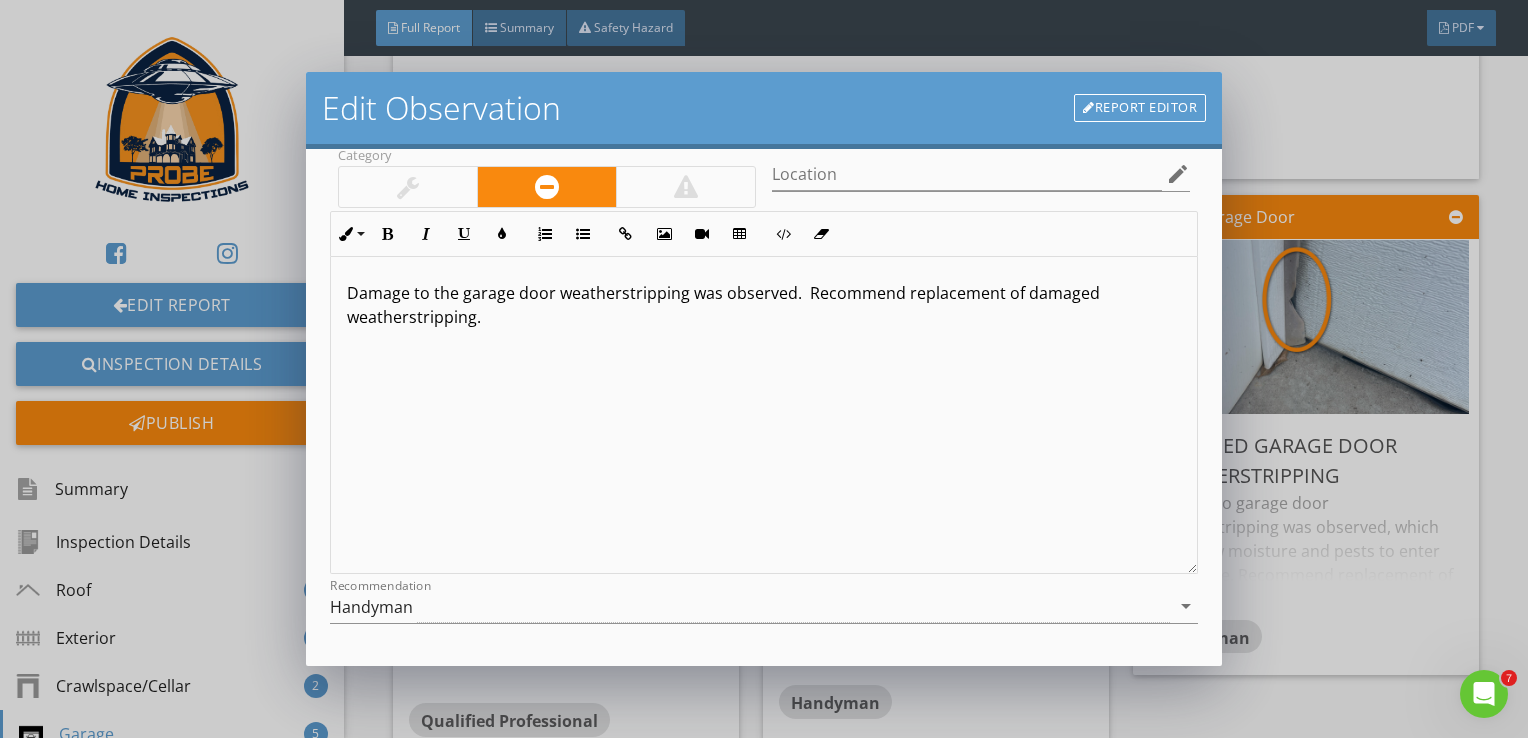 scroll, scrollTop: 0, scrollLeft: 0, axis: both 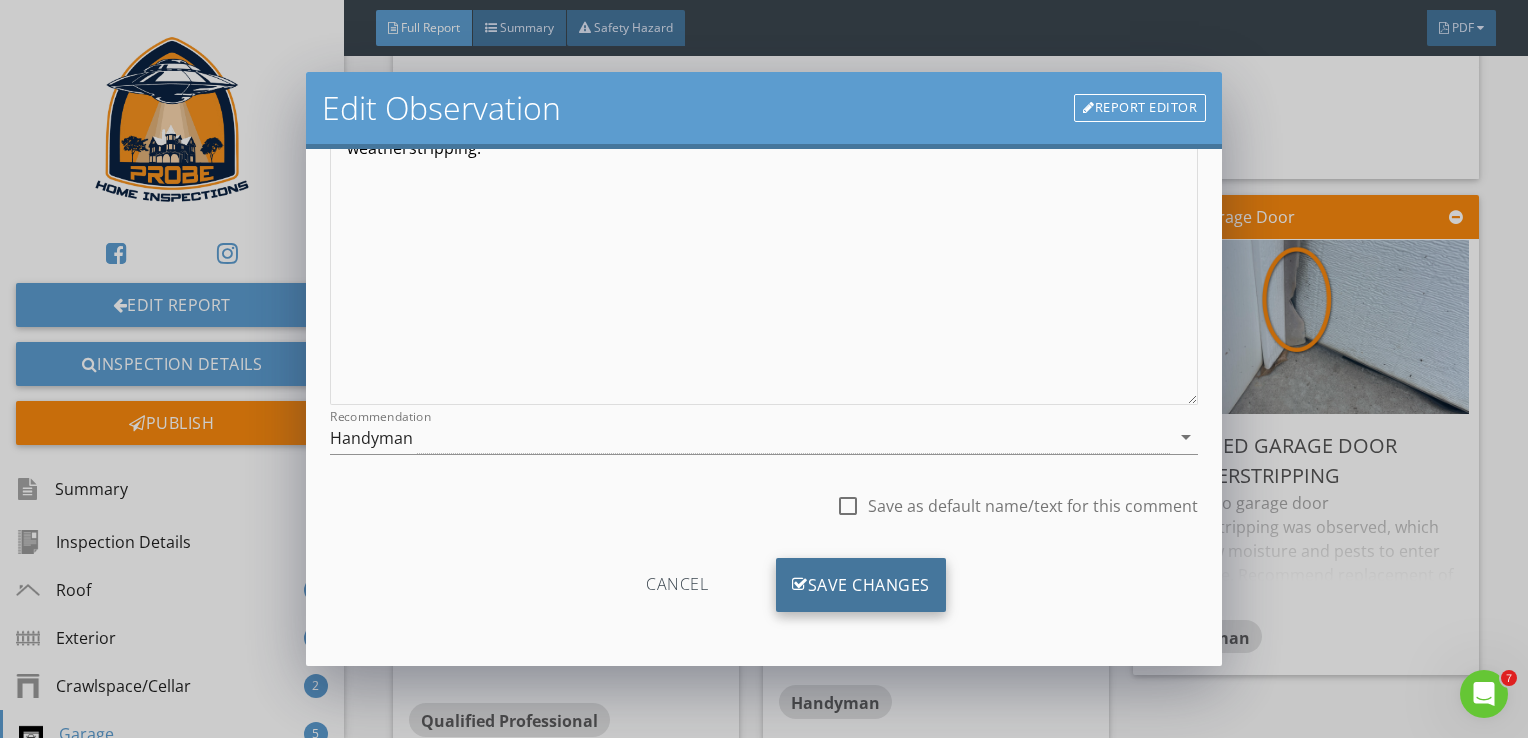 click on "Save Changes" at bounding box center (861, 585) 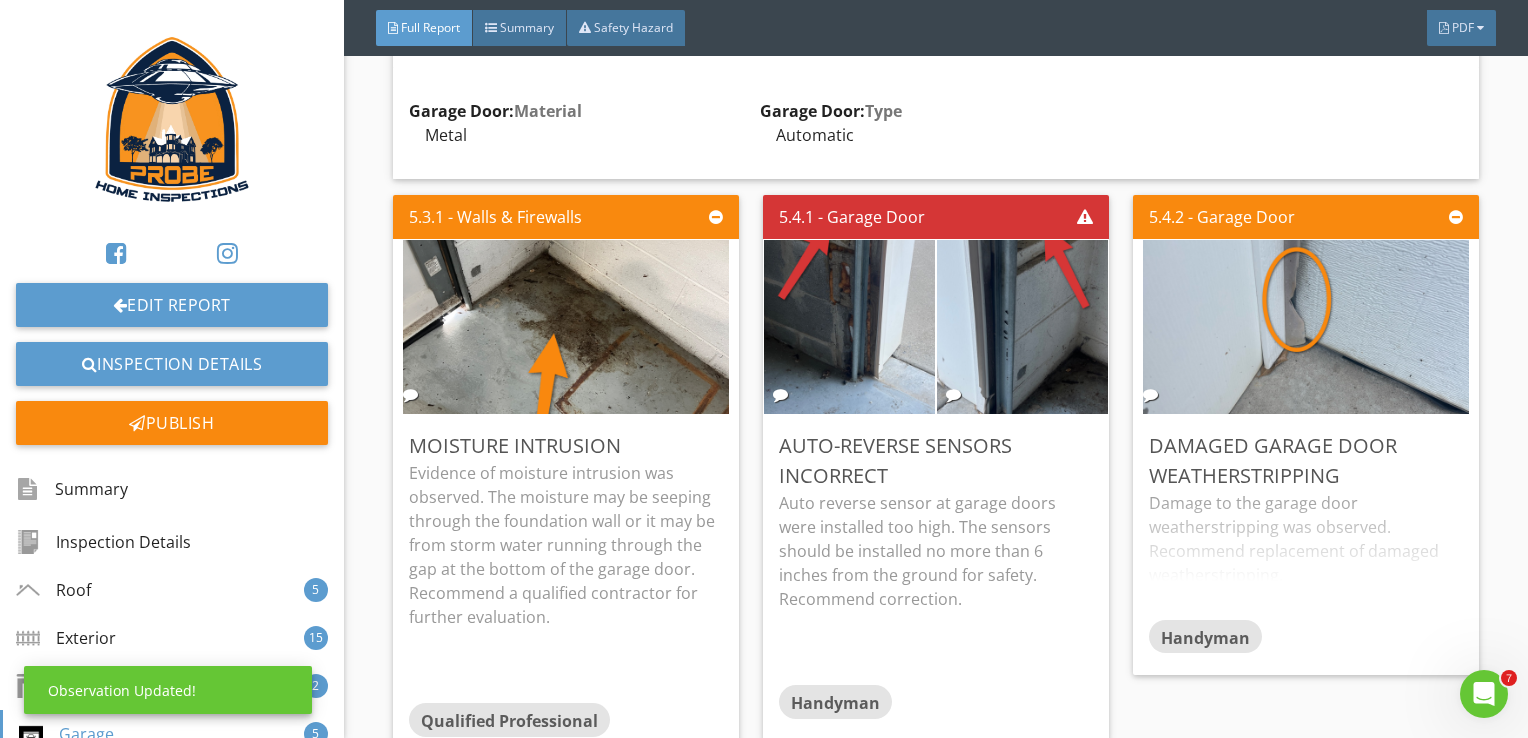 scroll, scrollTop: 32, scrollLeft: 0, axis: vertical 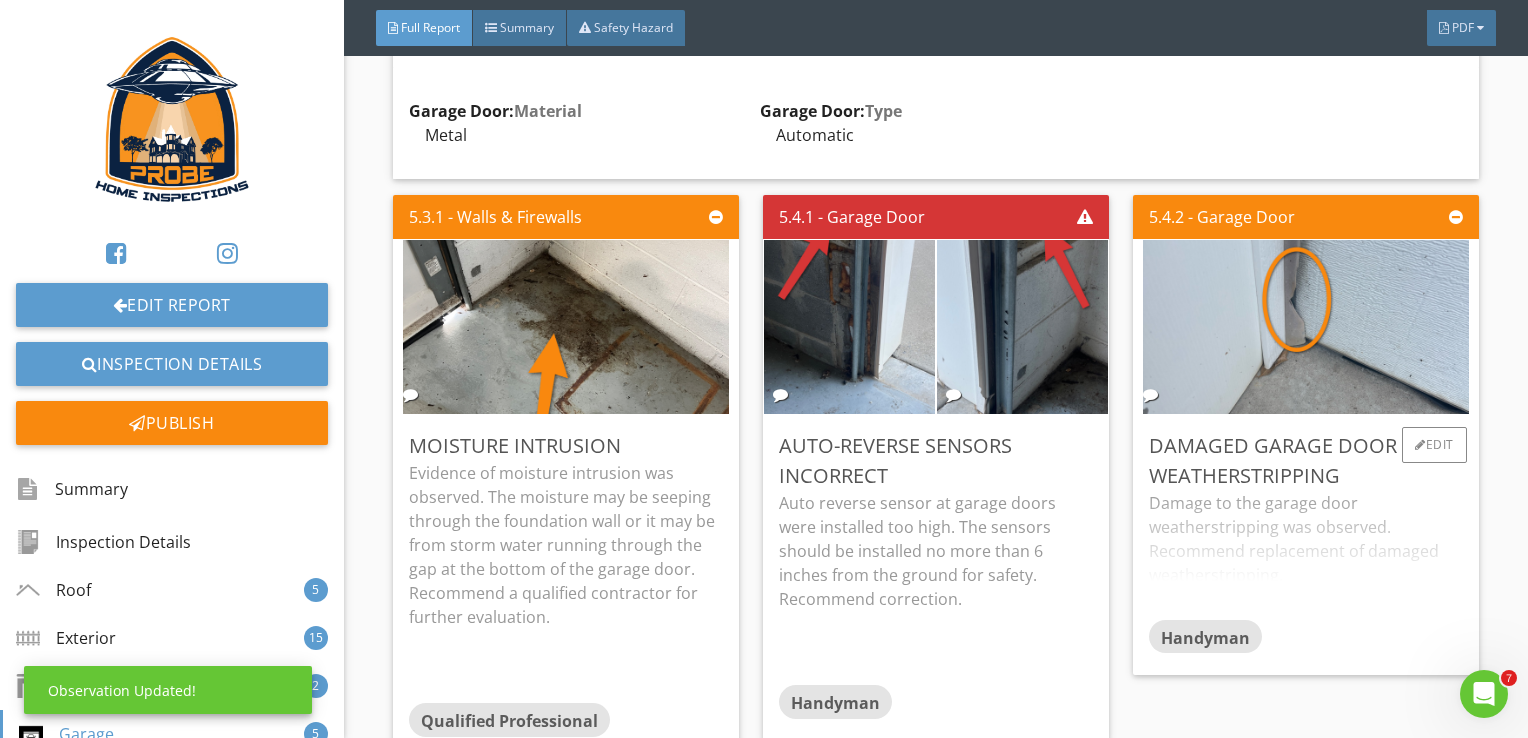 click on "Damage to the garage door weatherstripping was observed.  Recommend replacement of damaged weatherstripping." at bounding box center [1306, 555] 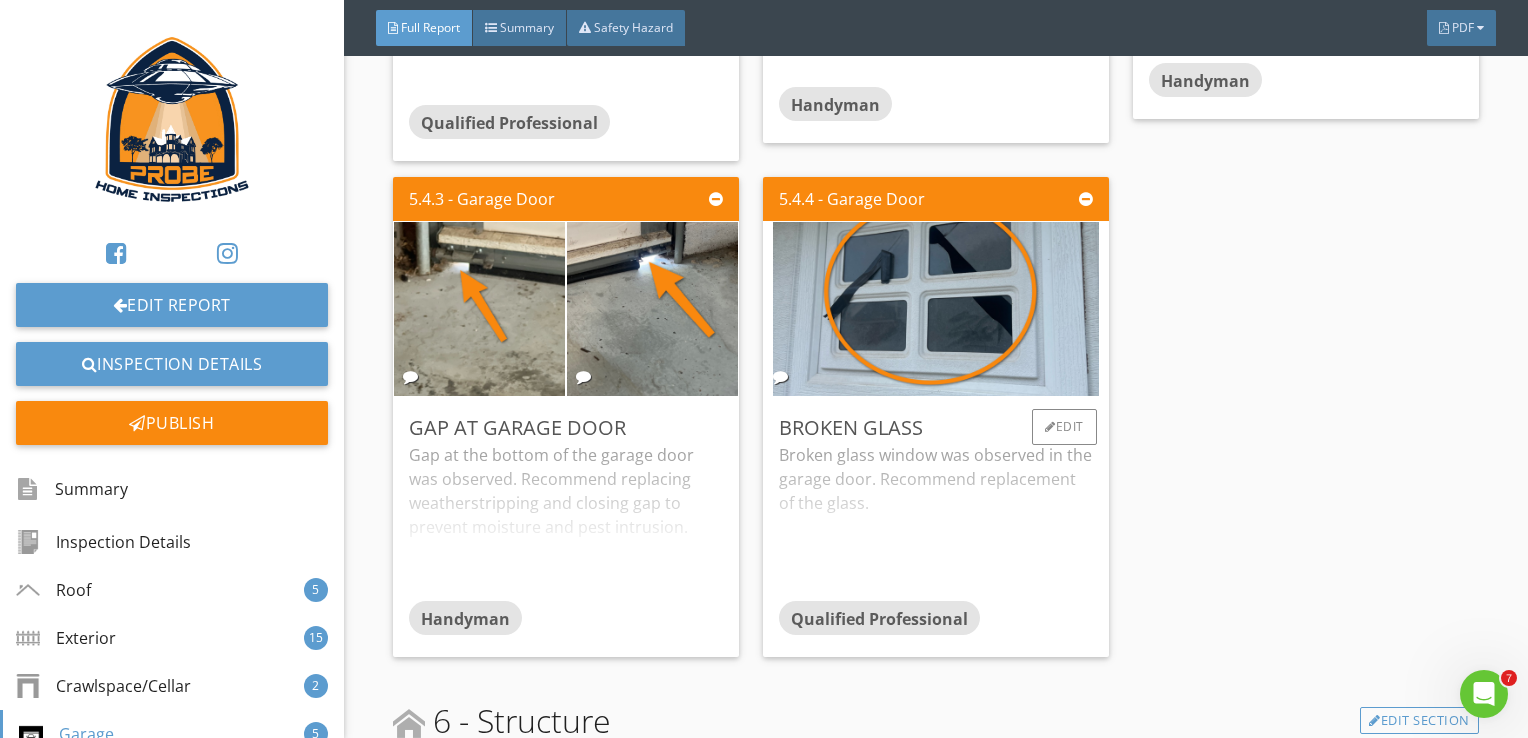scroll, scrollTop: 8300, scrollLeft: 0, axis: vertical 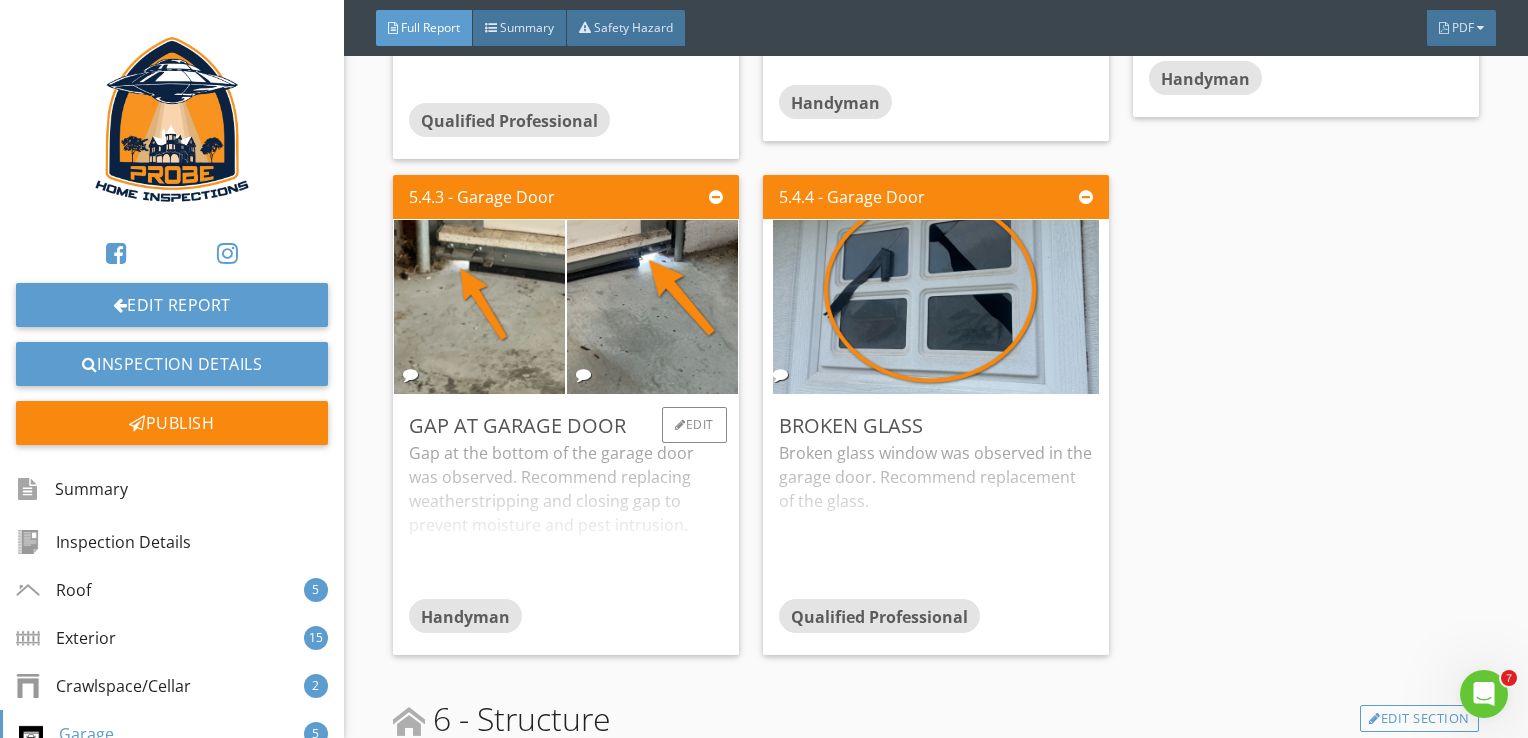 click on "Gap at the bottom of the garage door was observed. Recommend replacing weatherstripping and closing gap to prevent moisture and pest intrusion." at bounding box center (566, 520) 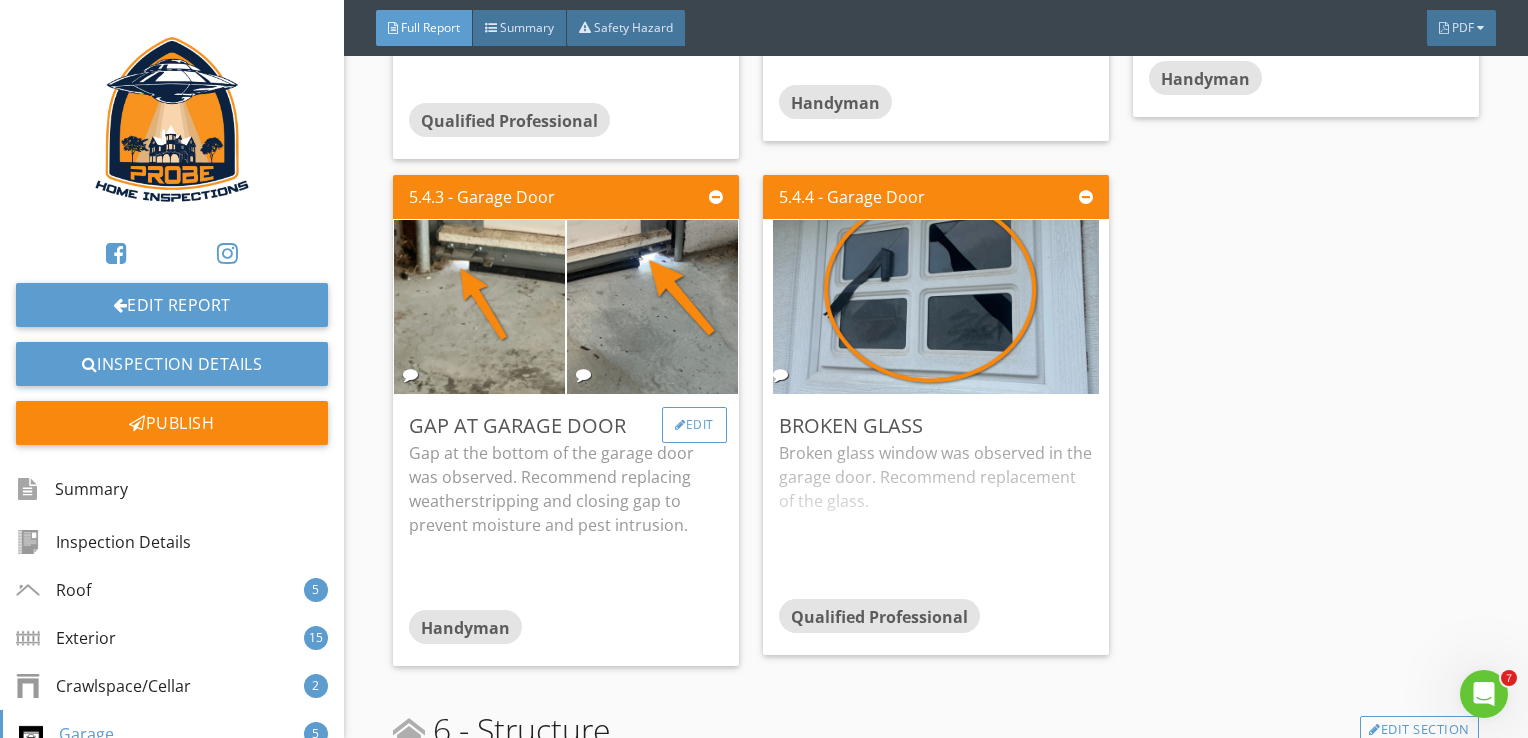 click on "Edit" at bounding box center [694, 425] 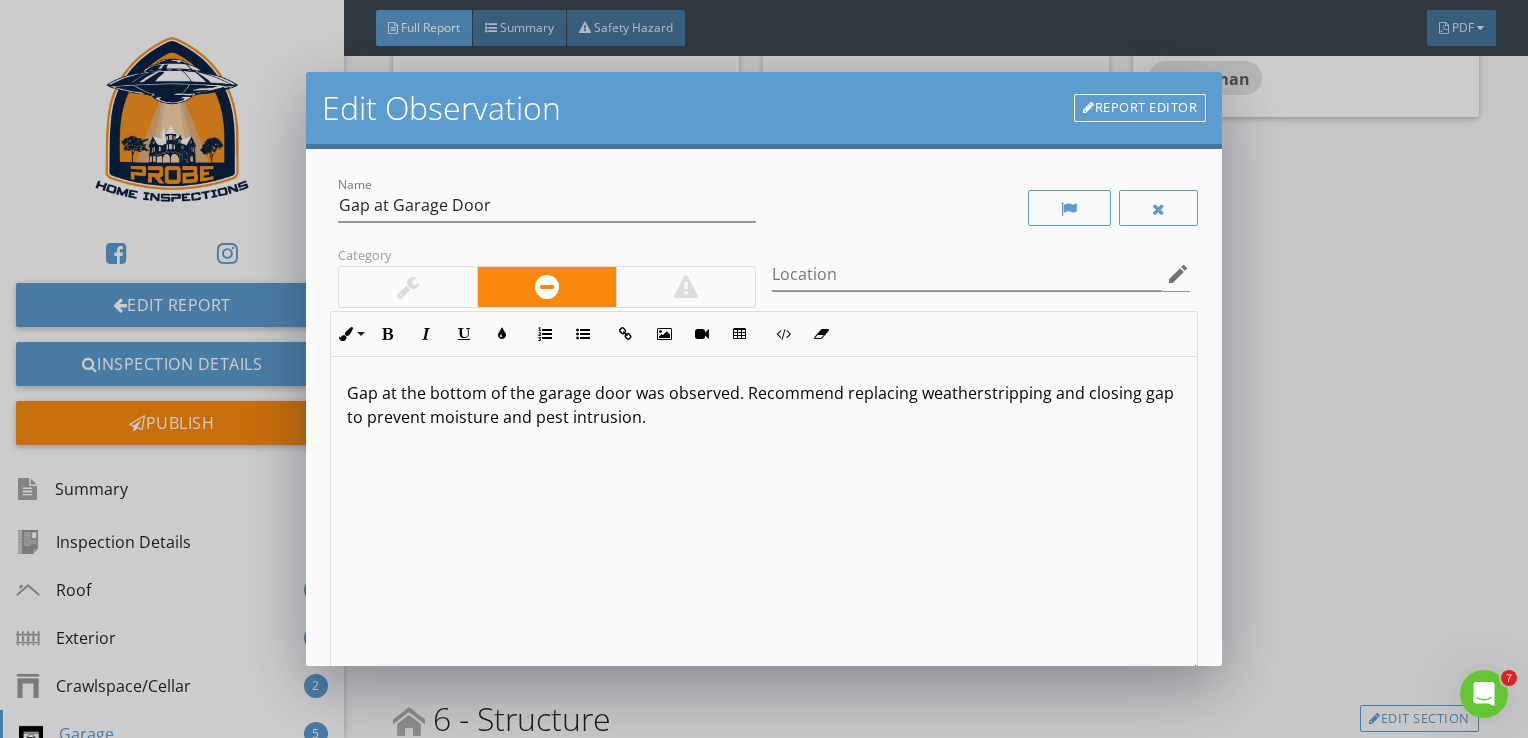click on "Gap at the bottom of the garage door was observed. Recommend replacing weatherstripping and closing gap to prevent moisture and pest intrusion." at bounding box center (764, 405) 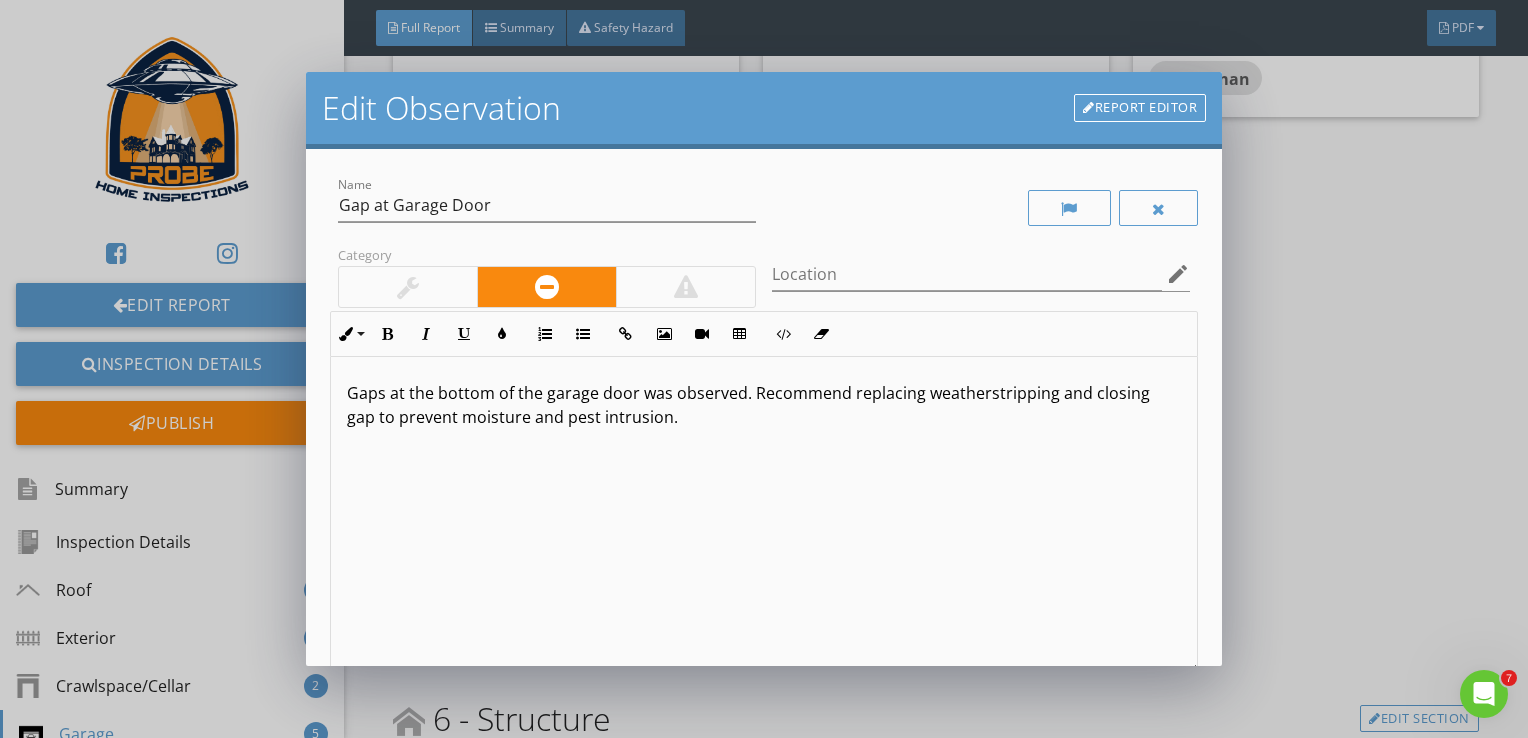 click on "Gaps at the bottom of the garage door was observed. Recommend replacing weatherstripping and closing gap to prevent moisture and pest intrusion." at bounding box center [764, 405] 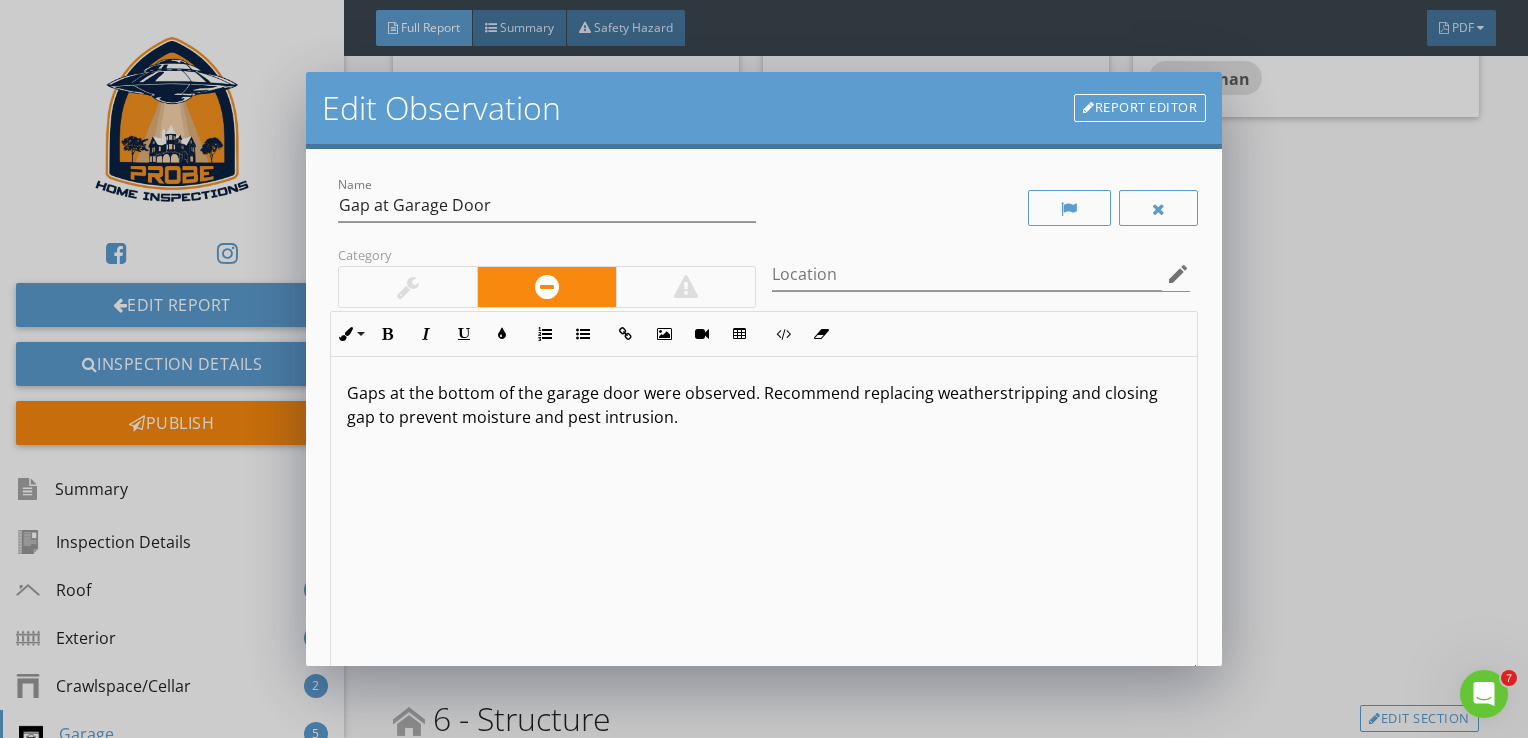 click on "Gaps at the bottom of the garage door were observed. Recommend replacing weatherstripping and closing gap to prevent moisture and pest intrusion." at bounding box center [764, 405] 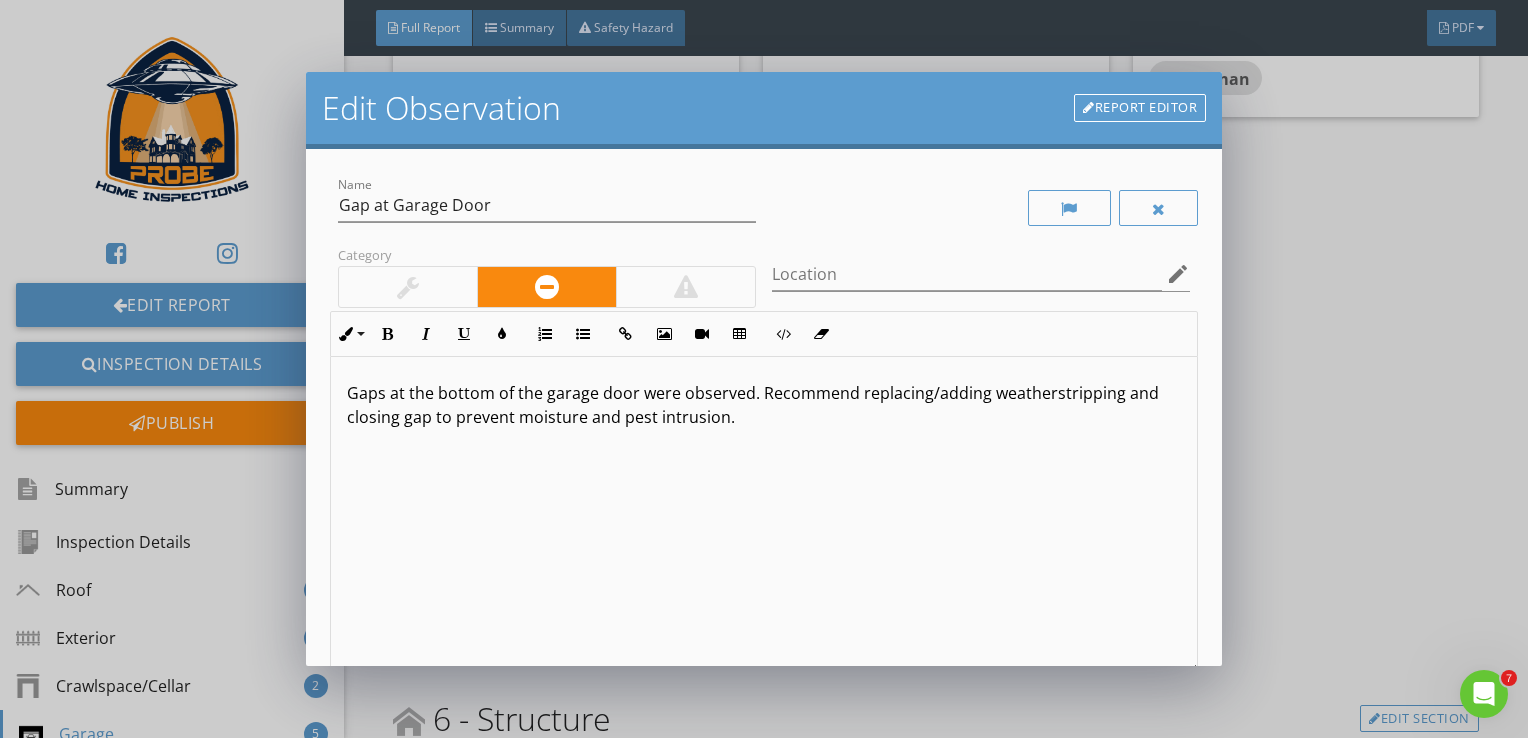 scroll, scrollTop: 0, scrollLeft: 0, axis: both 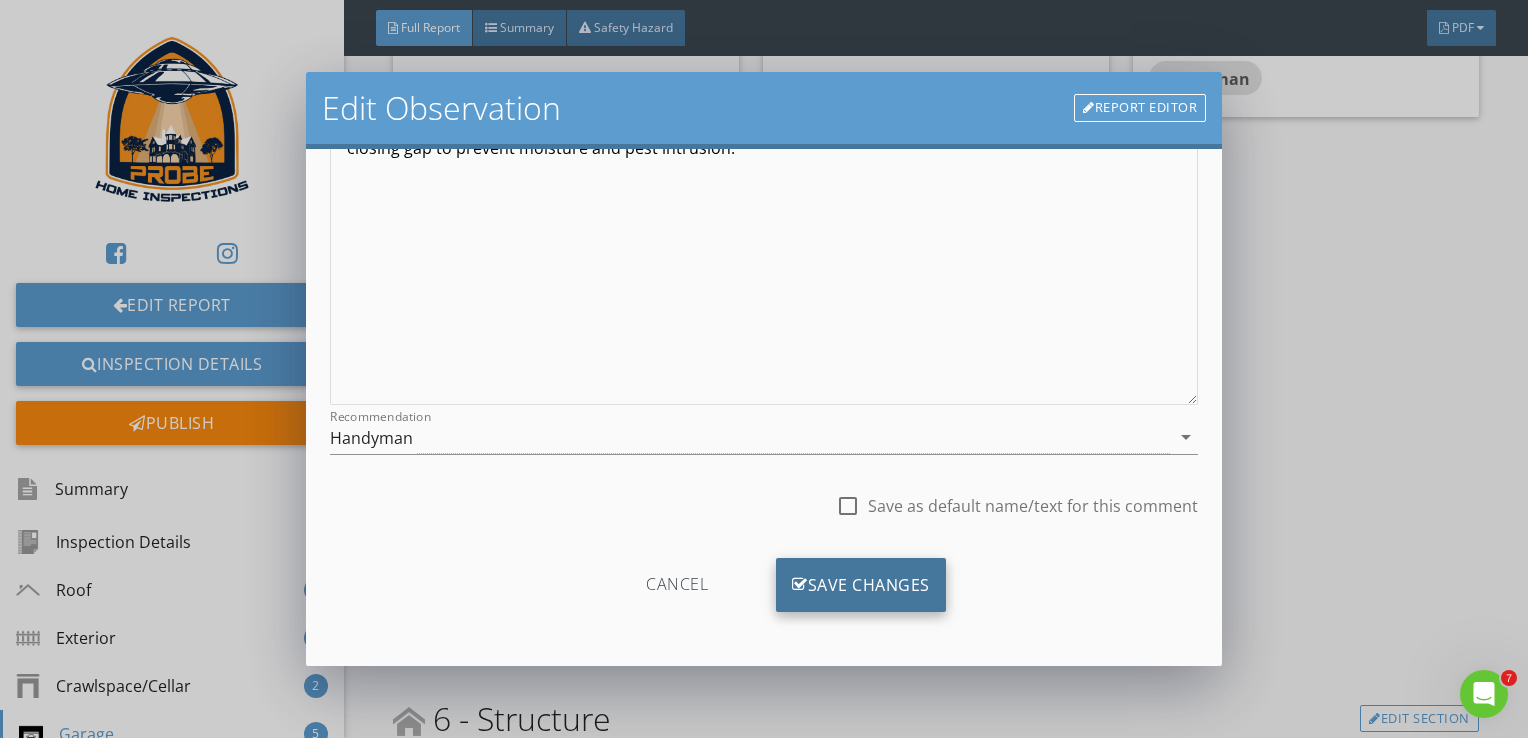 click on "Save Changes" at bounding box center [861, 585] 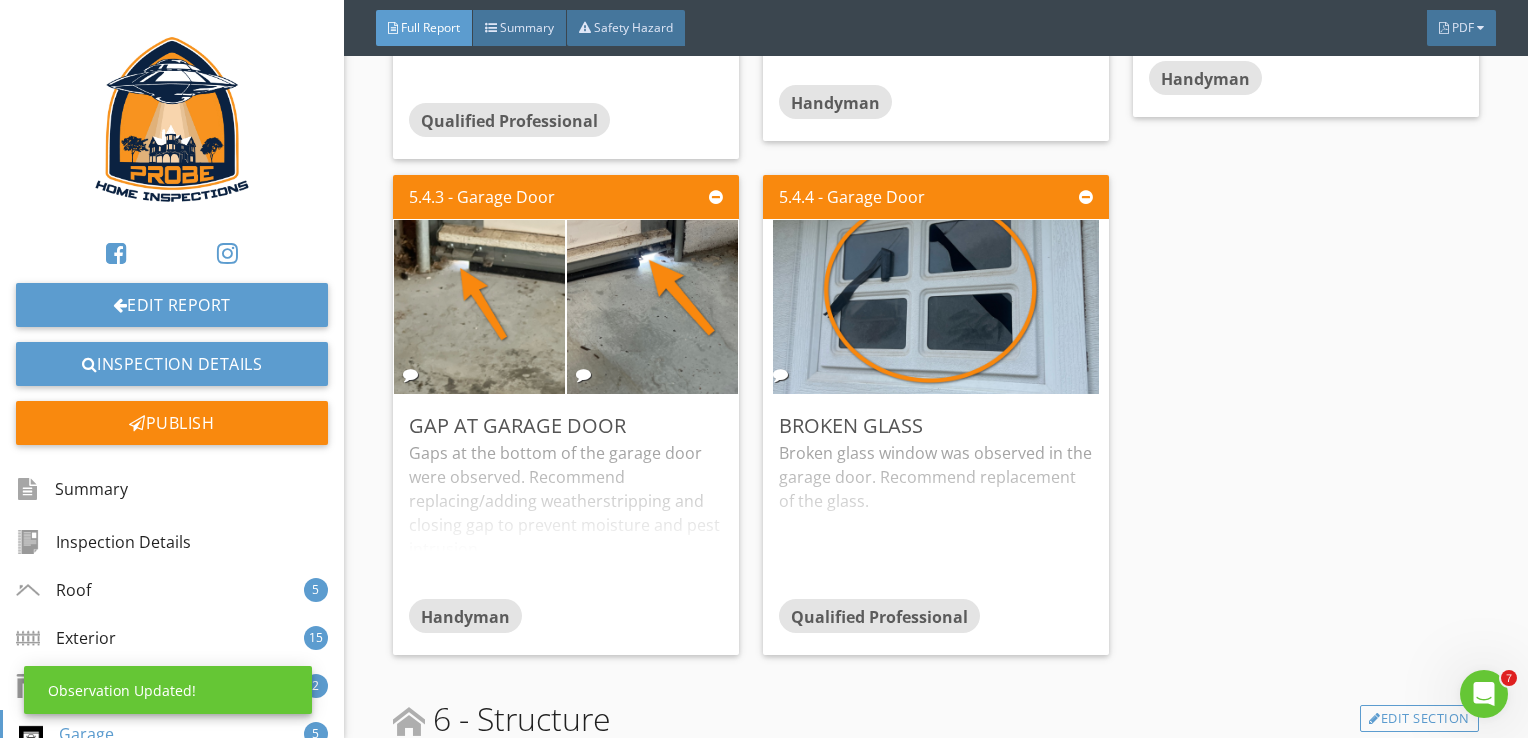 scroll, scrollTop: 32, scrollLeft: 0, axis: vertical 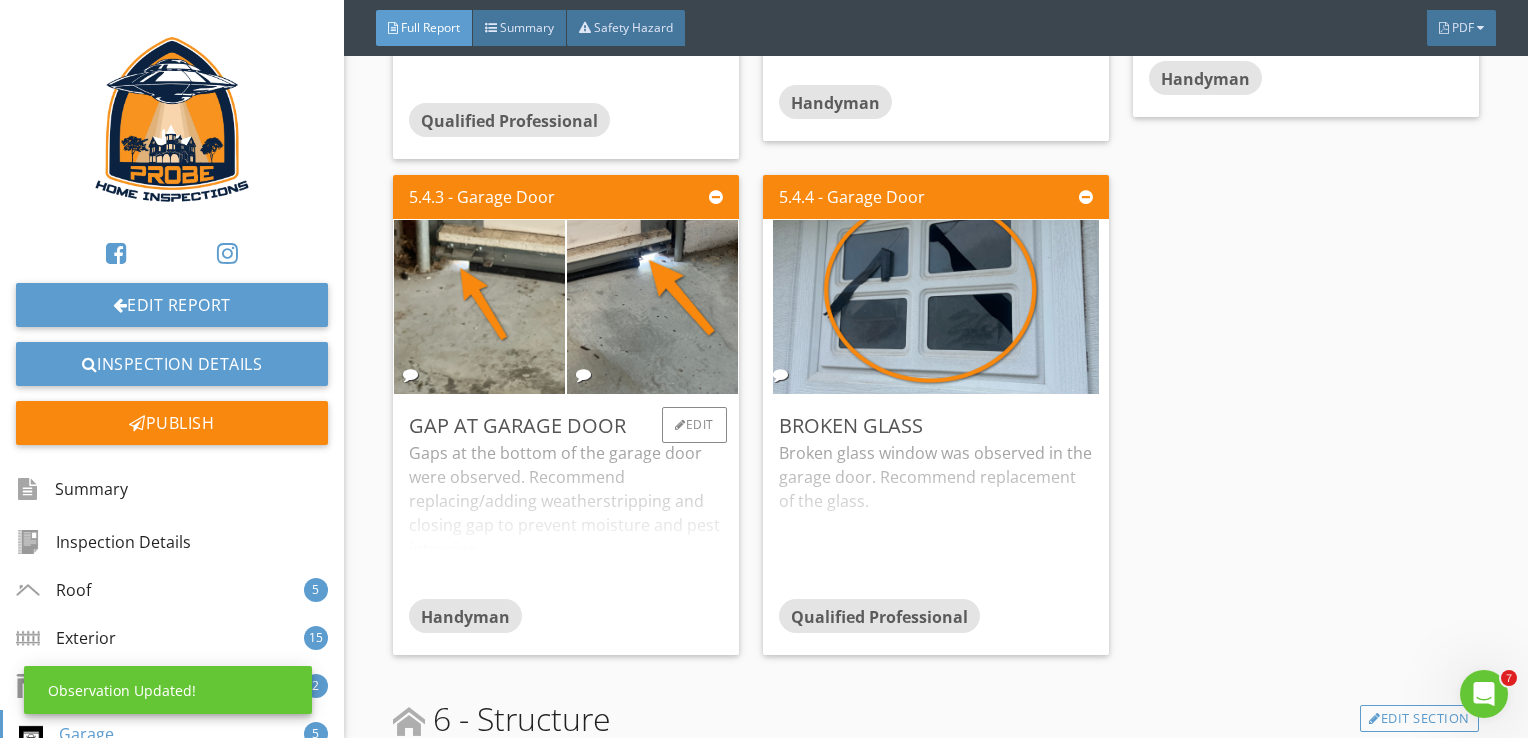 click on "Handyman" at bounding box center [566, 619] 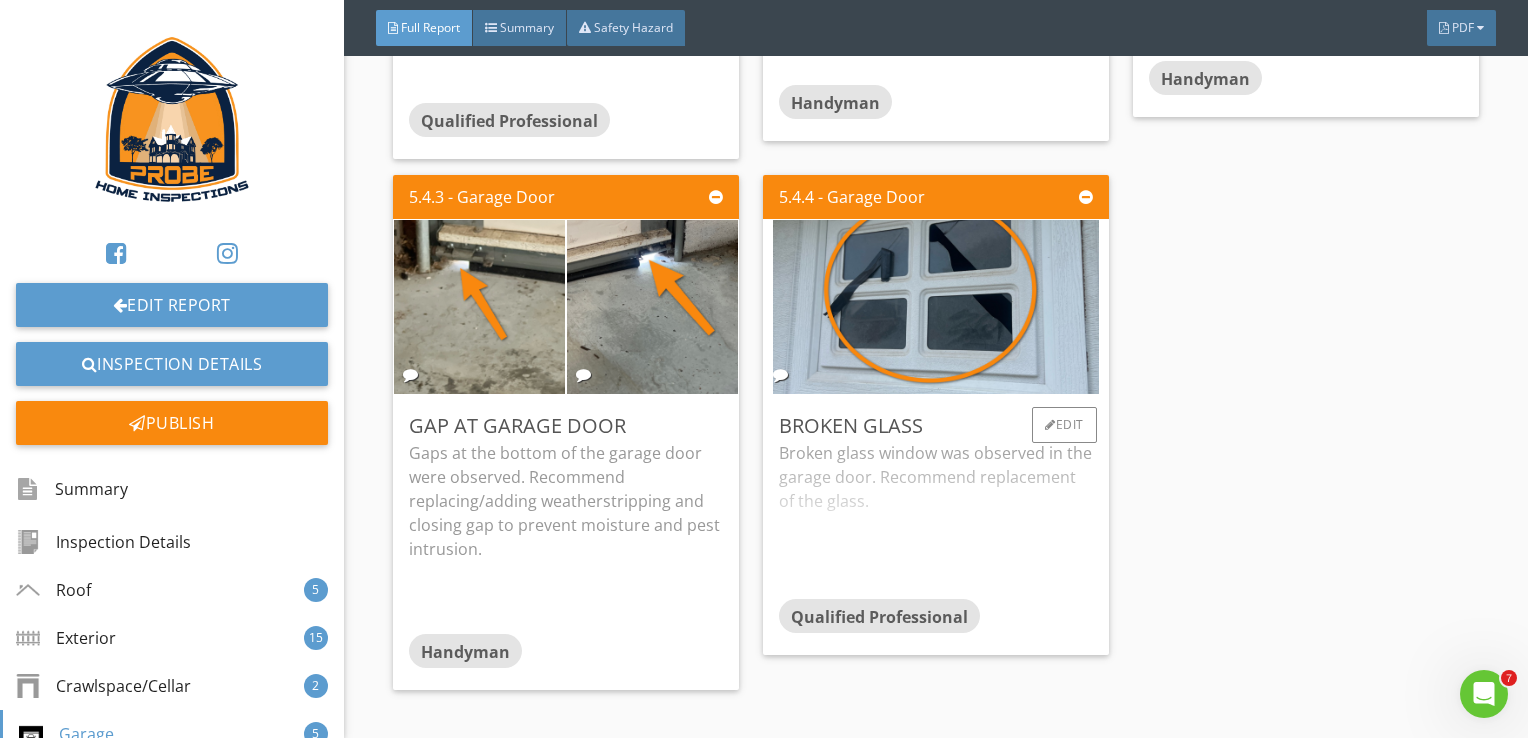click on "Broken glass window was observed in the garage door. Recommend replacement of the glass." at bounding box center (936, 520) 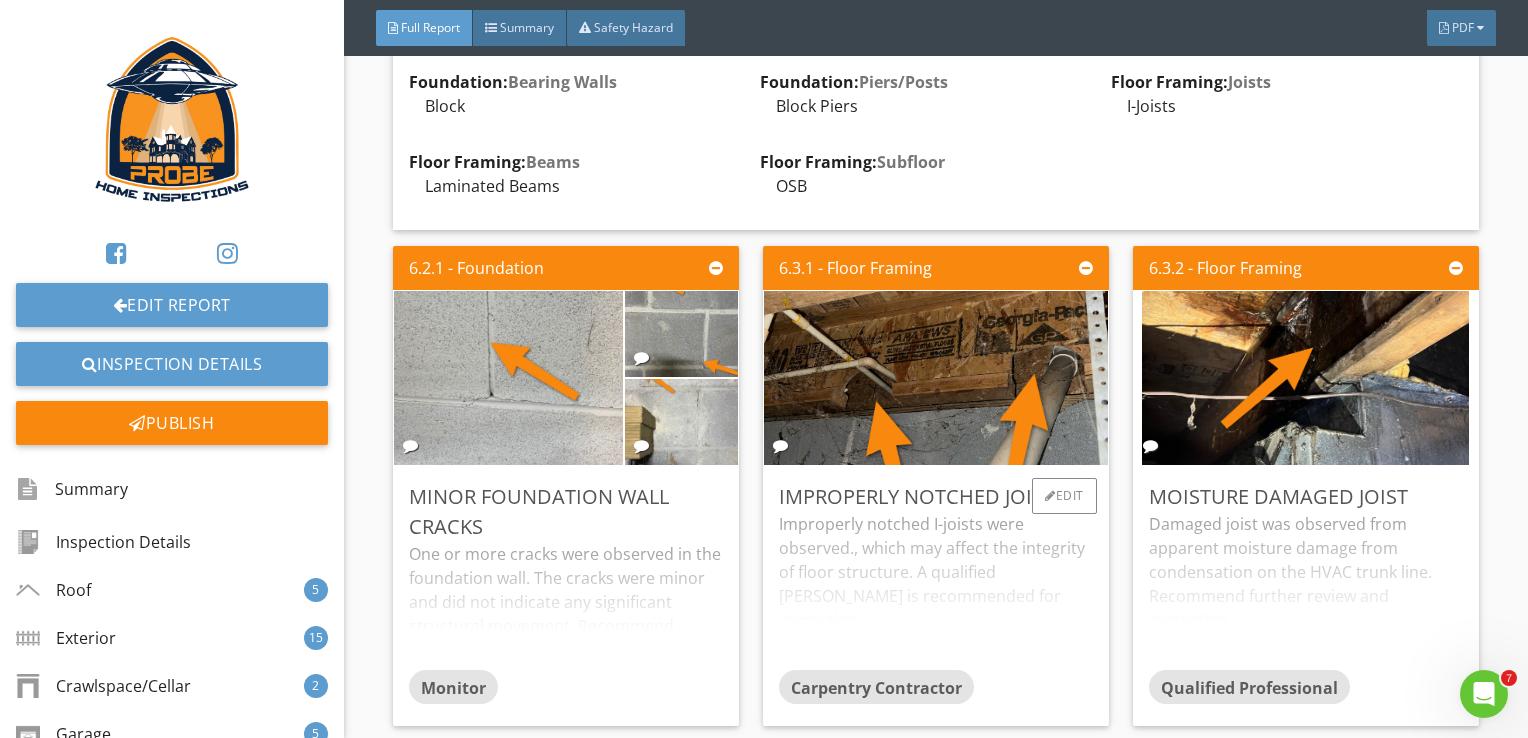 scroll, scrollTop: 9300, scrollLeft: 0, axis: vertical 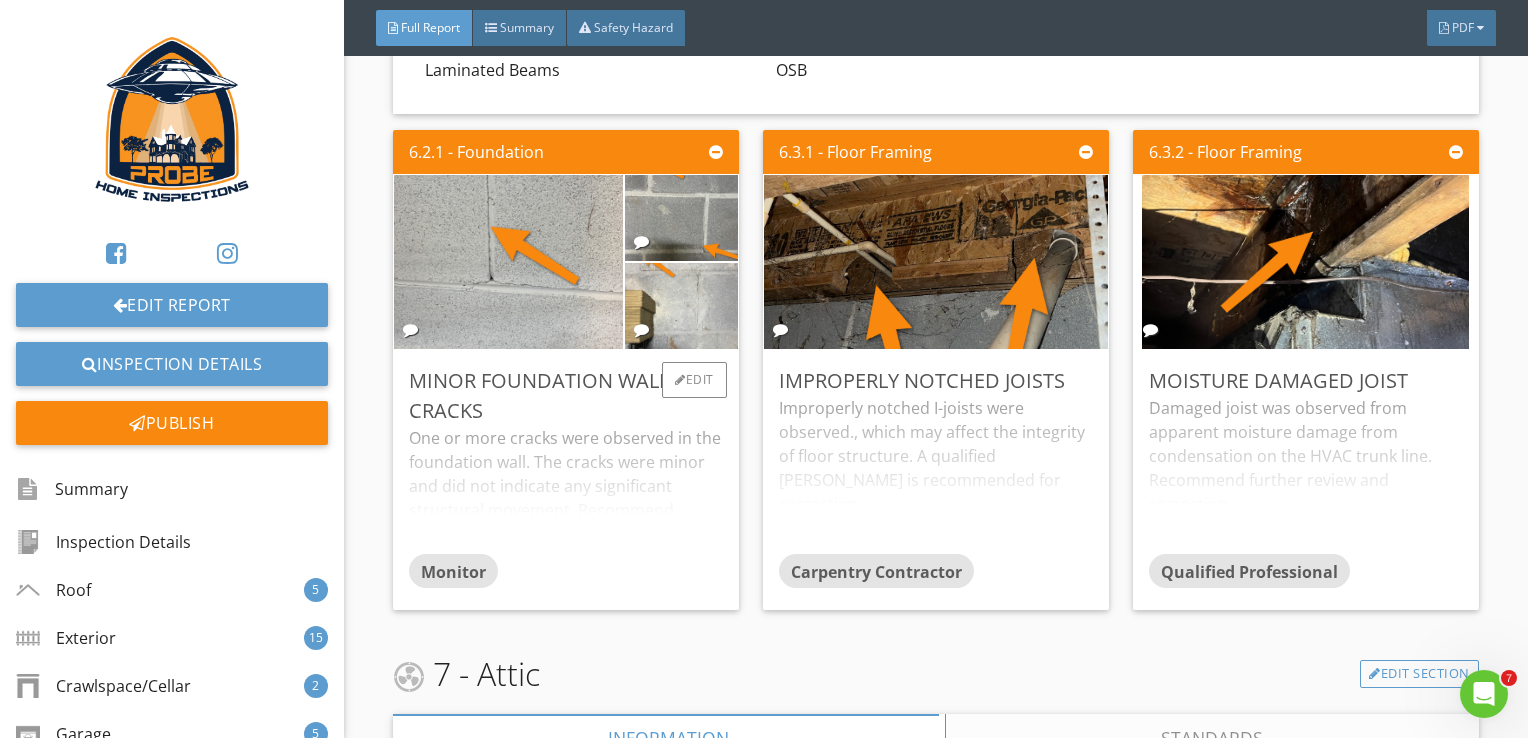 click on "Monitor" at bounding box center (566, 574) 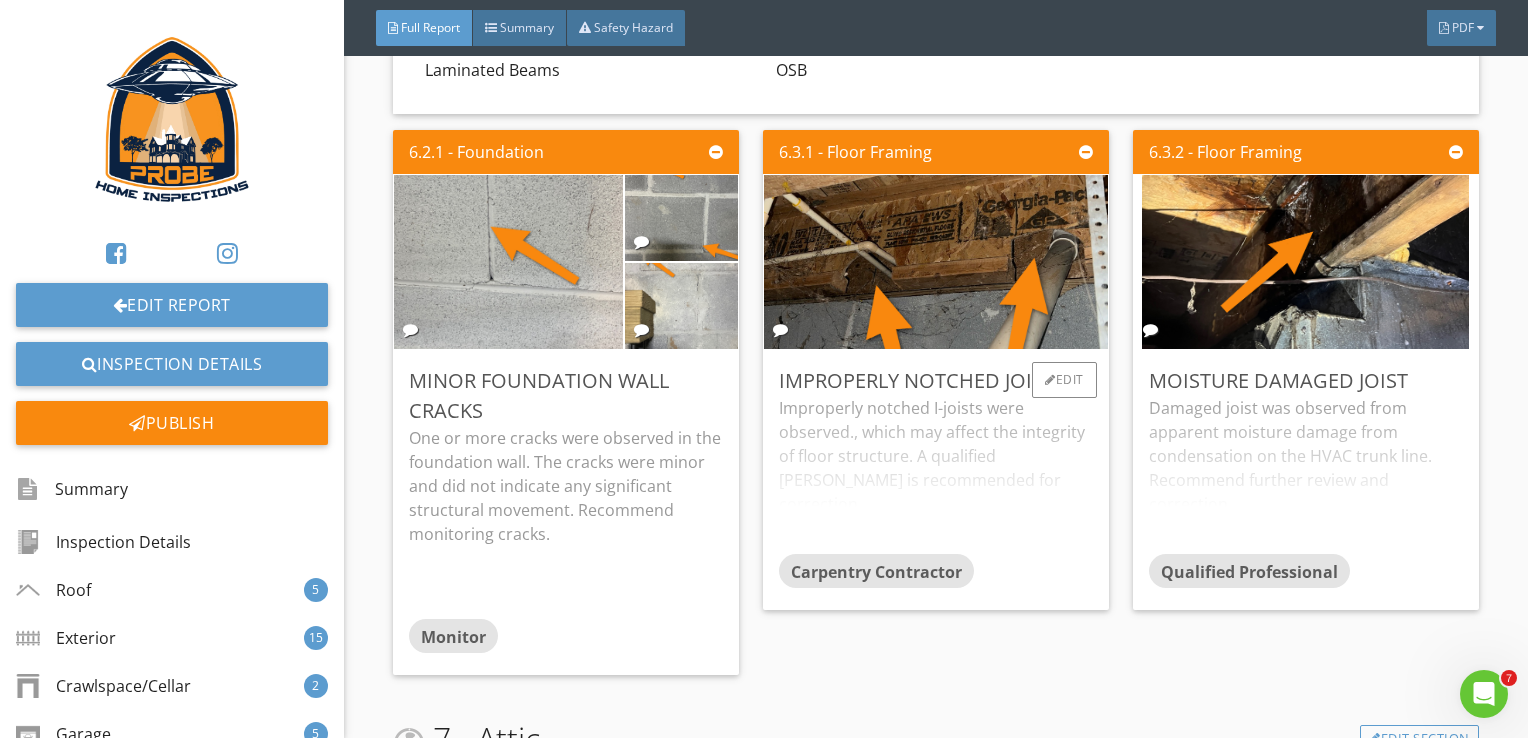click on "Improperly notched I-joists were observed., which may affect the integrity of floor structure. A qualified carpenter is recommended for correction." at bounding box center (936, 475) 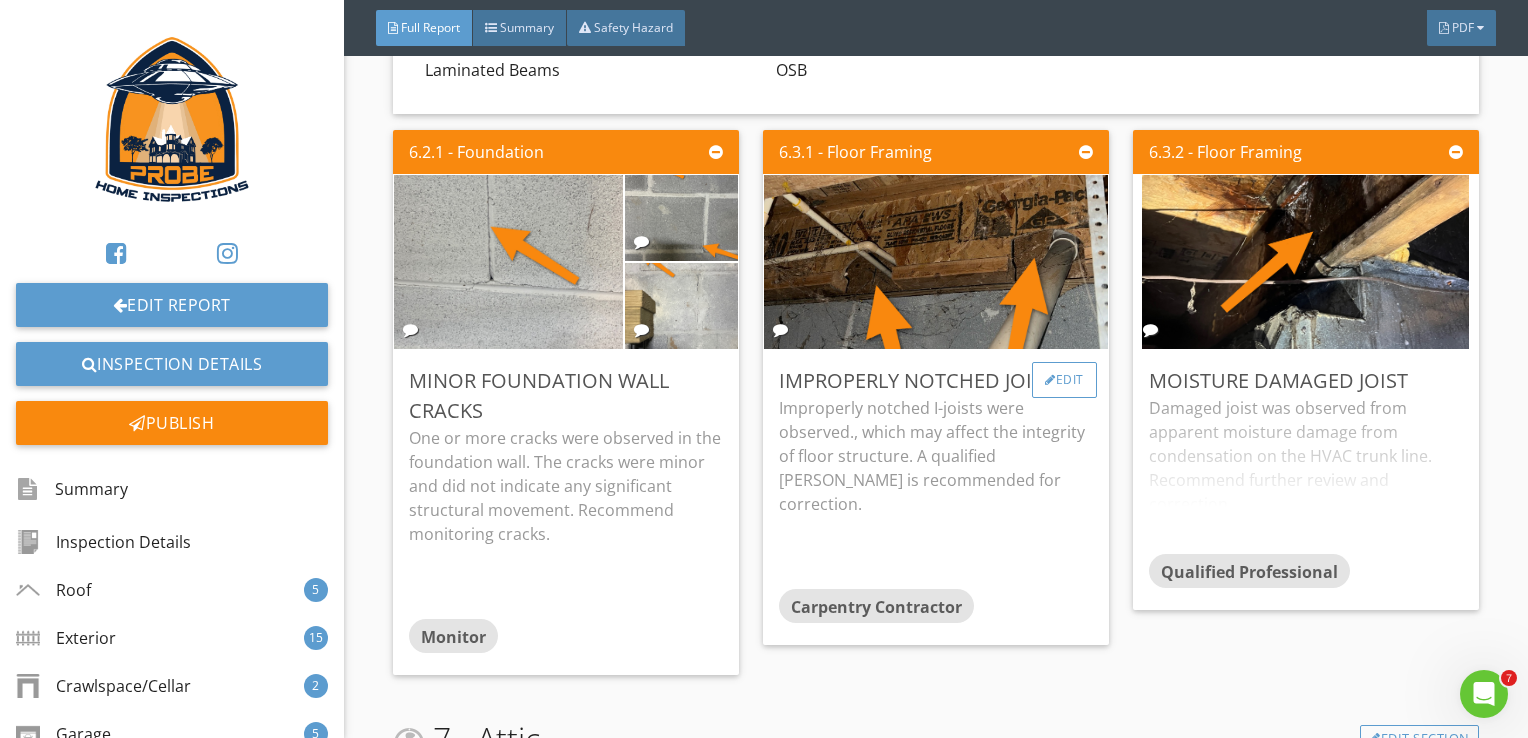 click on "Edit" at bounding box center [1064, 380] 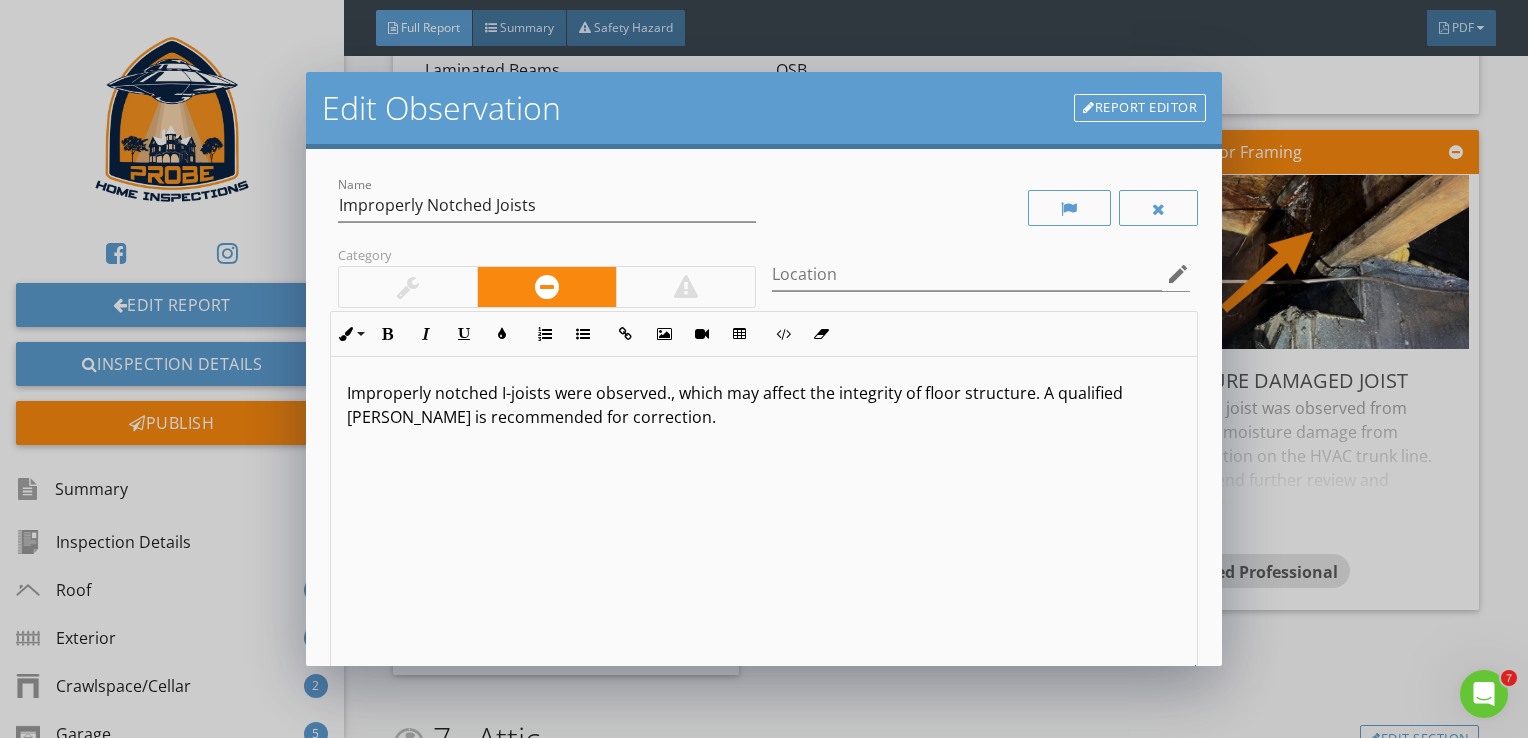 click on "Improperly notched I-joists were observed., which may affect the integrity of floor structure. A qualified carpenter is recommended for correction." at bounding box center (764, 405) 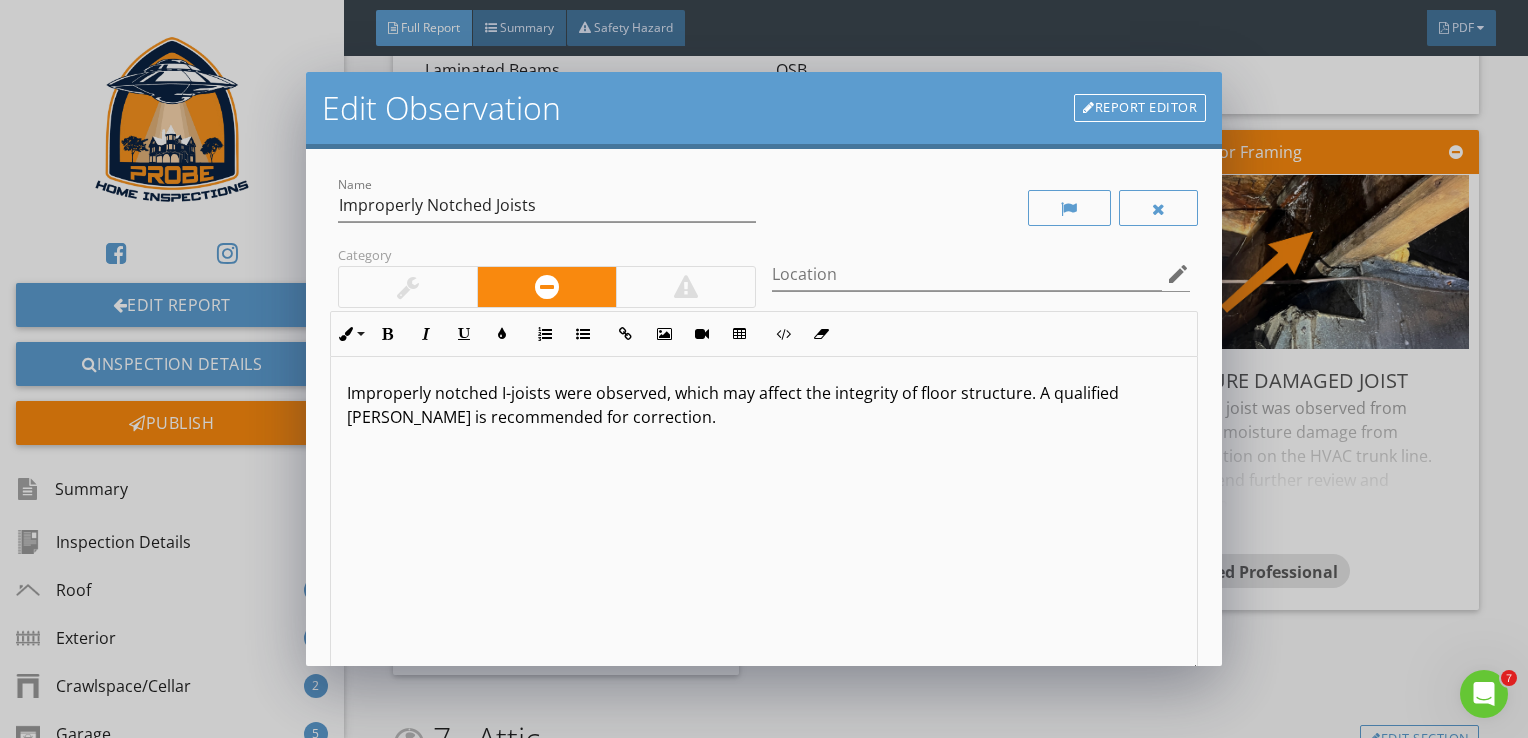 scroll, scrollTop: 0, scrollLeft: 0, axis: both 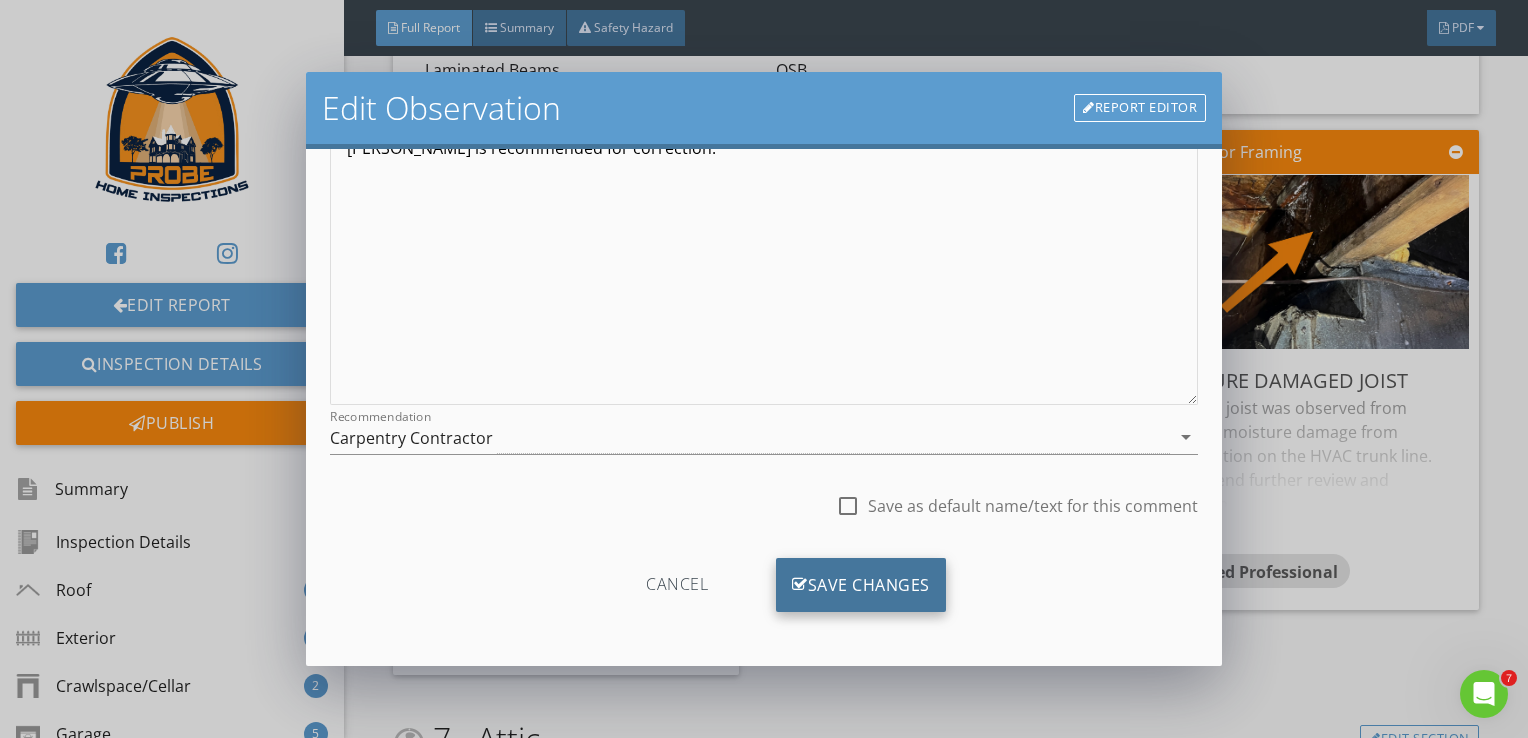 click on "Save Changes" at bounding box center [861, 585] 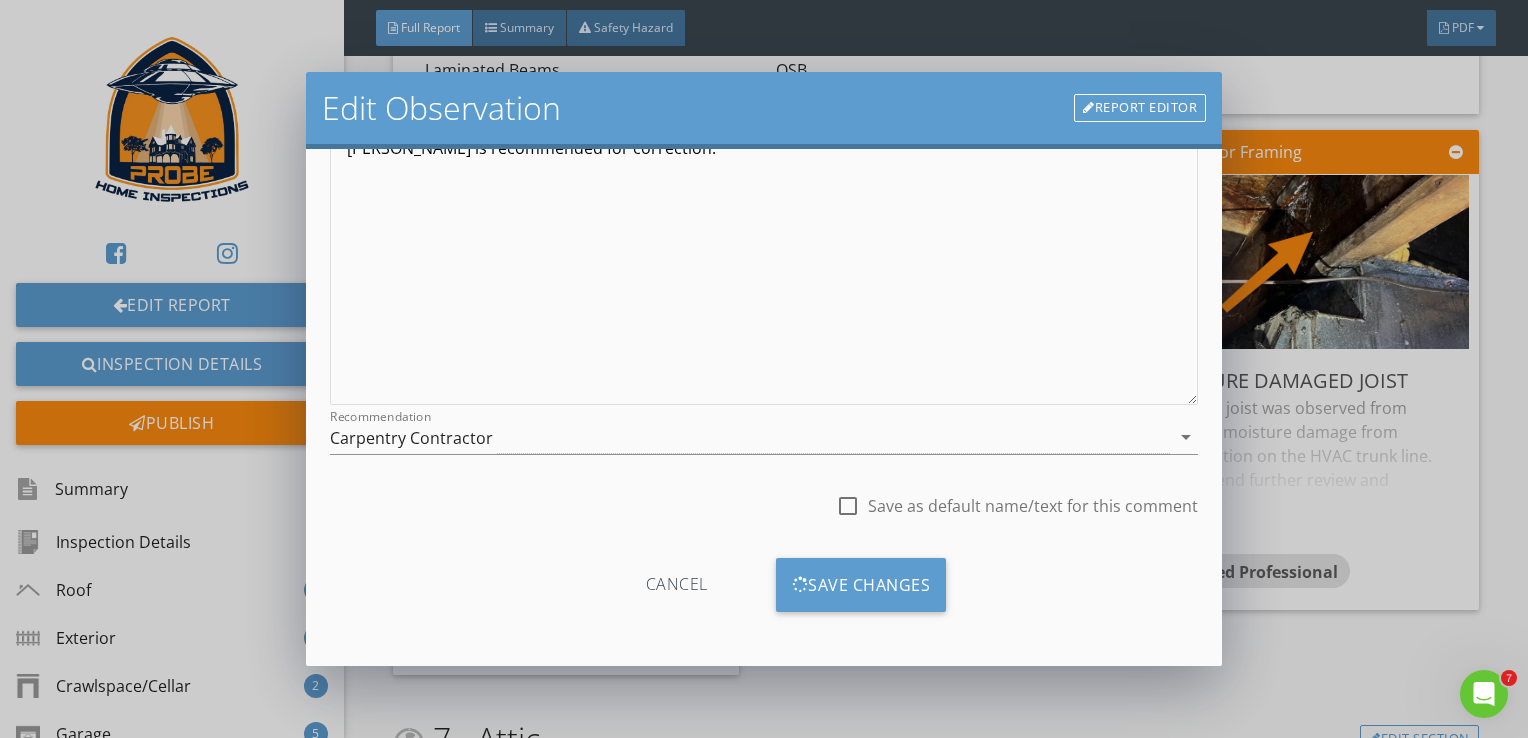 scroll, scrollTop: 32, scrollLeft: 0, axis: vertical 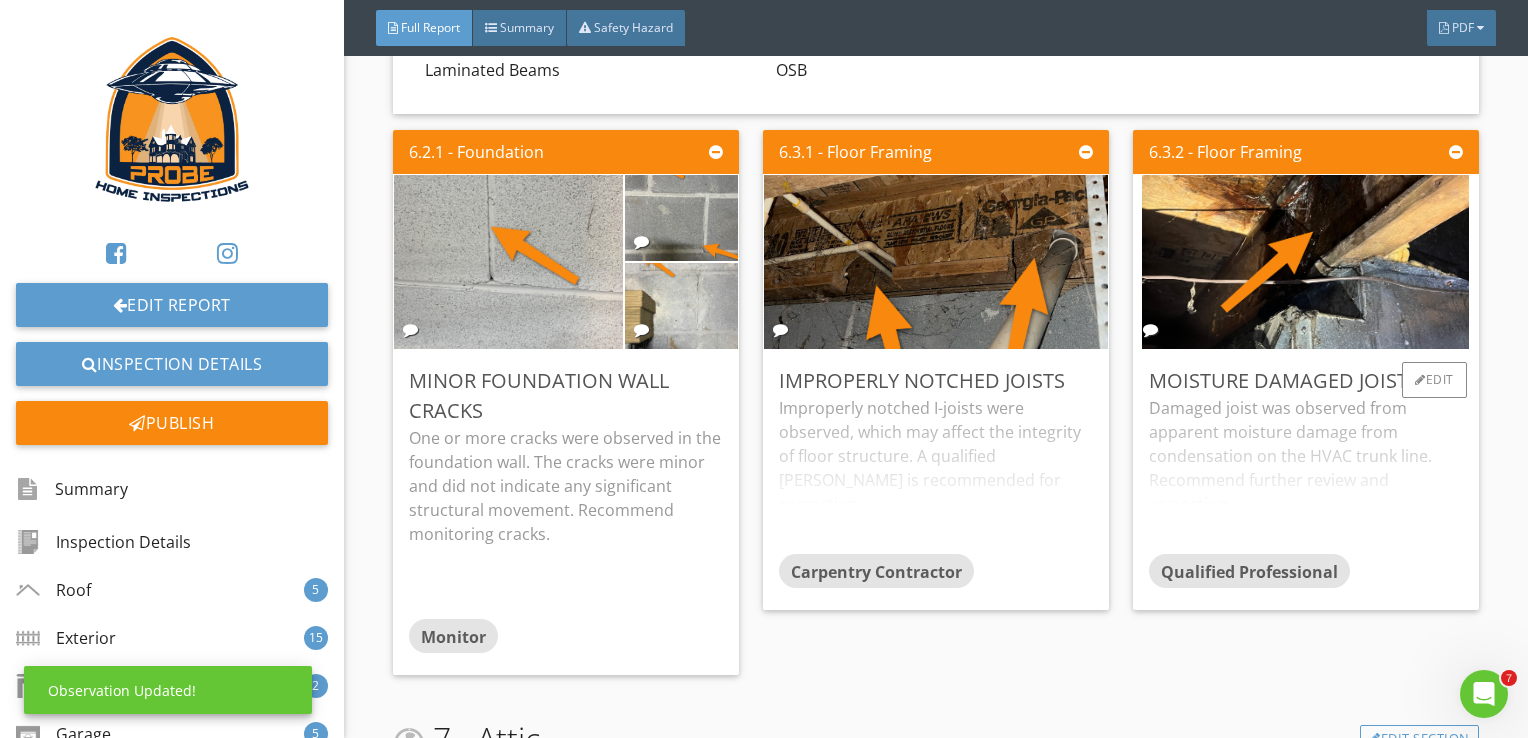 click on "Damaged joist was observed from apparent moisture damage from condensation on the HVAC trunk line. Recommend further review and correction." at bounding box center (1306, 475) 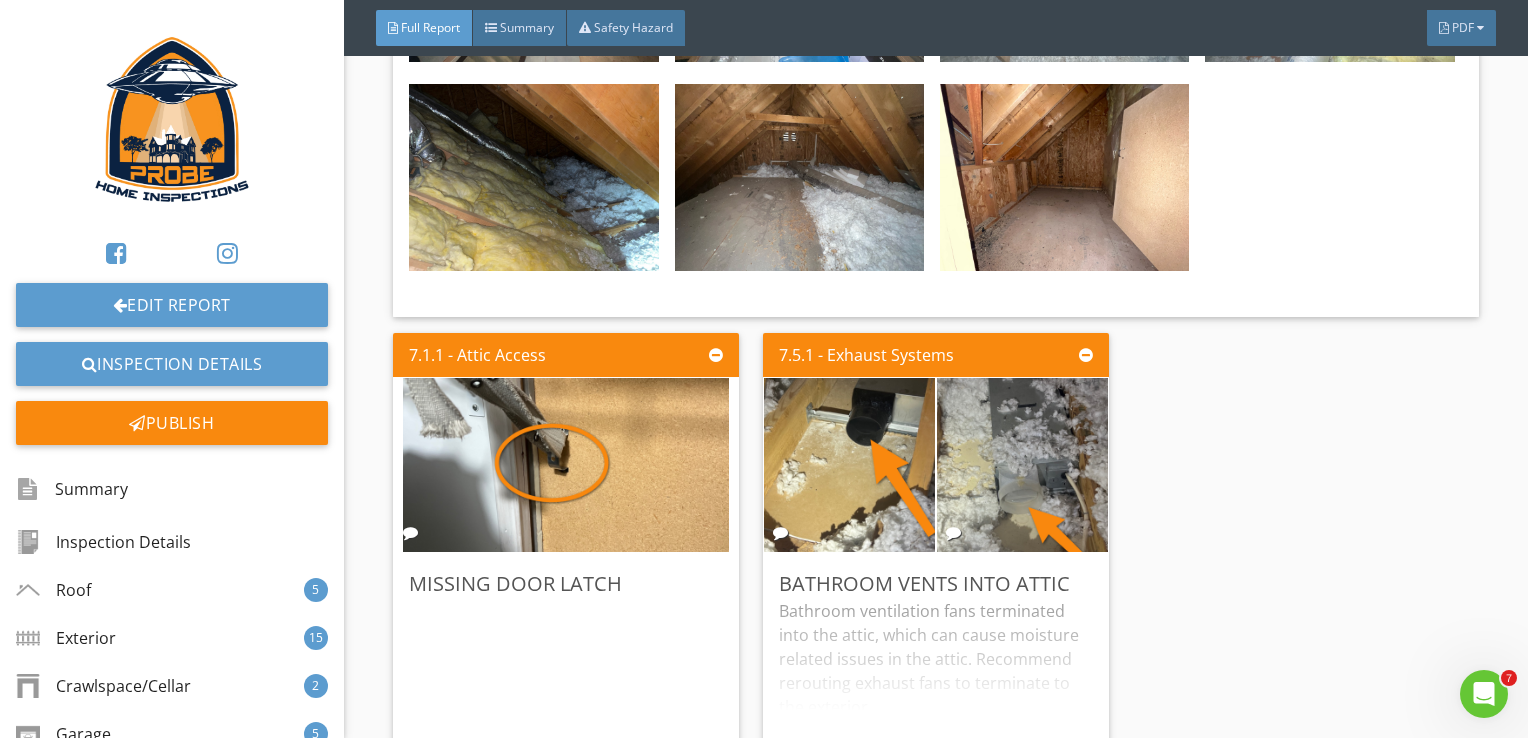 scroll, scrollTop: 10700, scrollLeft: 0, axis: vertical 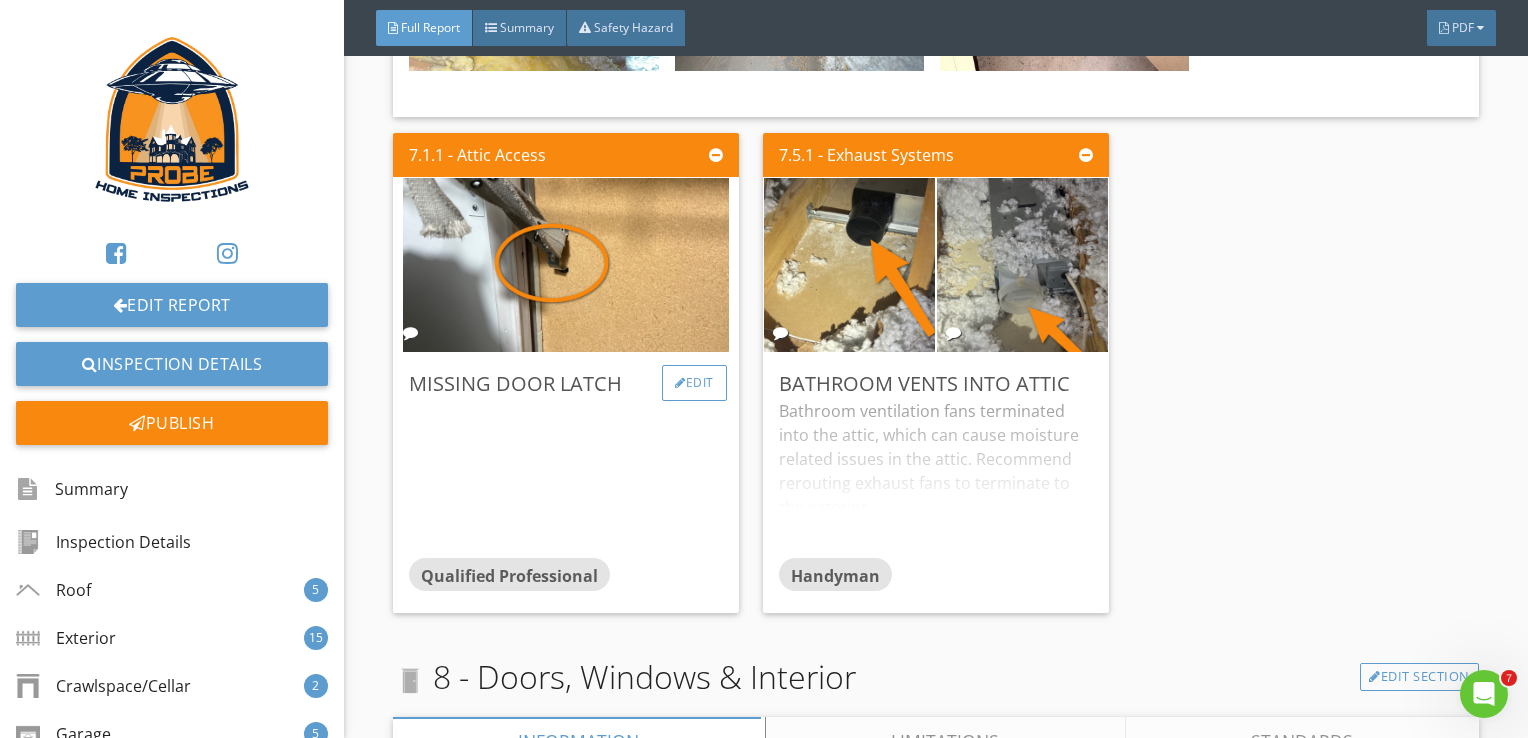 click on "Edit" at bounding box center (694, 383) 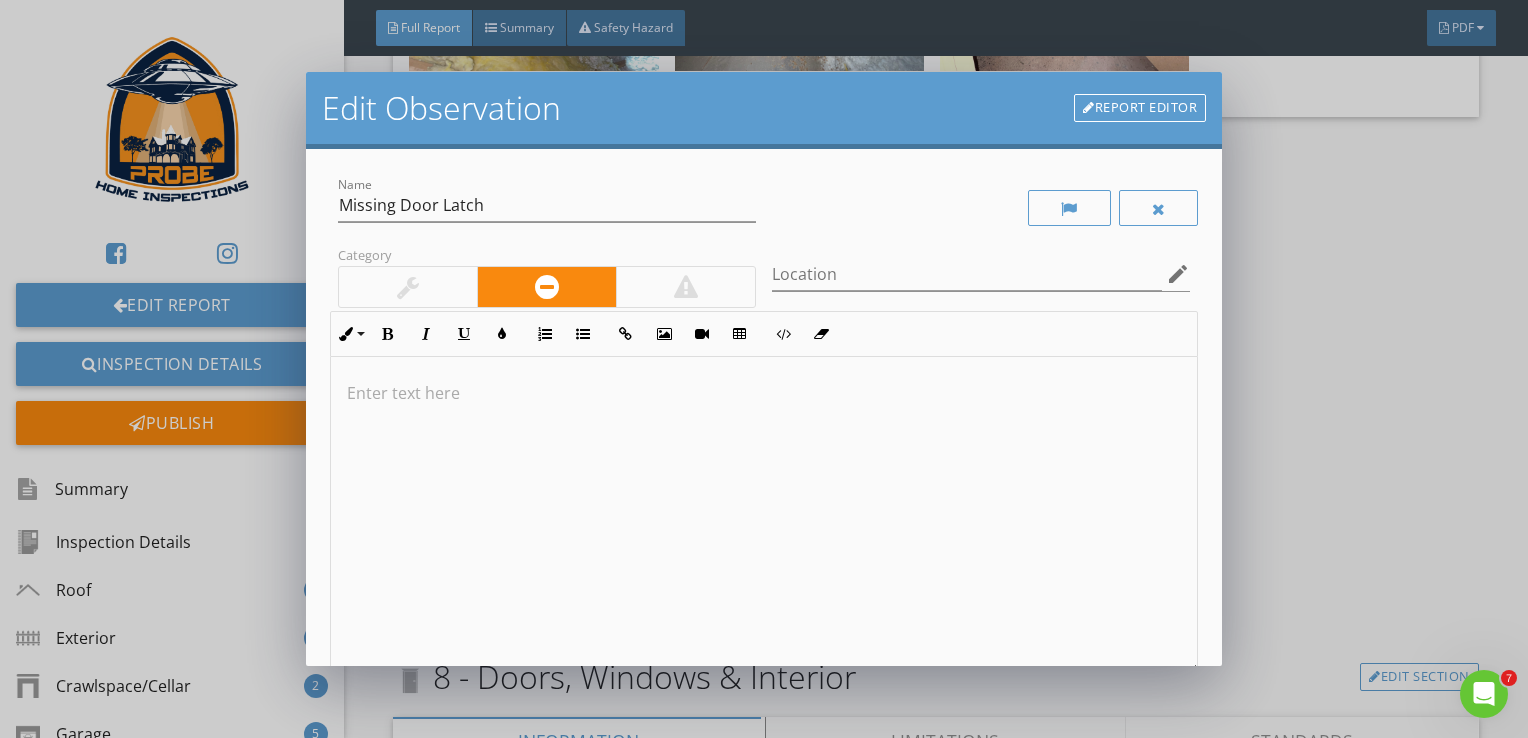 click at bounding box center [764, 393] 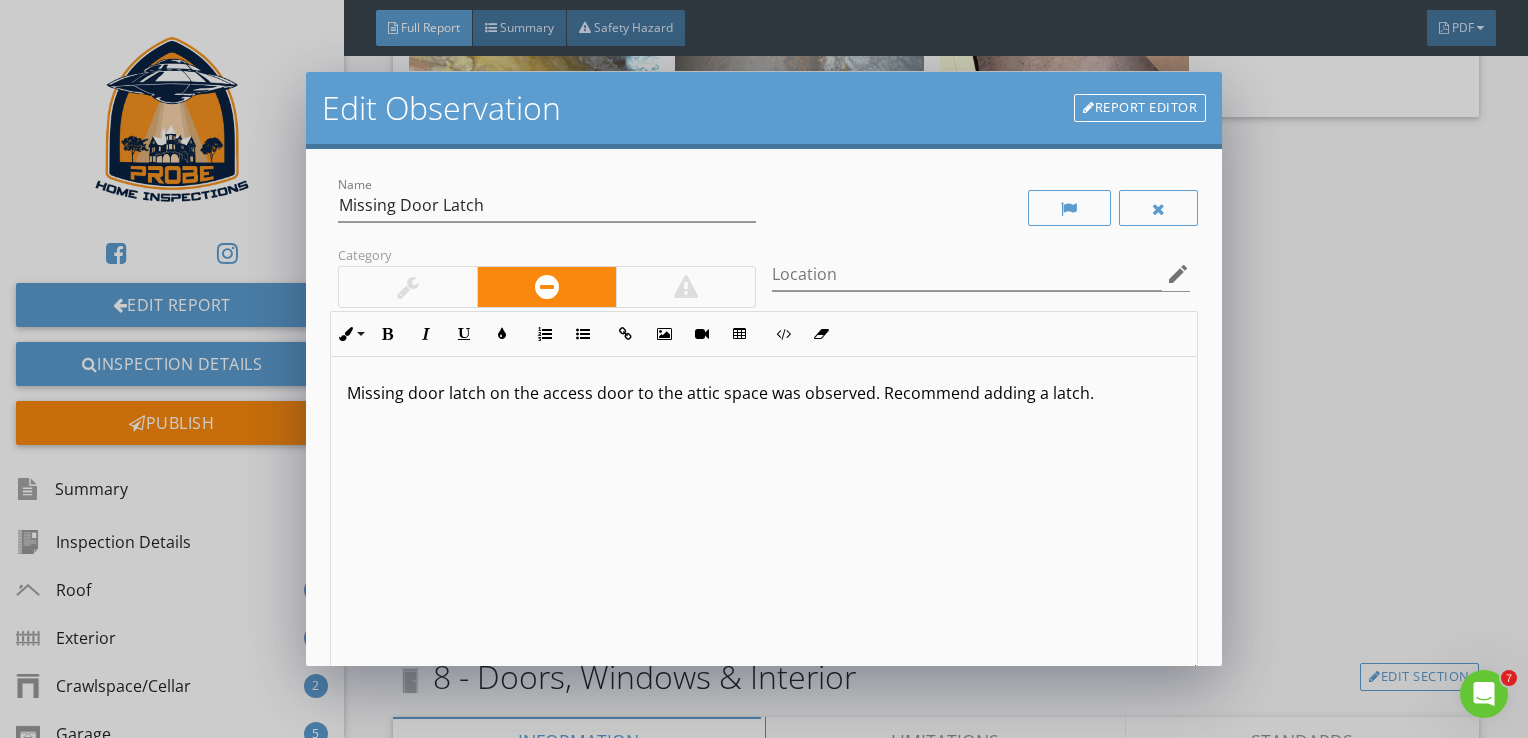 scroll, scrollTop: 0, scrollLeft: 0, axis: both 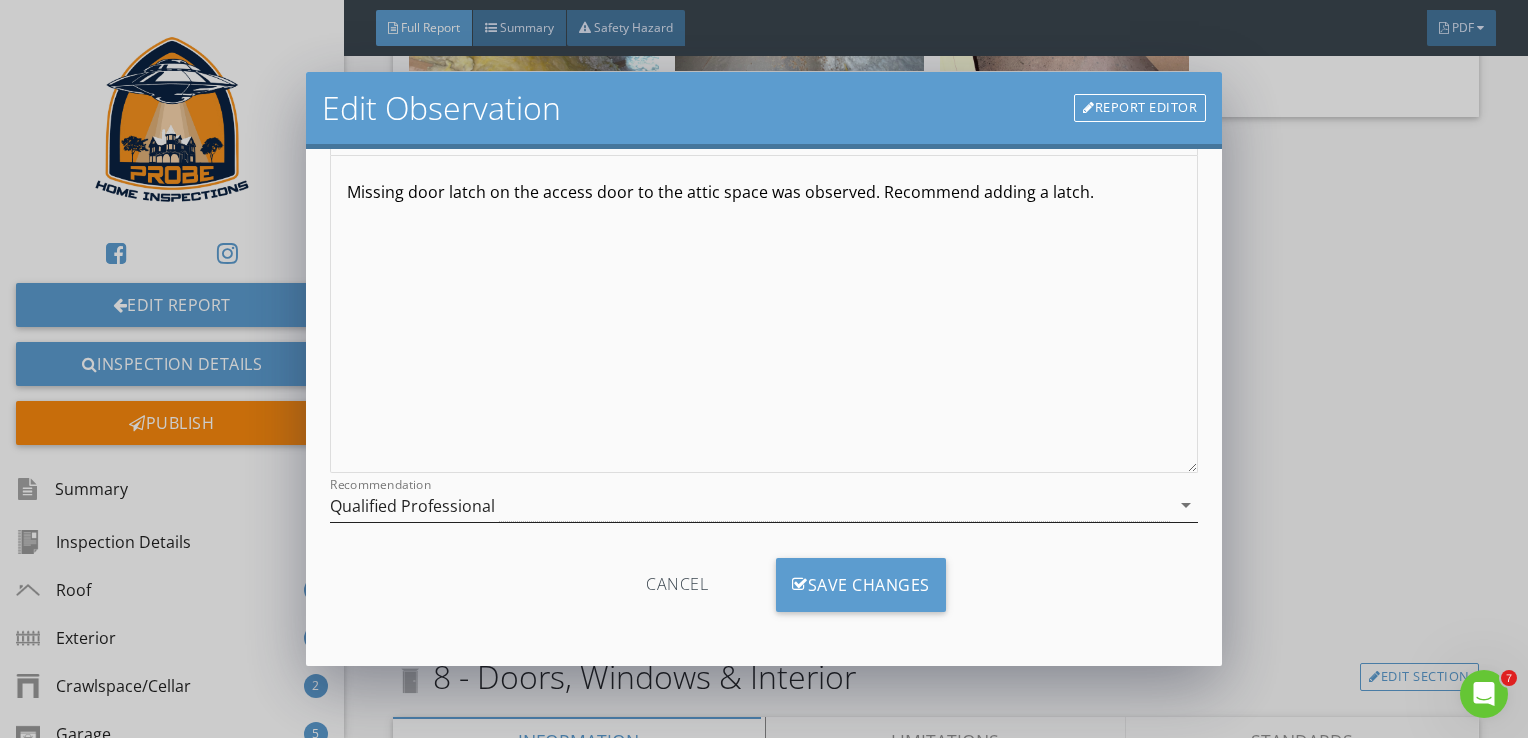 click on "Qualified Professional" at bounding box center (750, 505) 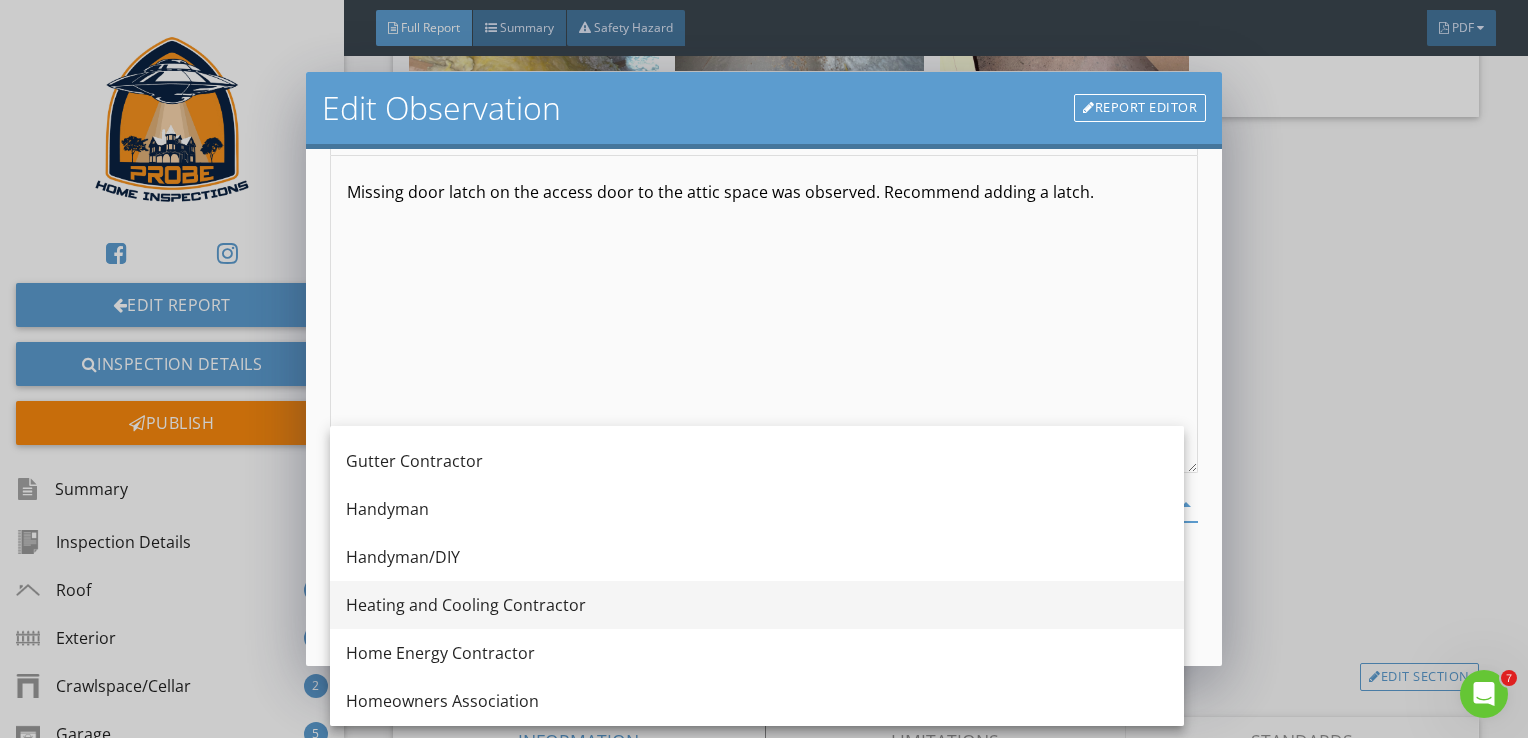 scroll, scrollTop: 1300, scrollLeft: 0, axis: vertical 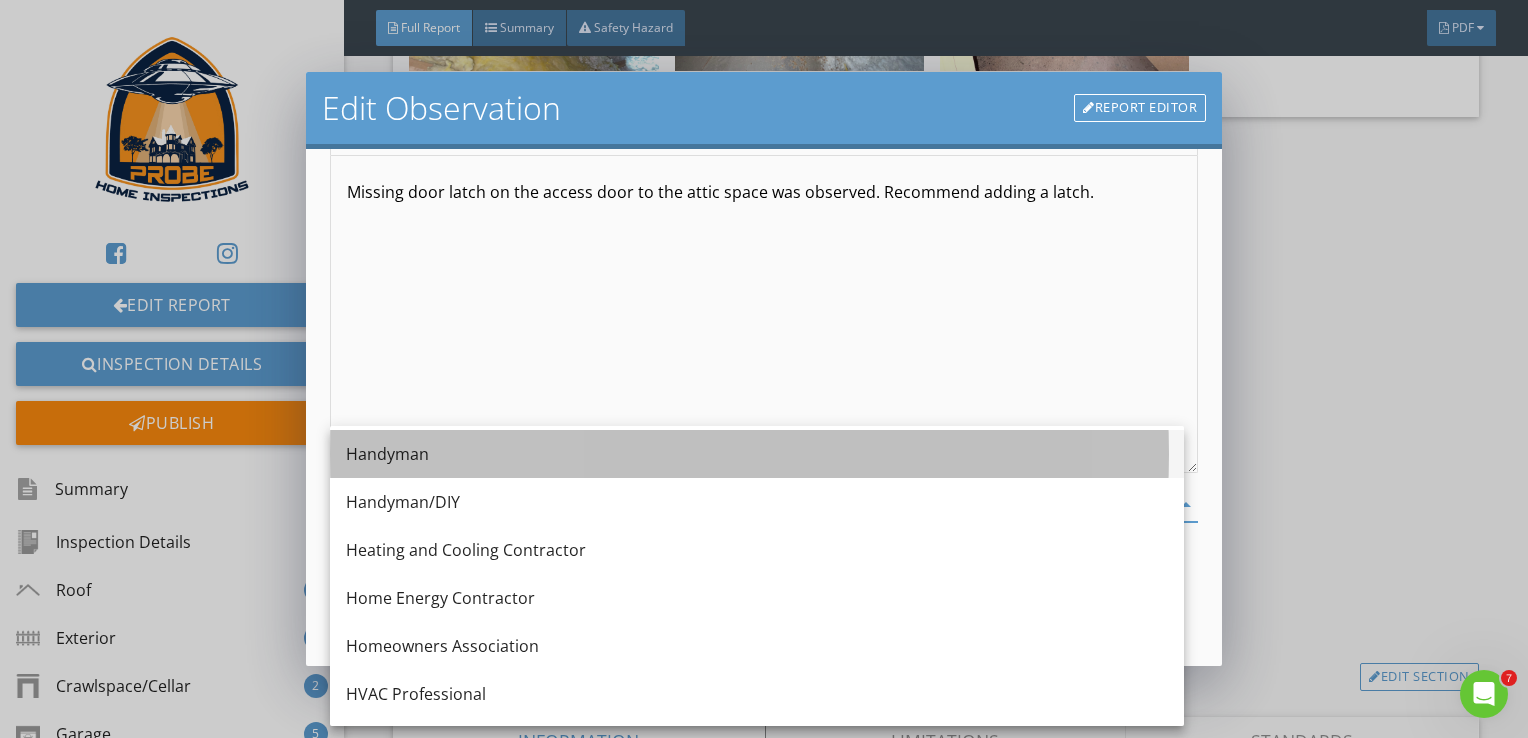 click on "Handyman" at bounding box center [757, 454] 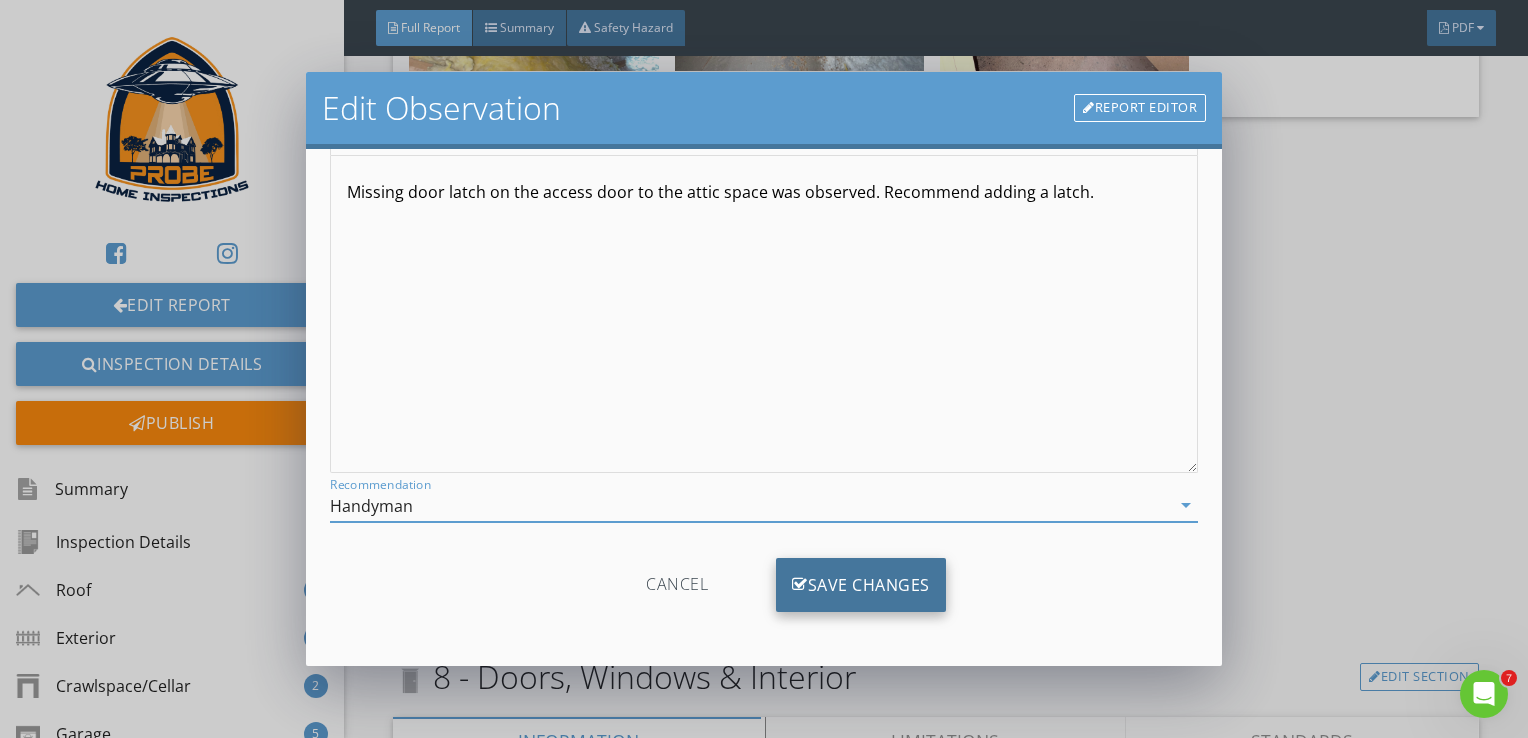 click on "Save Changes" at bounding box center [861, 585] 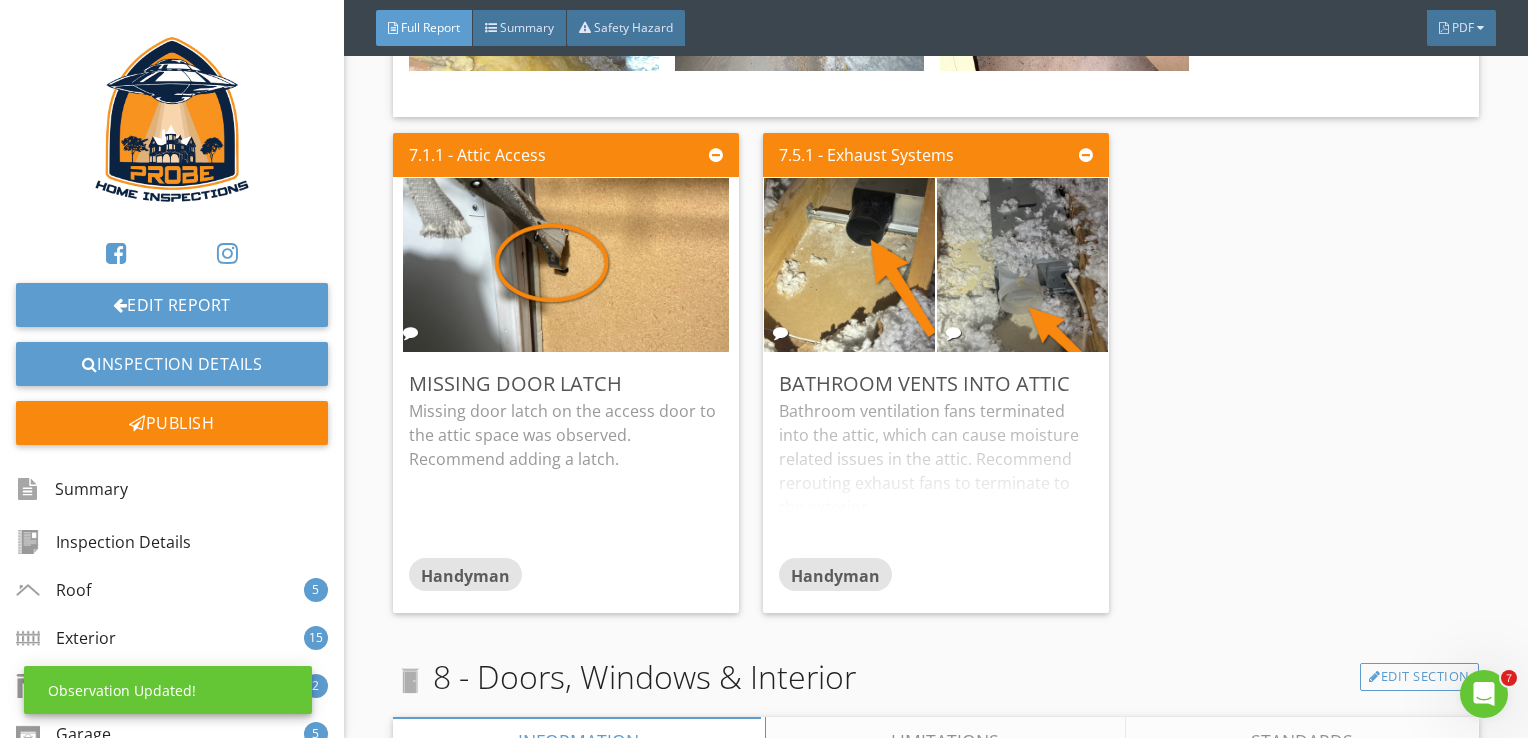 scroll, scrollTop: 0, scrollLeft: 0, axis: both 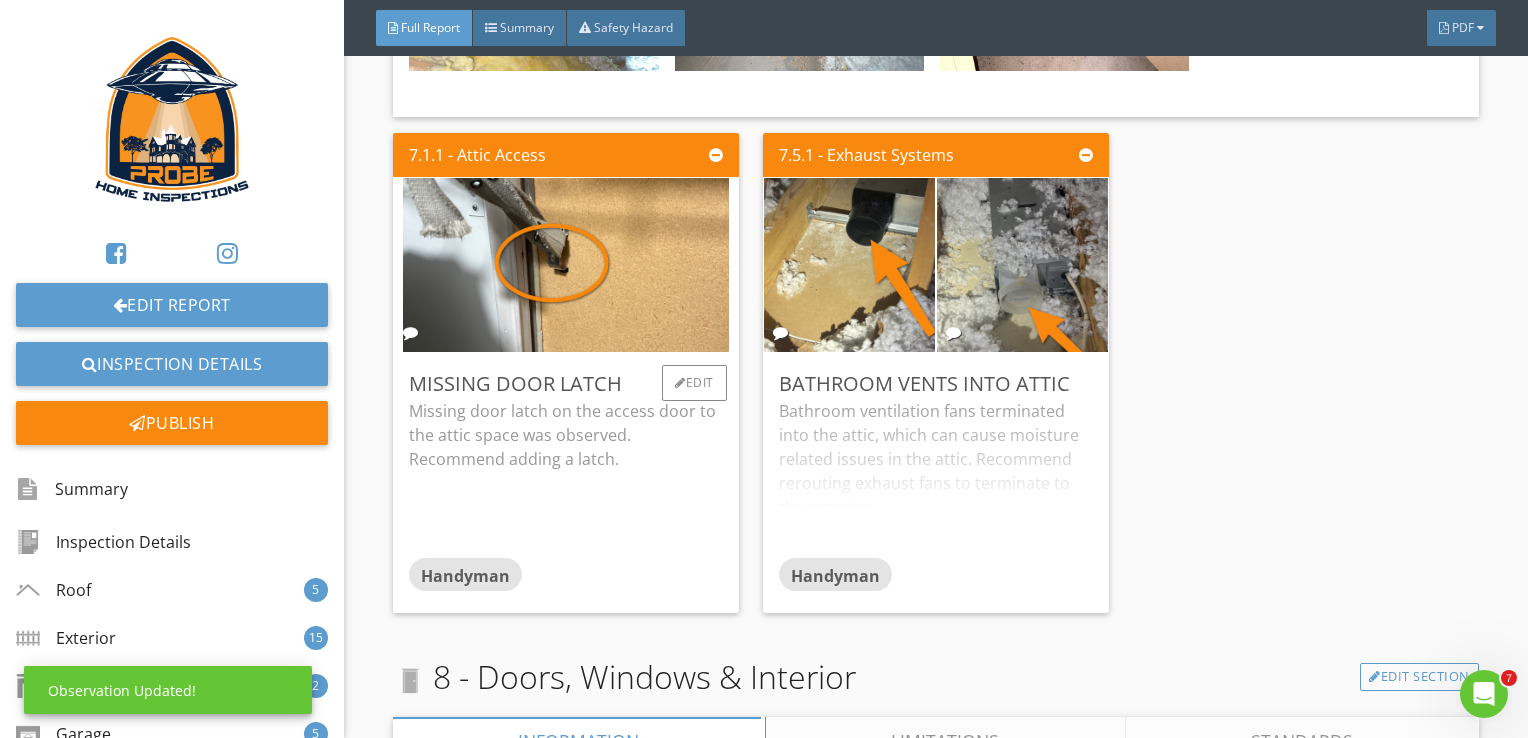 click on "Missing door latch on the access door to the attic space was observed. Recommend adding a latch." at bounding box center [566, 472] 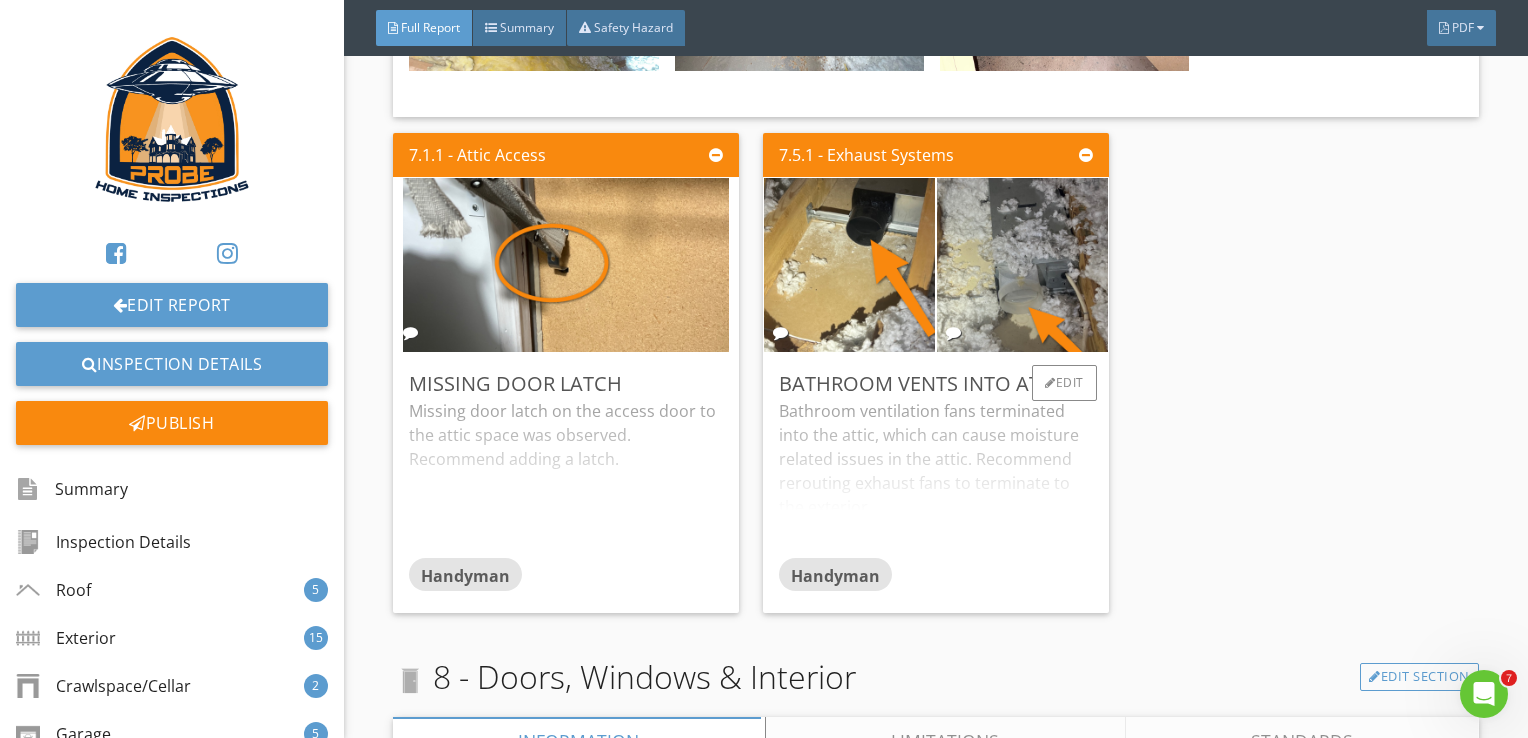 click on "Bathroom ventilation fans terminated into the attic, which can cause moisture related issues in the attic. Recommend rerouting exhaust fans to terminate to the exterior." at bounding box center (936, 478) 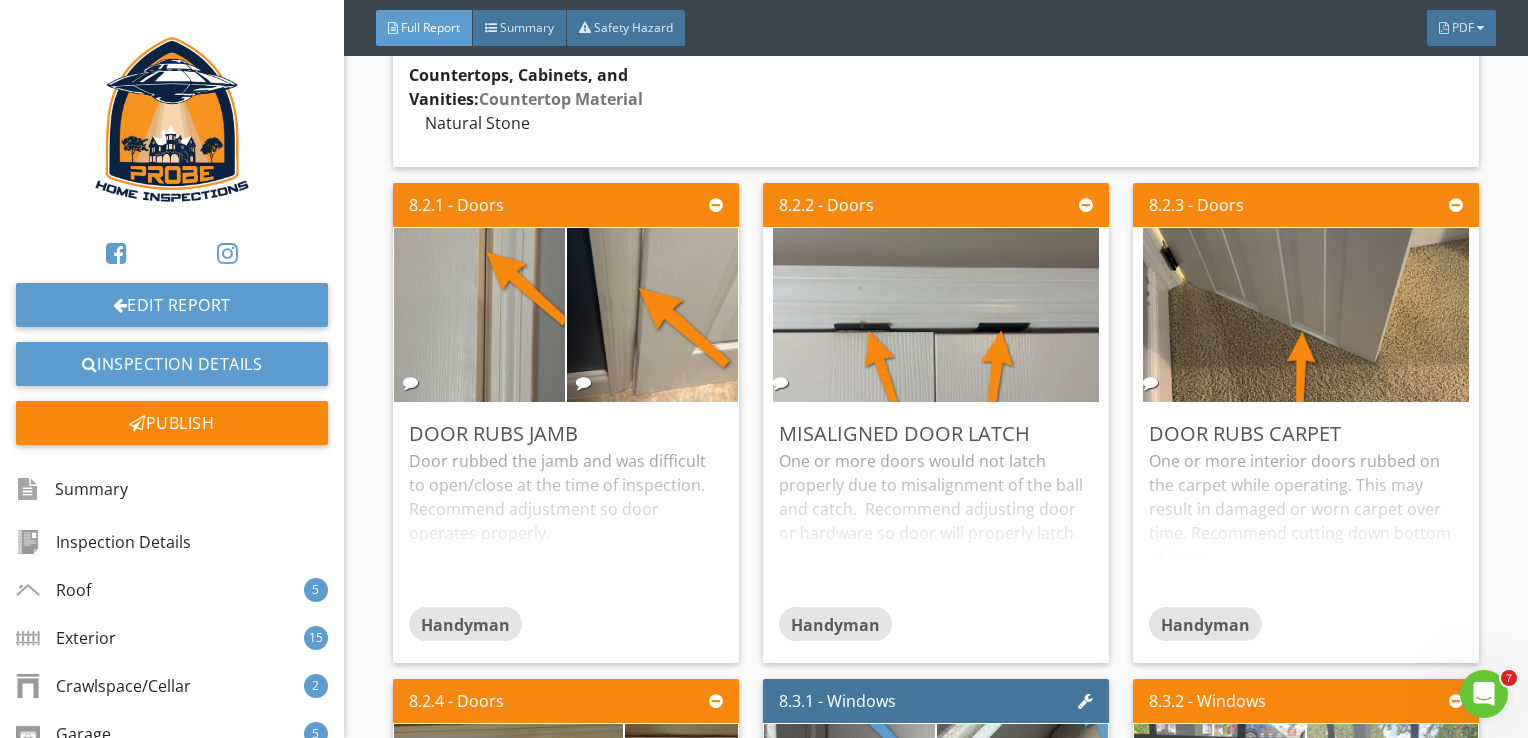 scroll, scrollTop: 11700, scrollLeft: 0, axis: vertical 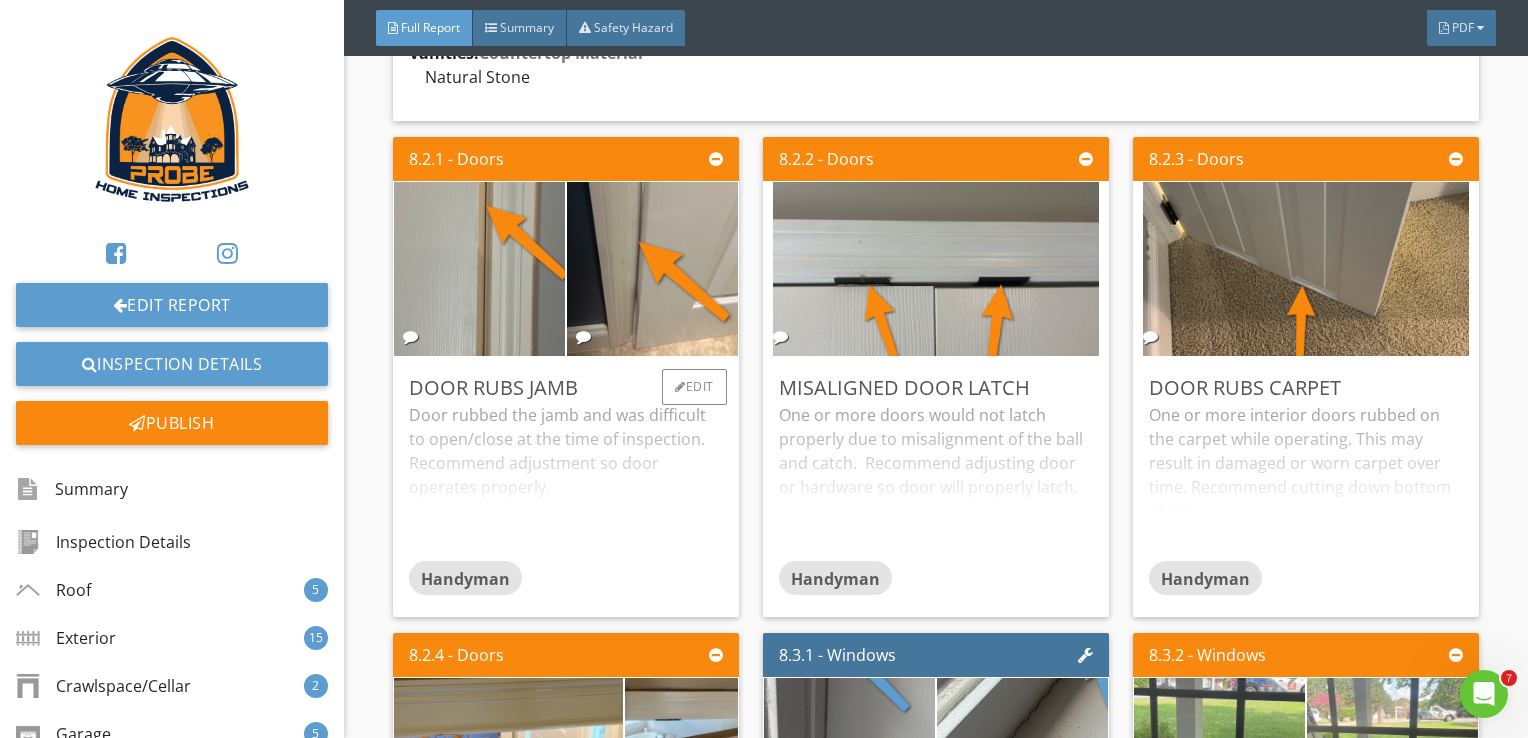 click on "Door rubbed the jamb and was difficult to open/close at the time of inspection. Recommend adjustment so door operates properly." at bounding box center [566, 482] 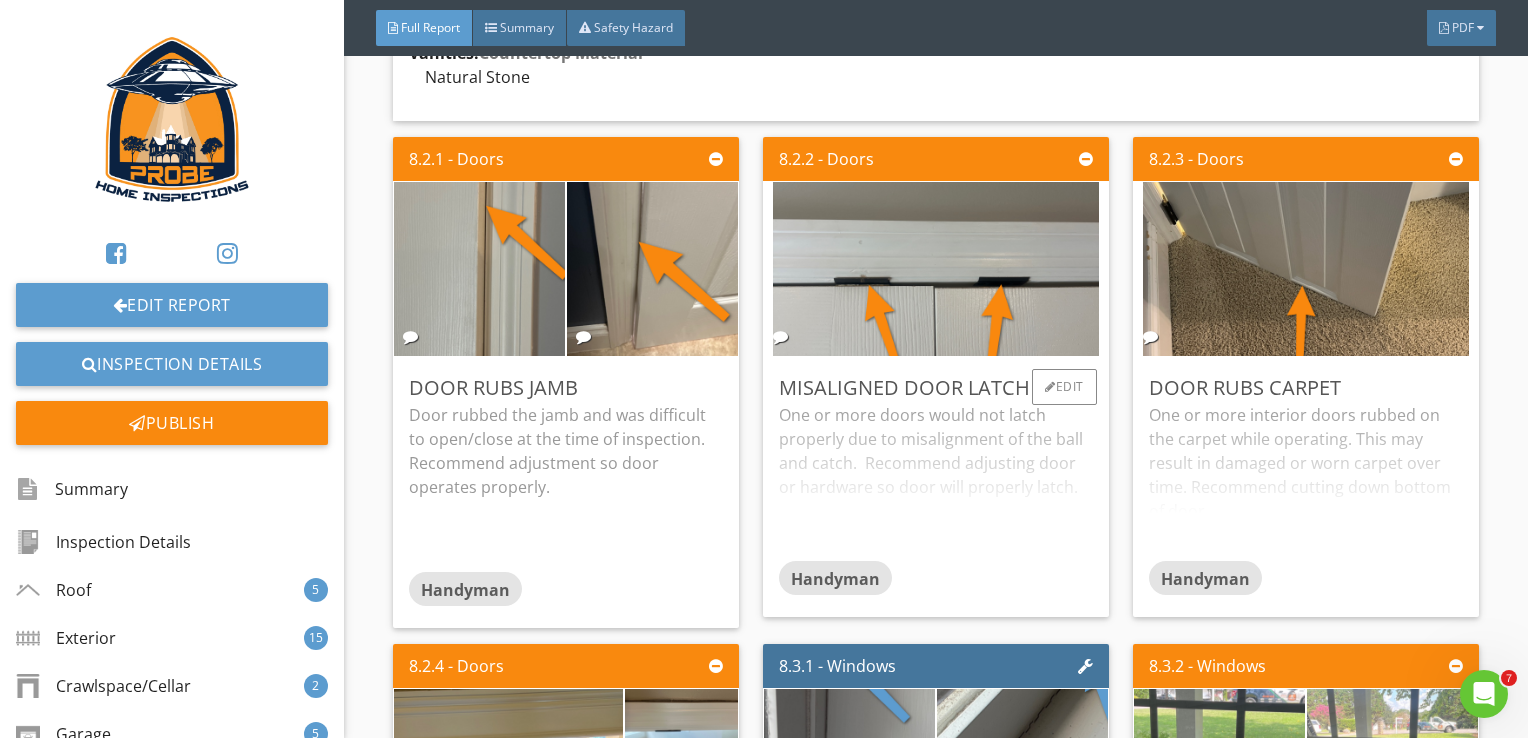 click on "One or more doors would not latch properly due to misalignment of the ball and catch.  Recommend adjusting door or hardware so door will properly latch." at bounding box center (936, 482) 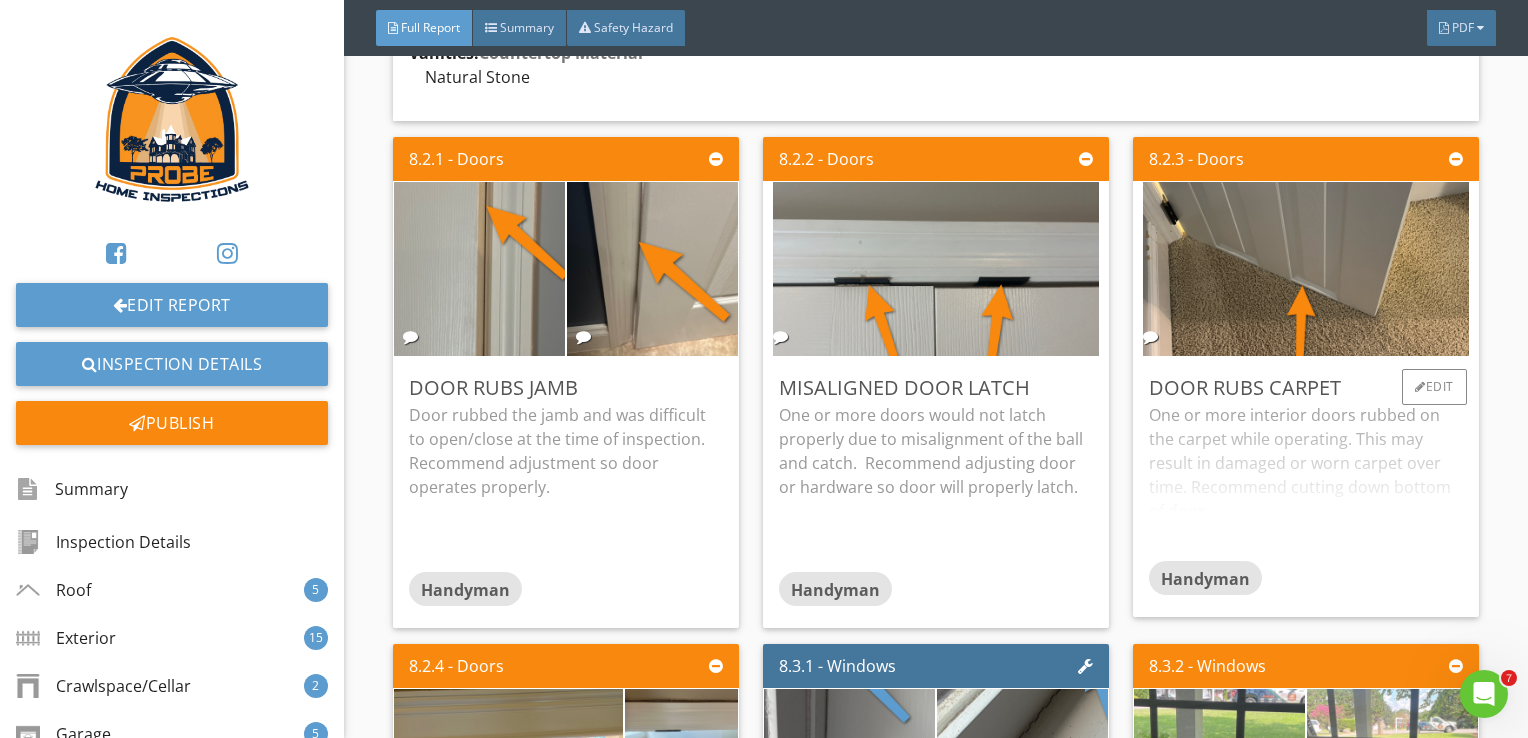 click on "One or more interior doors rubbed on the carpet while operating. This may result in damaged or worn carpet over time. Recommend cutting down bottom of door." at bounding box center [1306, 482] 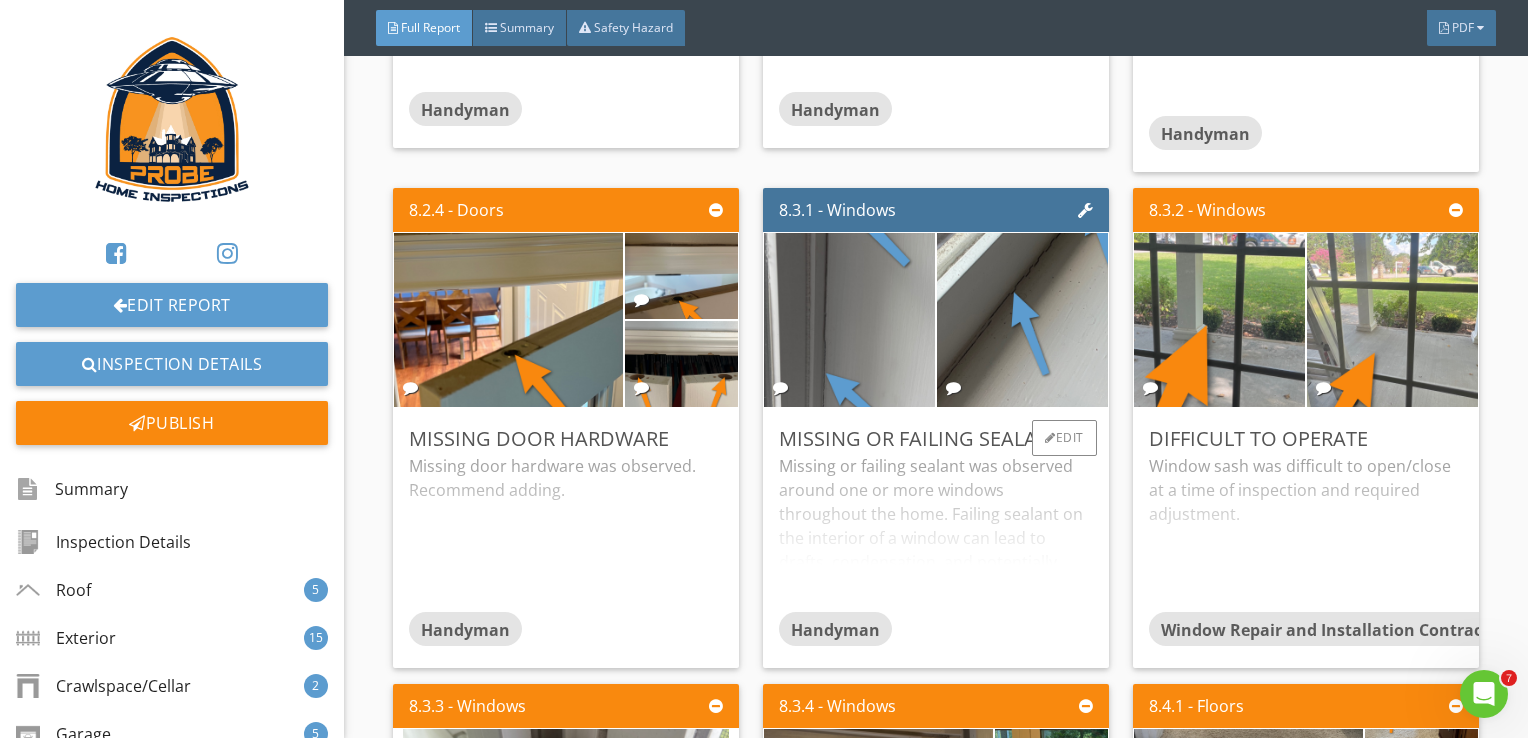 scroll, scrollTop: 12200, scrollLeft: 0, axis: vertical 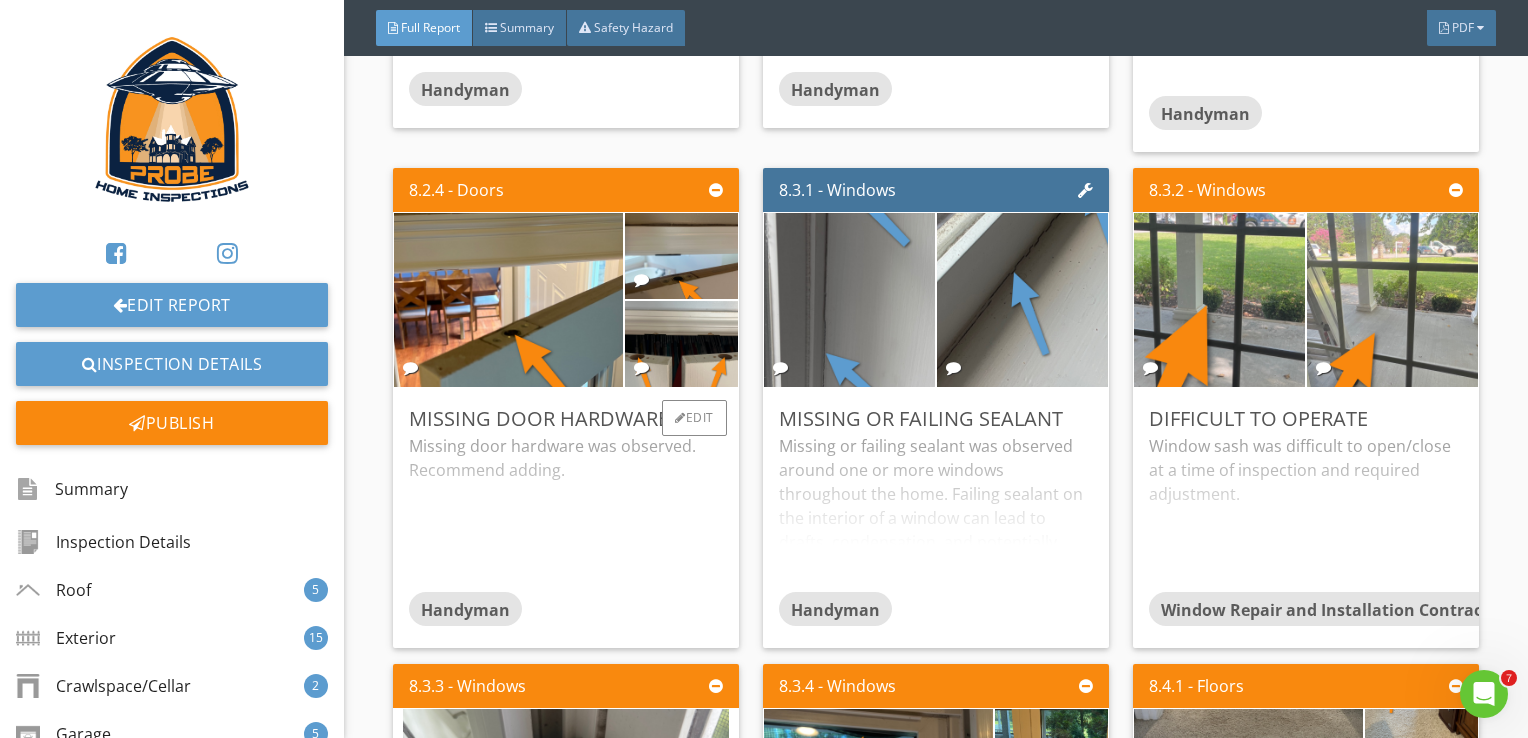 click on "Missing door hardware was observed. Recommend adding." at bounding box center [566, 513] 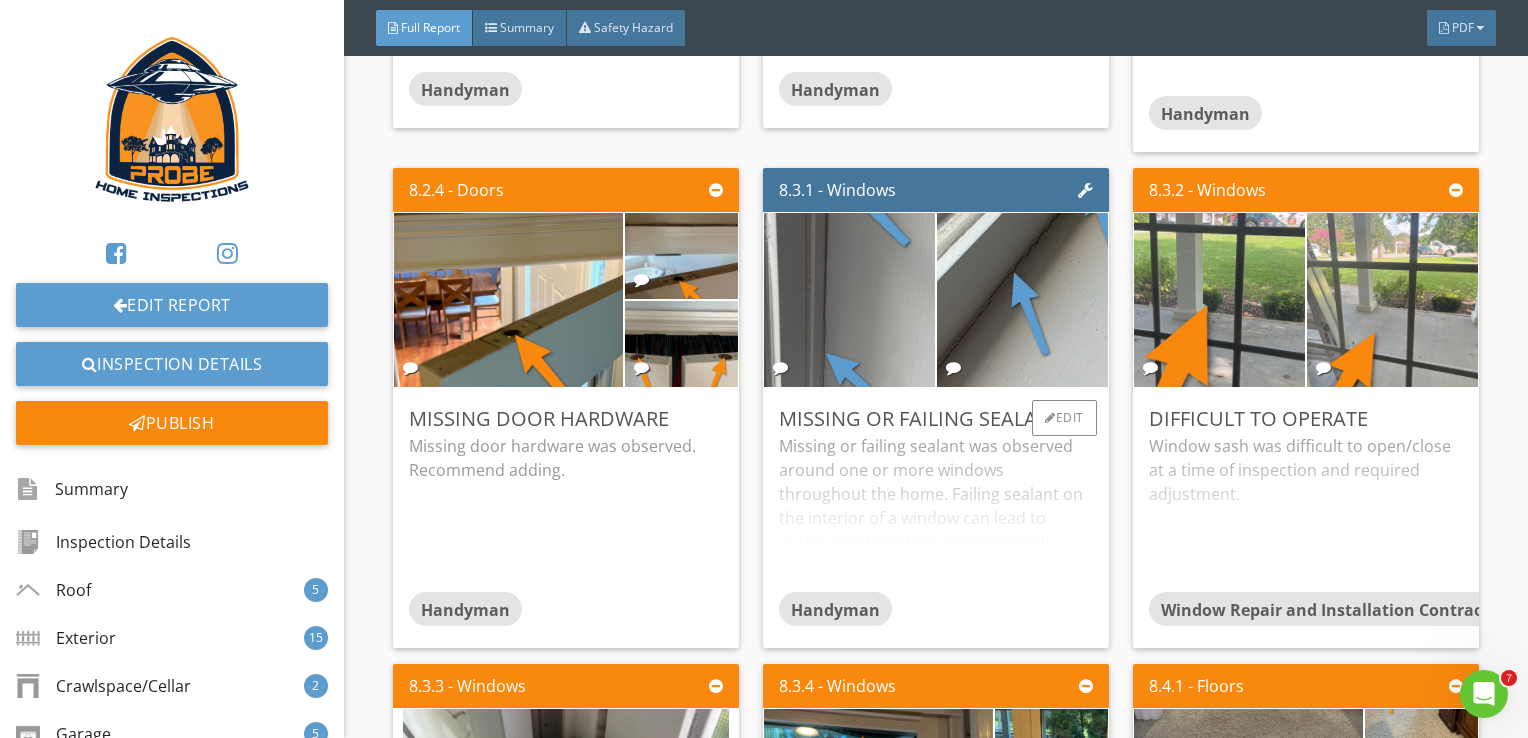 click on "Missing or failing sealant was observed around one or more windows throughout the home. Failing sealant on the interior of a window can lead to drafts, condensation, and potentially higher energy bills, impacting the home's comfort and efficiency. Recommend sealing these areas." at bounding box center [936, 513] 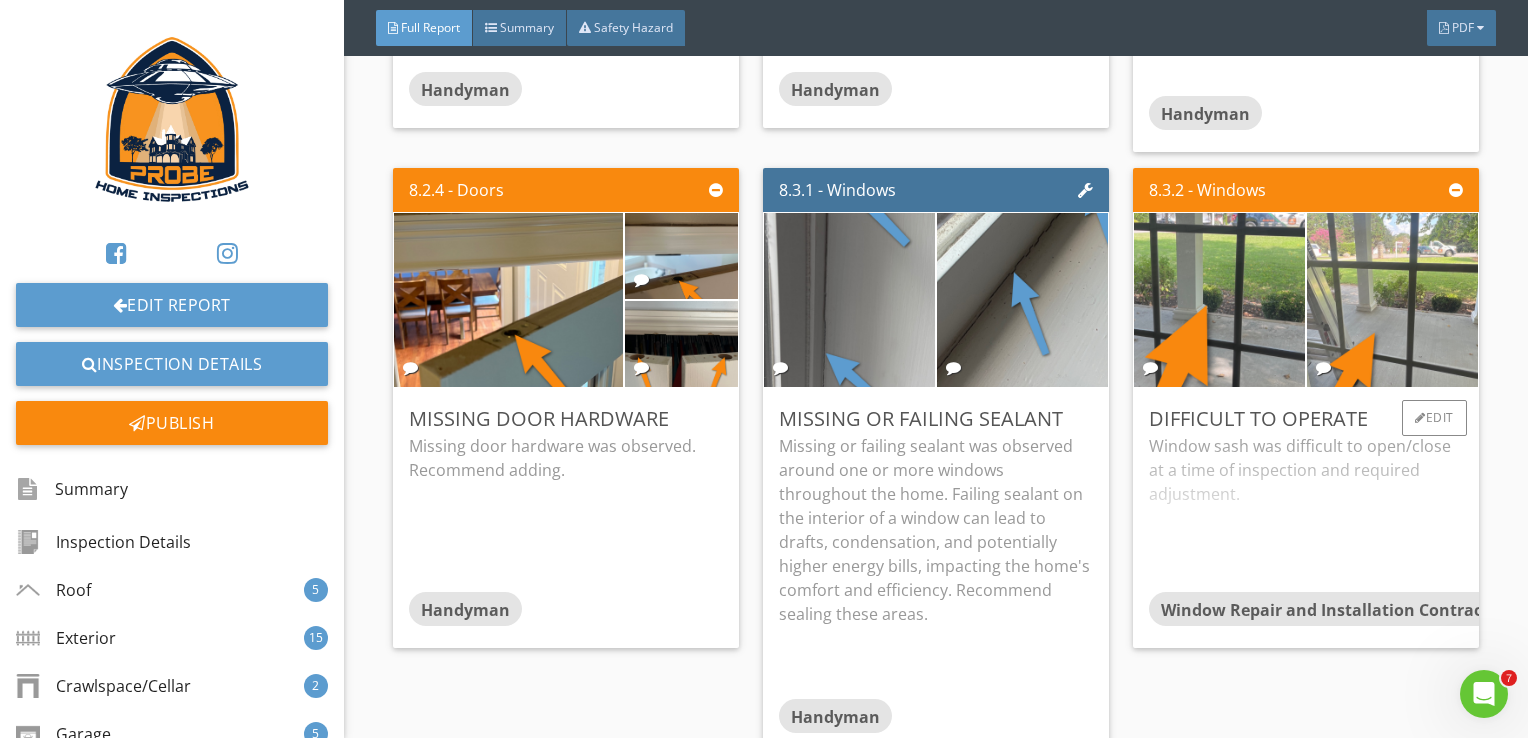 click on "Window sash was difficult to open/close at a time of inspection and required adjustment." at bounding box center [1306, 513] 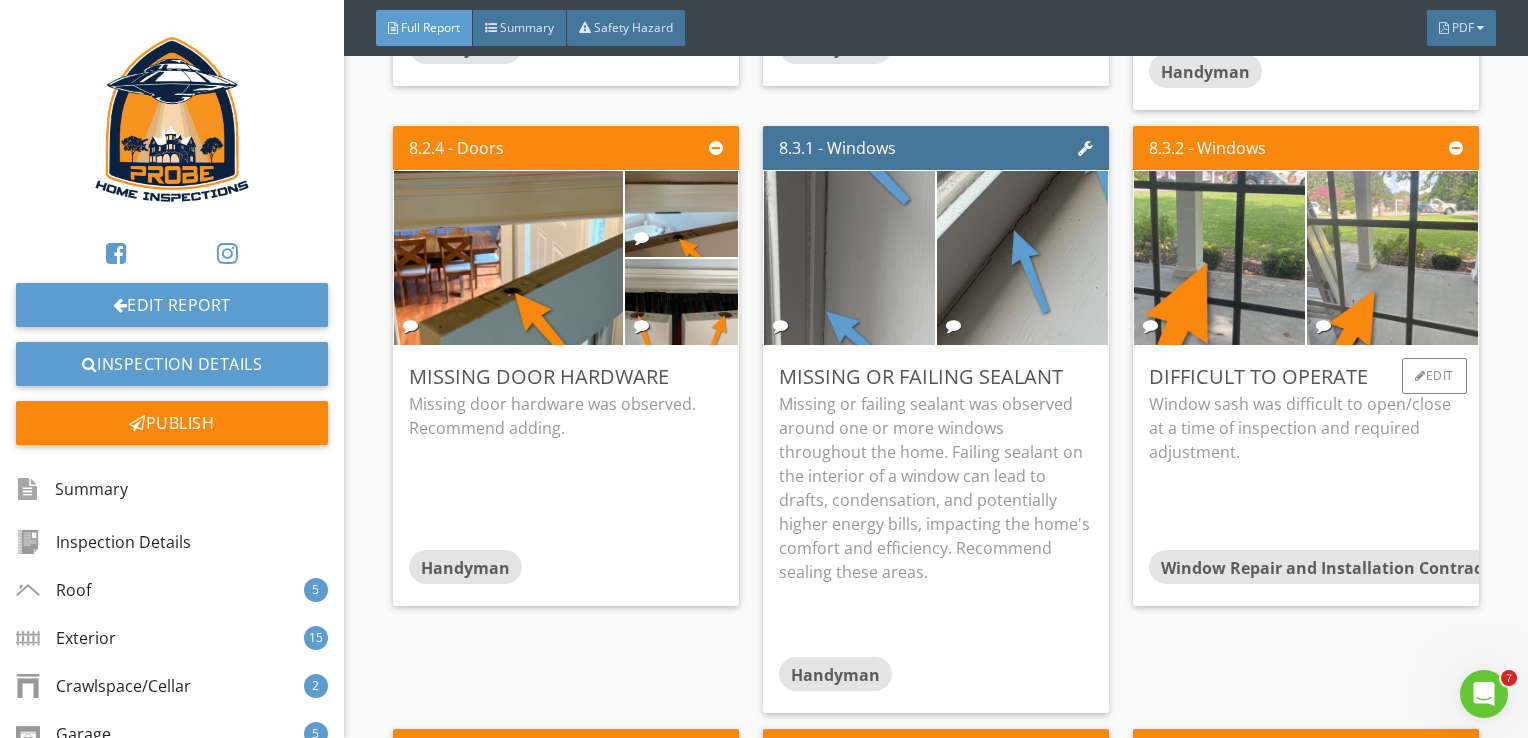 scroll, scrollTop: 12100, scrollLeft: 0, axis: vertical 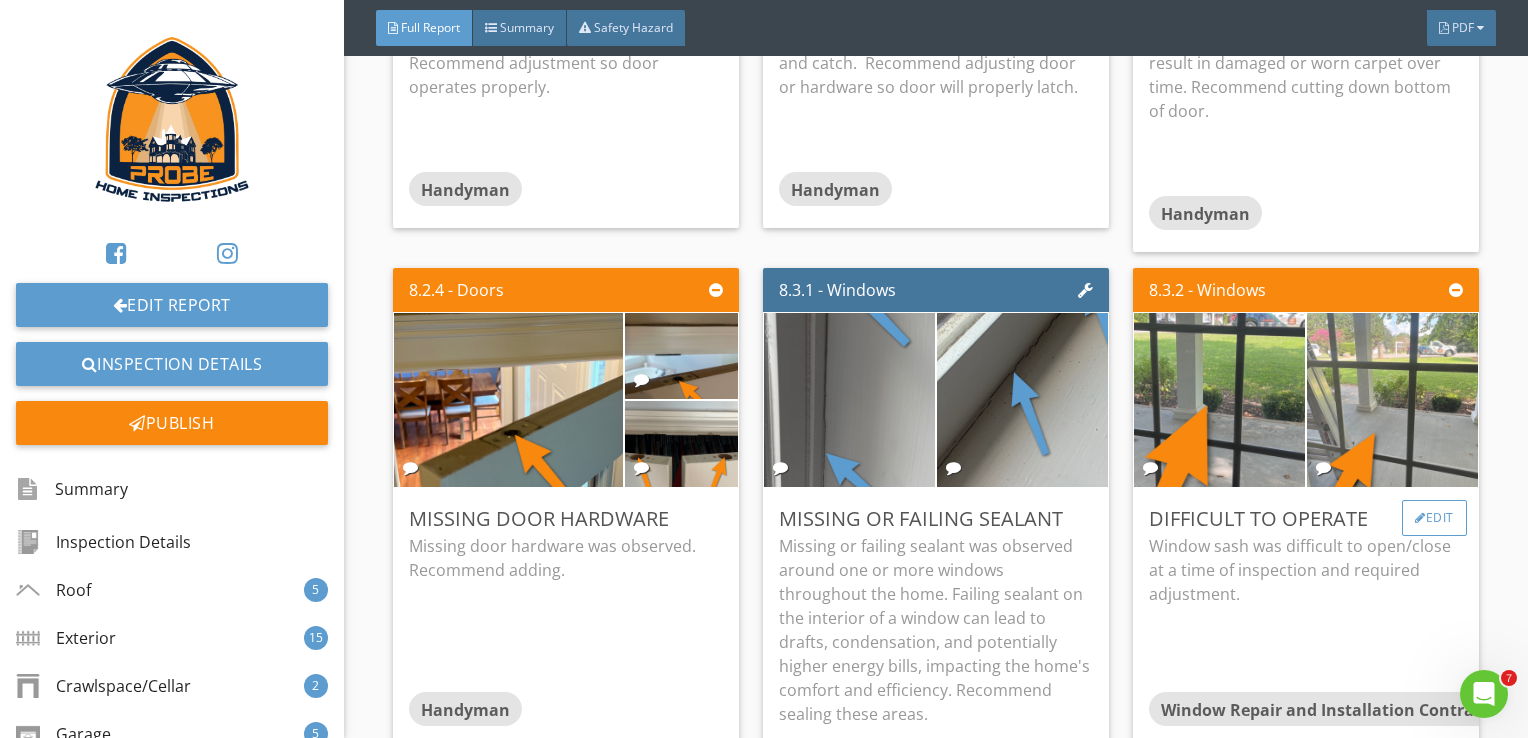 click on "Edit" at bounding box center (1434, 518) 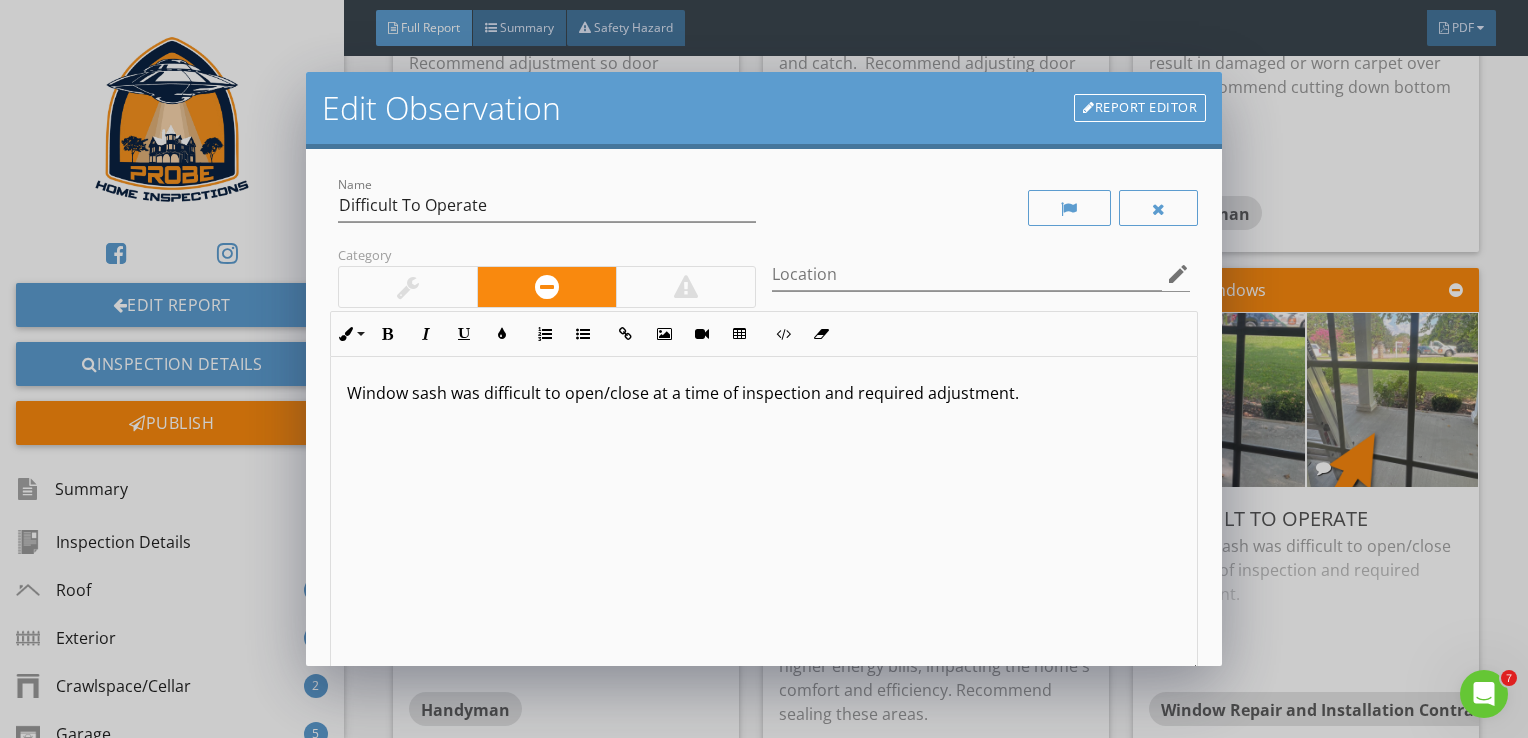 click on "Window sash was difficult to open/close at a time of inspection and required adjustment." at bounding box center [764, 393] 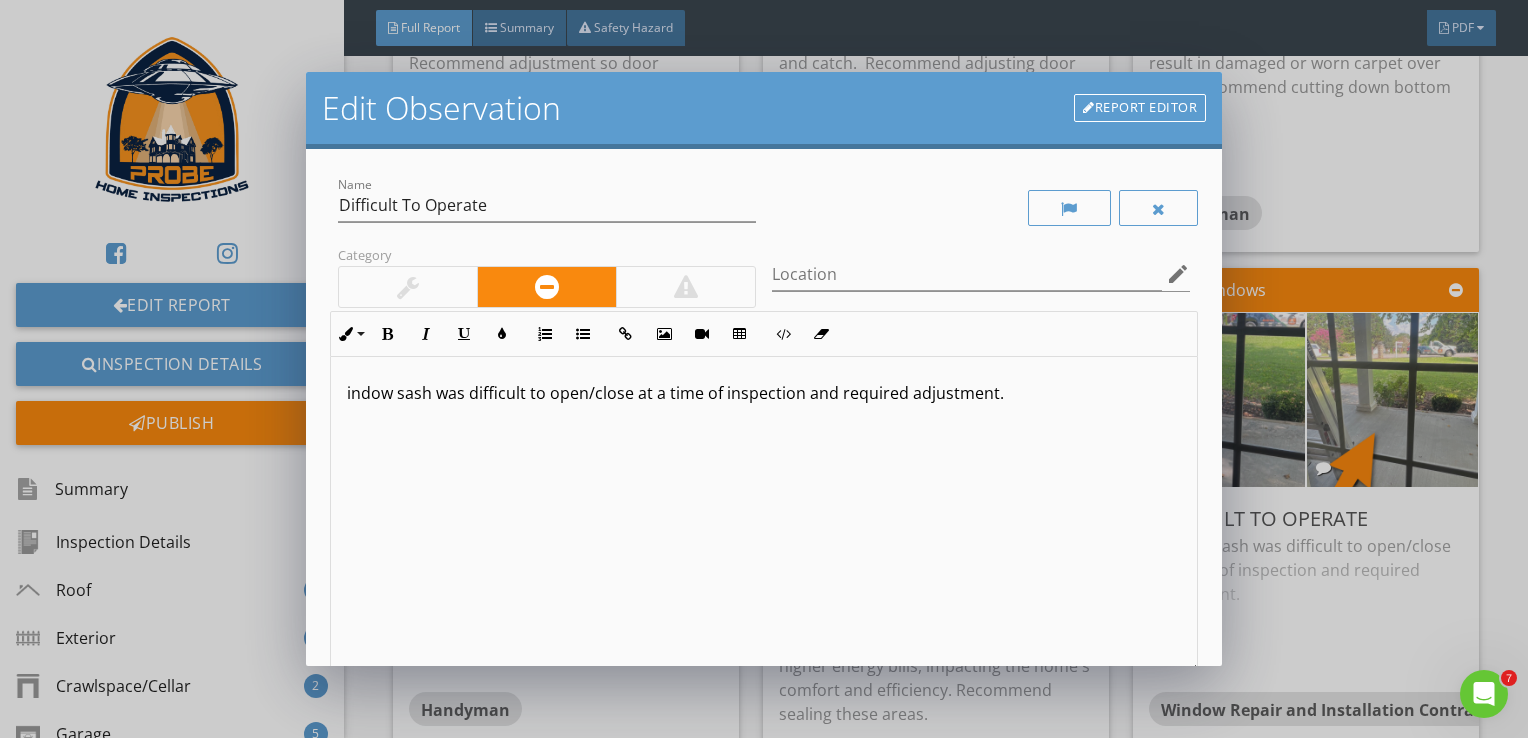 type 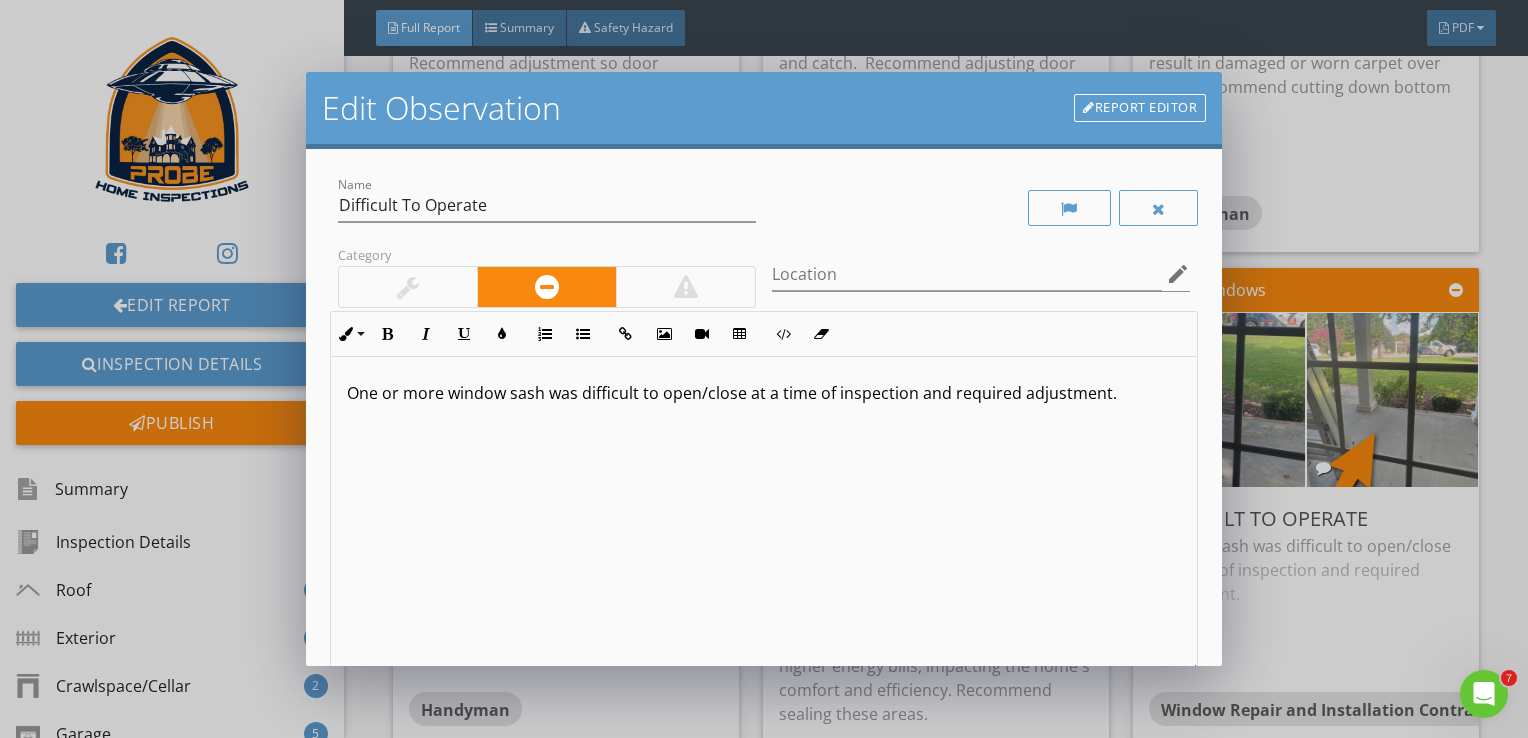 click on "One or more window sash was difficult to open/close at a time of inspection and required adjustment." at bounding box center [764, 393] 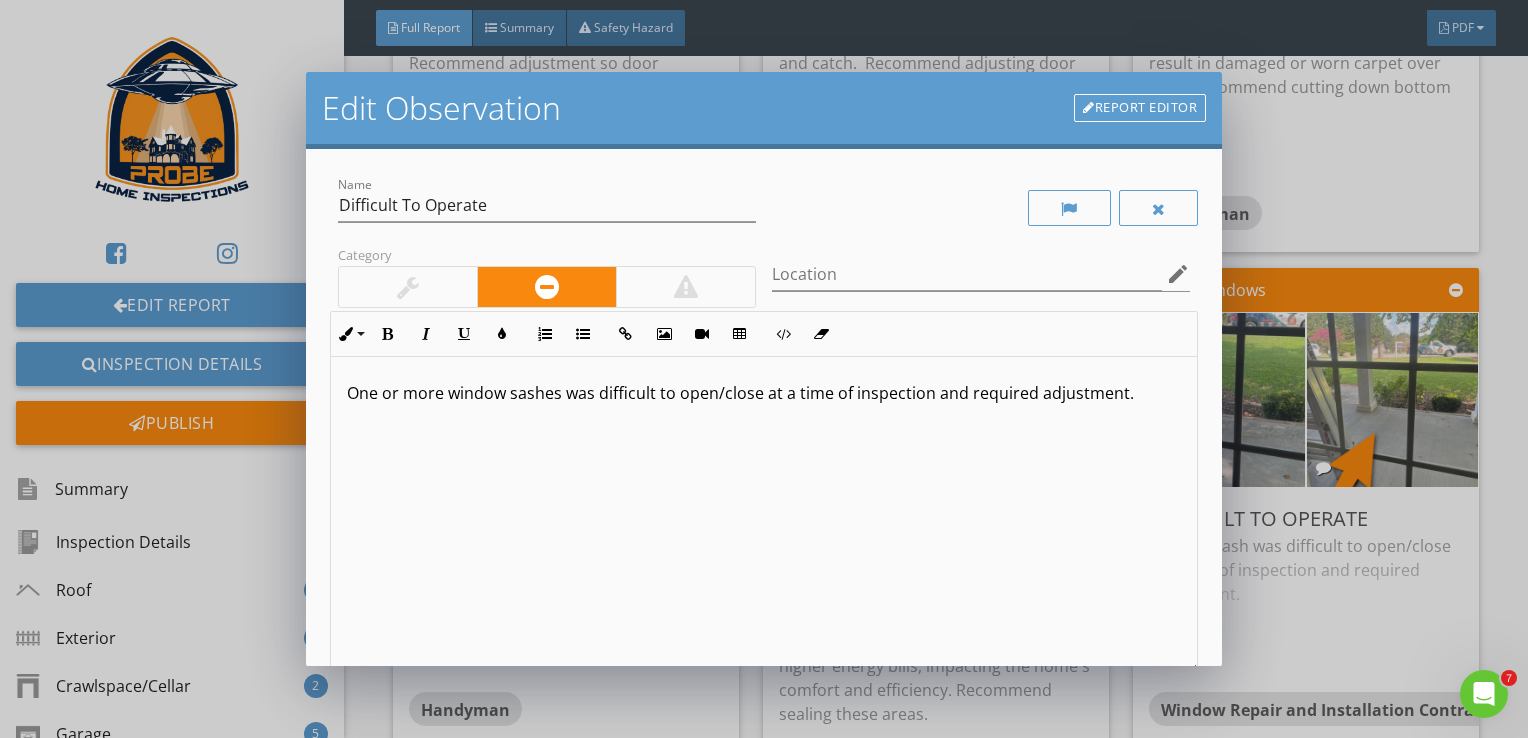 click on "One or more window sashes was difficult to open/close at a time of inspection and required adjustment." at bounding box center [764, 393] 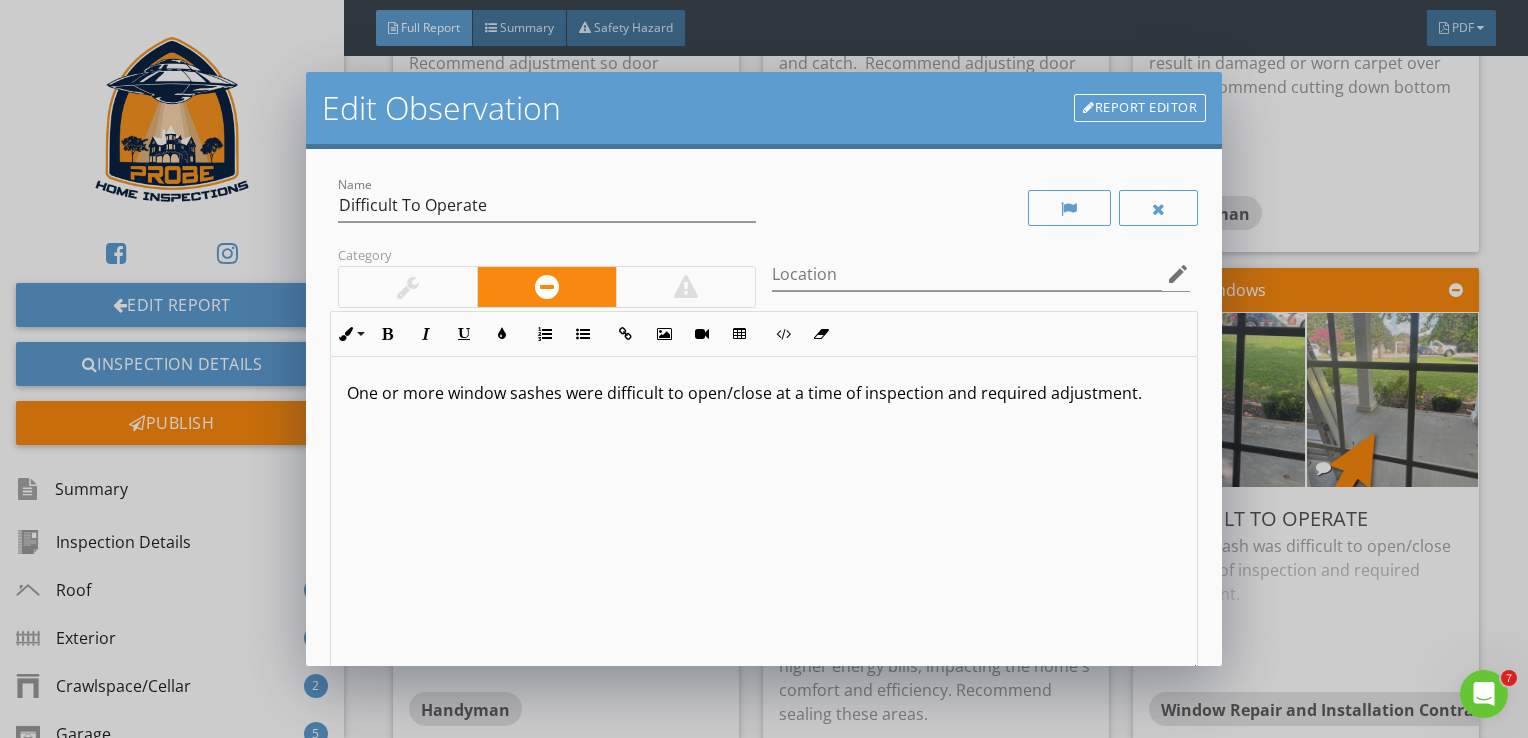 scroll, scrollTop: 0, scrollLeft: 0, axis: both 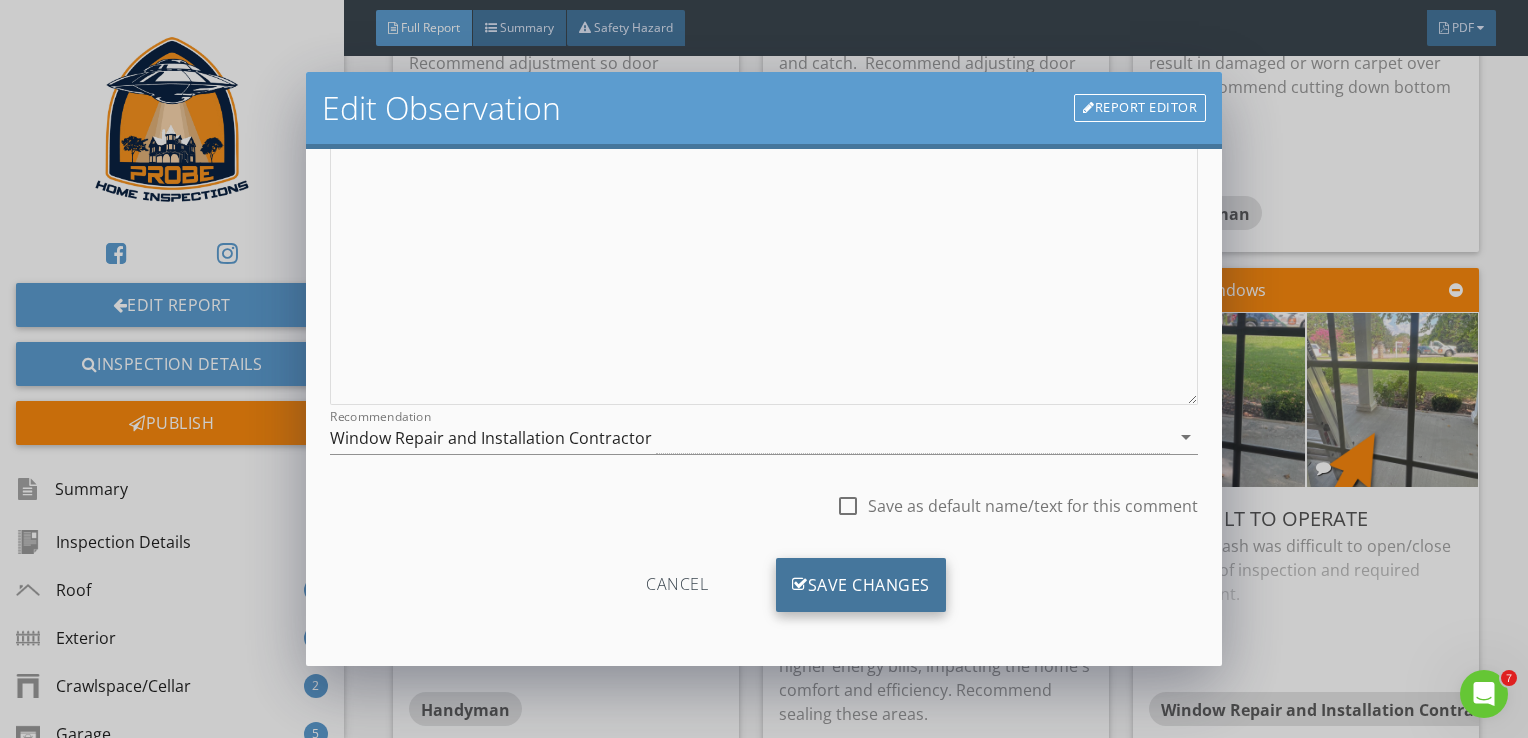 click on "Save Changes" at bounding box center [861, 585] 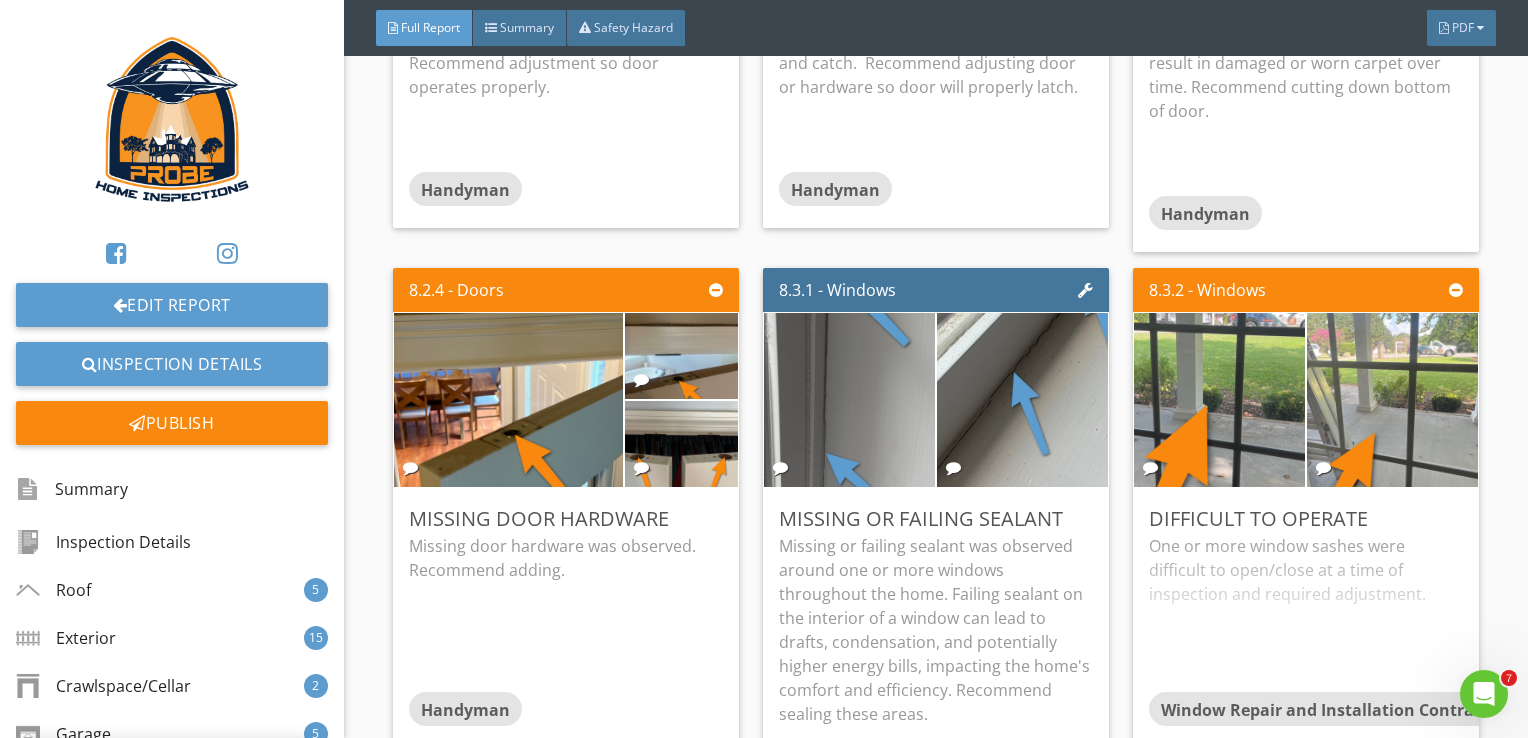 scroll, scrollTop: 32, scrollLeft: 0, axis: vertical 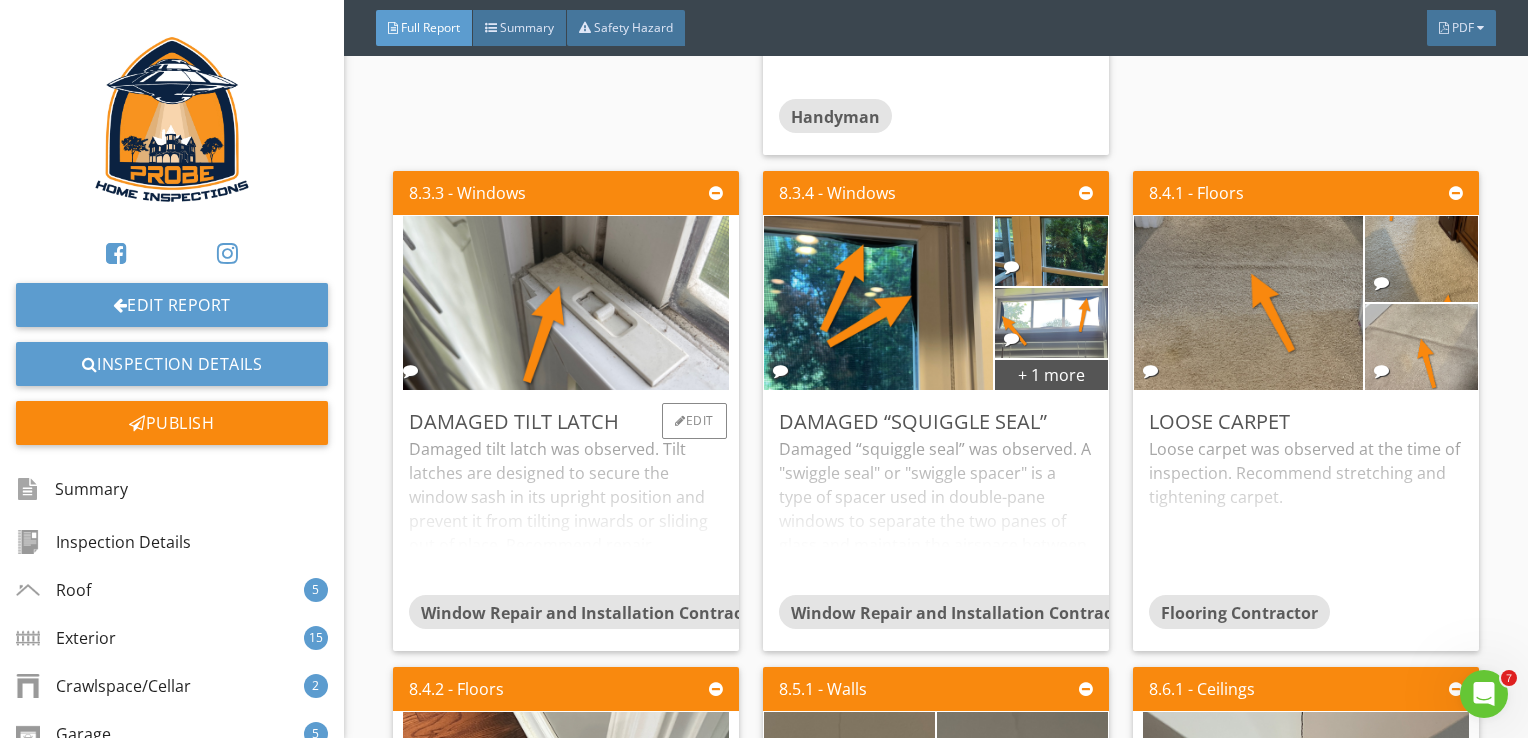 click on "Damaged tilt latch was observed. Tilt latches are designed to secure the window sash in its upright position and prevent it from tilting inwards or sliding out of place. Recommend repair." at bounding box center (566, 516) 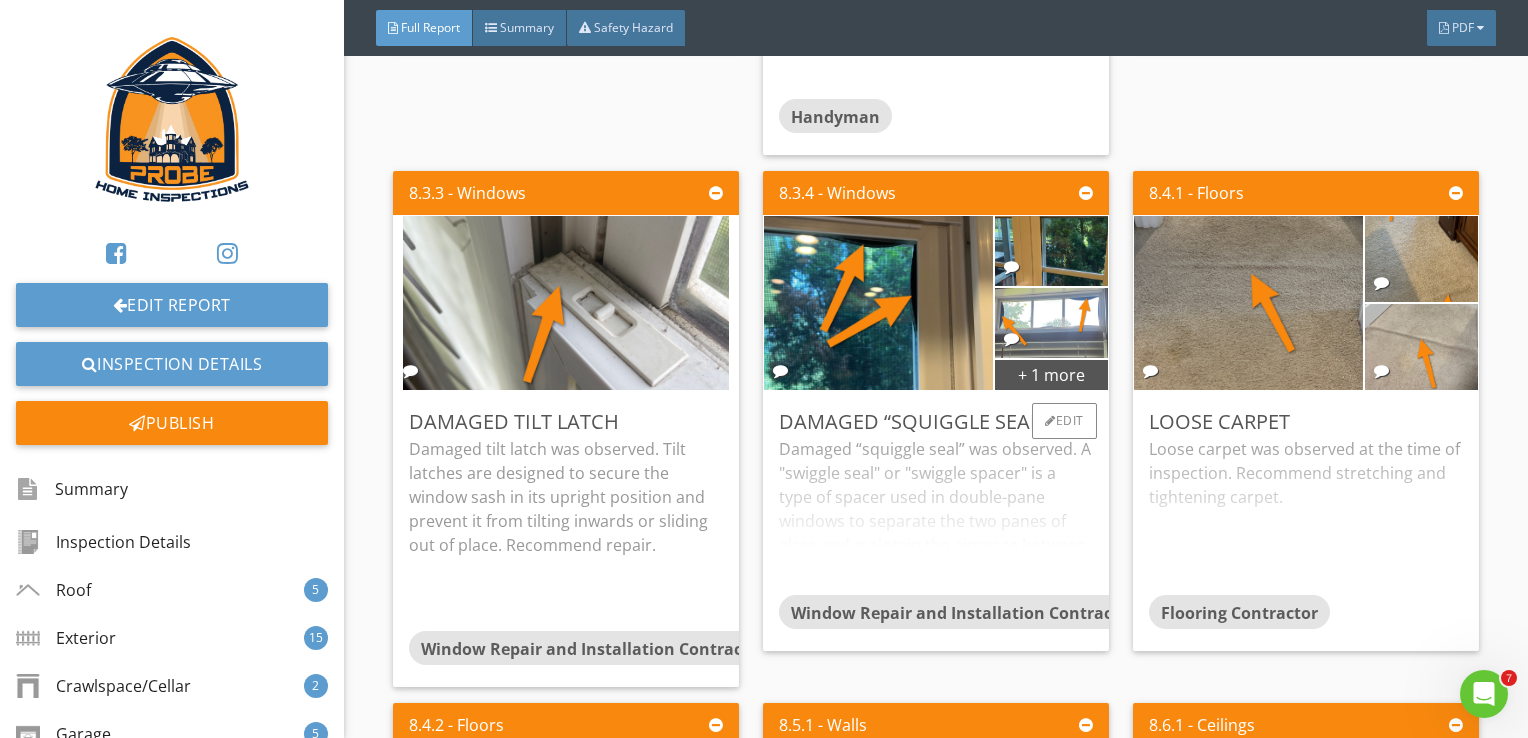 click on "Damaged “squiggle seal” was observed. A "swiggle seal" or "swiggle spacer" is a type of spacer used in double-pane windows to separate the two panes of glass and maintain the airspace between them. It's essentially a flexible, often butyl-based, material that acts as a sealant and desiccant to prevent moisture and air from entering the space. However, swiggle seals are known to be prone to failure, leading to condensation, fogginess, or even visible "walking" of the seal within the window" at bounding box center (936, 516) 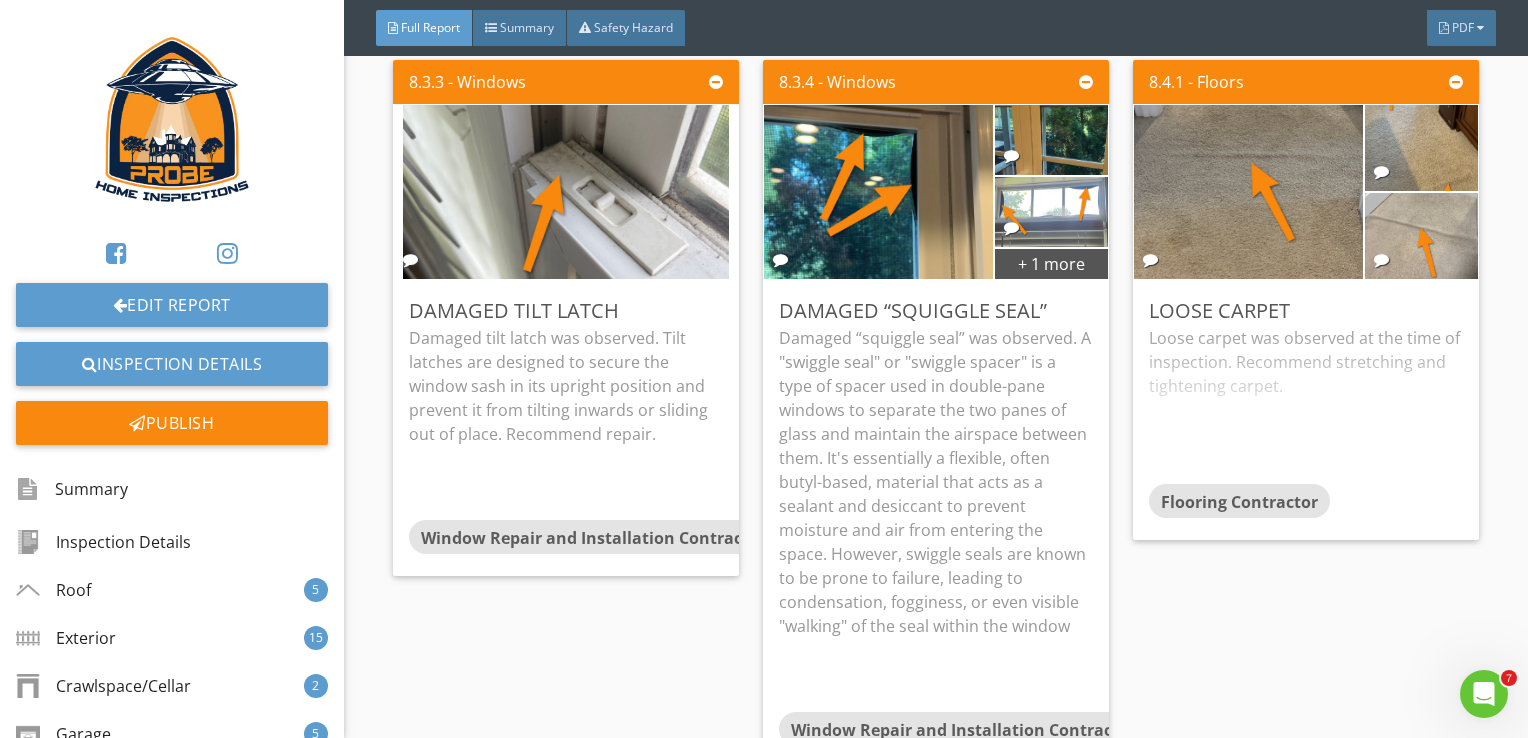 scroll, scrollTop: 13000, scrollLeft: 0, axis: vertical 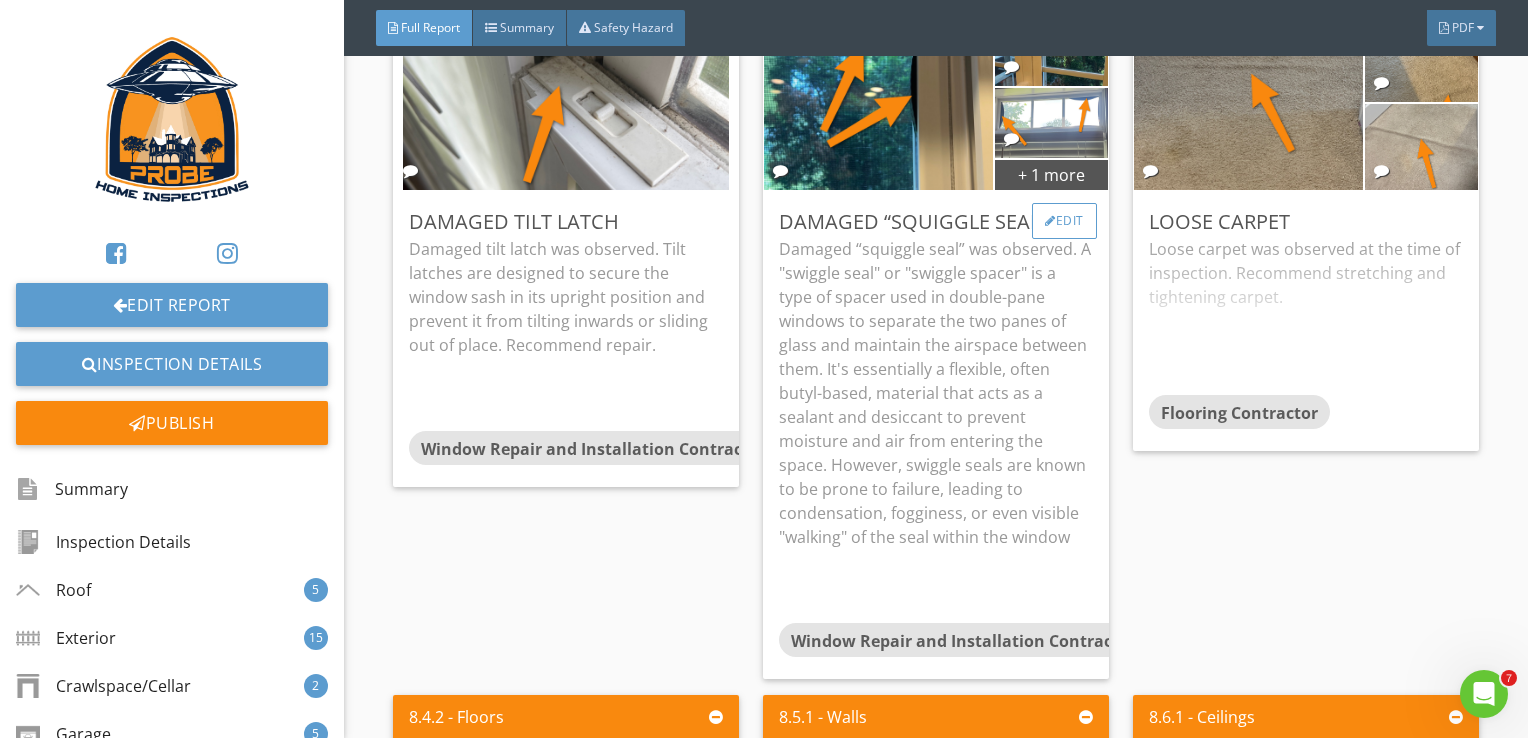 click on "Edit" at bounding box center (1064, 221) 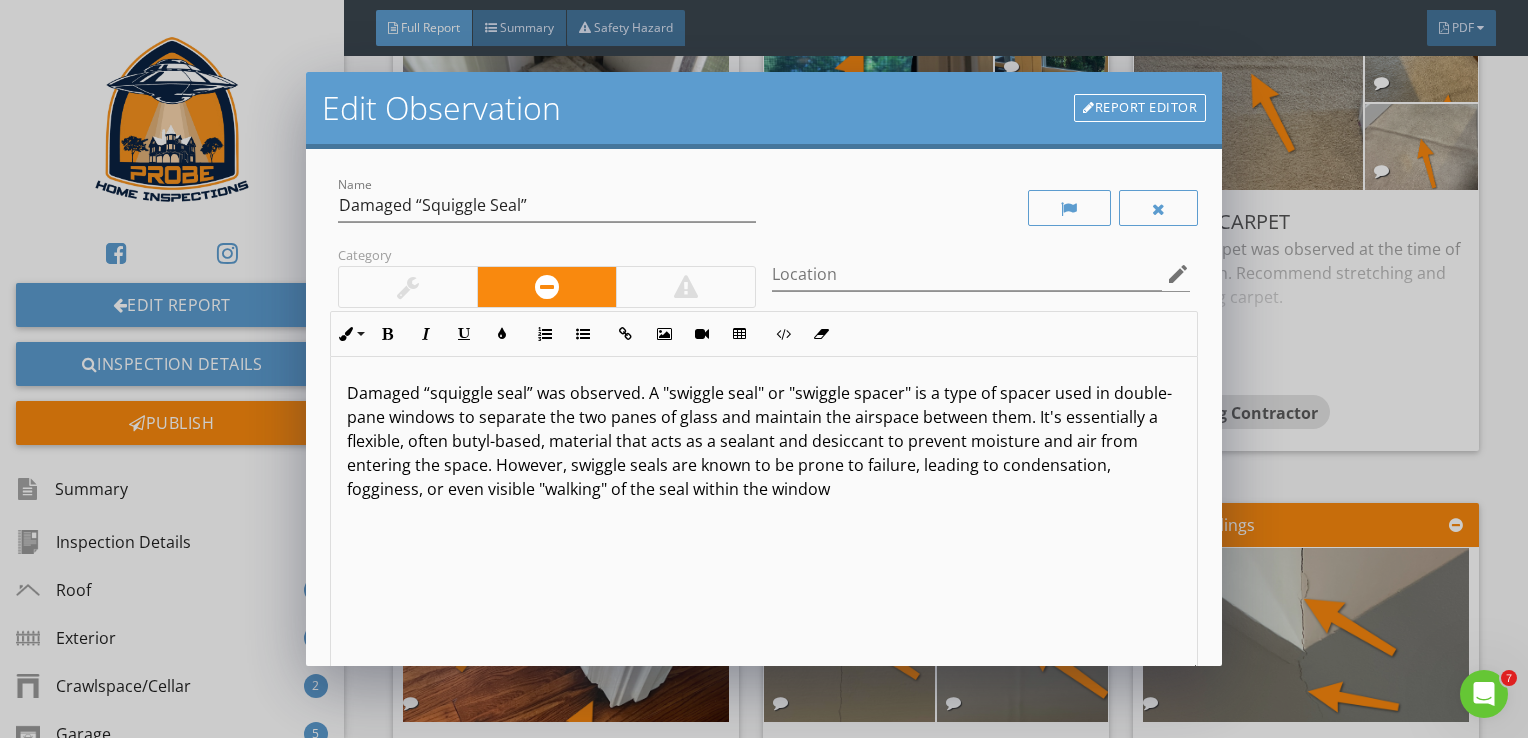 click on "Damaged “squiggle seal” was observed. A "swiggle seal" or "swiggle spacer" is a type of spacer used in double-pane windows to separate the two panes of glass and maintain the airspace between them. It's essentially a flexible, often butyl-based, material that acts as a sealant and desiccant to prevent moisture and air from entering the space. However, swiggle seals are known to be prone to failure, leading to condensation, fogginess, or even visible "walking" of the seal within the window" at bounding box center (764, 441) 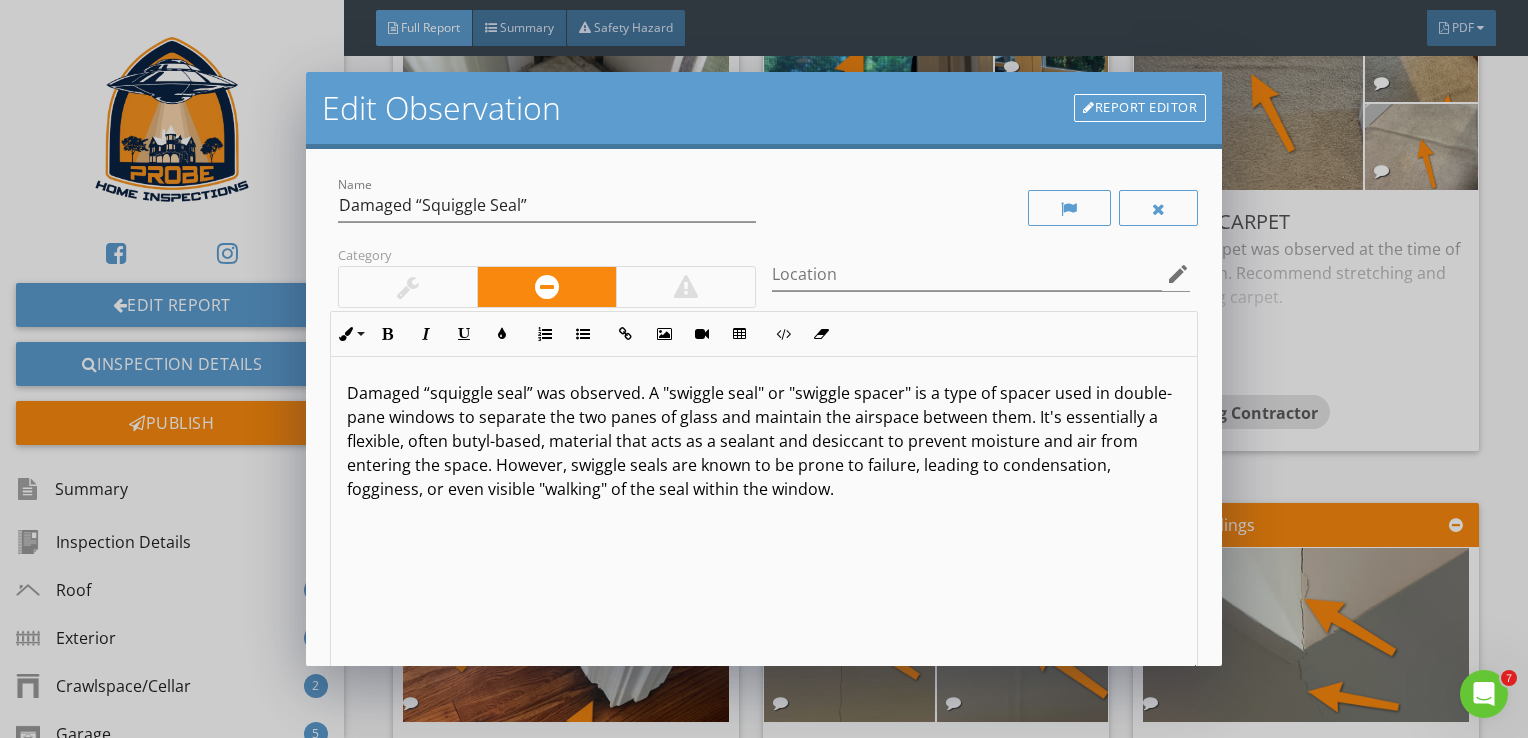click on "Damaged “squiggle seal” was observed. A "swiggle seal" or "swiggle spacer" is a type of spacer used in double-pane windows to separate the two panes of glass and maintain the airspace between them. It's essentially a flexible, often butyl-based, material that acts as a sealant and desiccant to prevent moisture and air from entering the space. However, swiggle seals are known to be prone to failure, leading to condensation, fogginess, or even visible "walking" of the seal within the window." at bounding box center (764, 441) 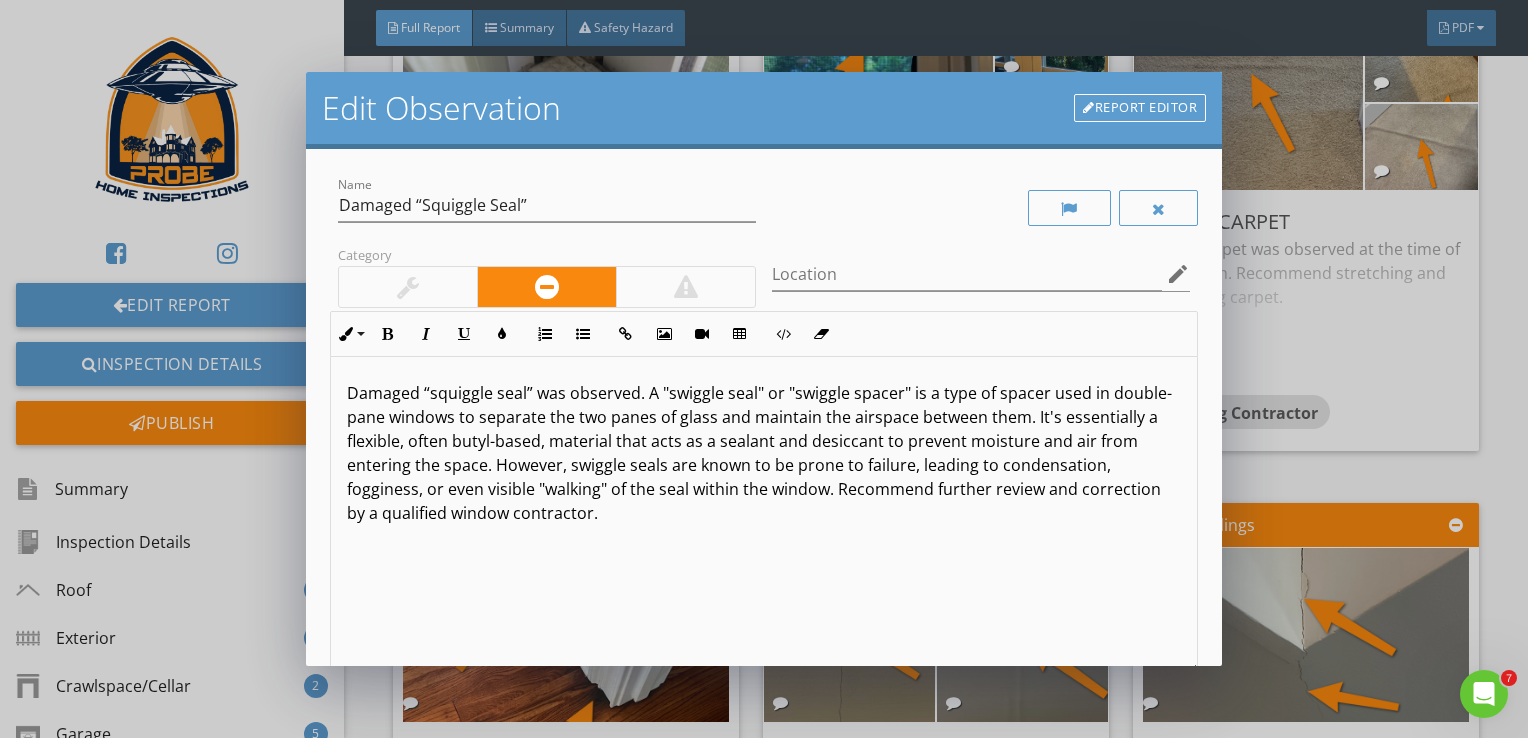scroll, scrollTop: 0, scrollLeft: 0, axis: both 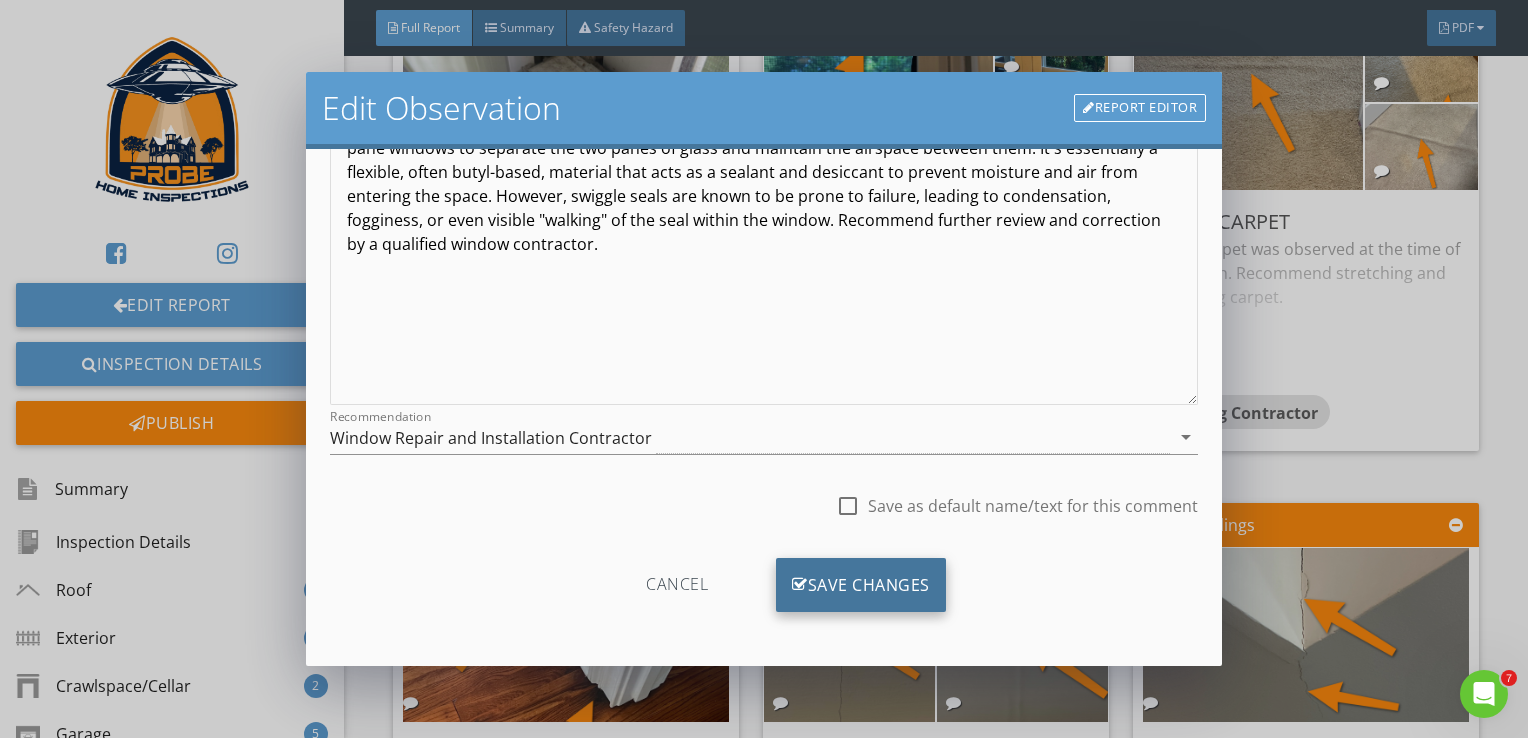 click on "Save Changes" at bounding box center (861, 585) 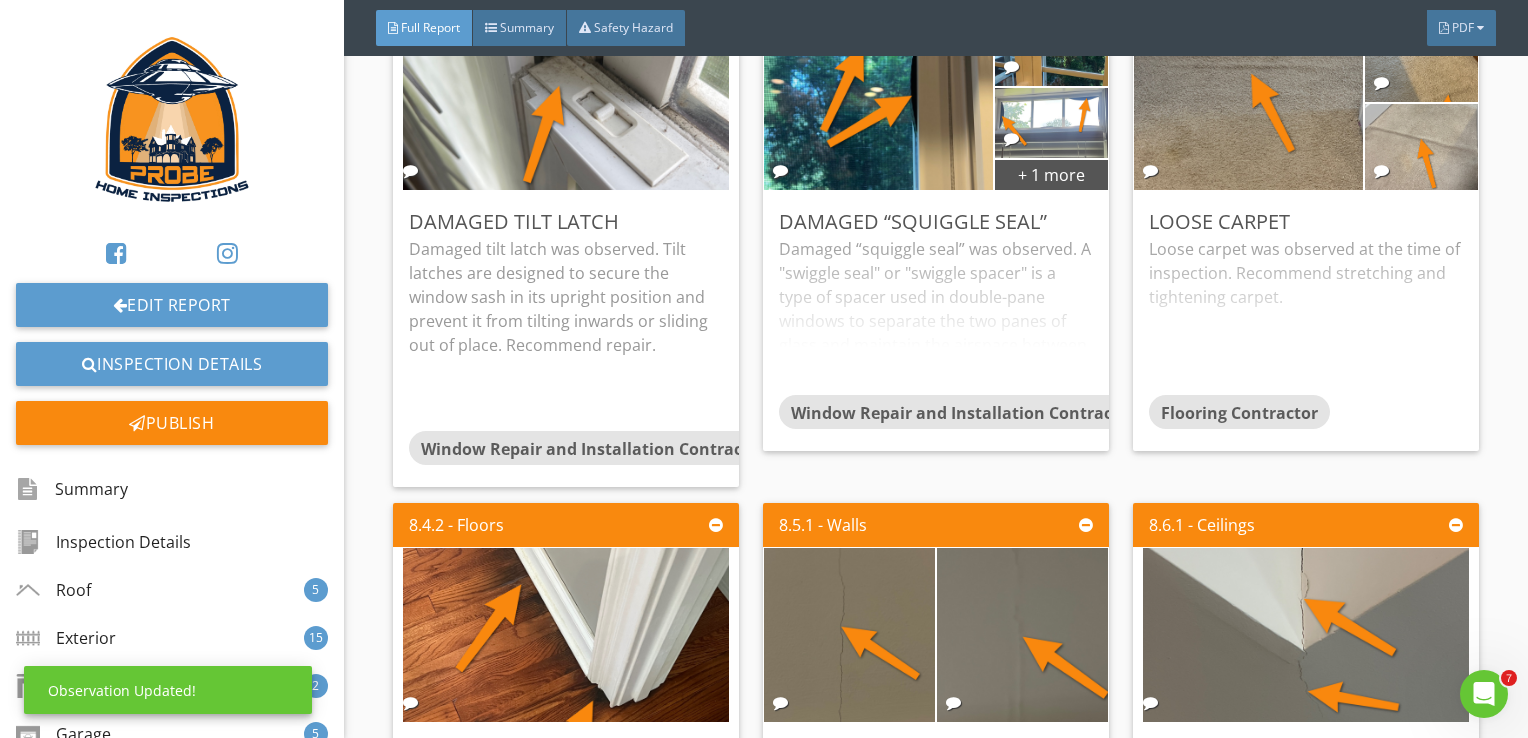 scroll, scrollTop: 32, scrollLeft: 0, axis: vertical 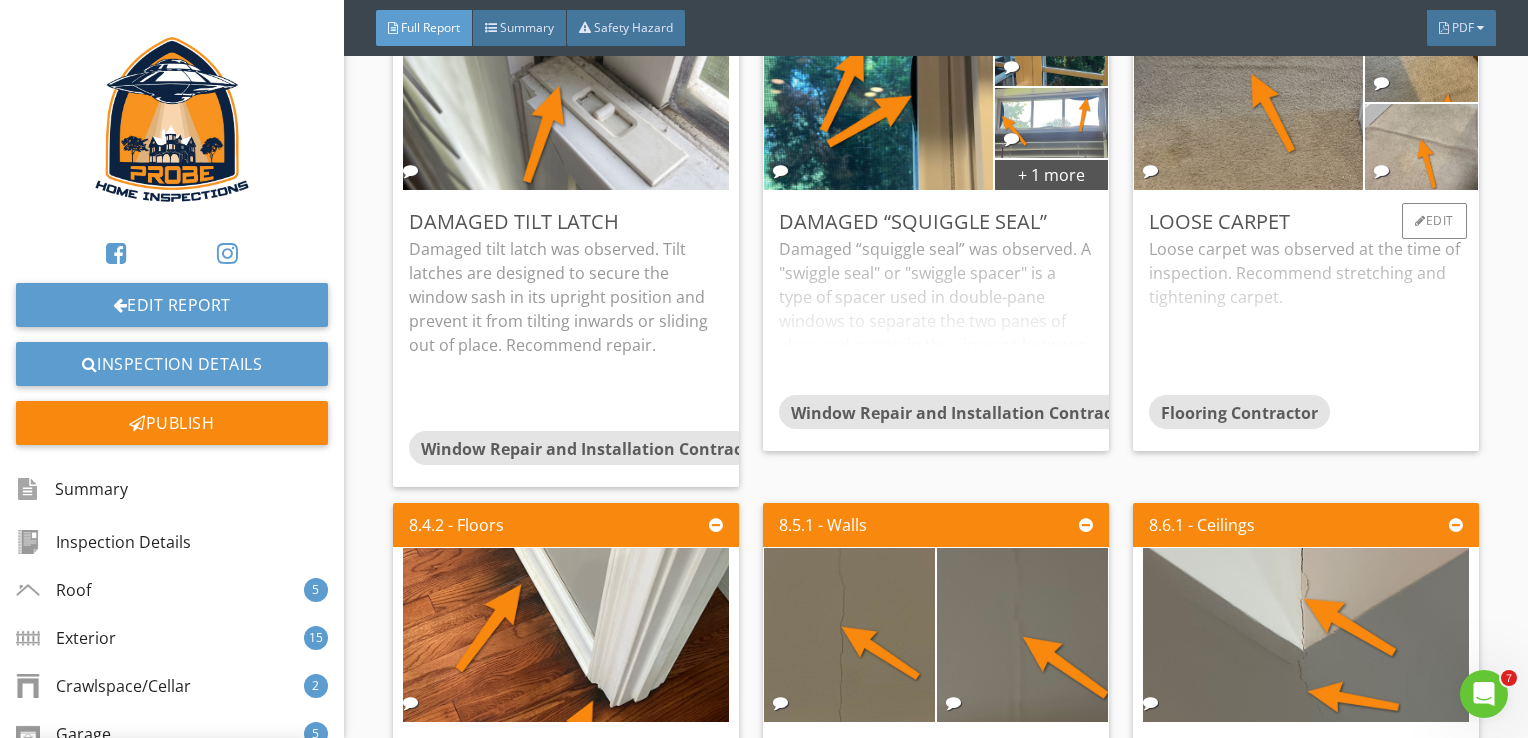 click on "Loose carpet was observed at the time of inspection. Recommend stretching and tightening carpet." at bounding box center (1306, 316) 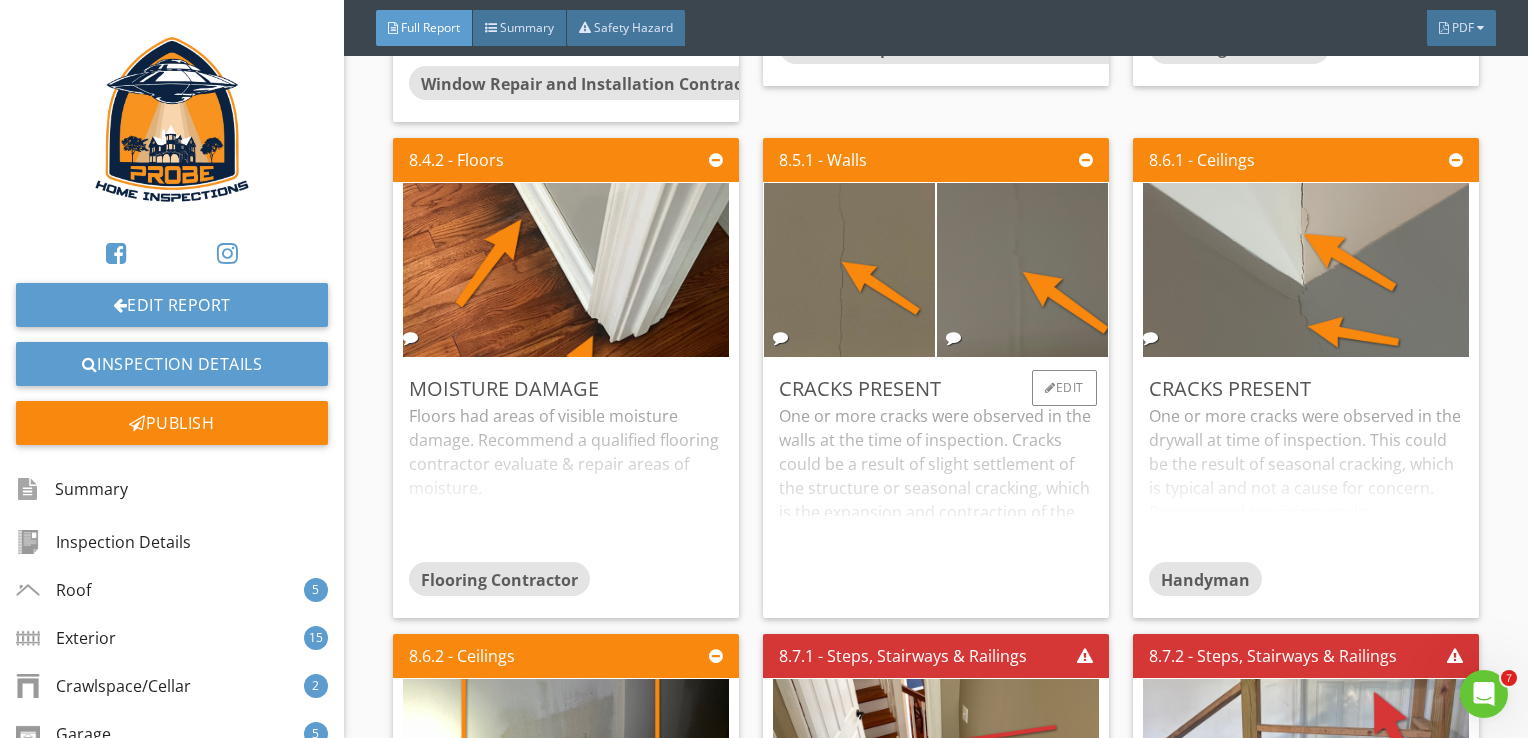 scroll, scrollTop: 13400, scrollLeft: 0, axis: vertical 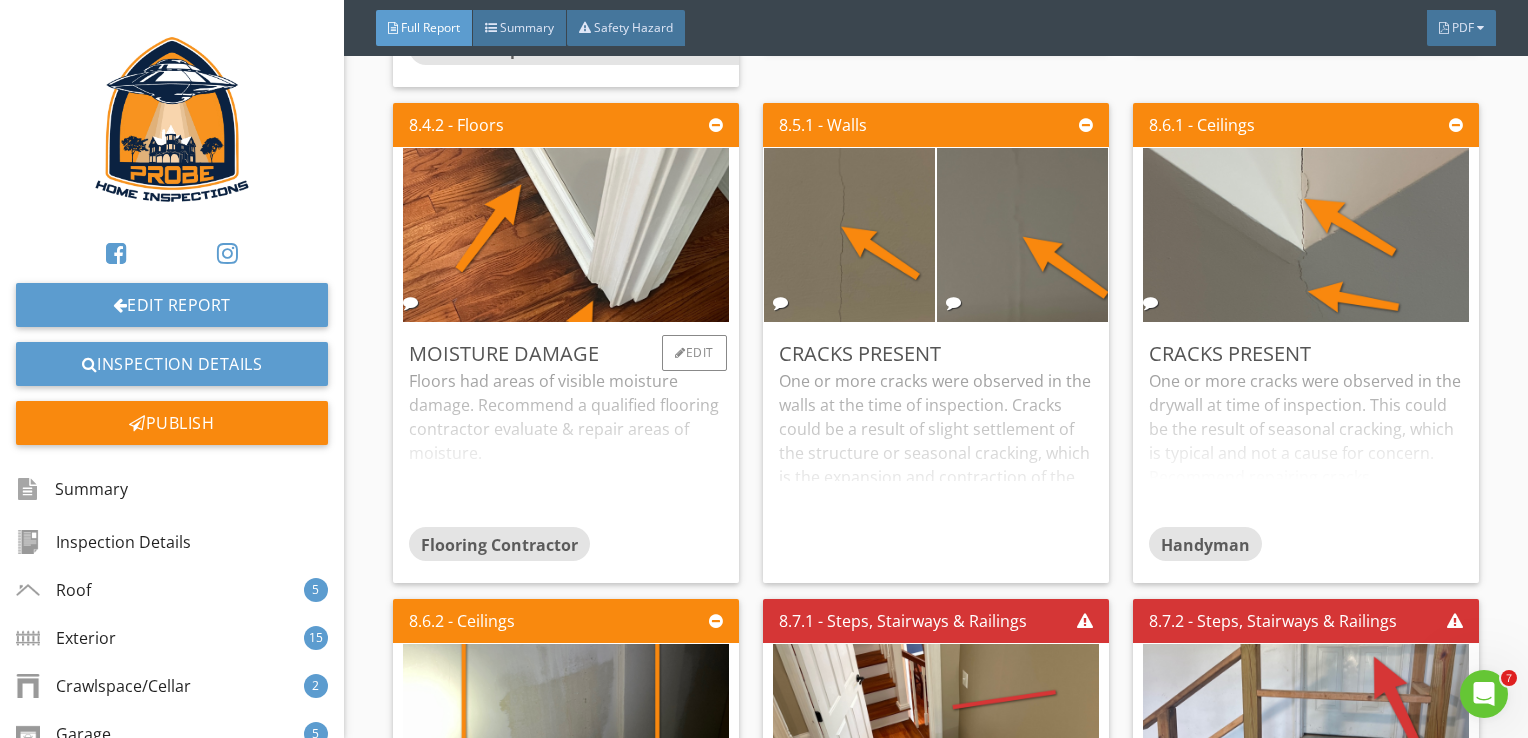 click on "Floors had areas of visible moisture damage. Recommend a qualified flooring contractor evaluate & repair areas of moisture." at bounding box center [566, 448] 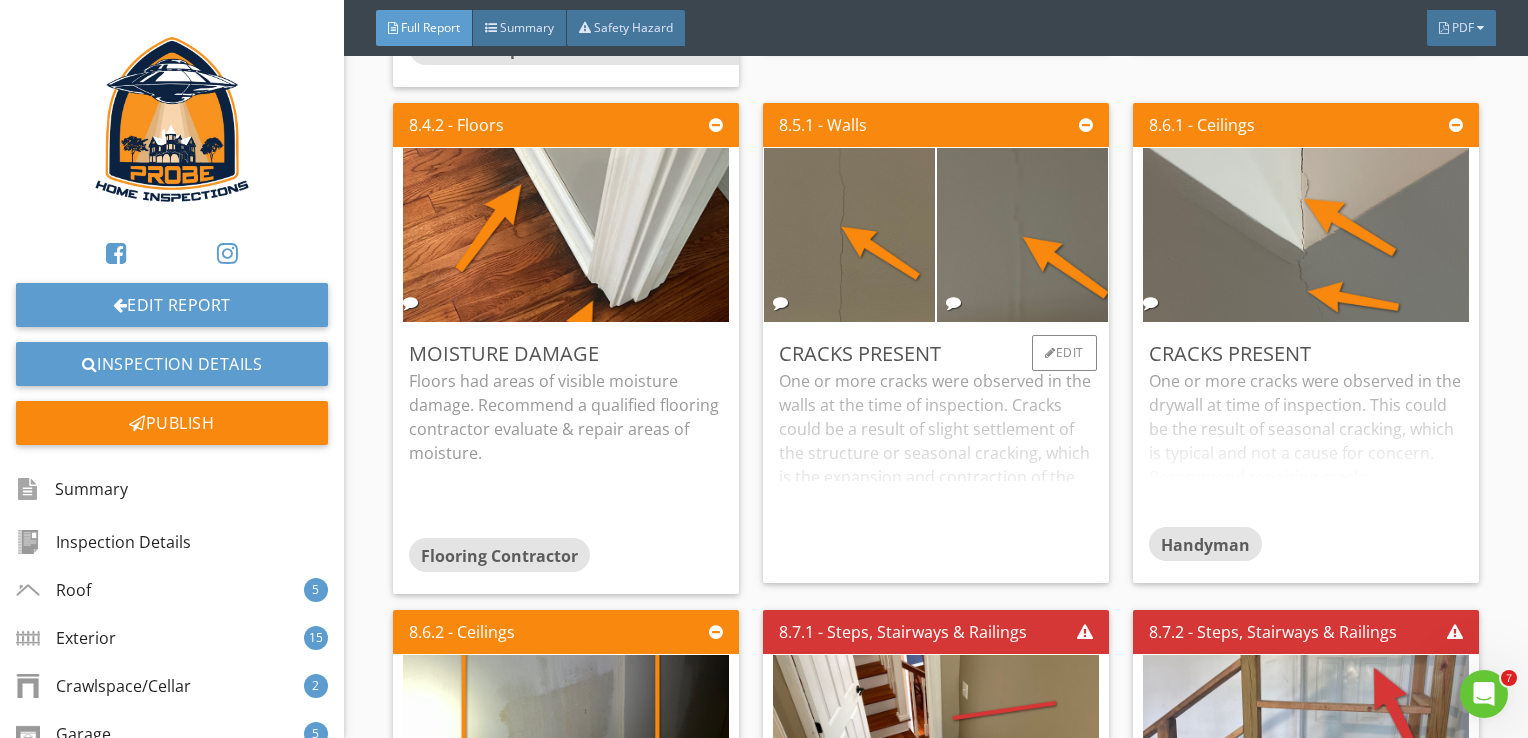 click on "One or more cracks were observed in the walls at the time of inspection. Cracks could be a result of slight settlement of the structure or seasonal cracking, which is the expansion and contraction of the underlying framing due to changes in humidity. The cracks did not indicate any significant structural movement." at bounding box center [936, 468] 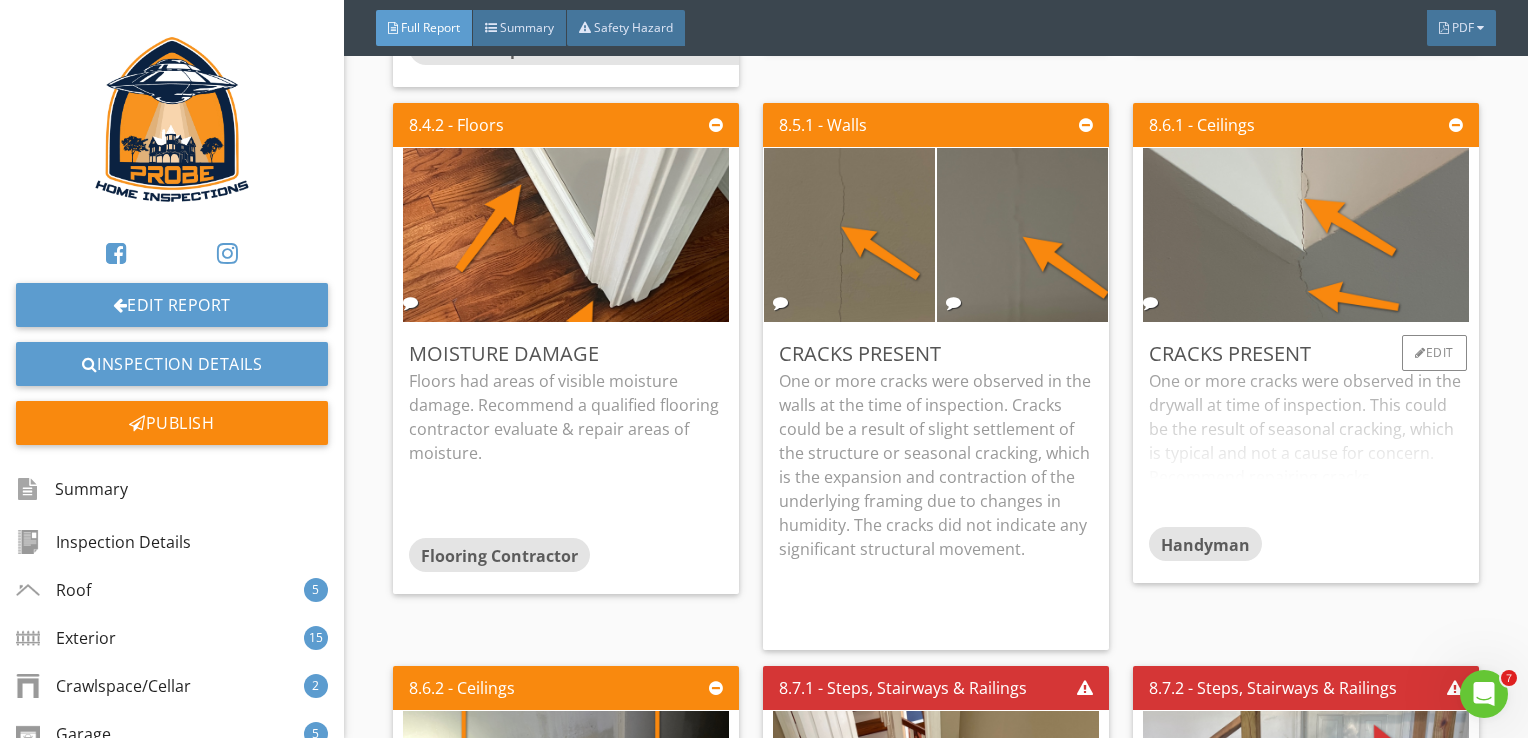click on "One or more cracks were observed in the drywall at time of inspection. This could be the result of seasonal cracking, which is typical and not a cause for concern. Recommend repairing cracks." at bounding box center [1306, 448] 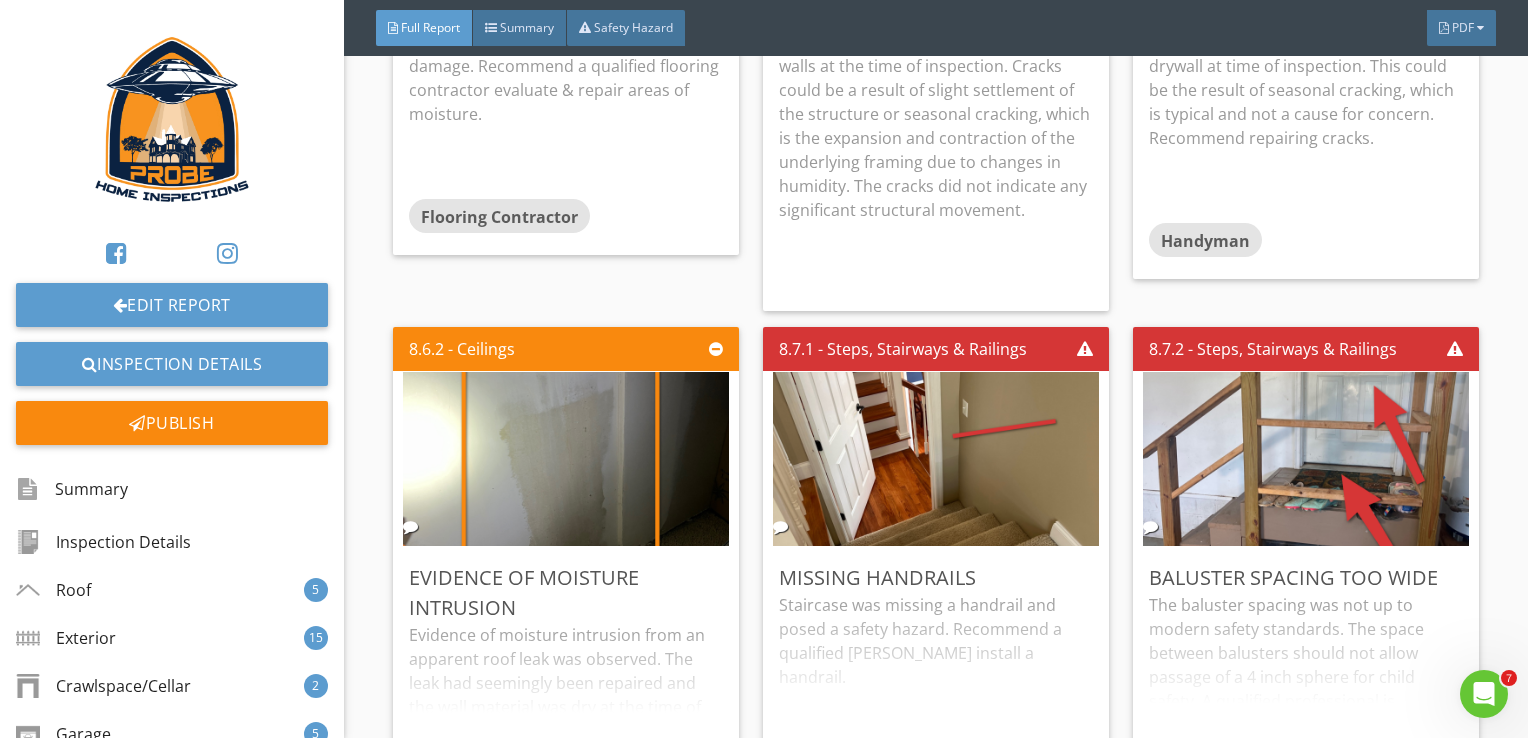 scroll, scrollTop: 14000, scrollLeft: 0, axis: vertical 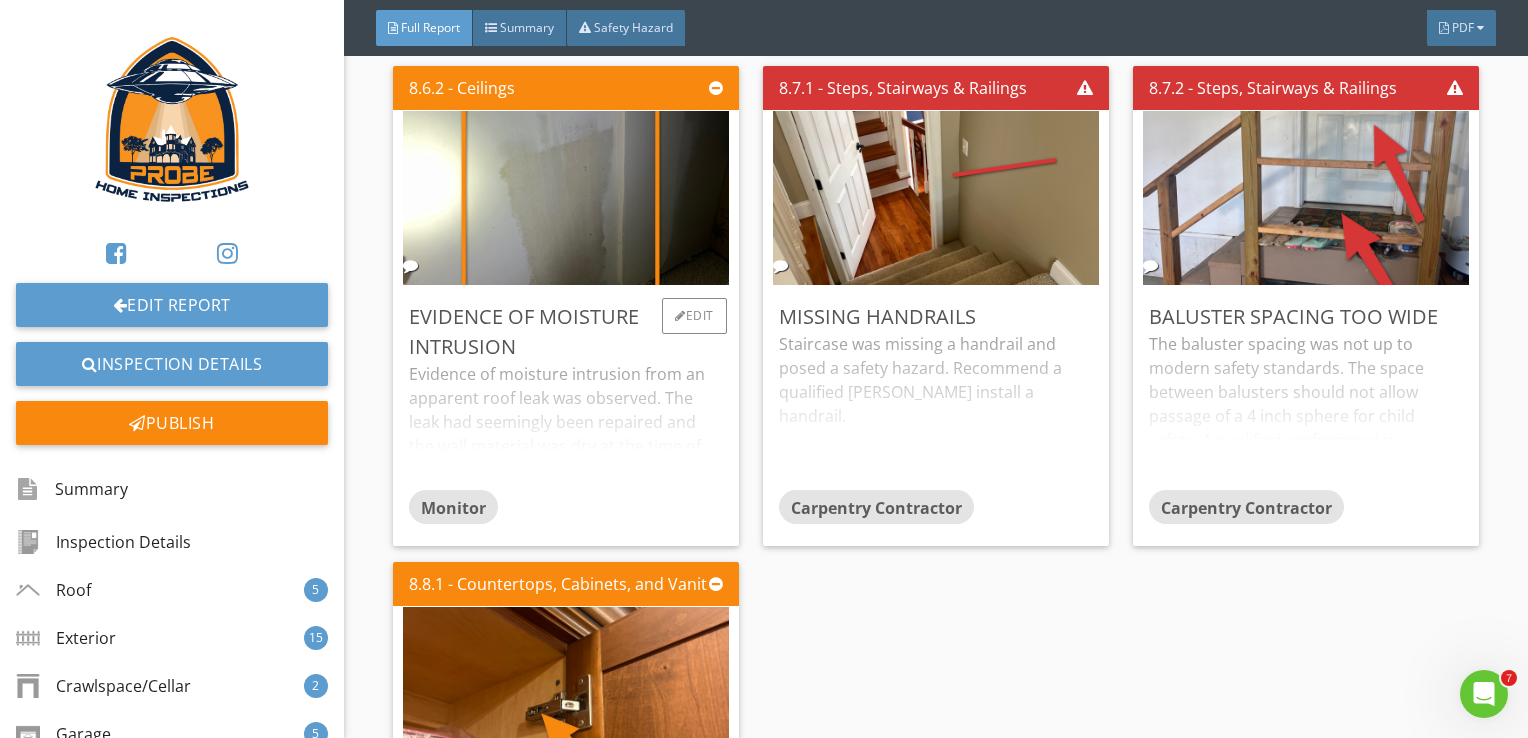 click on "Monitor" at bounding box center (566, 510) 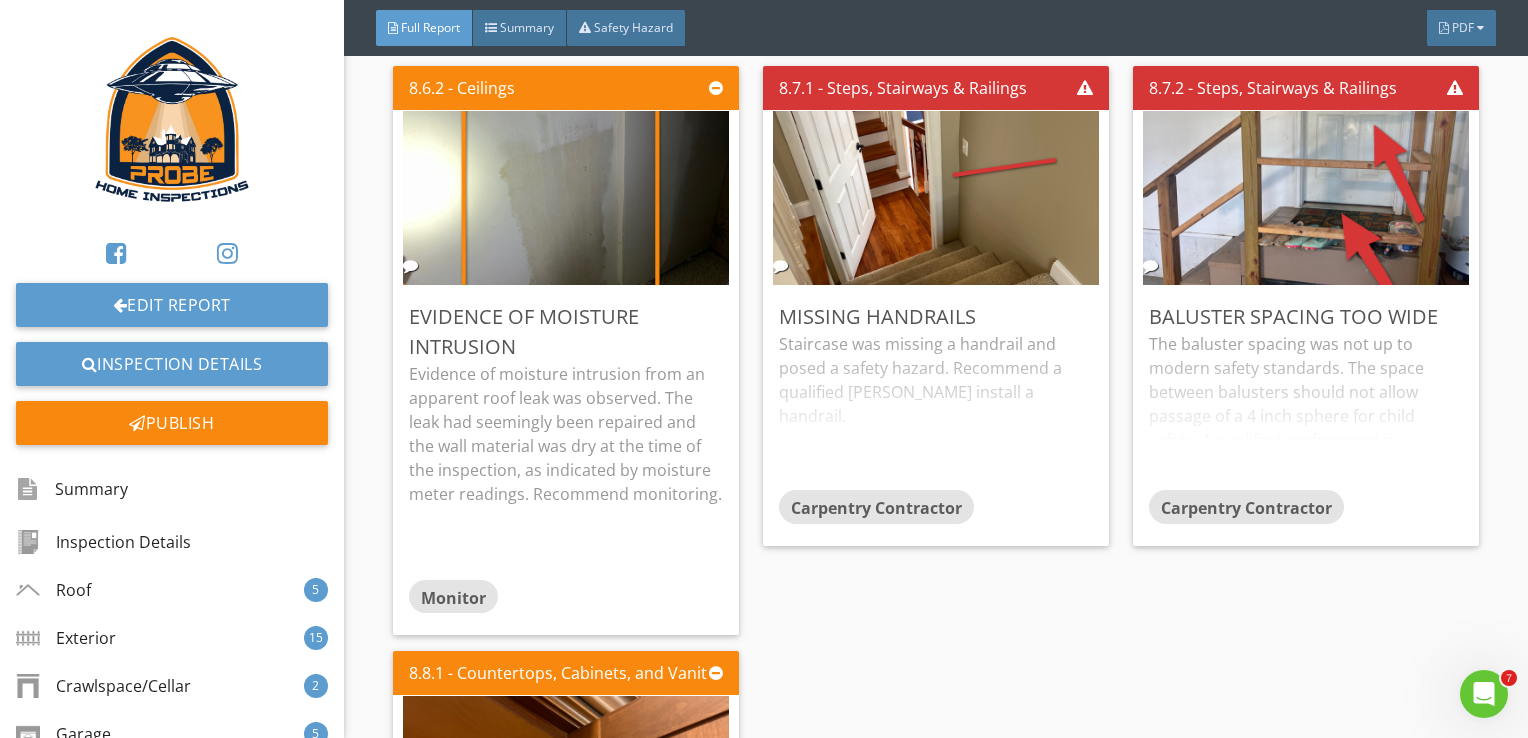 scroll, scrollTop: 13900, scrollLeft: 0, axis: vertical 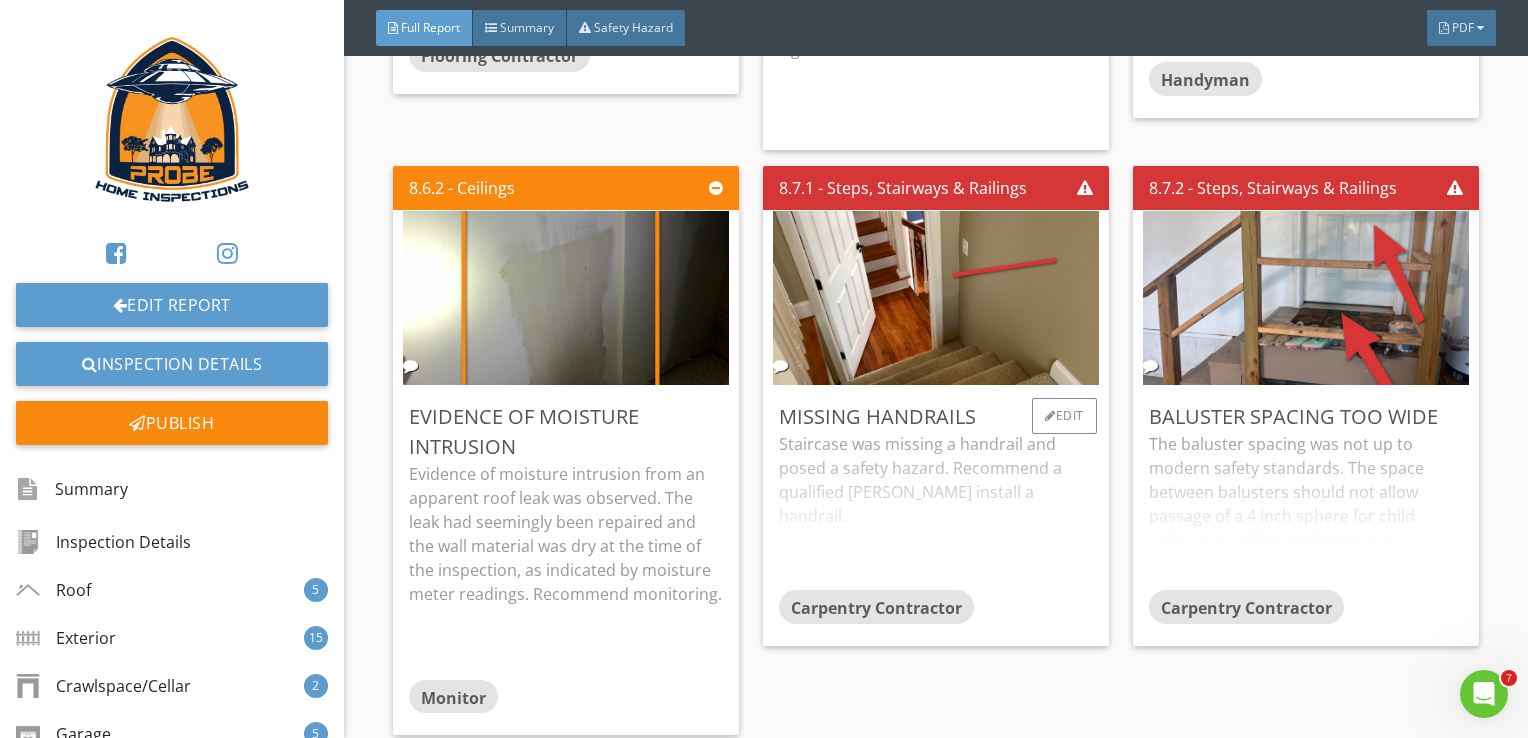 click on "Staircase was missing a handrail and posed a safety hazard. Recommend a qualified carpenter install a handrail." at bounding box center [936, 511] 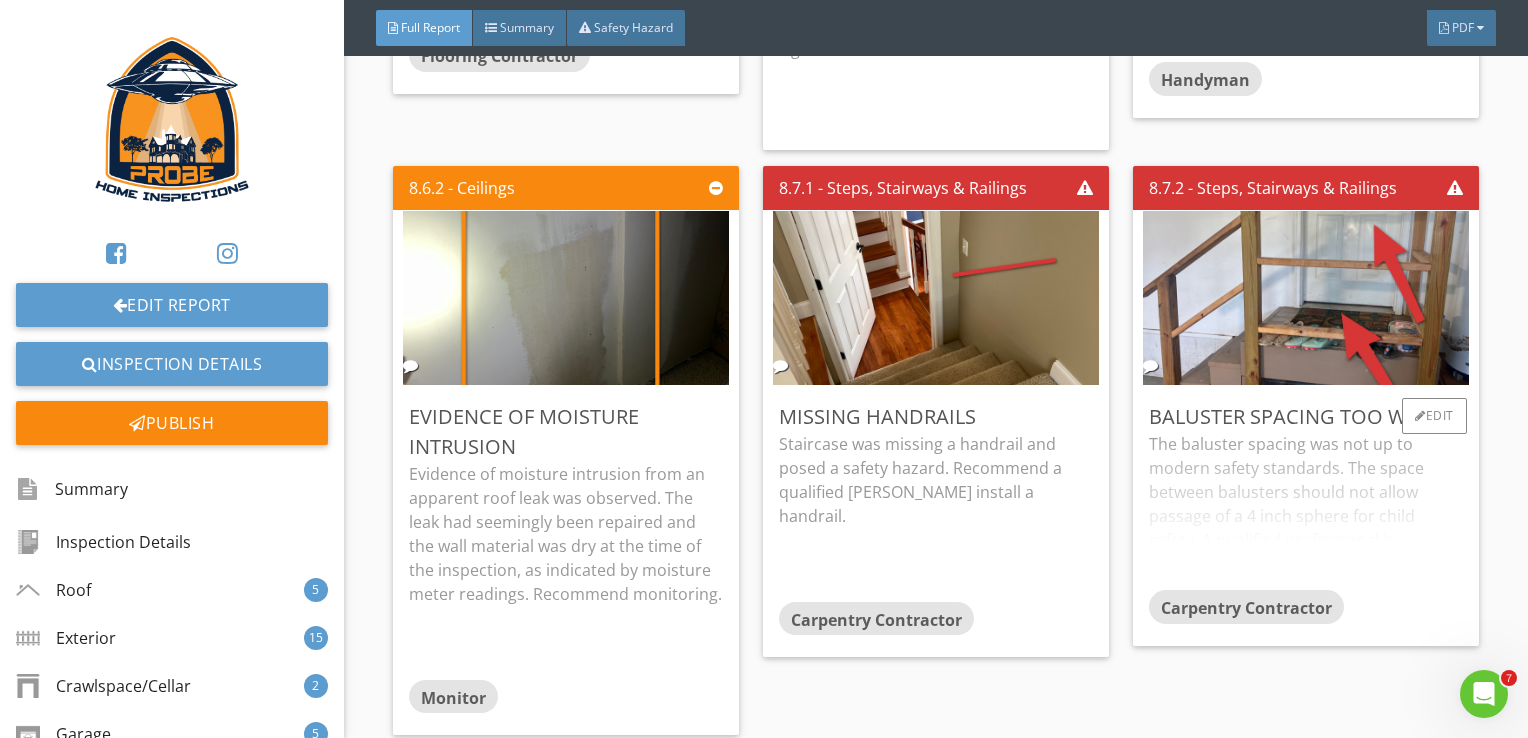 click on "The baluster spacing was not up to modern safety standards. The space between balusters should not allow passage of a 4 inch sphere for child safety. A qualified professional is recommended for correction." at bounding box center [1306, 511] 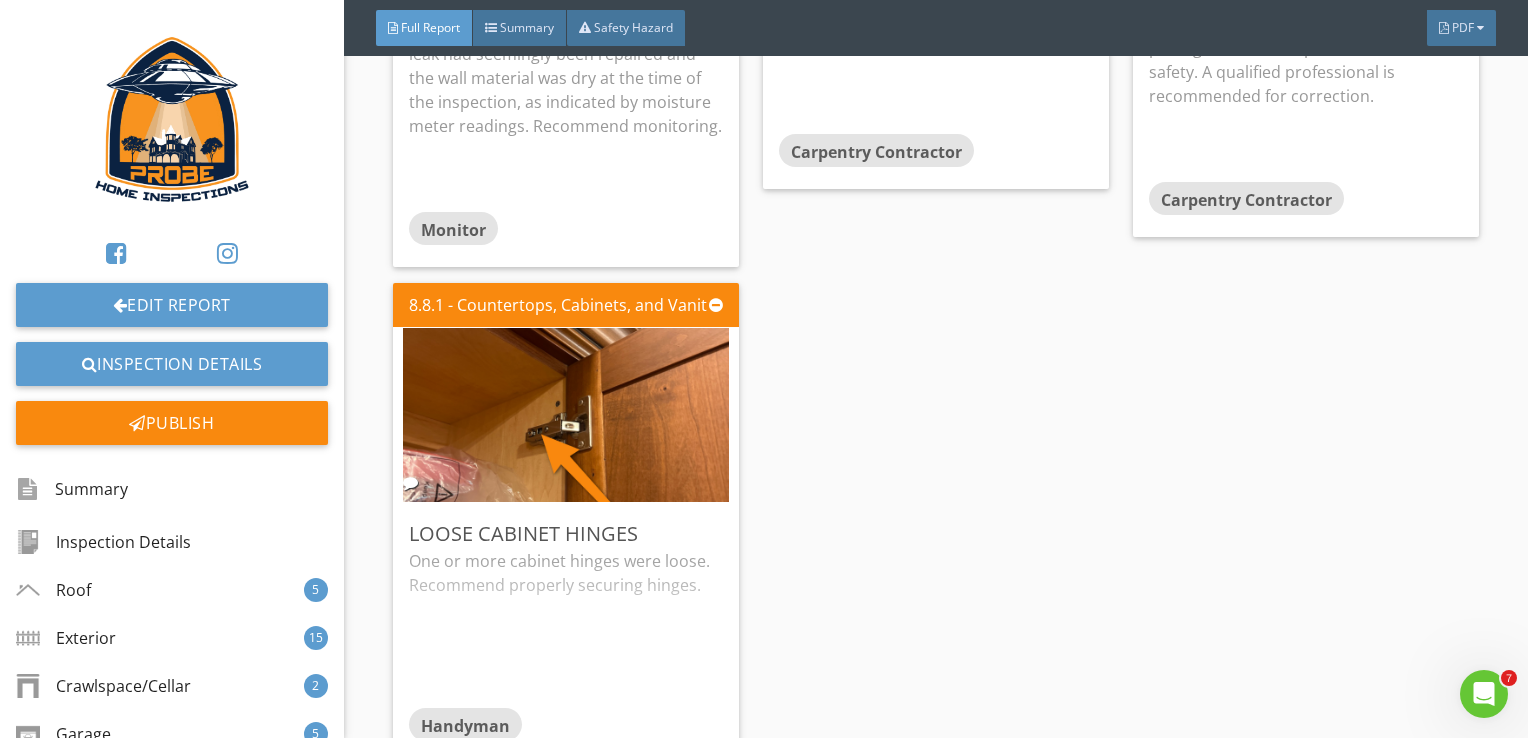 scroll, scrollTop: 14400, scrollLeft: 0, axis: vertical 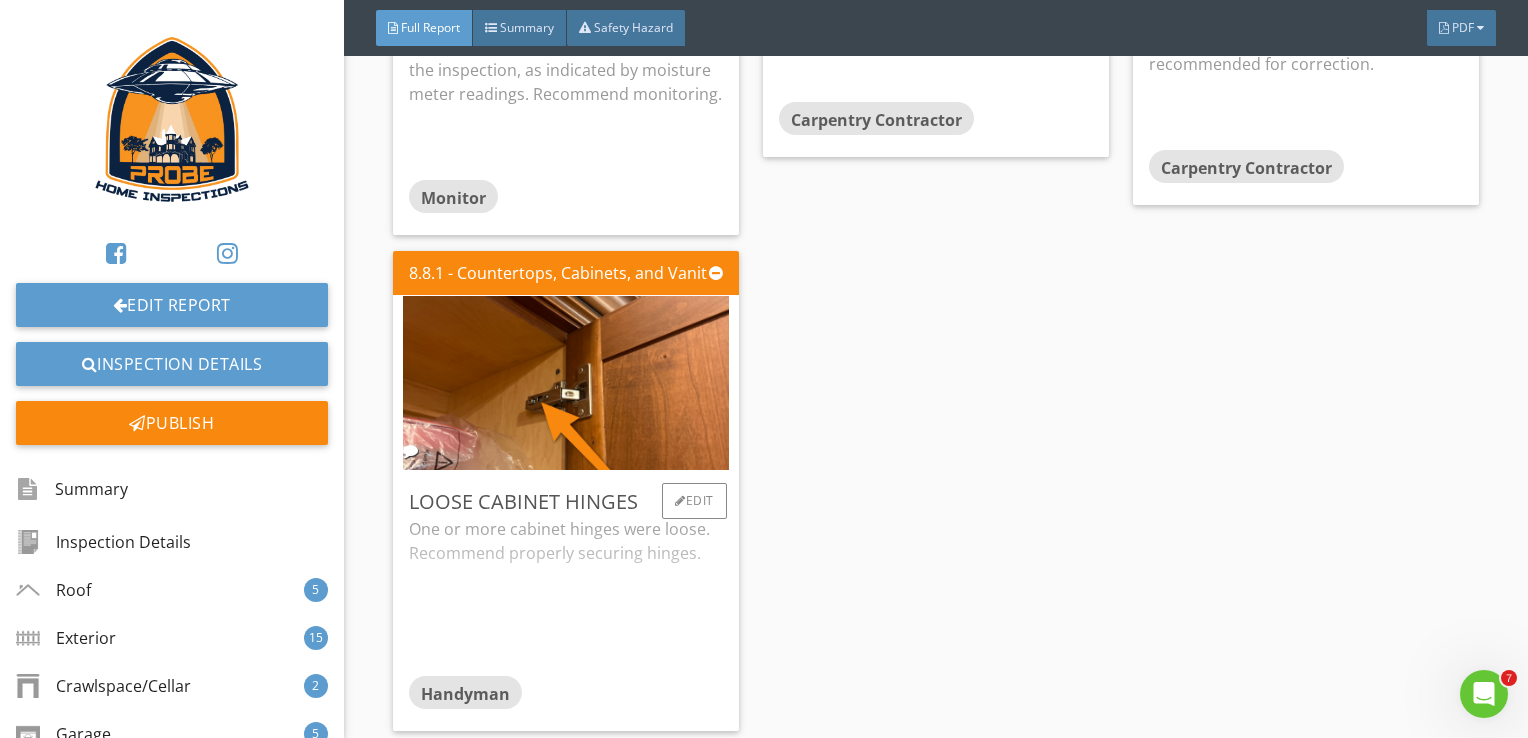 click on "Loose Cabinet Hinges
One or more cabinet hinges were loose. Recommend properly securing hinges.    Handyman
Edit" at bounding box center [566, 601] 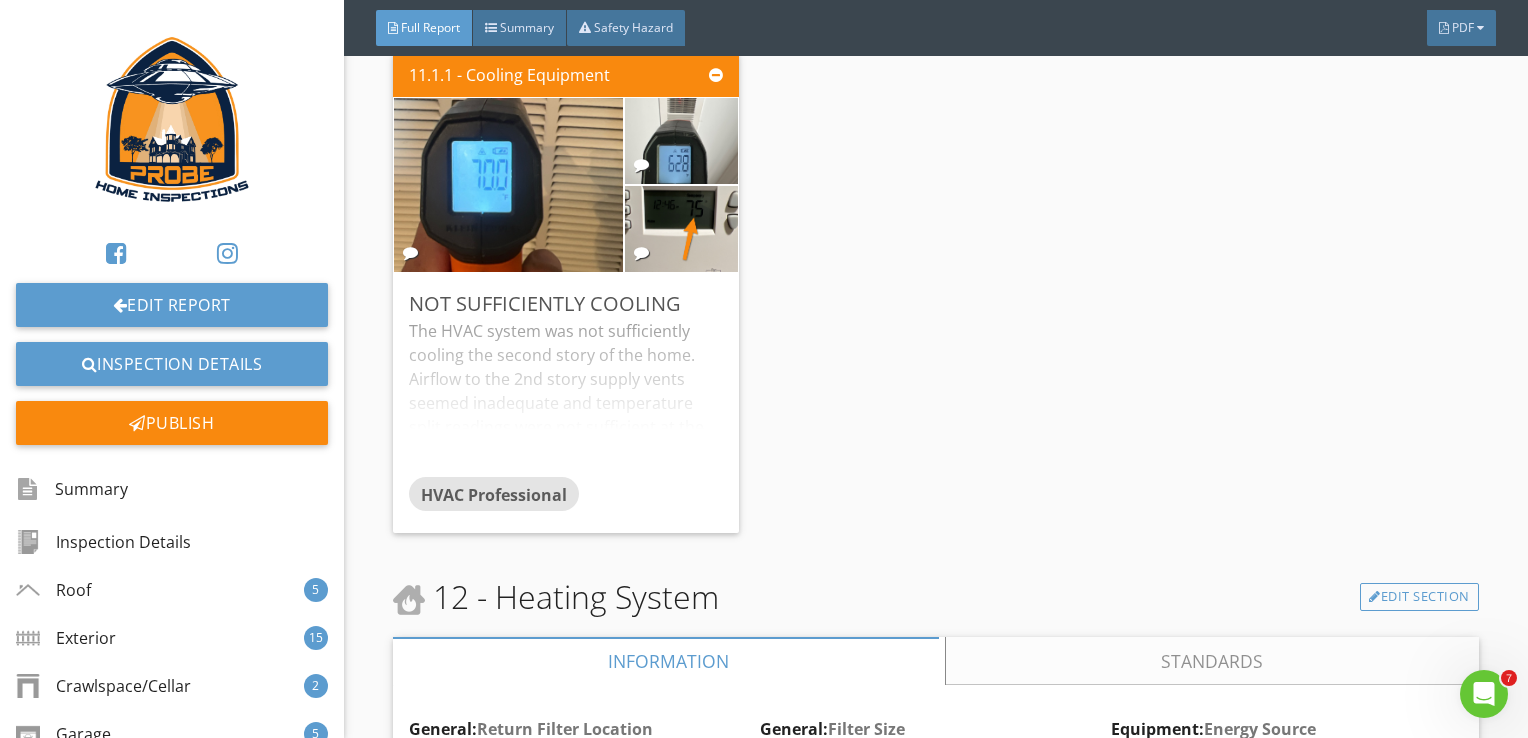 scroll, scrollTop: 17400, scrollLeft: 0, axis: vertical 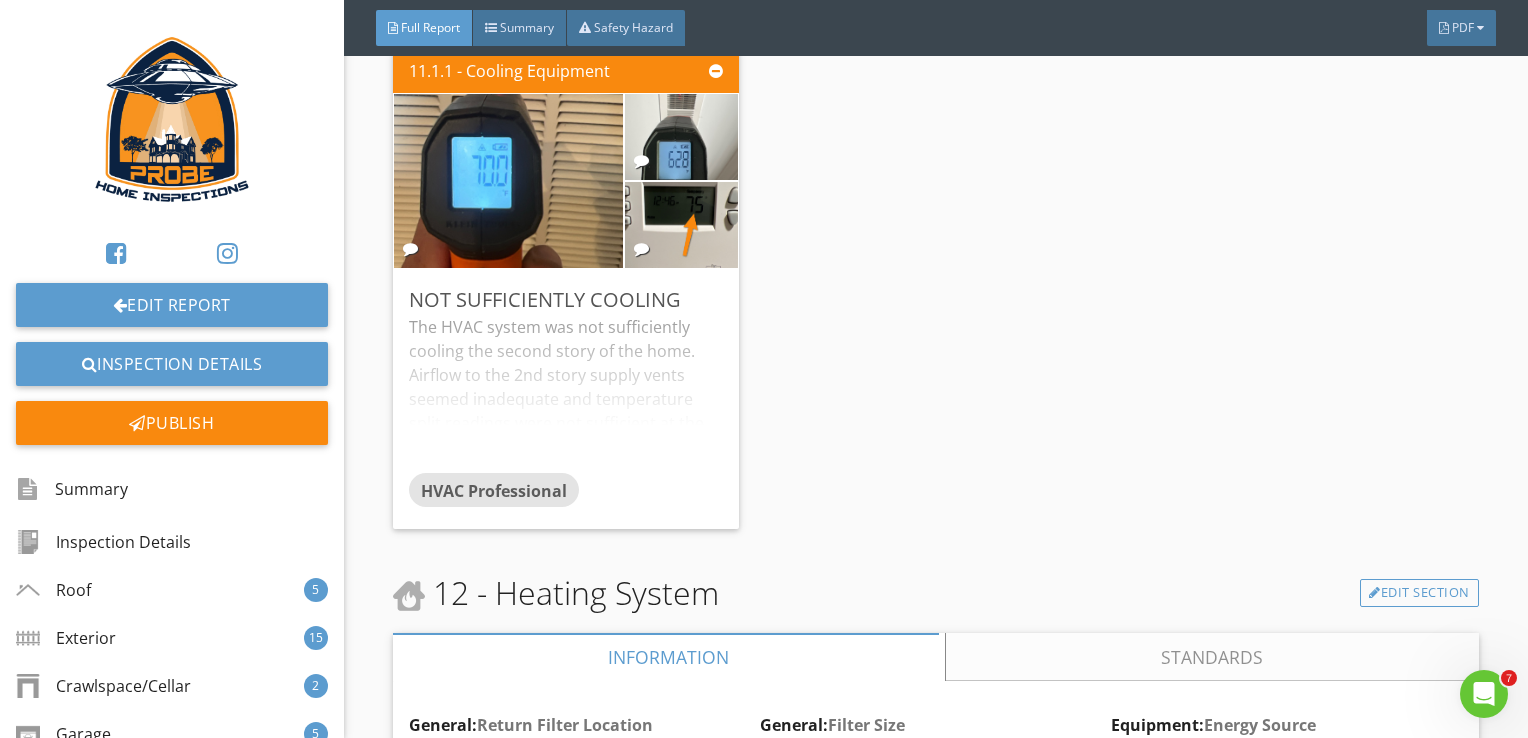 drag, startPoint x: 650, startPoint y: 439, endPoint x: 832, endPoint y: 398, distance: 186.56099 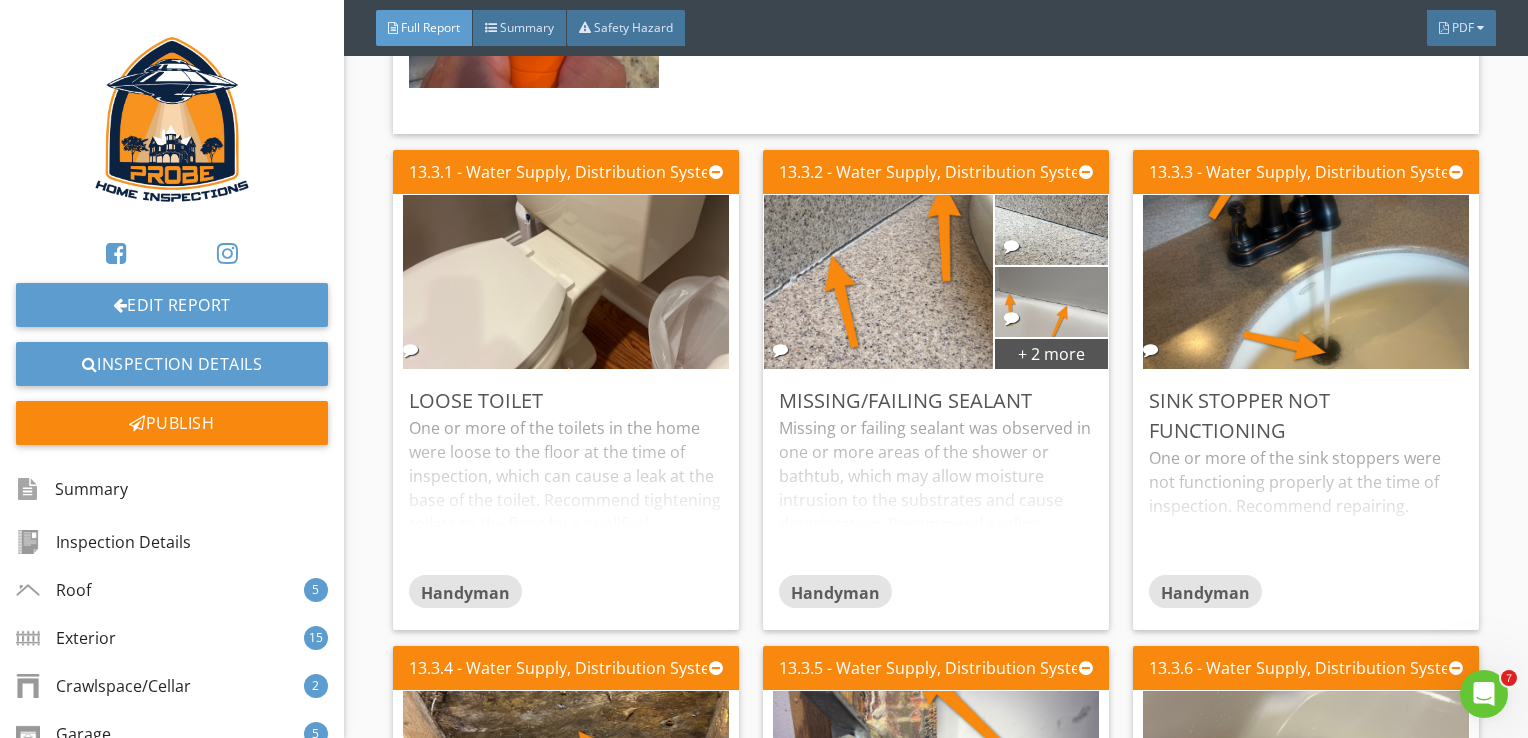 scroll, scrollTop: 21400, scrollLeft: 0, axis: vertical 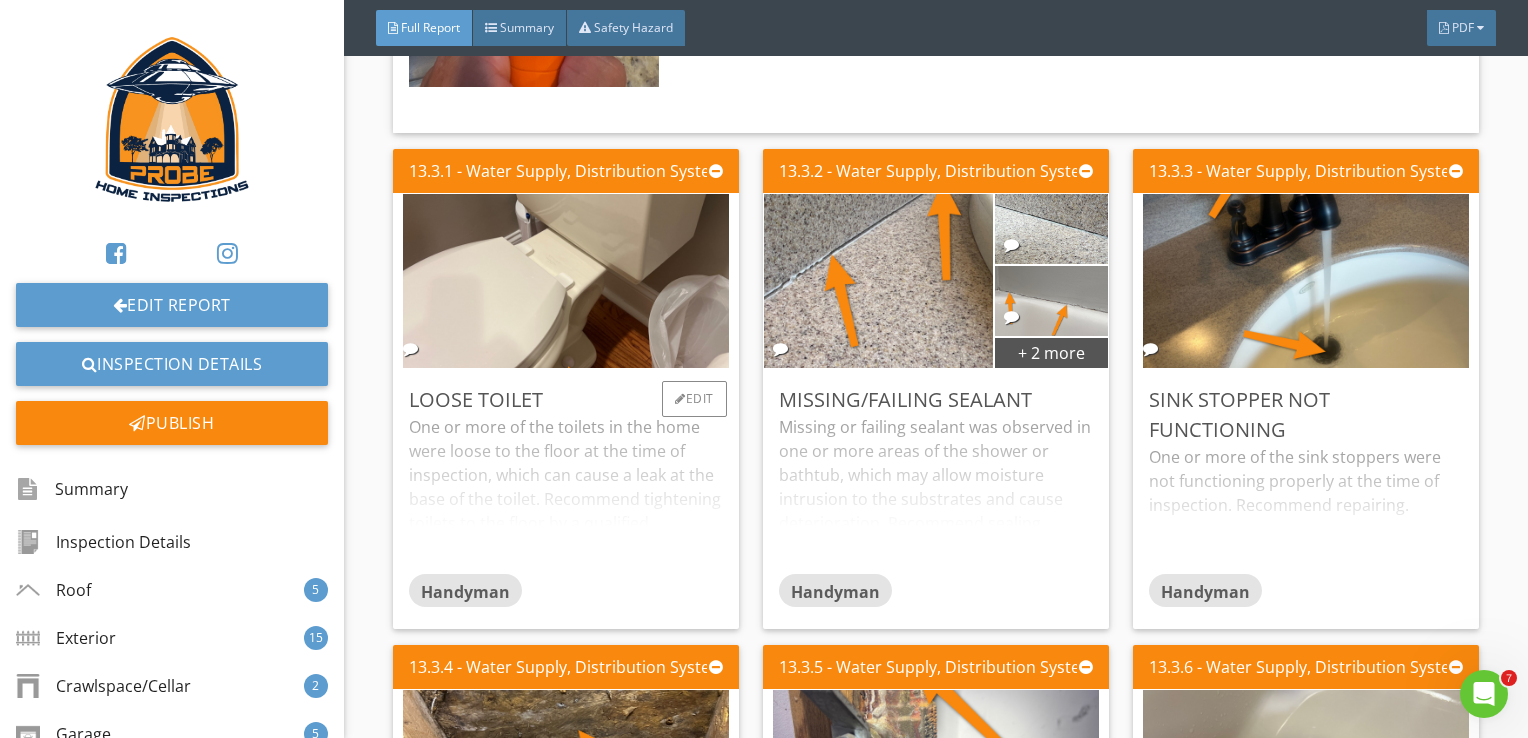 click on "One or more of the toilets in the home were loose to the floor at the time of inspection, which can cause a leak at the base of the toilet. Recommend tightening toilets to the floor by a qualified Handyman or plumber." at bounding box center [566, 494] 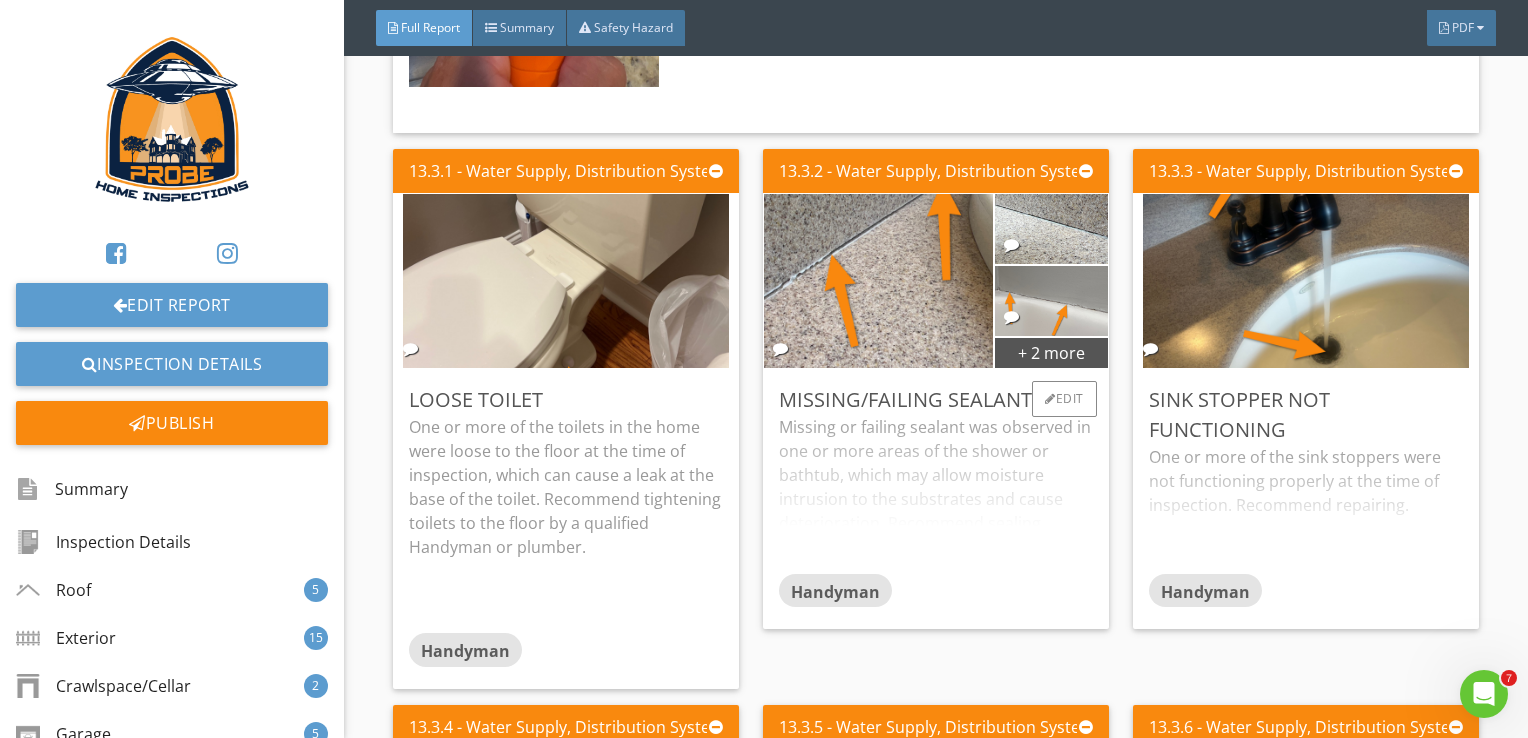 drag, startPoint x: 904, startPoint y: 486, endPoint x: 1010, endPoint y: 519, distance: 111.01801 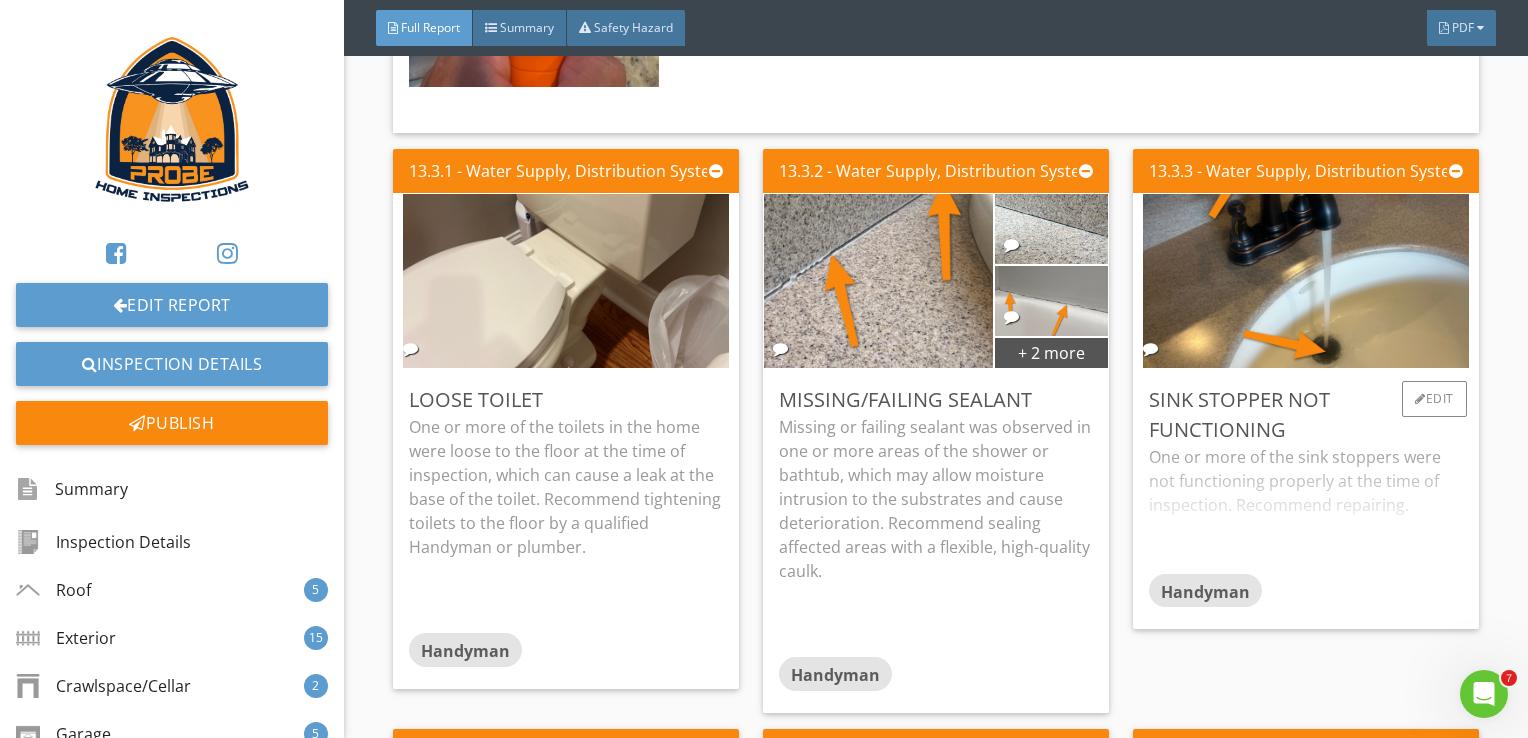 click on "One or more of the sink stoppers were not functioning properly at the time of inspection. Recommend repairing." at bounding box center [1306, 509] 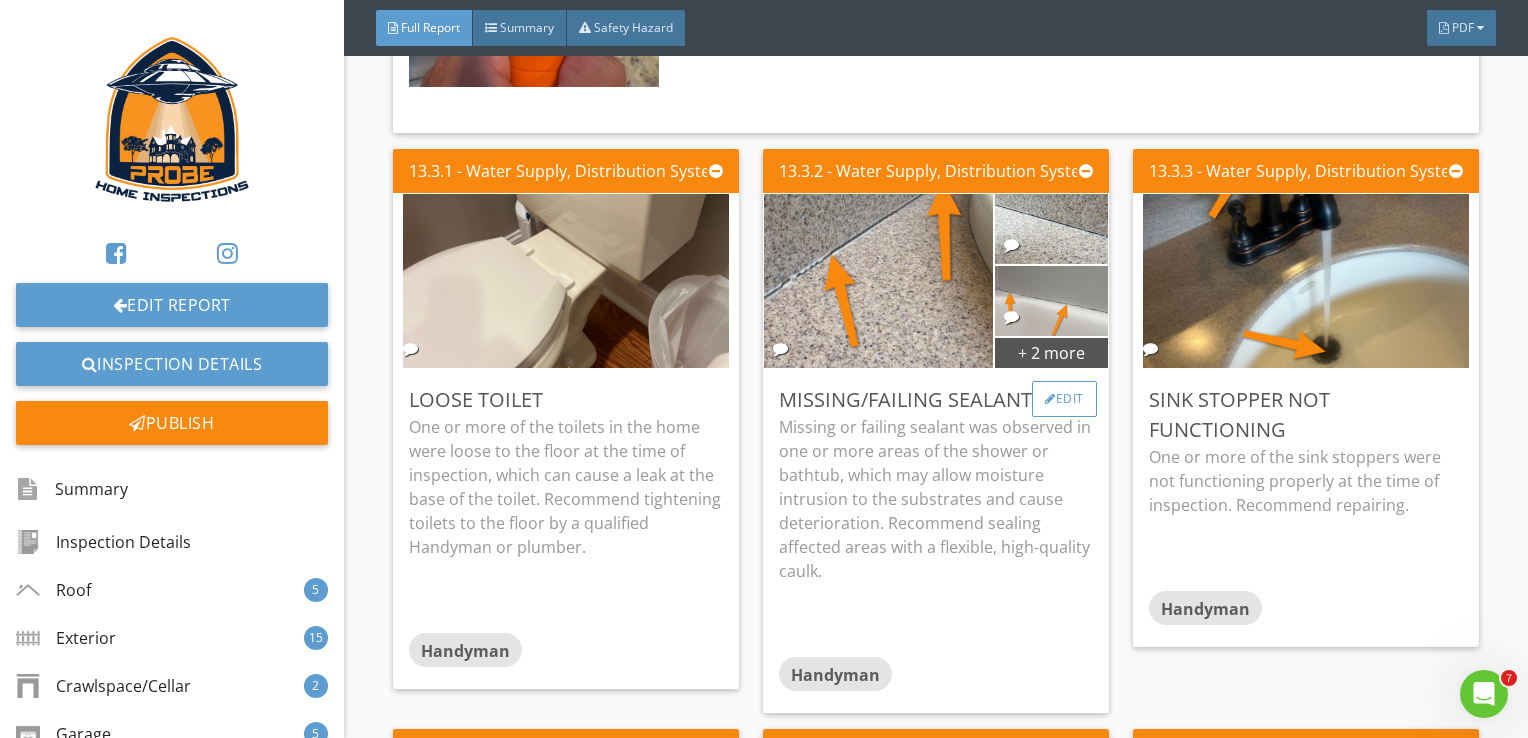 click on "Edit" at bounding box center (1064, 399) 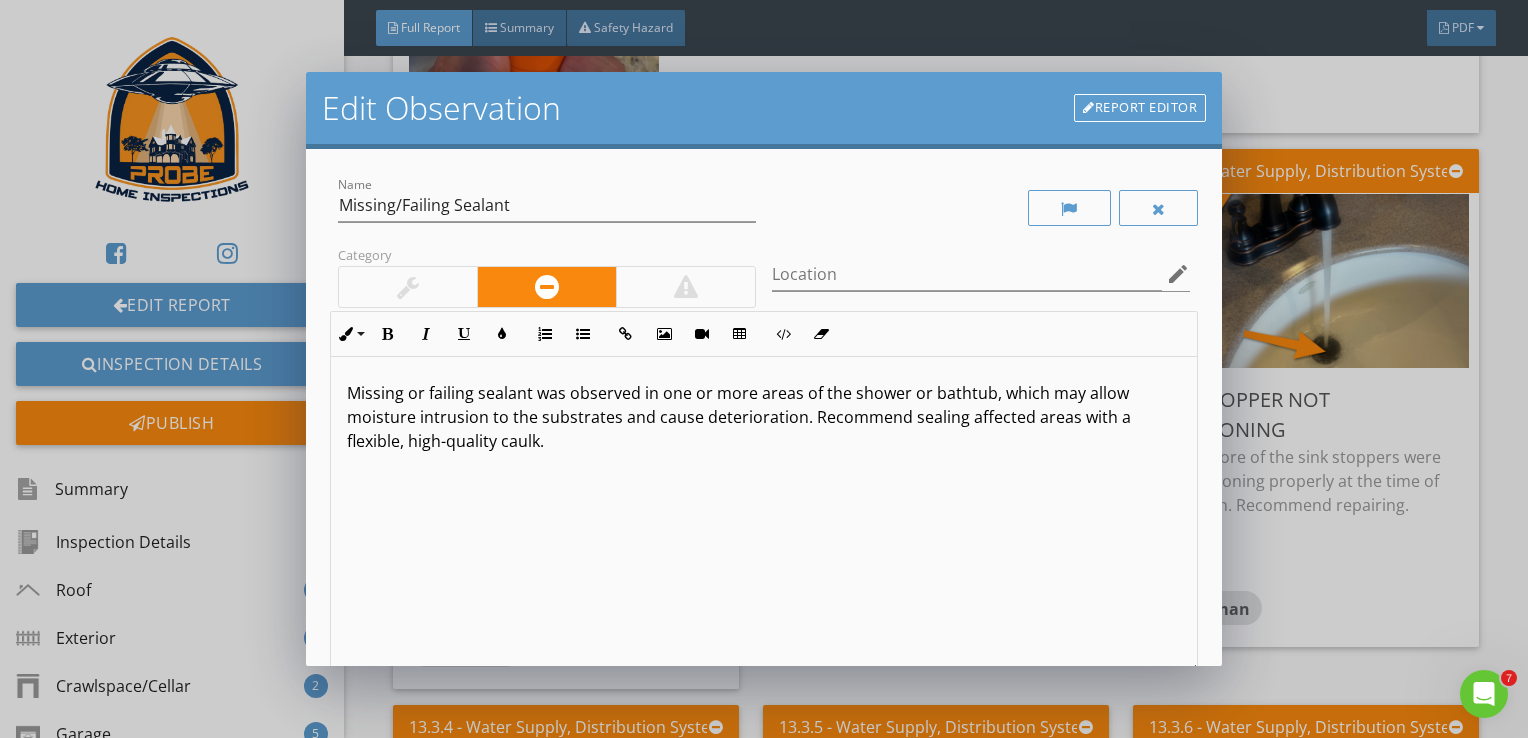 click on "Edit Observation
Report Editor
Name Missing/Failing Sealant                 Category               Location edit   Inline Style XLarge Large Normal Small Light Small/Light Bold Italic Underline Colors Ordered List Unordered List Insert Link Insert Image Insert Video Insert Table Code View Clear Formatting Missing or failing sealant was observed in one or more areas of the shower or bathtub, which may allow moisture intrusion to the substrates and cause deterioration. Recommend sealing affected areas with a flexible, high-quality caulk. Enter text here <p>Missing or failing sealant was observed in one or more areas of the shower or bathtub, which may allow moisture intrusion to the substrates and cause deterioration. Recommend sealing affected areas with a flexible, high-quality caulk.</p>   Recommendation Handyman arrow_drop_down     check_box_outline_blank Save as default name/text for this comment   Cancel
Save Changes" at bounding box center (764, 369) 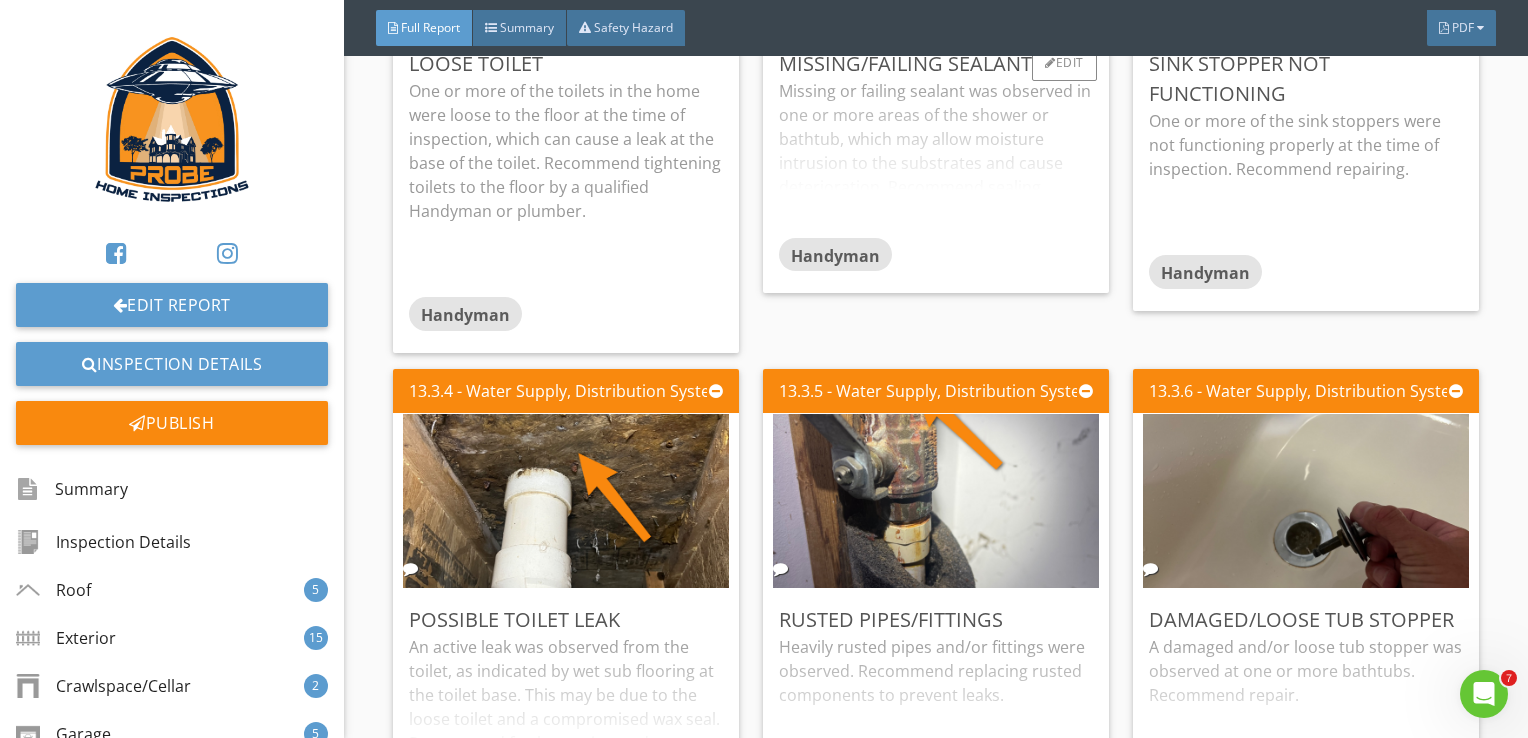 scroll, scrollTop: 21800, scrollLeft: 0, axis: vertical 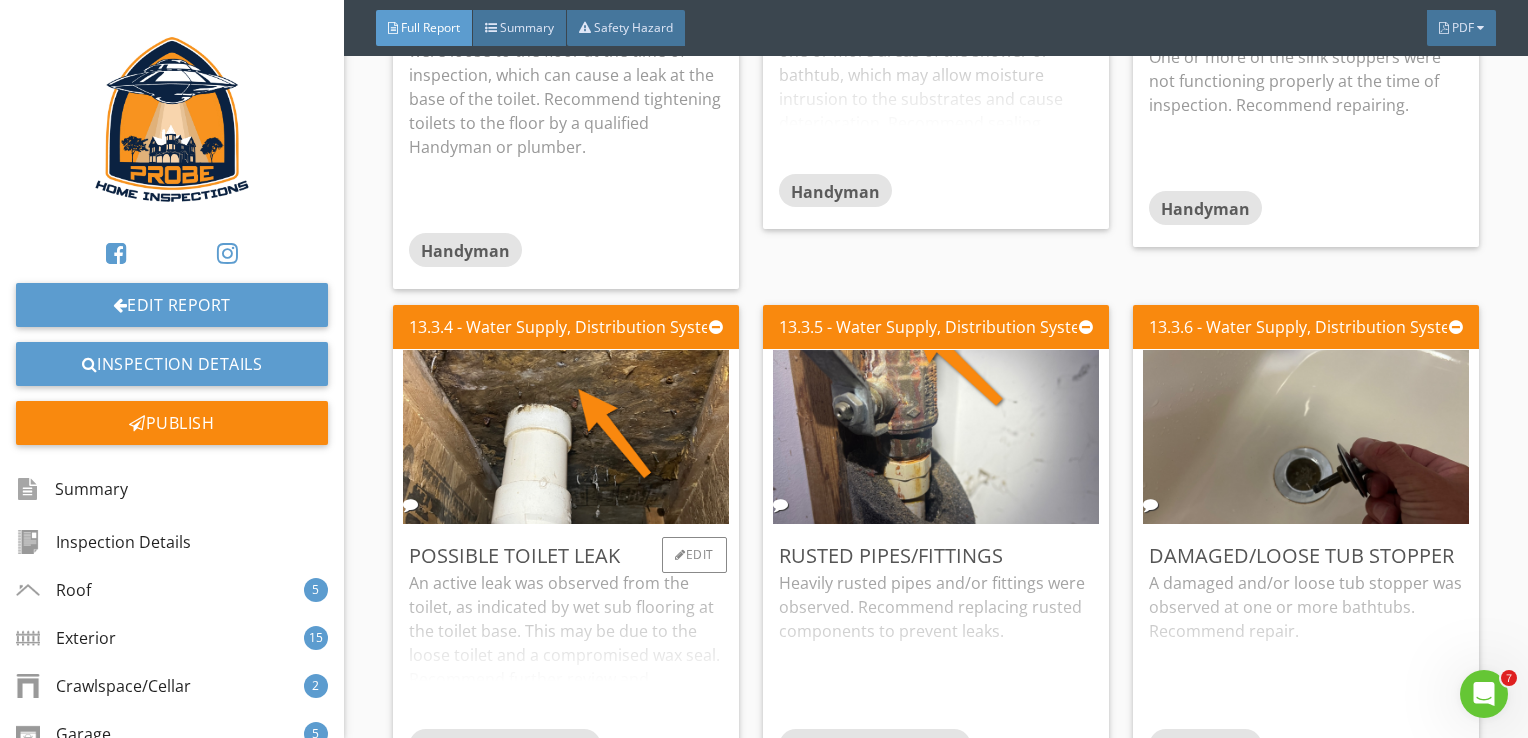 click on "An active leak was observed from the toilet, as indicated by wet sub flooring at the toilet base. This may be due to the loose toilet and a compromised wax seal. Recommend further review and correction by a qualified plumbing contractor." at bounding box center [566, 650] 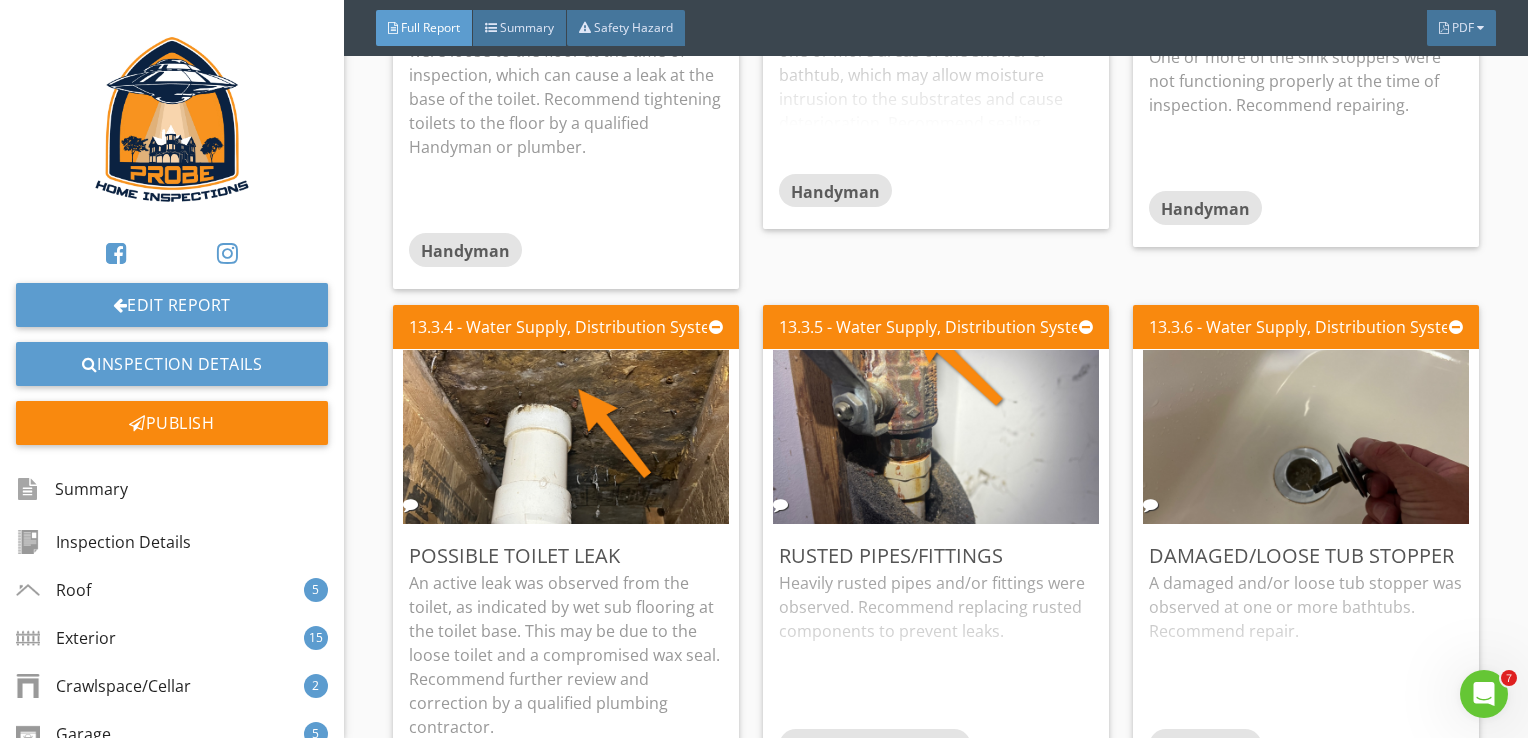 scroll, scrollTop: 21900, scrollLeft: 0, axis: vertical 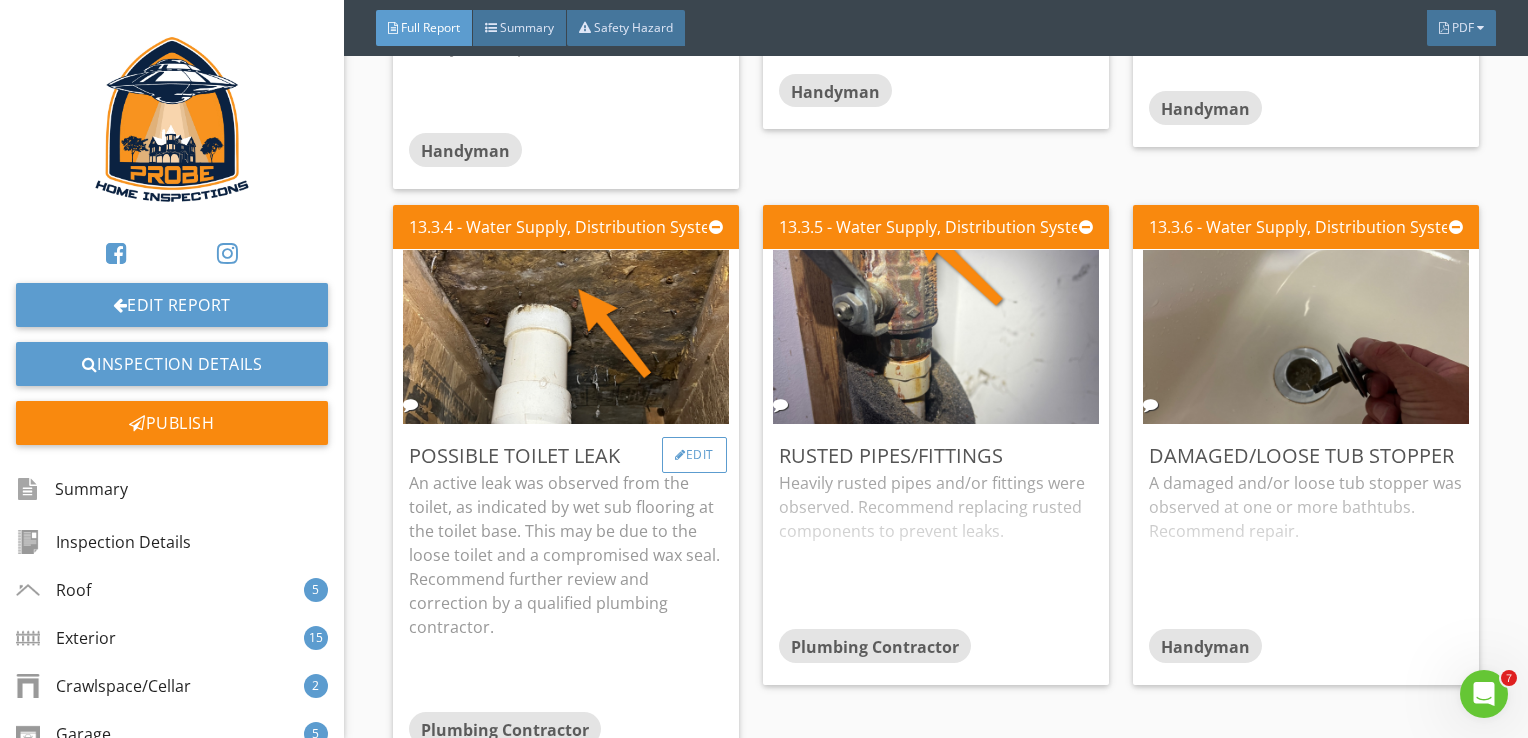 click on "Edit" at bounding box center (694, 455) 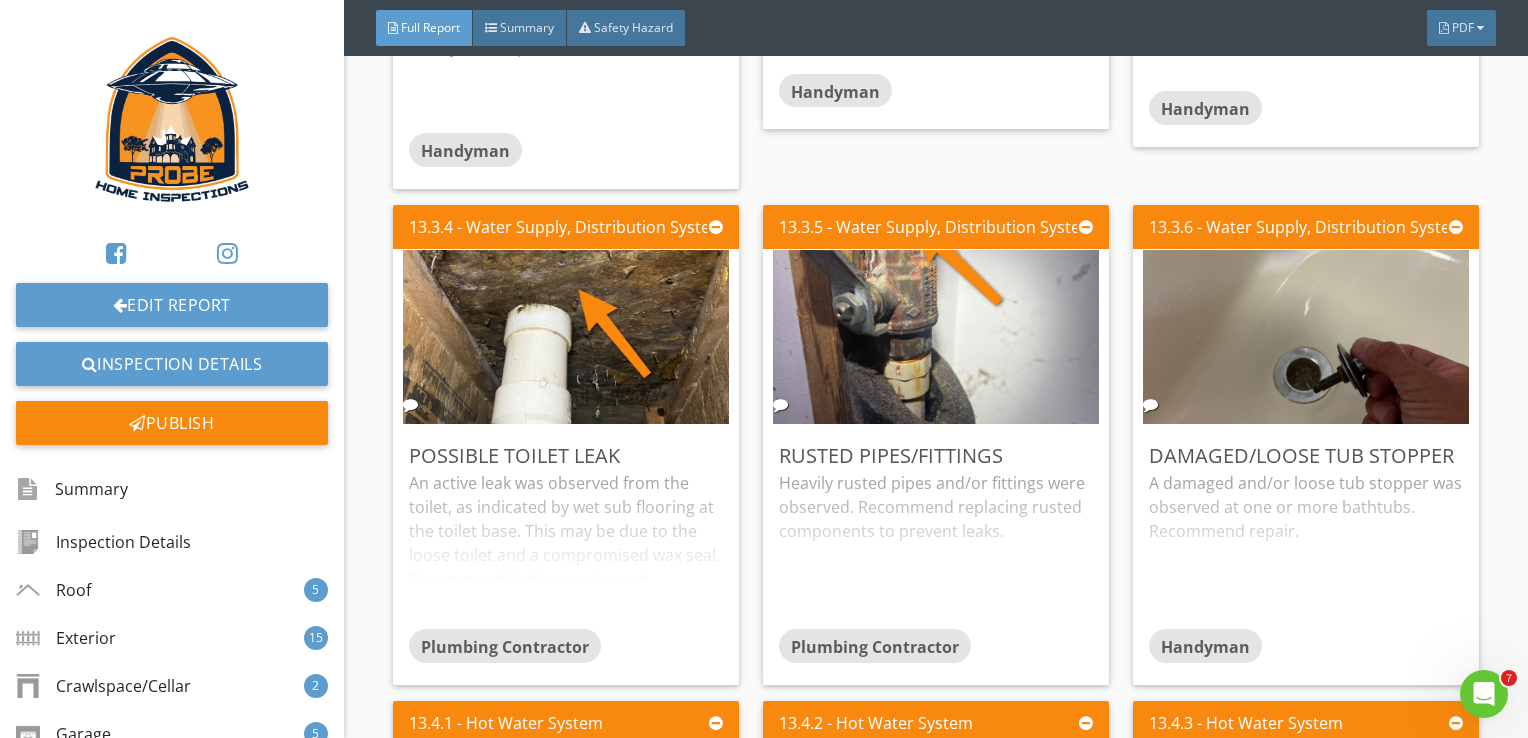 click at bounding box center (764, 369) 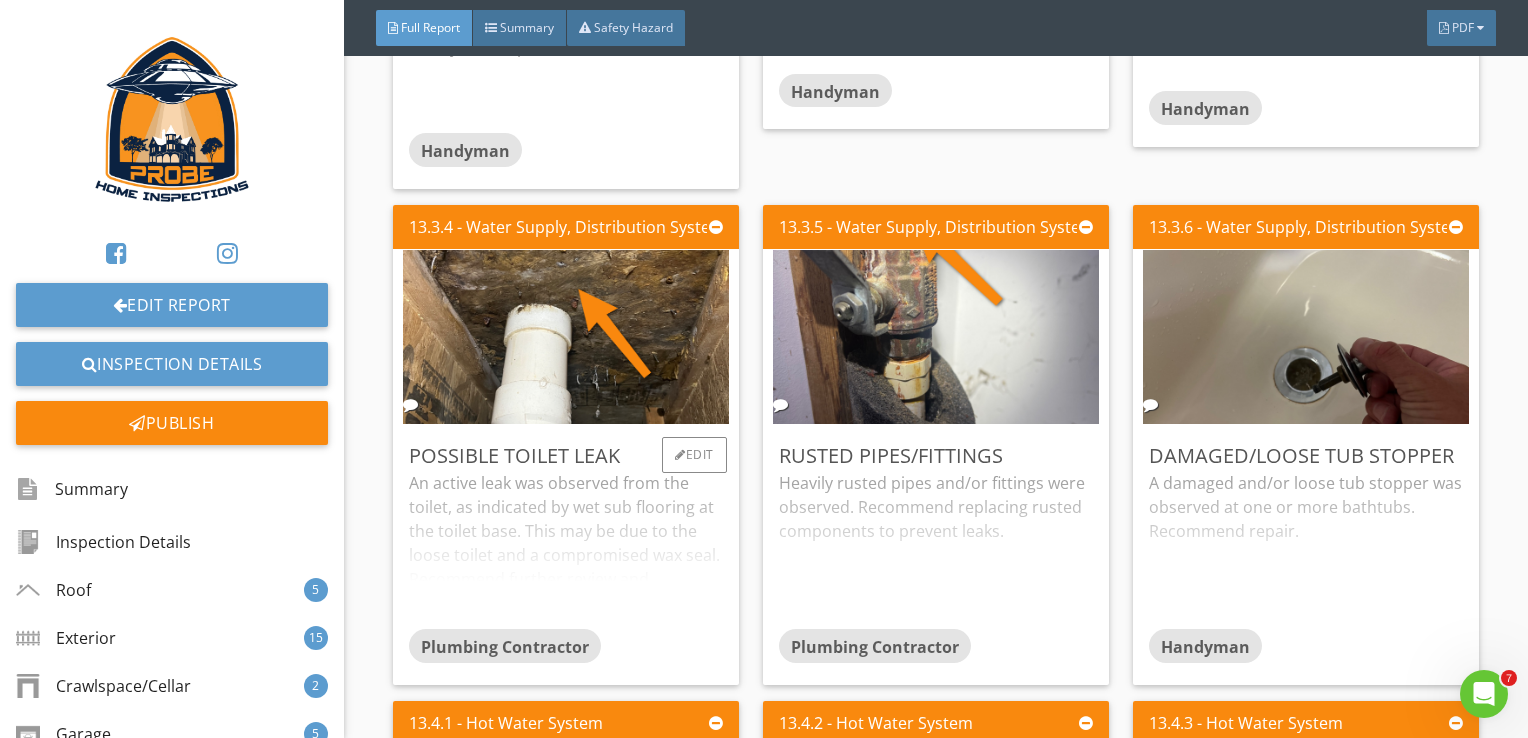 click on "An active leak was observed from the toilet, as indicated by wet sub flooring at the toilet base. This may be due to the loose toilet and a compromised wax seal. Recommend further review and correction by a qualified plumbing contractor." at bounding box center (566, 550) 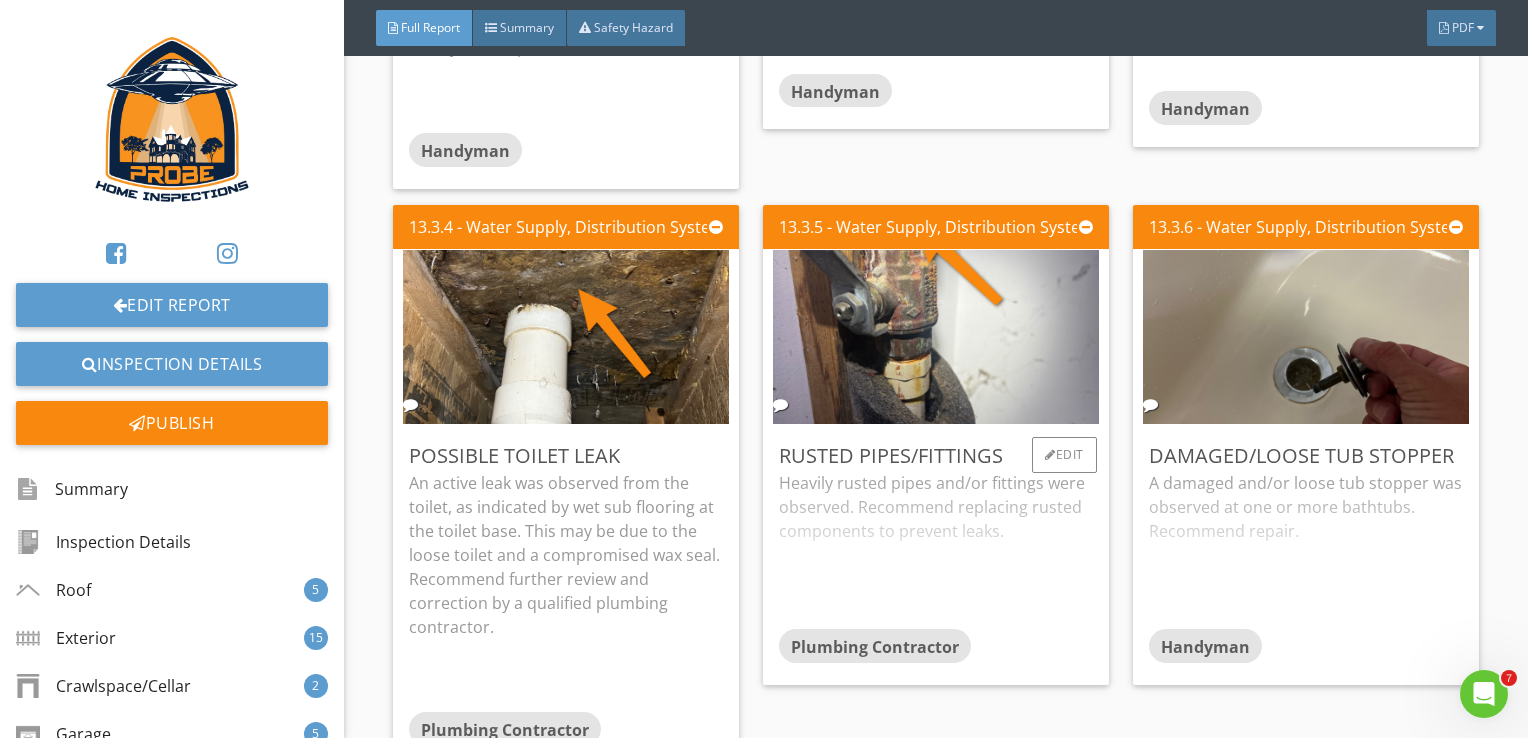 click on "Heavily rusted pipes and/or fittings were observed. Recommend replacing rusted components to prevent leaks." at bounding box center [936, 550] 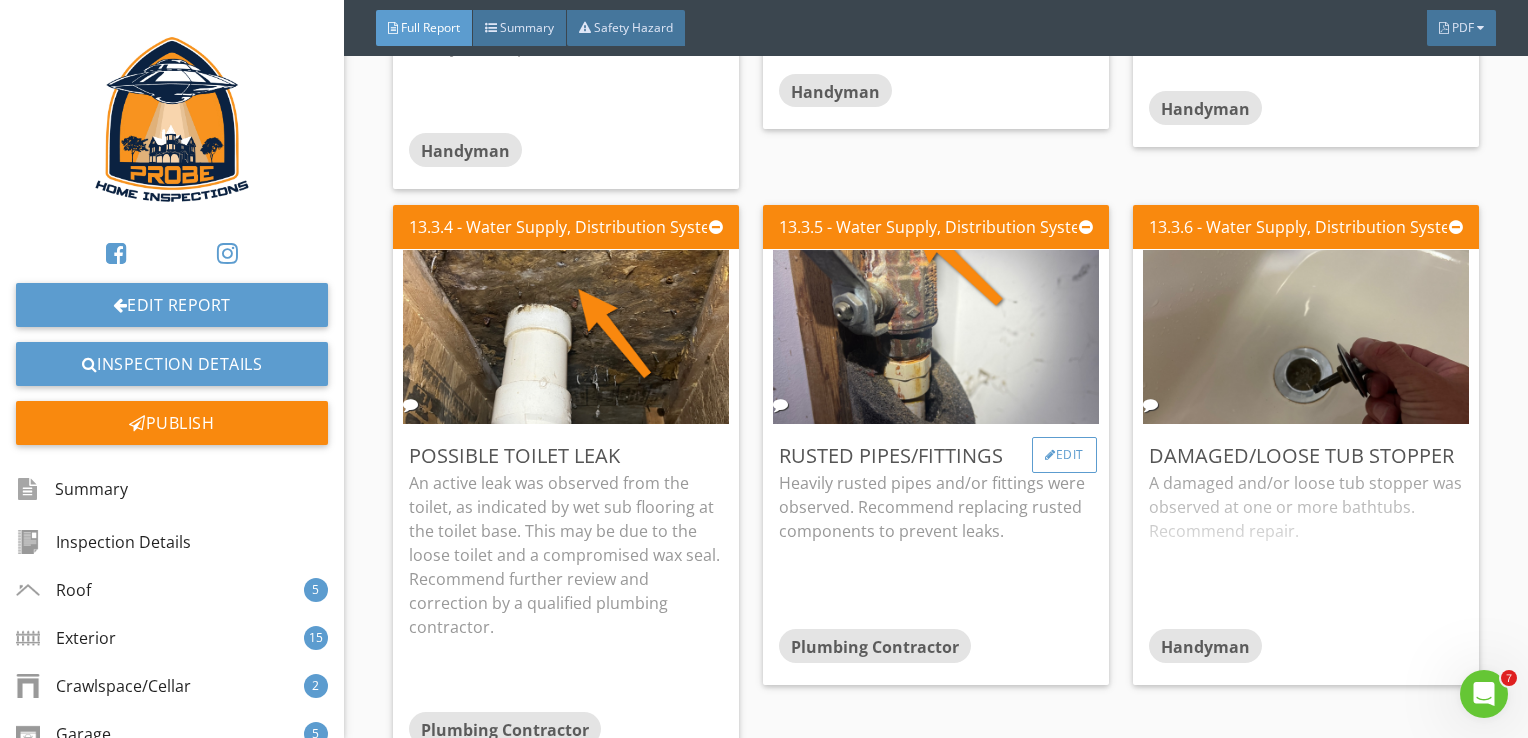 click on "Edit" at bounding box center [1064, 455] 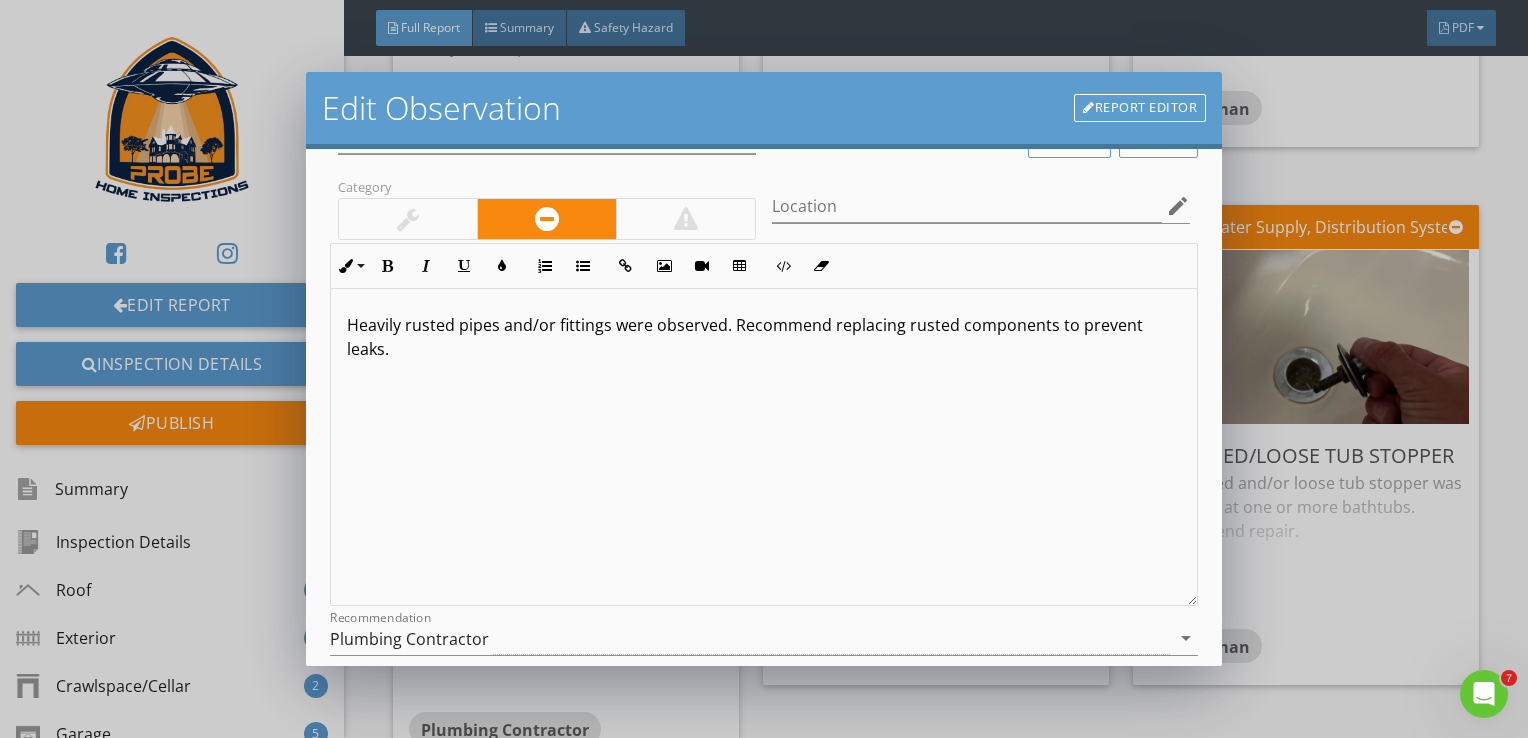 scroll, scrollTop: 269, scrollLeft: 0, axis: vertical 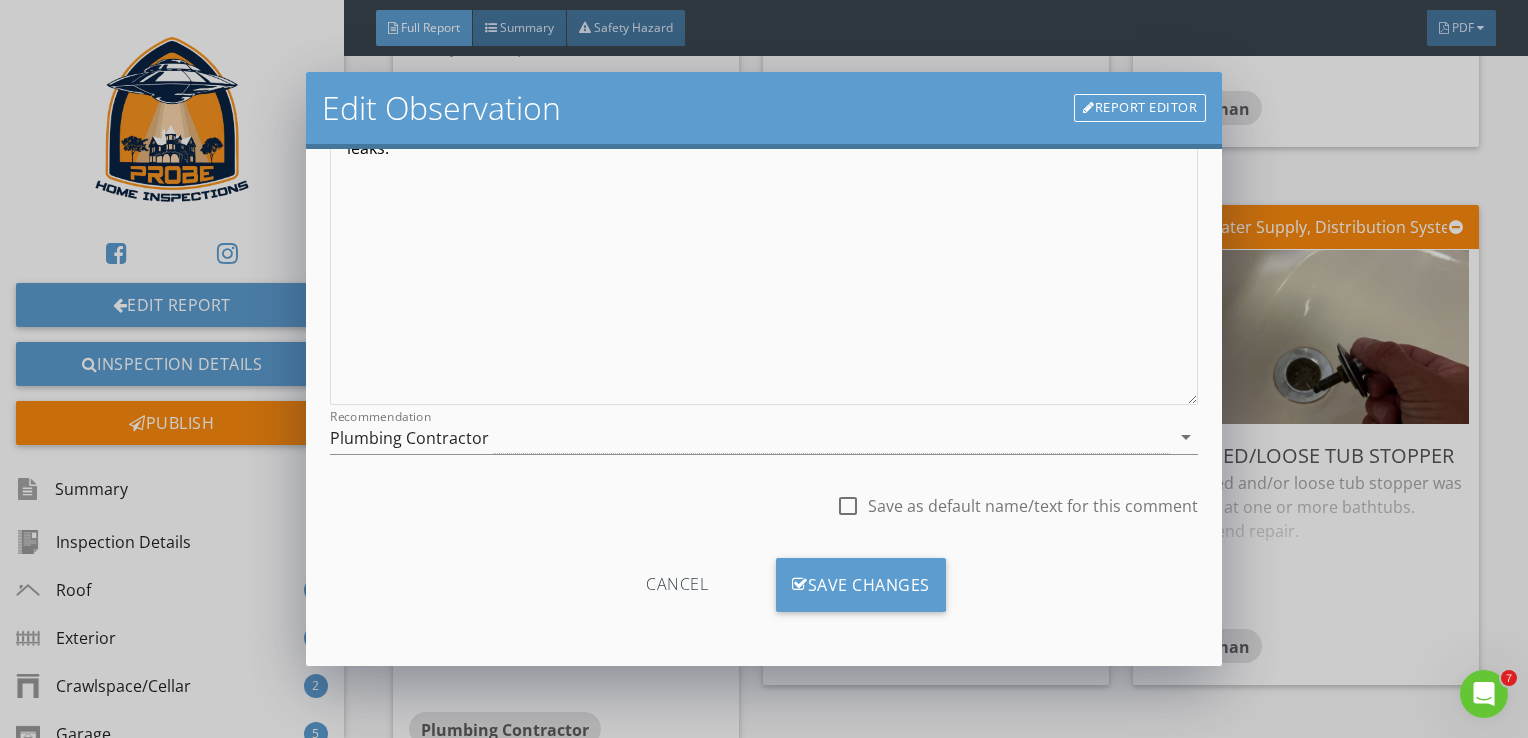 click on "Edit Observation
Report Editor
Name Rusted Pipes/Fittings                 Category               Location edit   Inline Style XLarge Large Normal Small Light Small/Light Bold Italic Underline Colors Ordered List Unordered List Insert Link Insert Image Insert Video Insert Table Code View Clear Formatting Heavily rusted pipes and/or fittings were observed. Recommend replacing rusted components to prevent leaks. Enter text here <p>Heavily rusted&nbsp;pipes and/or fittings were observed. Recommend replacing rusted components to prevent leaks.</p>   Recommendation Plumbing Contractor arrow_drop_down     check_box_outline_blank Save as default name/text for this comment   Cancel
Save Changes" at bounding box center (764, 369) 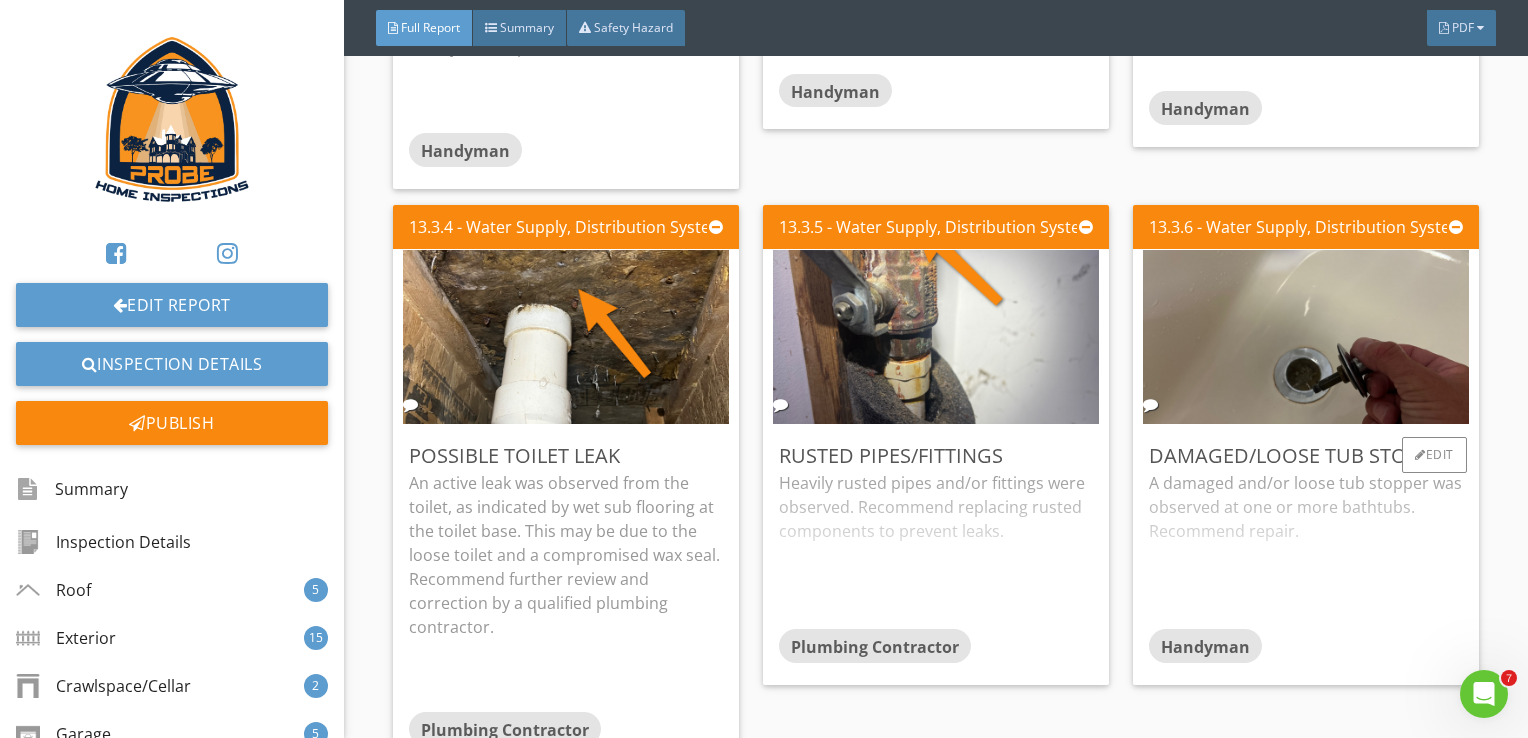 click on "A damaged and/or loose tub stopper was observed at one or more bathtubs. Recommend repair." at bounding box center [1306, 550] 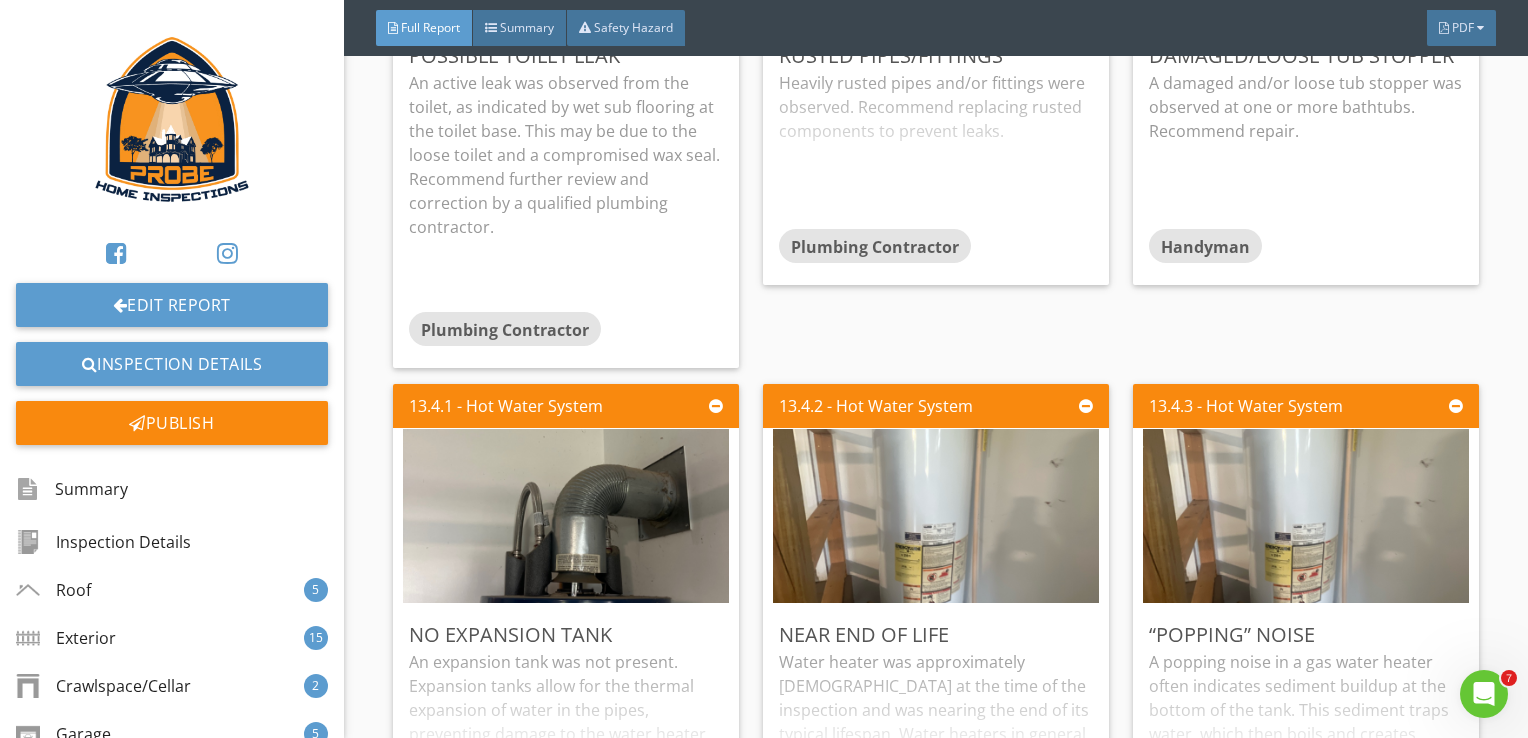 scroll, scrollTop: 22500, scrollLeft: 0, axis: vertical 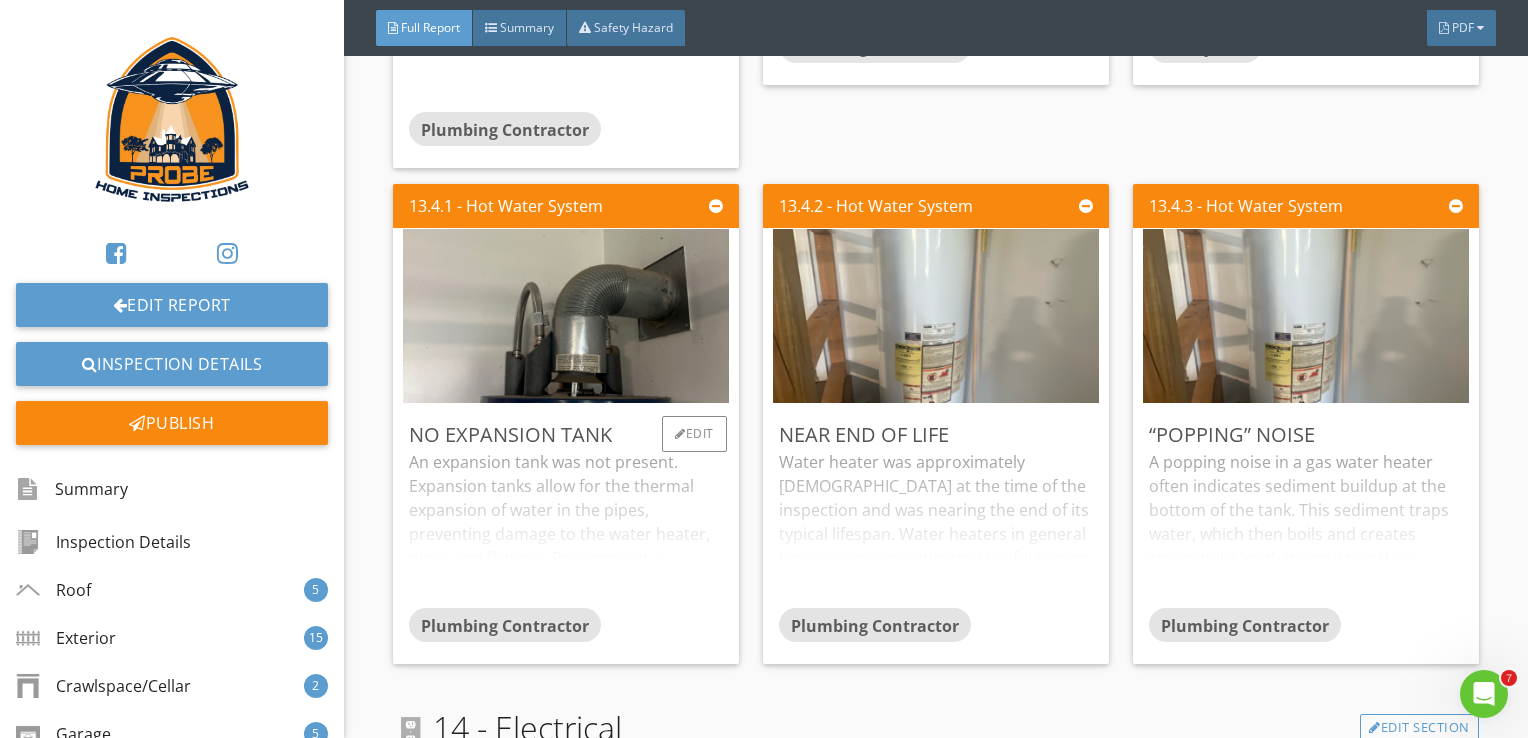 click on "An expansion tank was not present. Expansion tanks allow for the thermal expansion of water in the pipes, preventing damage to the water heater, pipes and fixtures. Recommend a qualified plumber install." at bounding box center (566, 529) 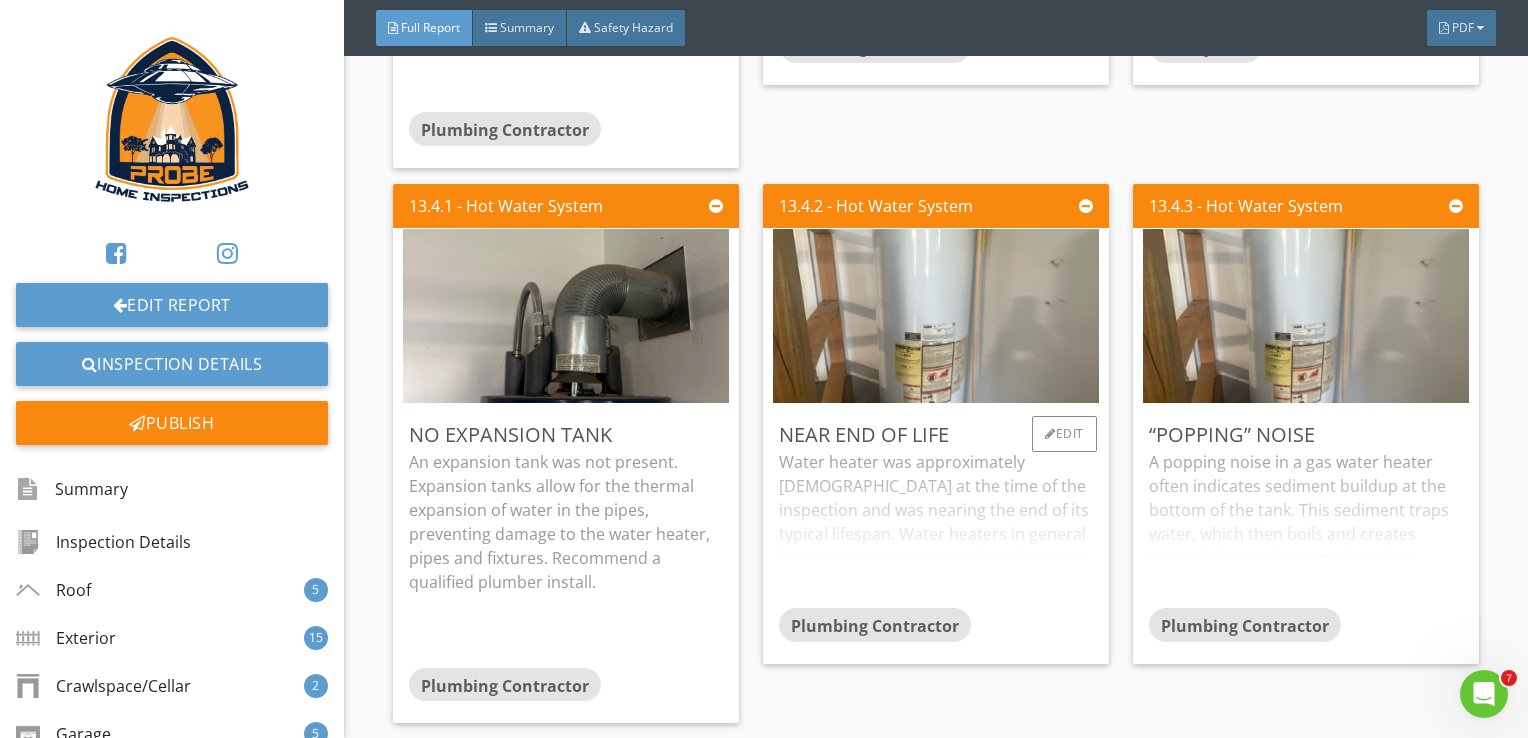 click on "Water heater was approximately 11 years old at the time of the inspection and was nearing the end of its typical lifespan. Water heaters in general have an average estimated useful service life of 10-12 years, though water quality, routine upkeep/maintenance, and location of the water heater all play critical roles in the longevity of these systems. A qualified plumbing contractor is recommended for further review." at bounding box center (936, 529) 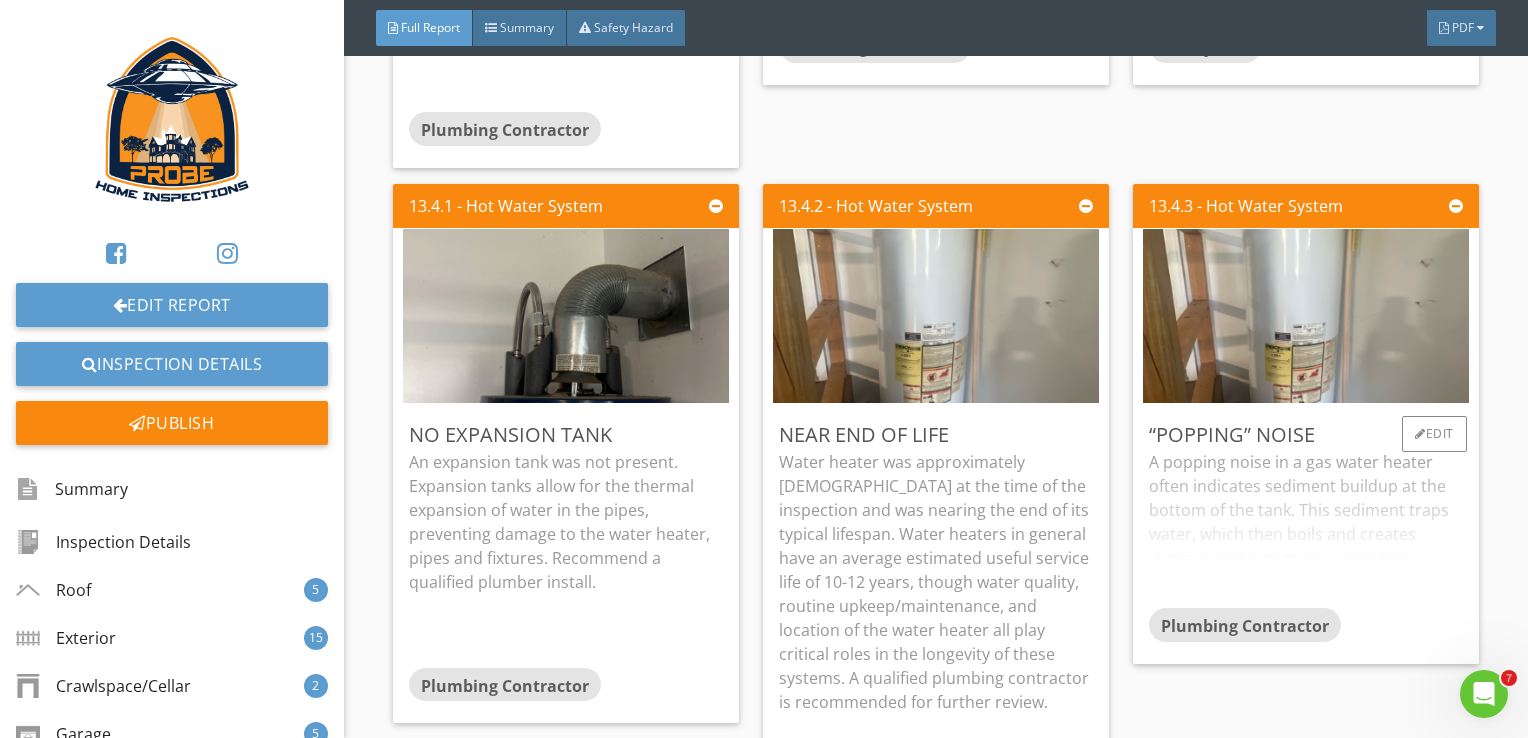 click on "A popping noise in a gas water heater often indicates sediment buildup at the bottom of the tank. This sediment traps water, which then boils and creates steam bubbles that pop when they escape. While the popping noise itself is usually harmless, sediment buildup can lead to decreased efficiency and potential long-term damage if not addressed. Recommend further review by a qualified plumbing contractor." at bounding box center (1306, 529) 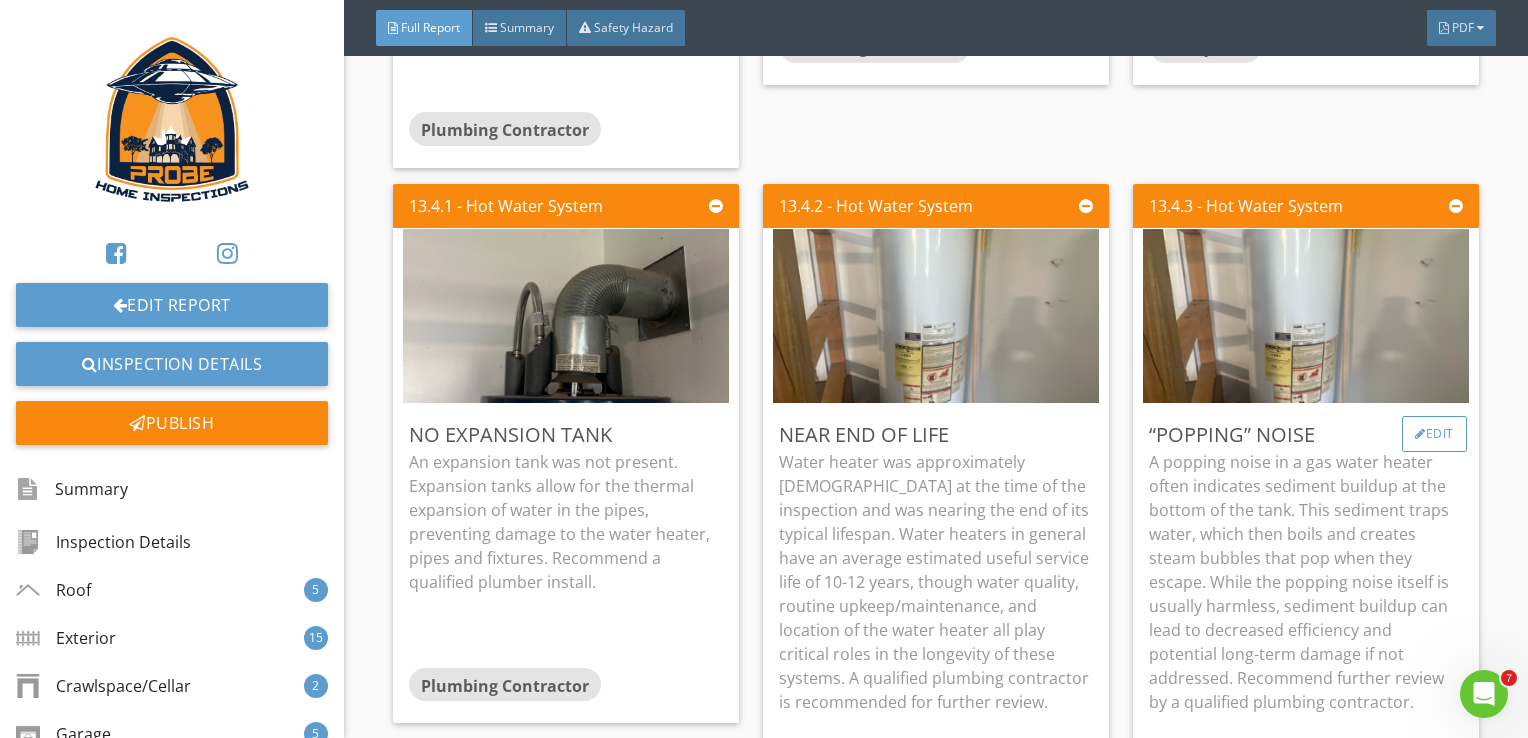 click on "Edit" at bounding box center (1434, 434) 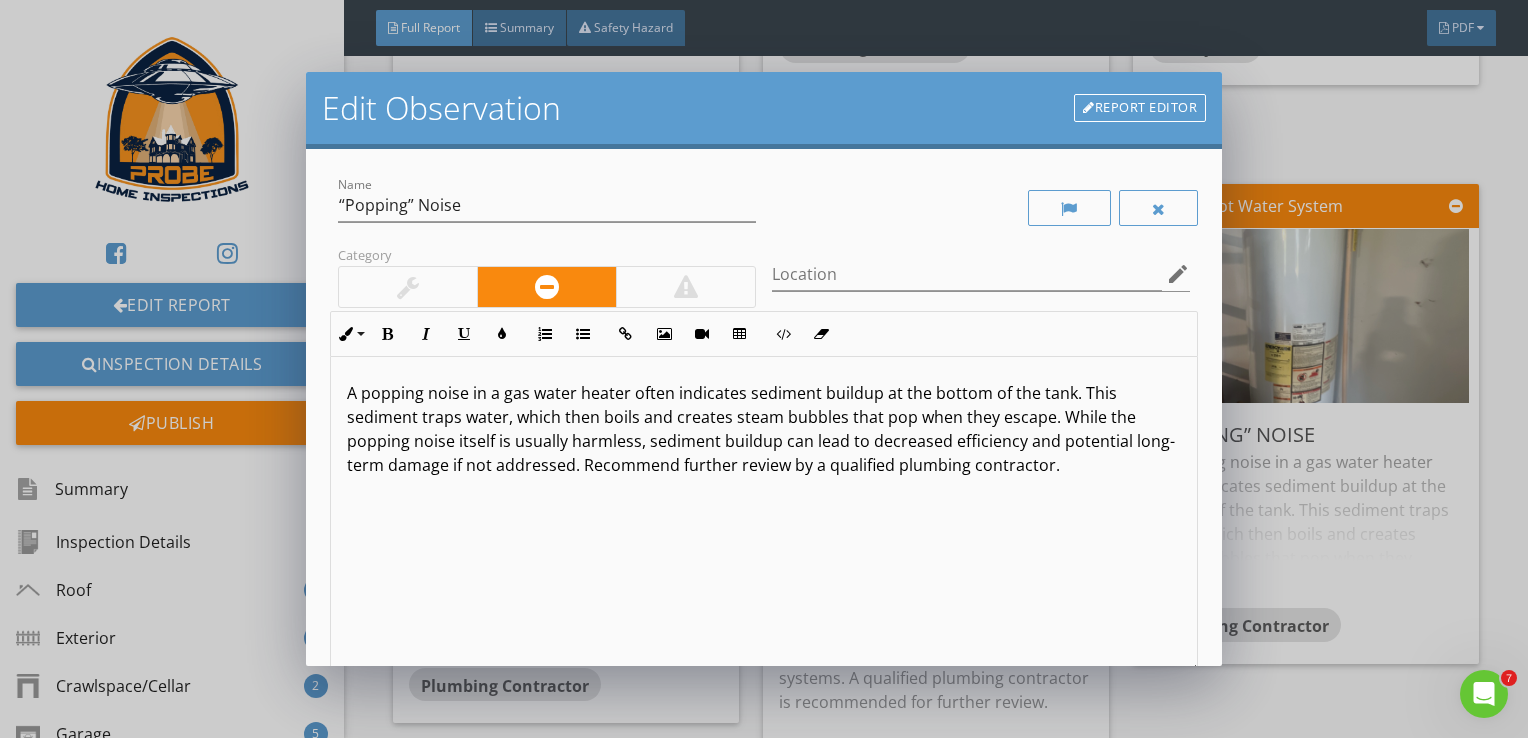 click on "A popping noise in a gas water heater often indicates sediment buildup at the bottom of the tank. This sediment traps water, which then boils and creates steam bubbles that pop when they escape. While the popping noise itself is usually harmless, sediment buildup can lead to decreased efficiency and potential long-term damage if not addressed. Recommend further review by a qualified plumbing contractor." at bounding box center (764, 429) 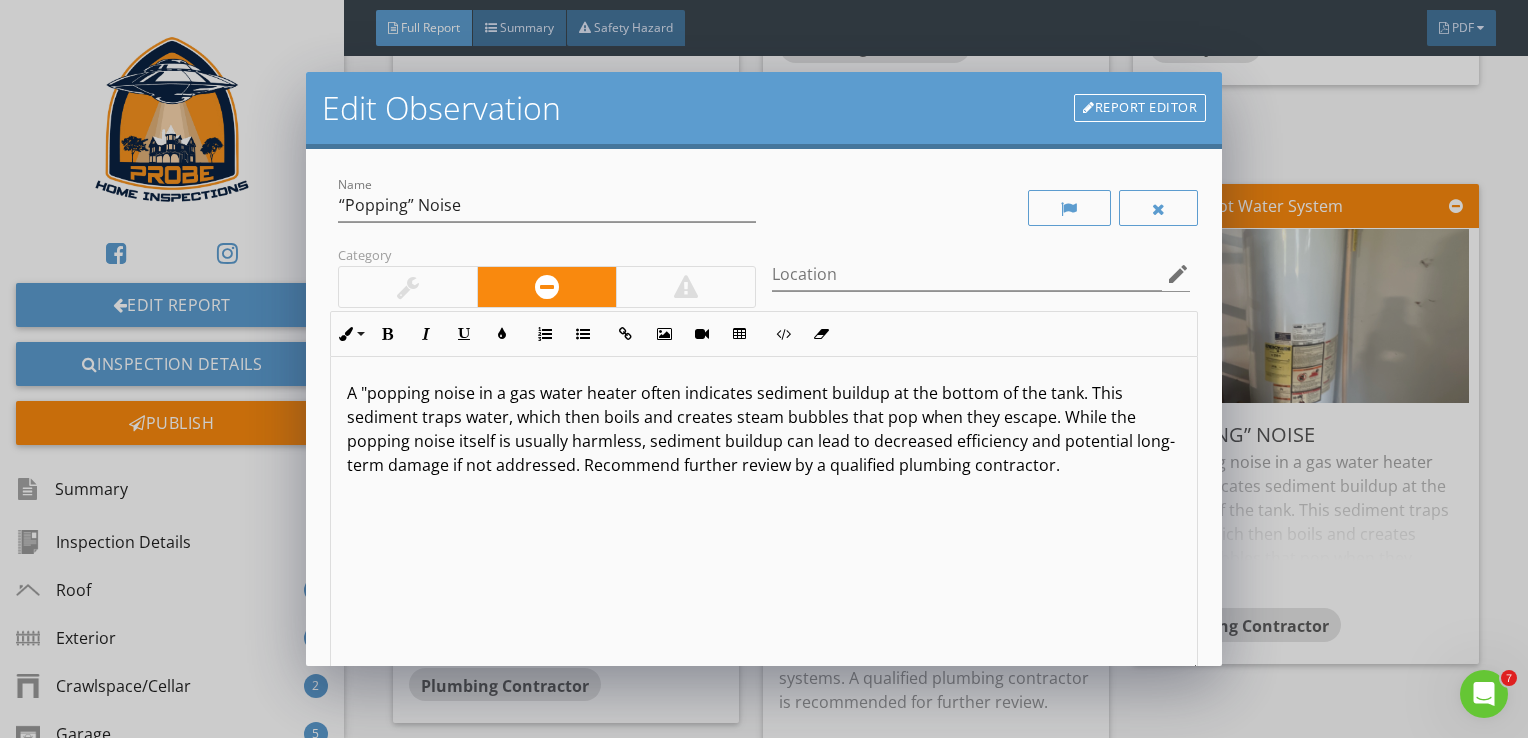 click on "A "popping noise in a gas water heater often indicates sediment buildup at the bottom of the tank. This sediment traps water, which then boils and creates steam bubbles that pop when they escape. While the popping noise itself is usually harmless, sediment buildup can lead to decreased efficiency and potential long-term damage if not addressed. Recommend further review by a qualified plumbing contractor." at bounding box center [764, 429] 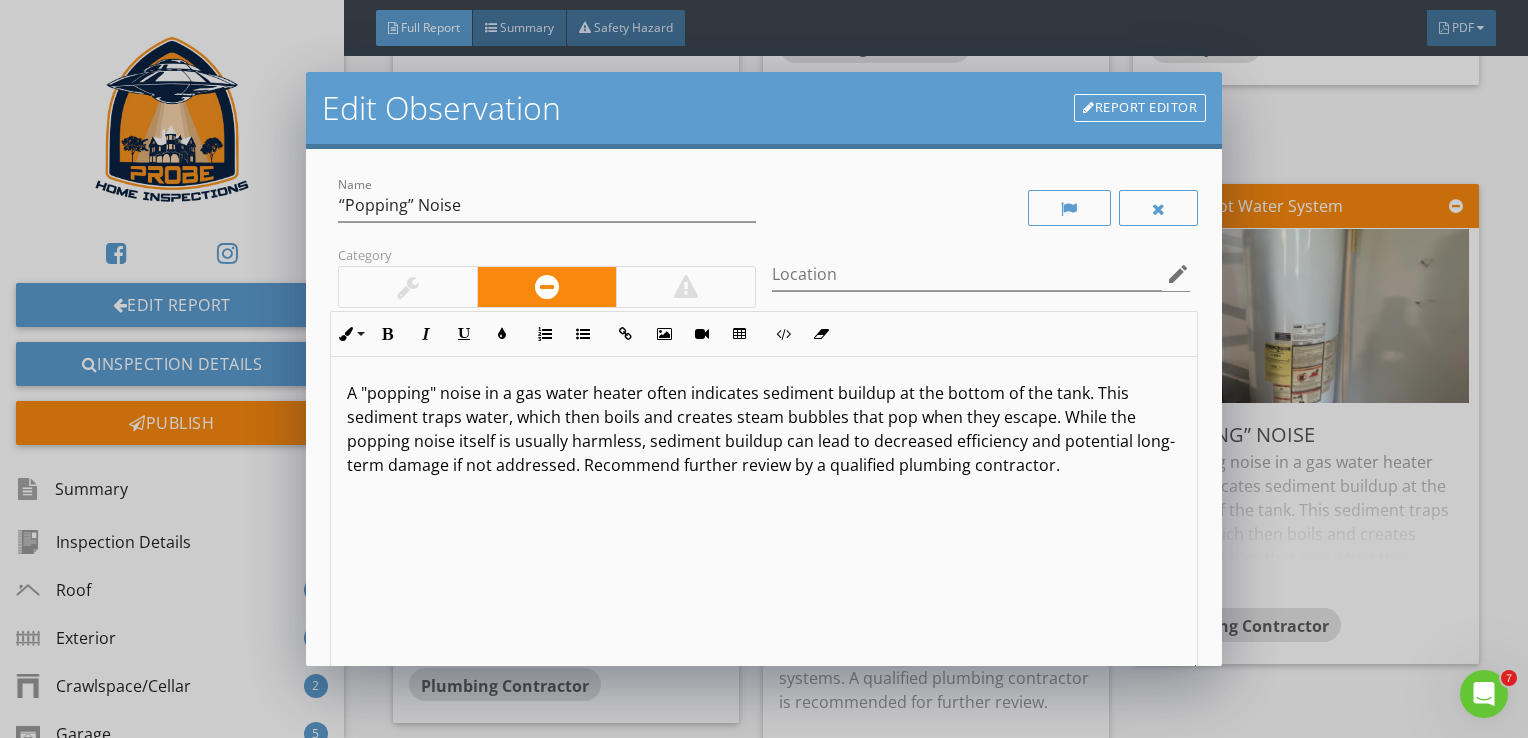 scroll, scrollTop: 0, scrollLeft: 0, axis: both 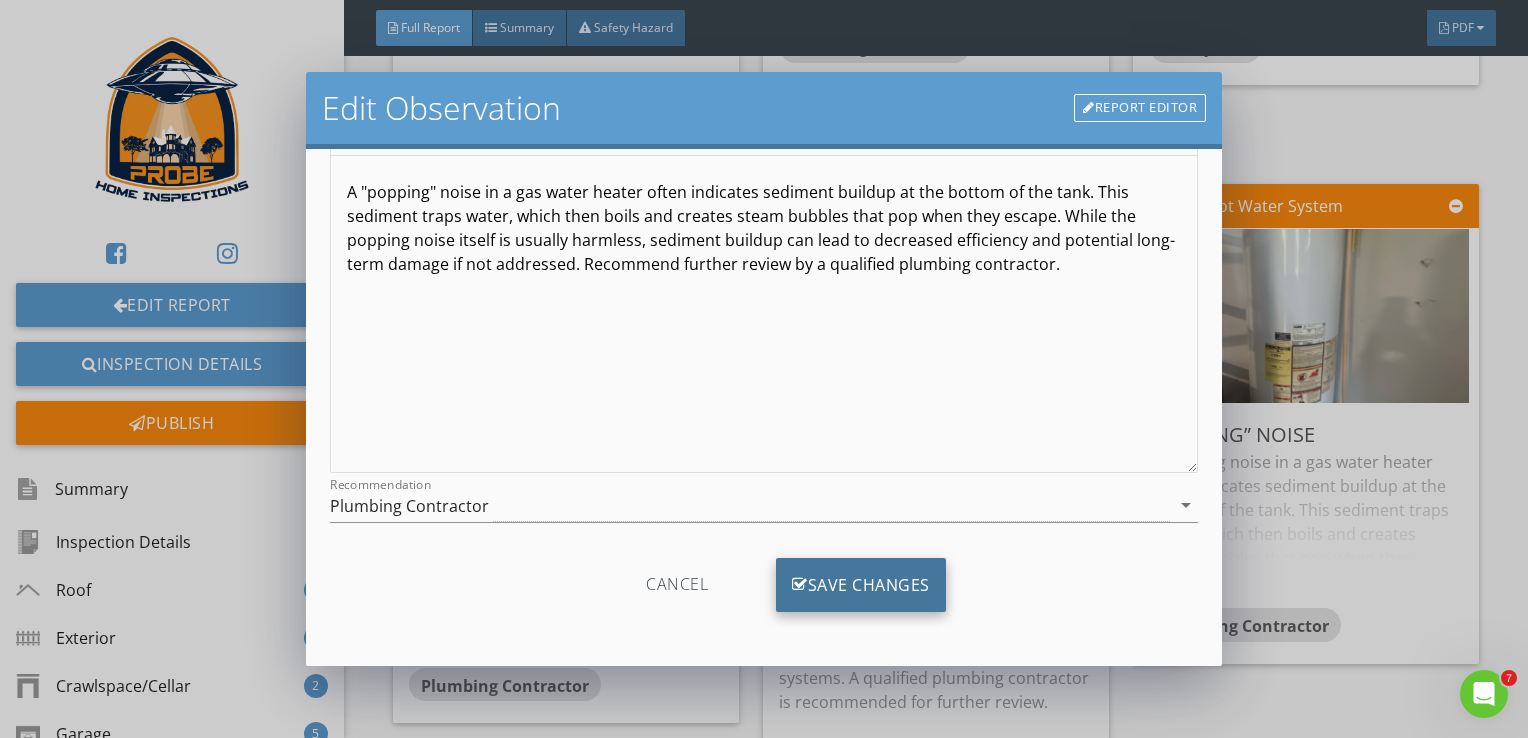 click on "Save Changes" at bounding box center (861, 585) 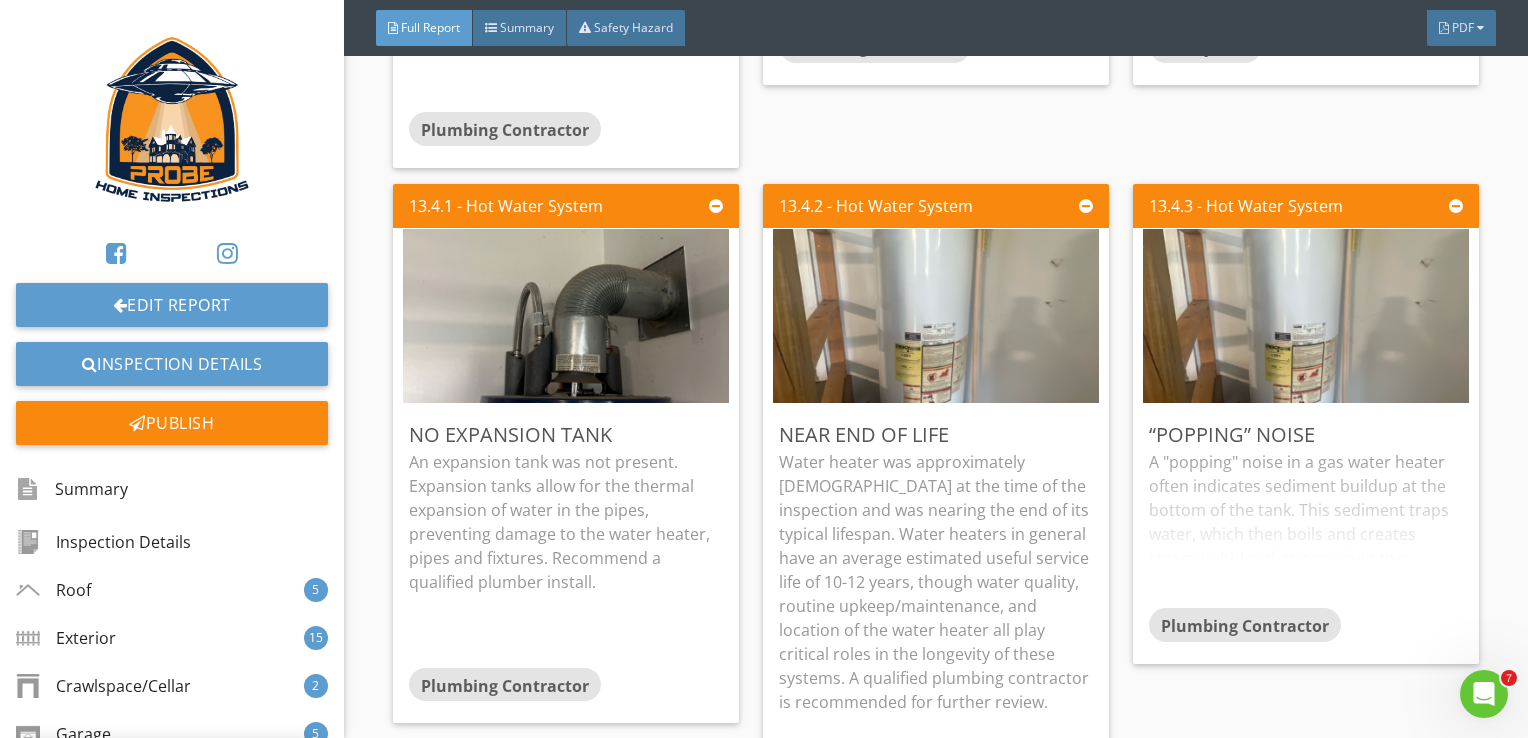 scroll, scrollTop: 0, scrollLeft: 0, axis: both 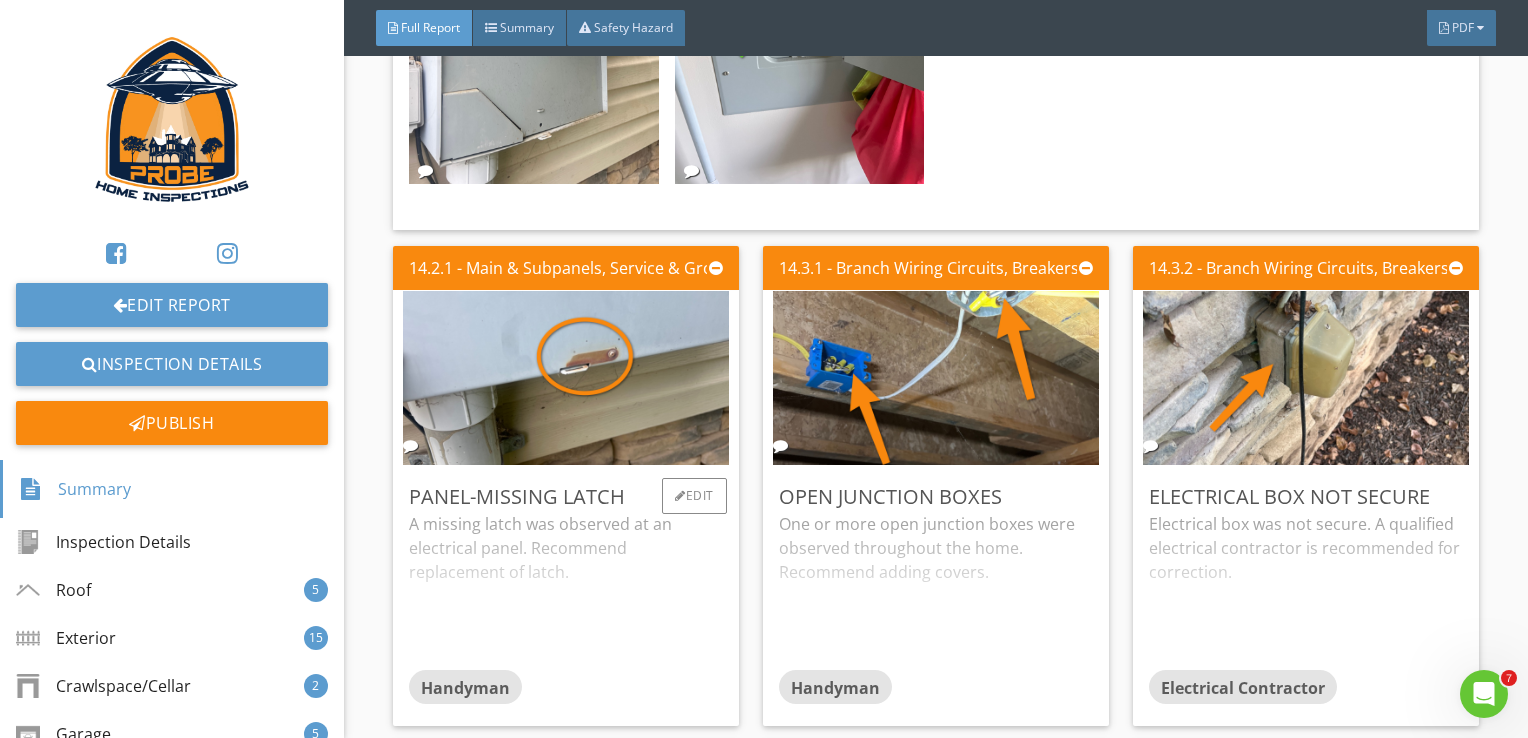 click on "A missing latch was observed at an electrical panel. Recommend replacement of latch." at bounding box center (566, 591) 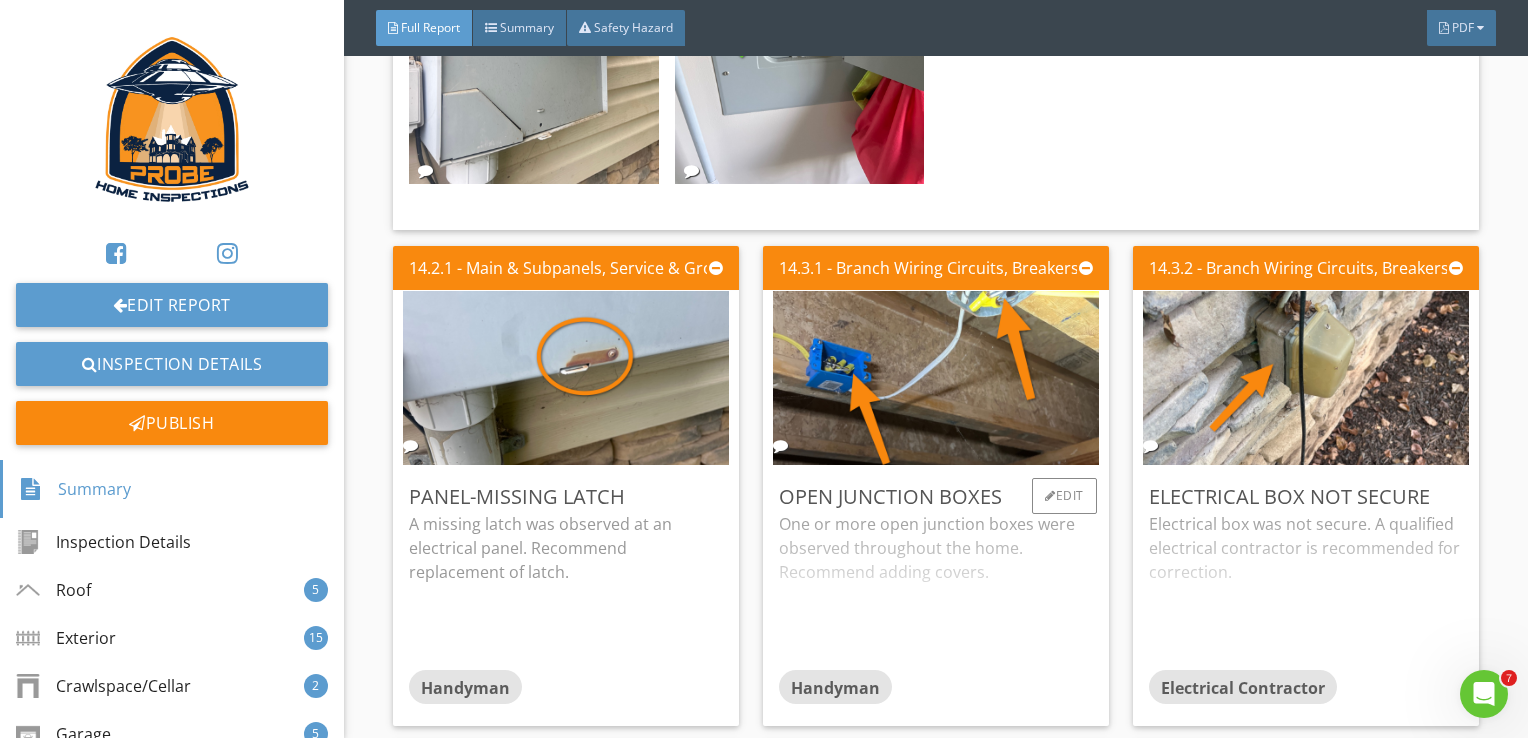 click on "One or more open junction boxes were observed throughout the home. Recommend adding covers." at bounding box center [936, 591] 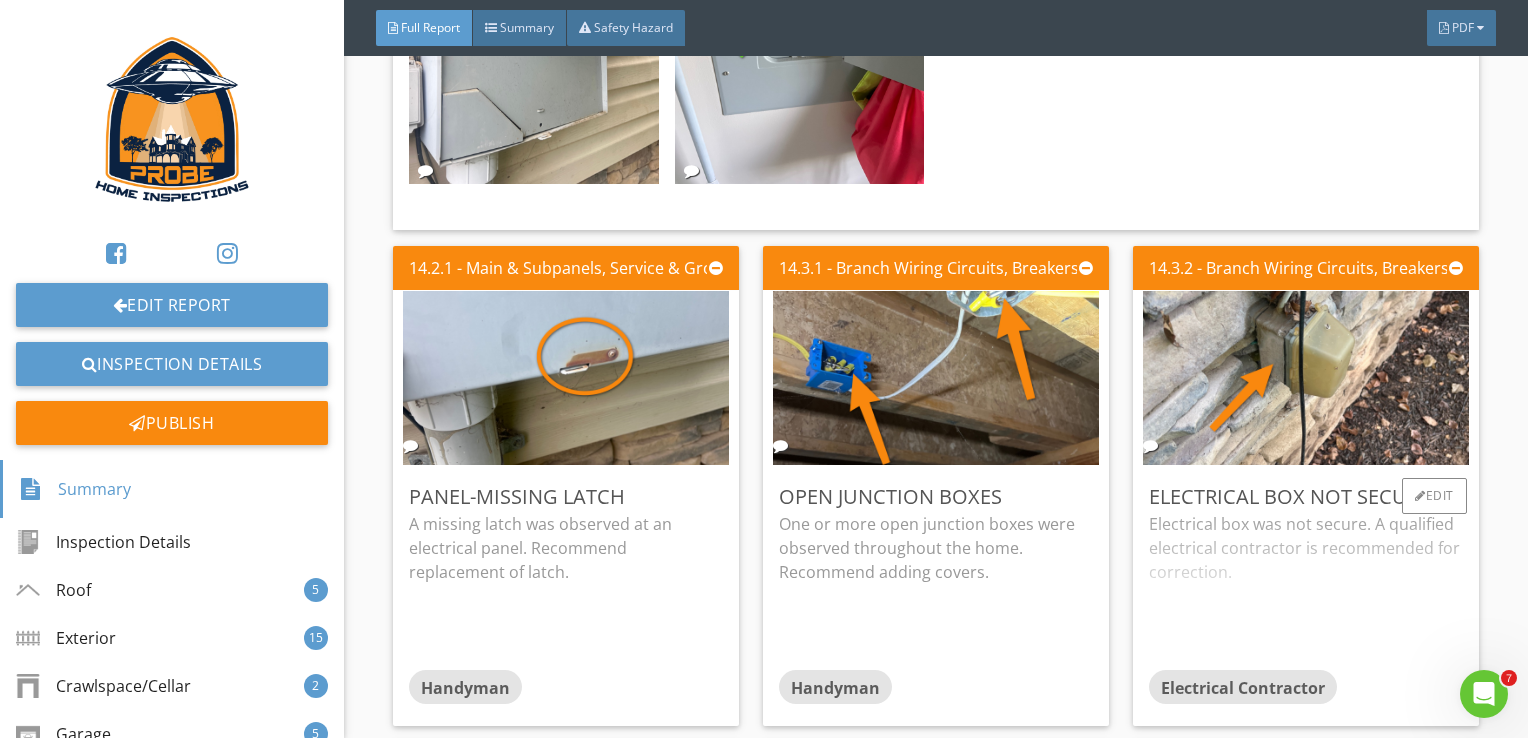 click on "Electrical box was not secure. A qualified electrical contractor is recommended for correction." at bounding box center [1306, 591] 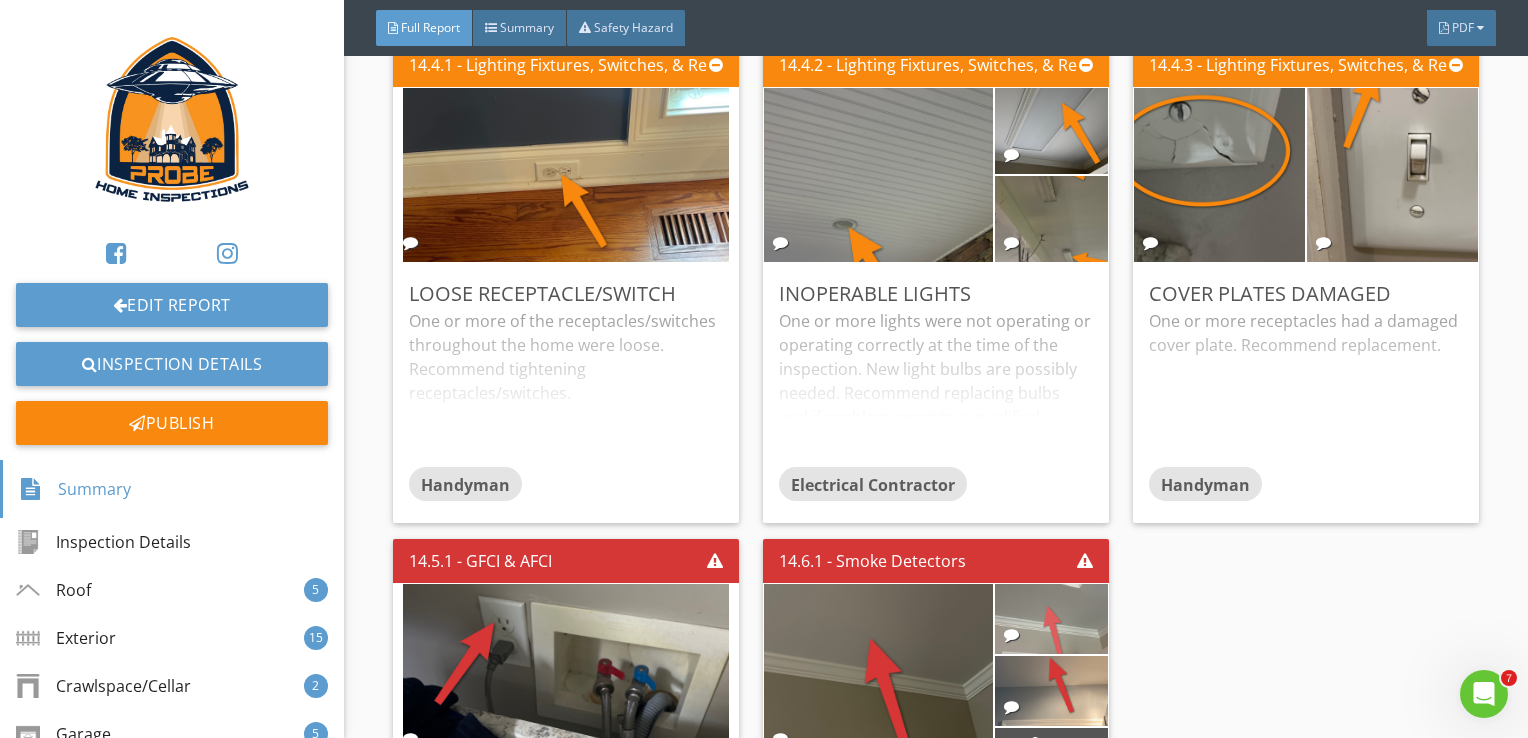 scroll, scrollTop: 25300, scrollLeft: 0, axis: vertical 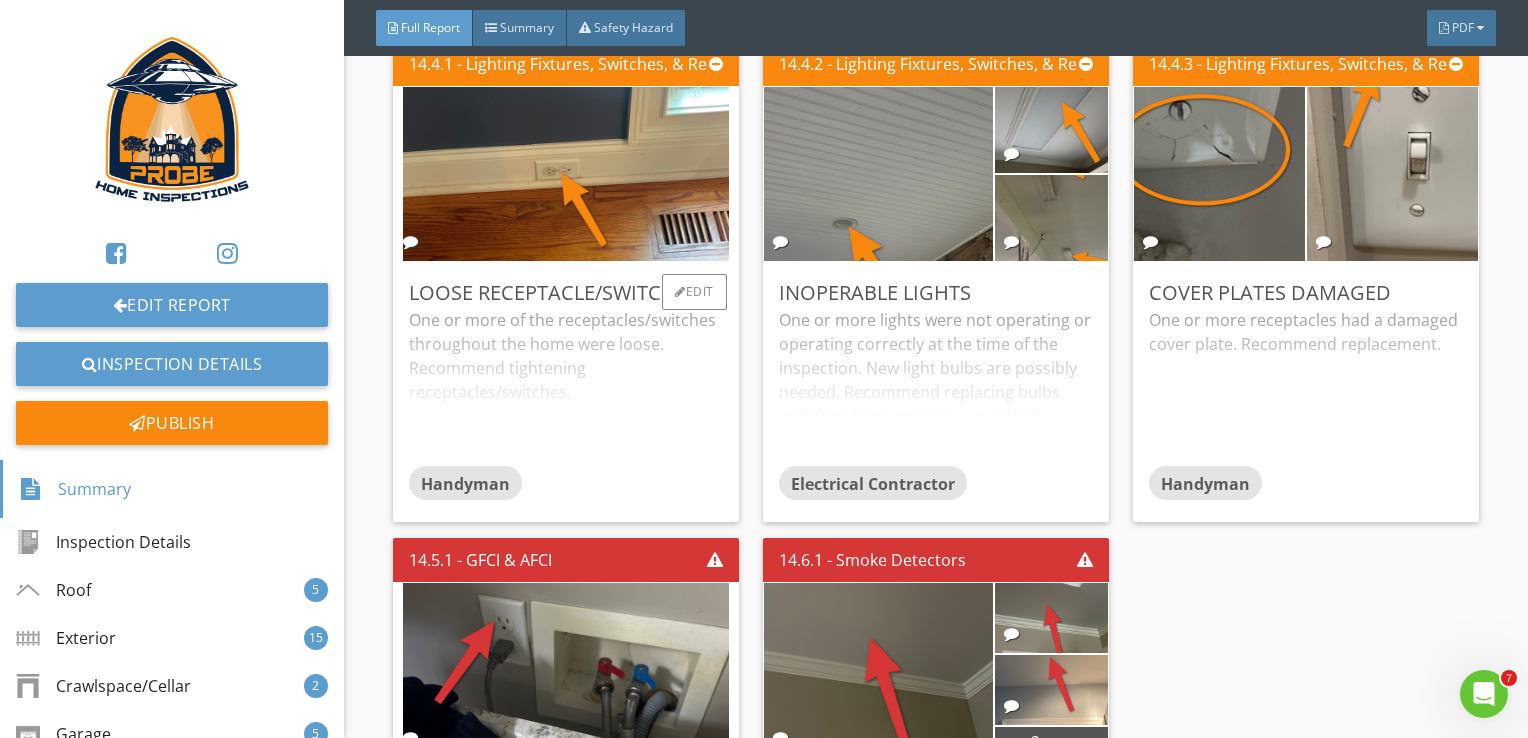 click on "One or more of the receptacles/switches throughout the home were loose. Recommend tightening receptacles/switches." at bounding box center (566, 387) 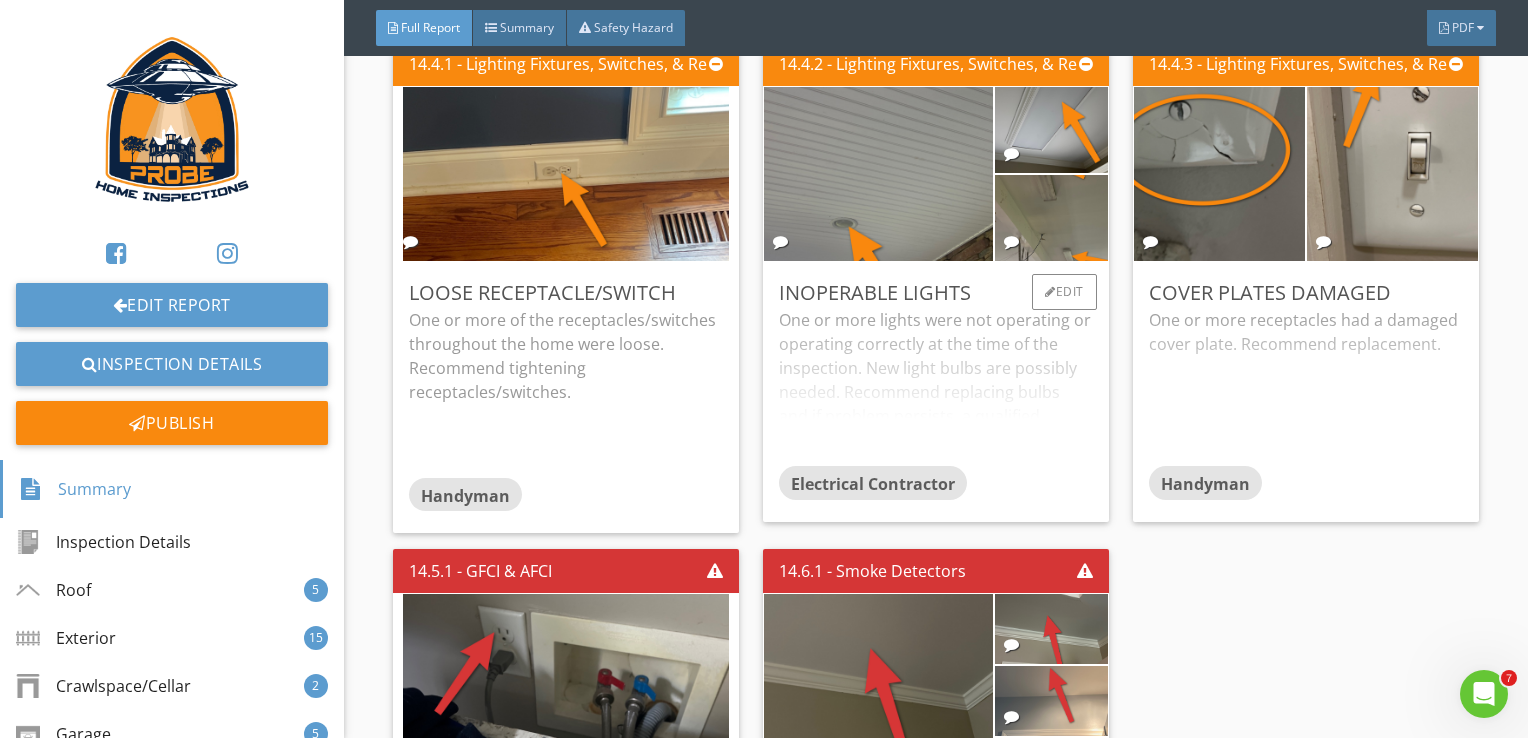 drag, startPoint x: 974, startPoint y: 374, endPoint x: 988, endPoint y: 380, distance: 15.231546 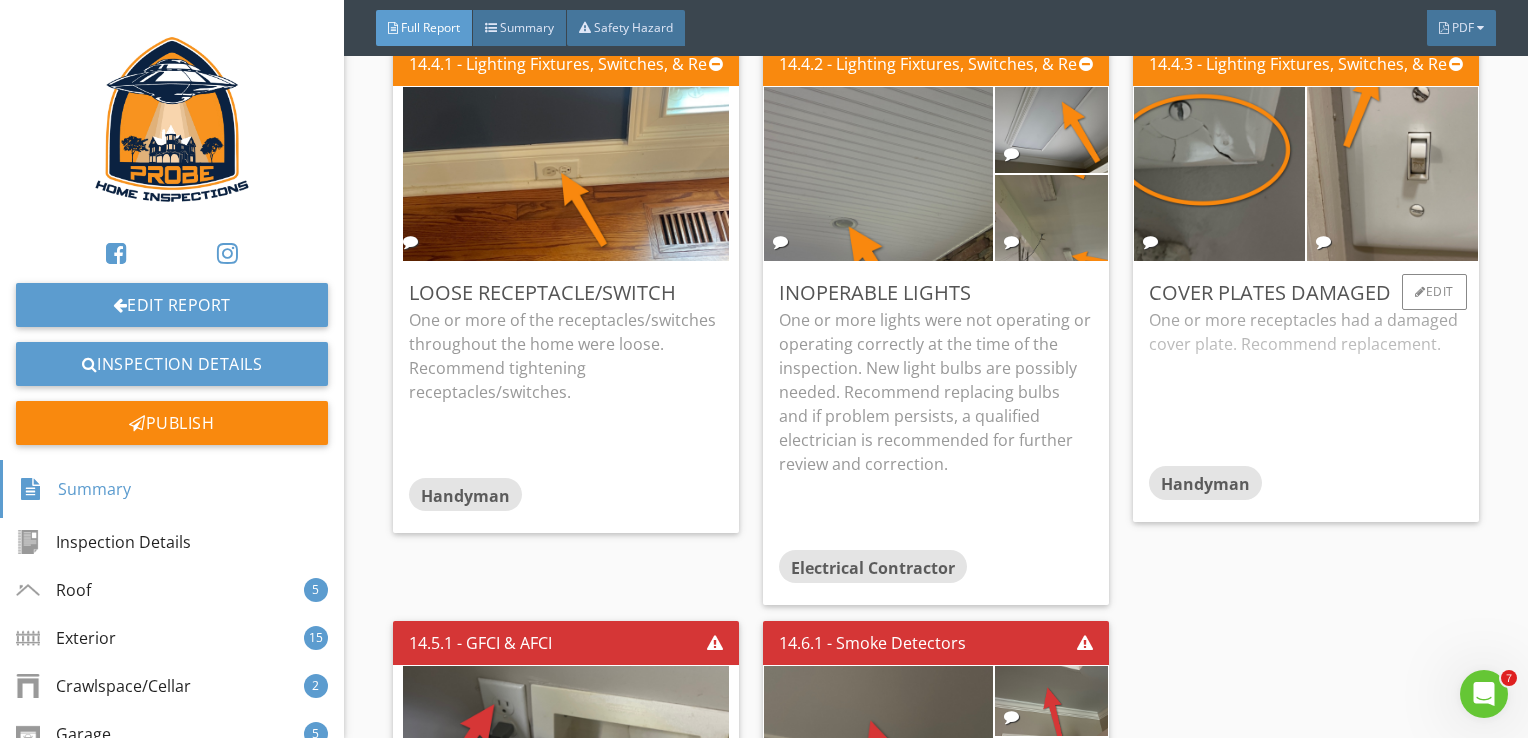 click on "One or more receptacles had a damaged cover plate. Recommend replacement." at bounding box center [1306, 387] 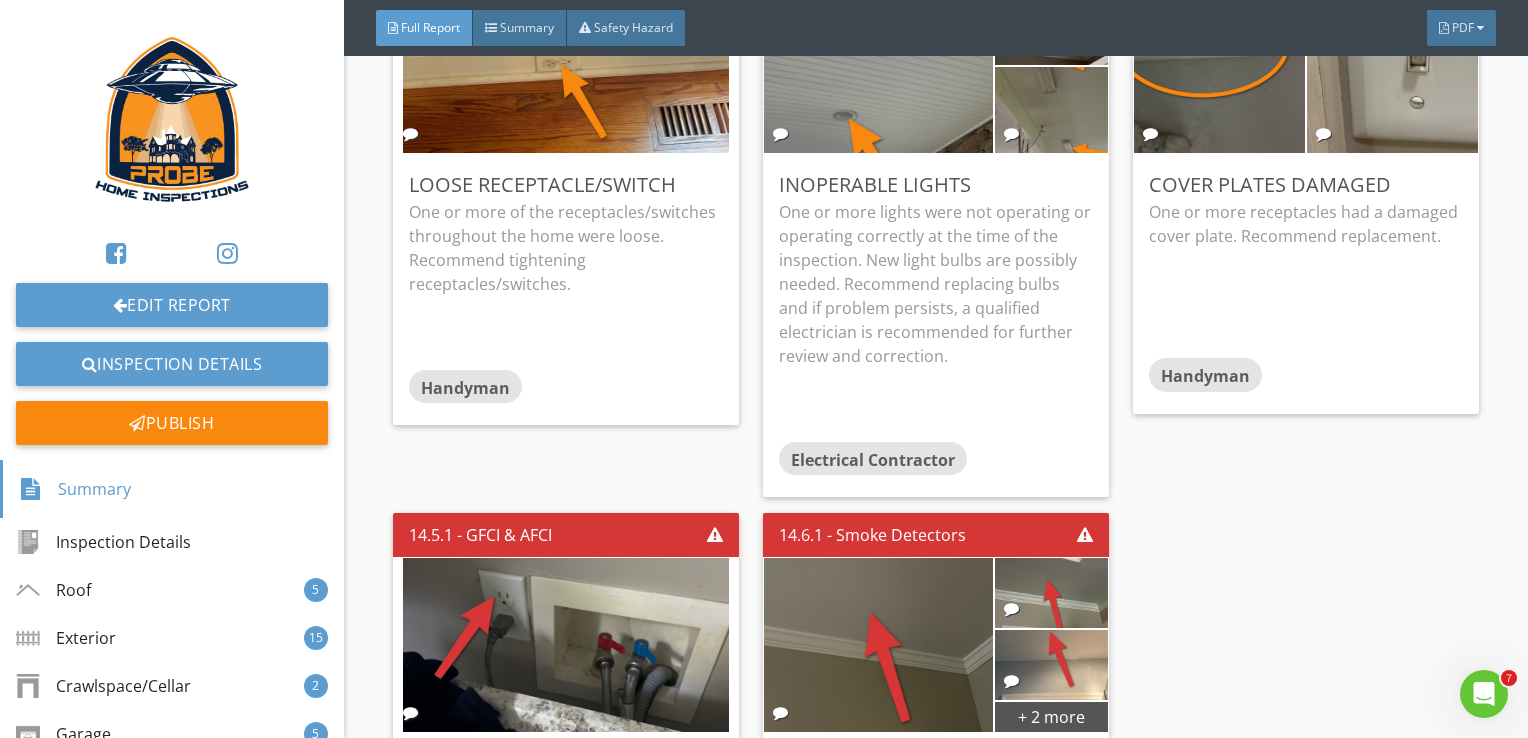 scroll, scrollTop: 25700, scrollLeft: 0, axis: vertical 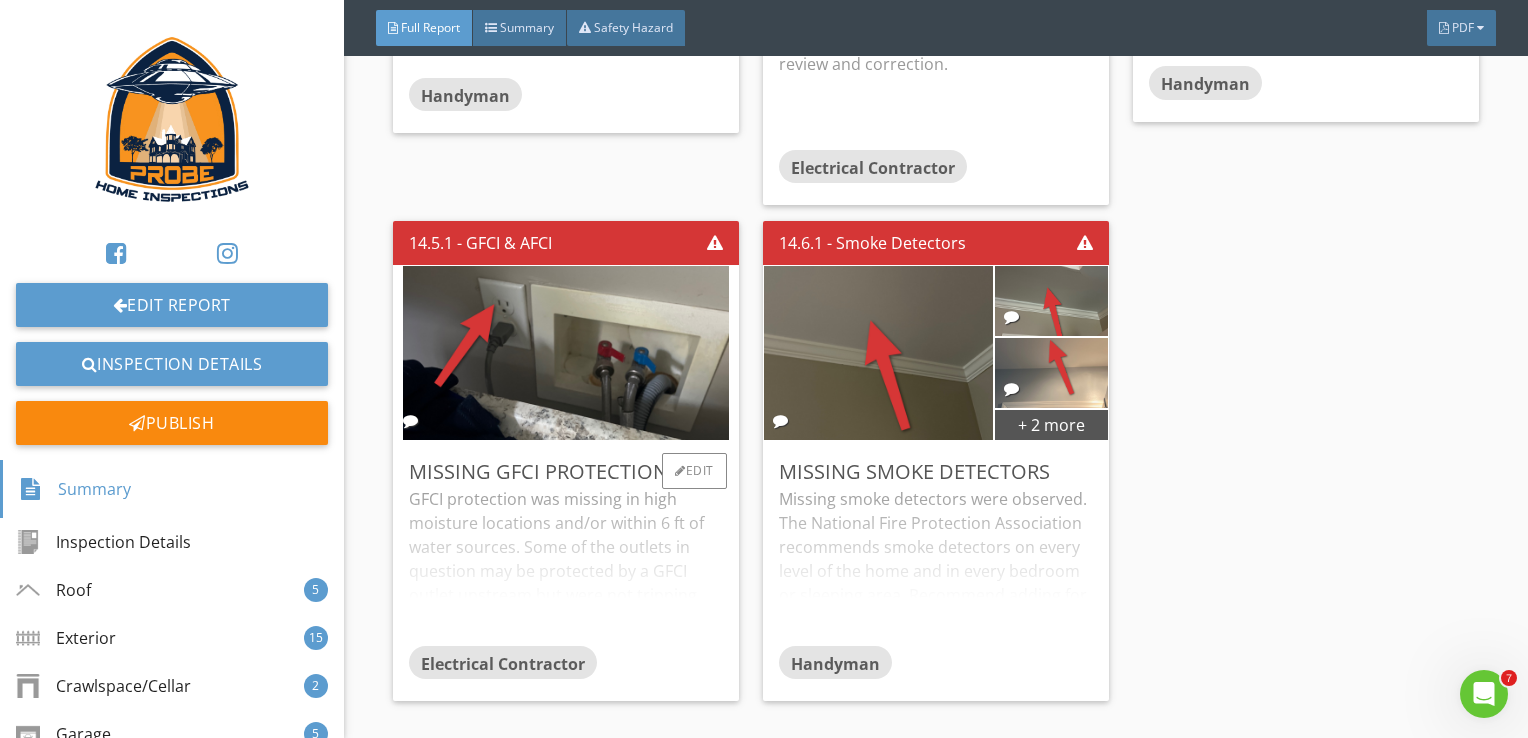 click on "GFCI protection was missing in high moisture locations and/or within 6 ft of water sources. Some of the outlets in question may be protected by a GFCI outlet upstream but were not tripping using the trip tester function on the GFCI tester. Recommend further review by a qualified electrical contractor.  Here is a link  to read about how GFCI receptacles keep you safe." at bounding box center [566, 566] 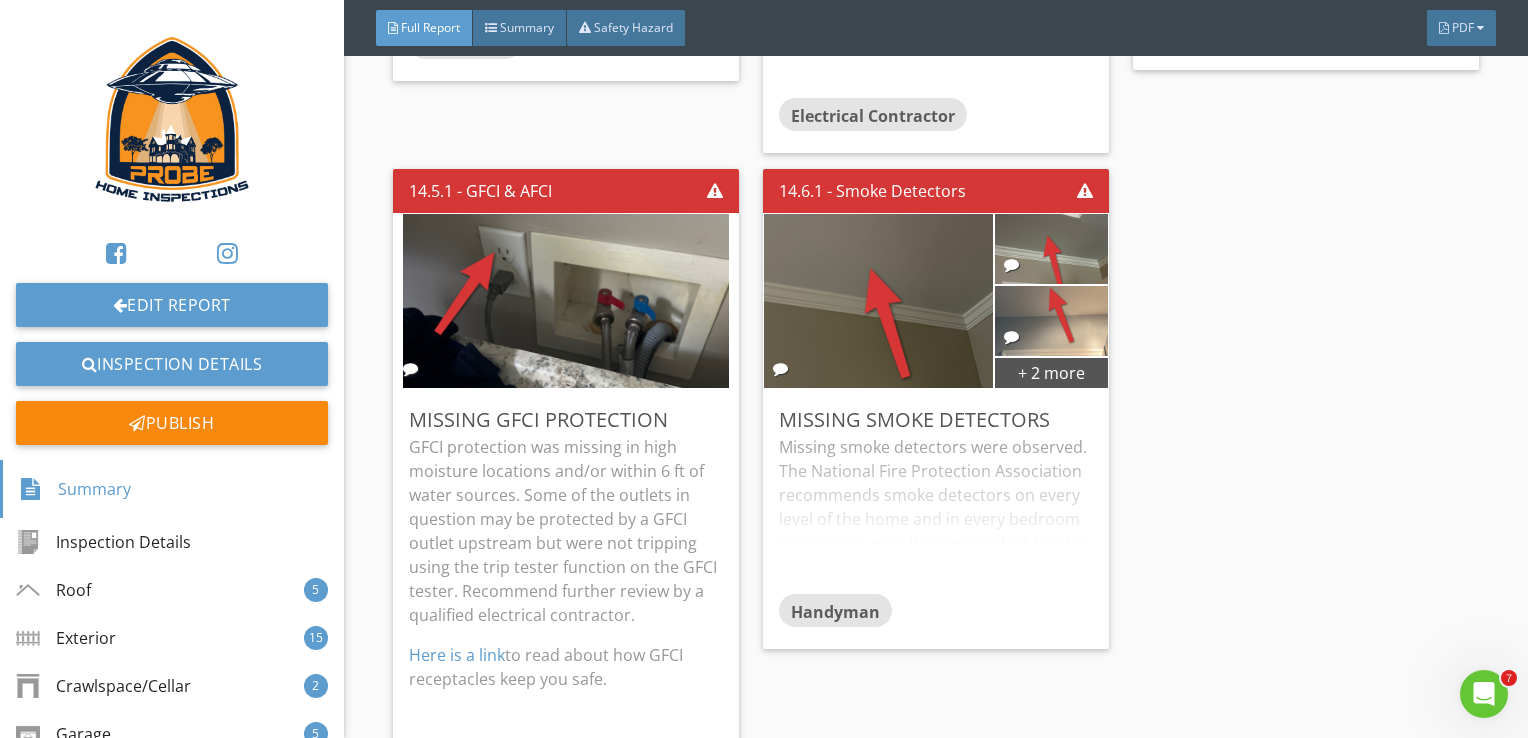 scroll, scrollTop: 25900, scrollLeft: 0, axis: vertical 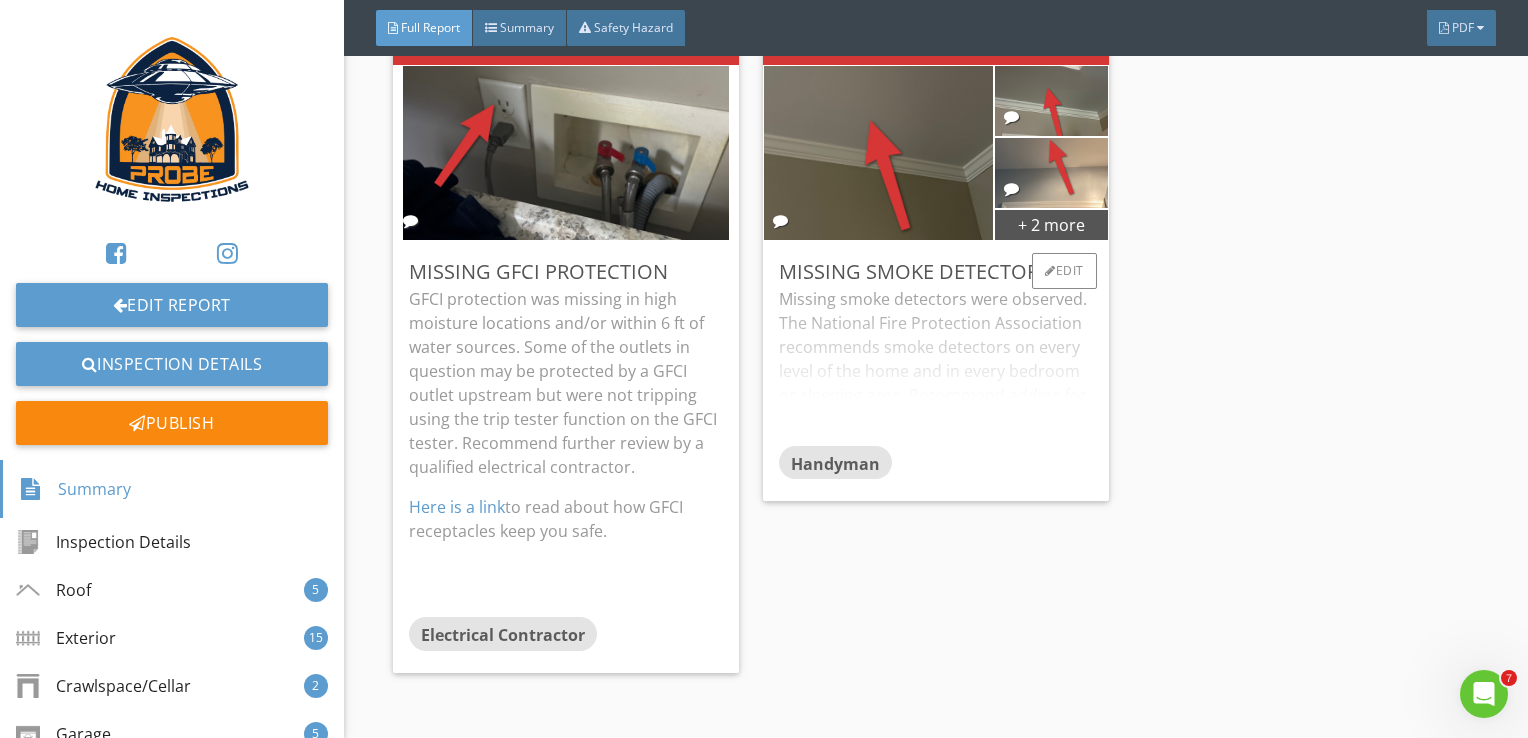 click on "Handyman" at bounding box center [936, 466] 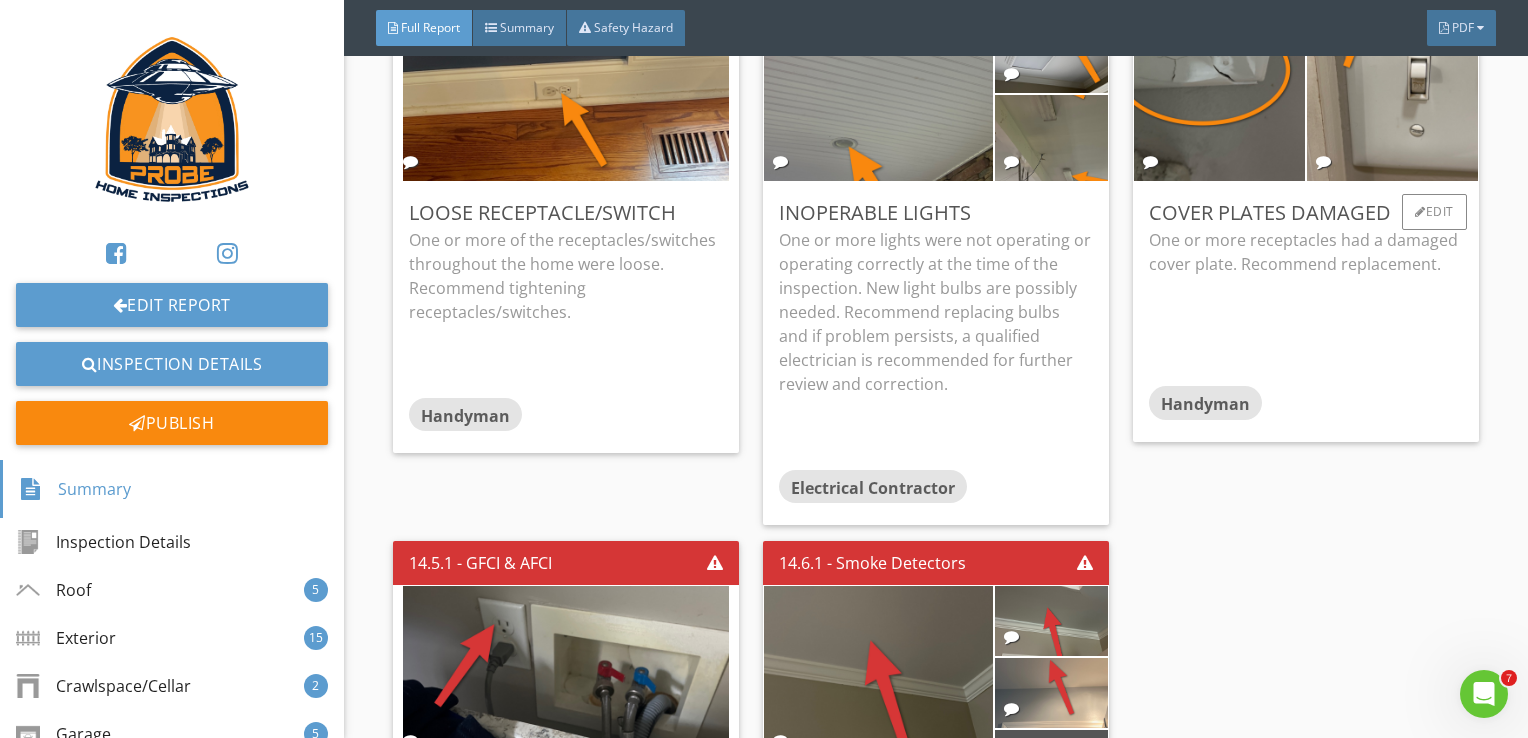 scroll, scrollTop: 25239, scrollLeft: 0, axis: vertical 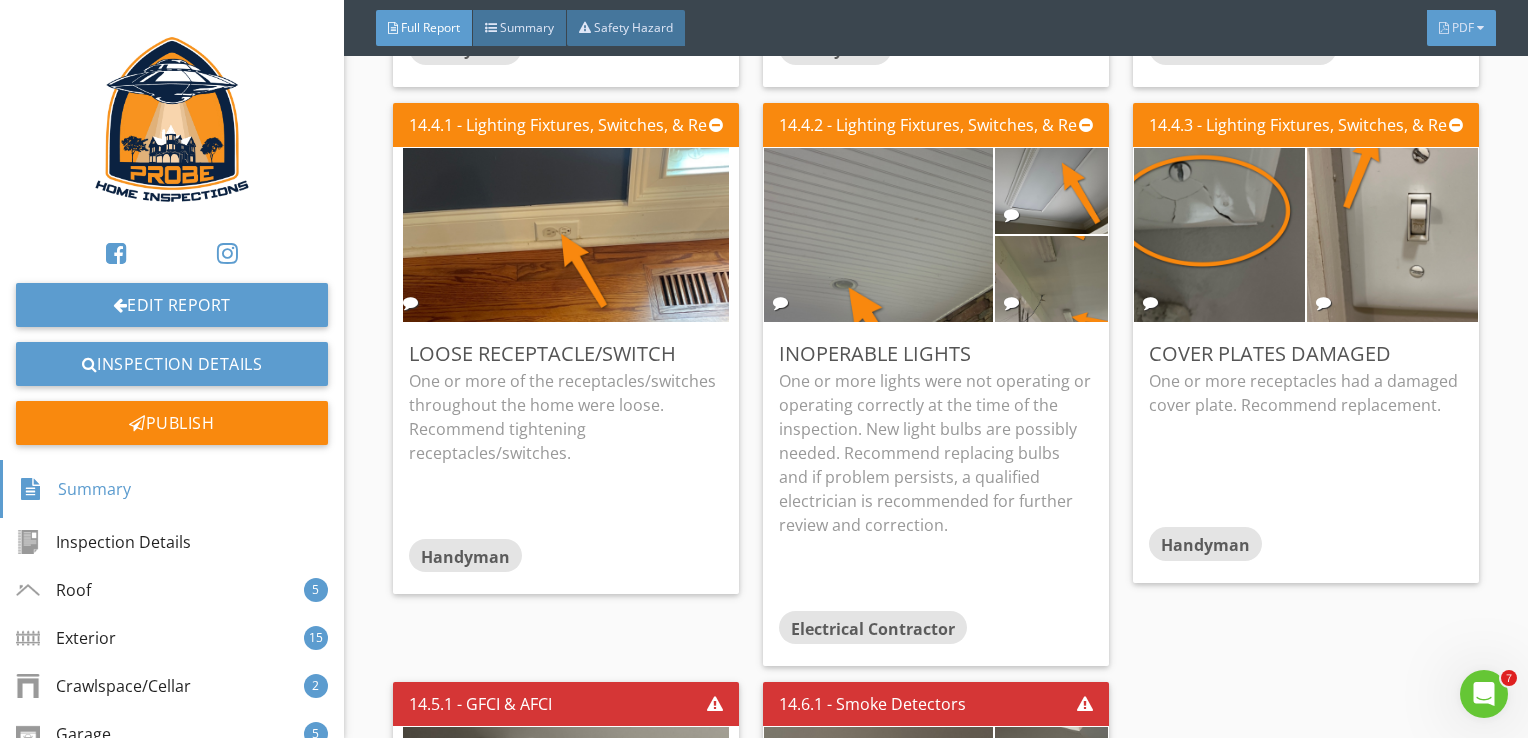 click on "PDF" at bounding box center [1463, 27] 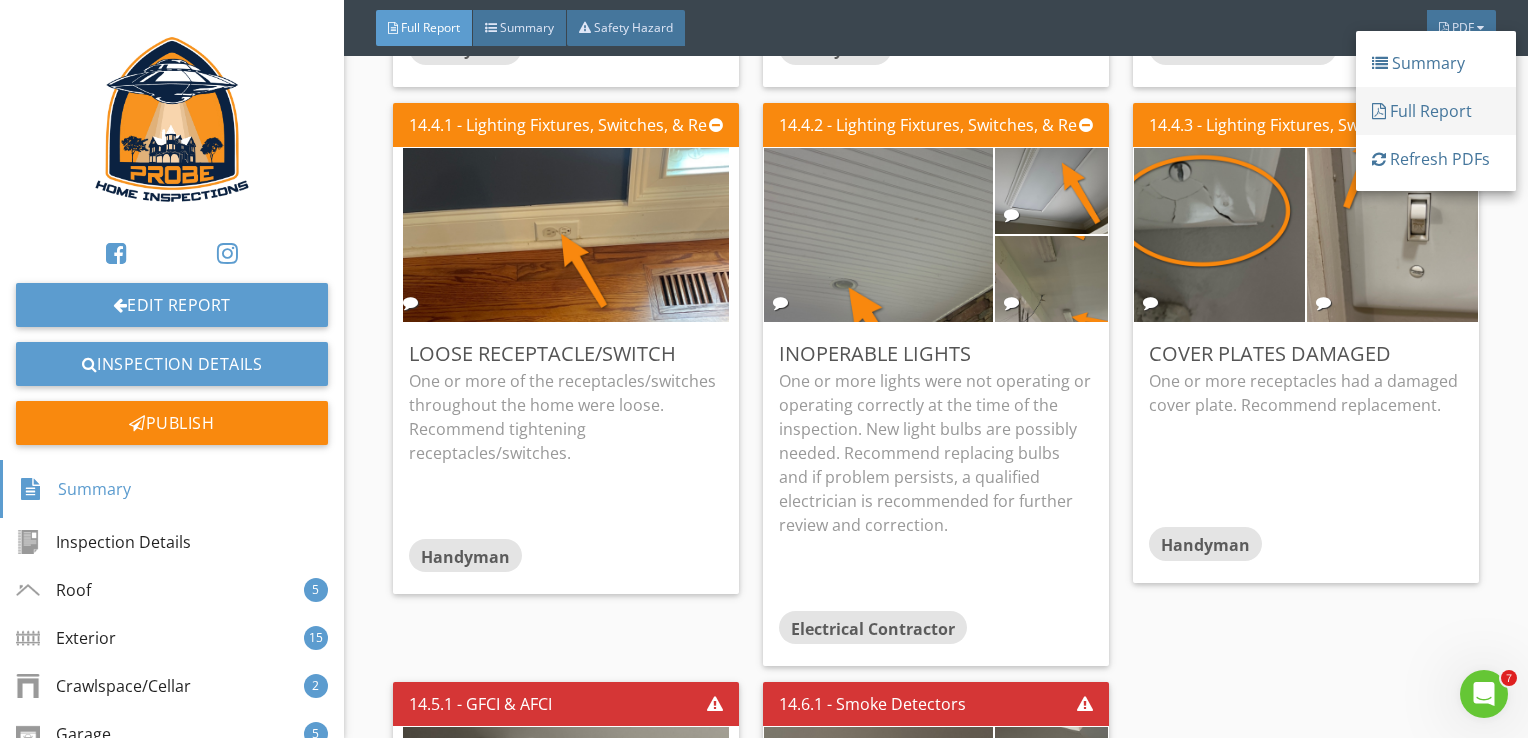 click on "Full Report" at bounding box center [1436, 111] 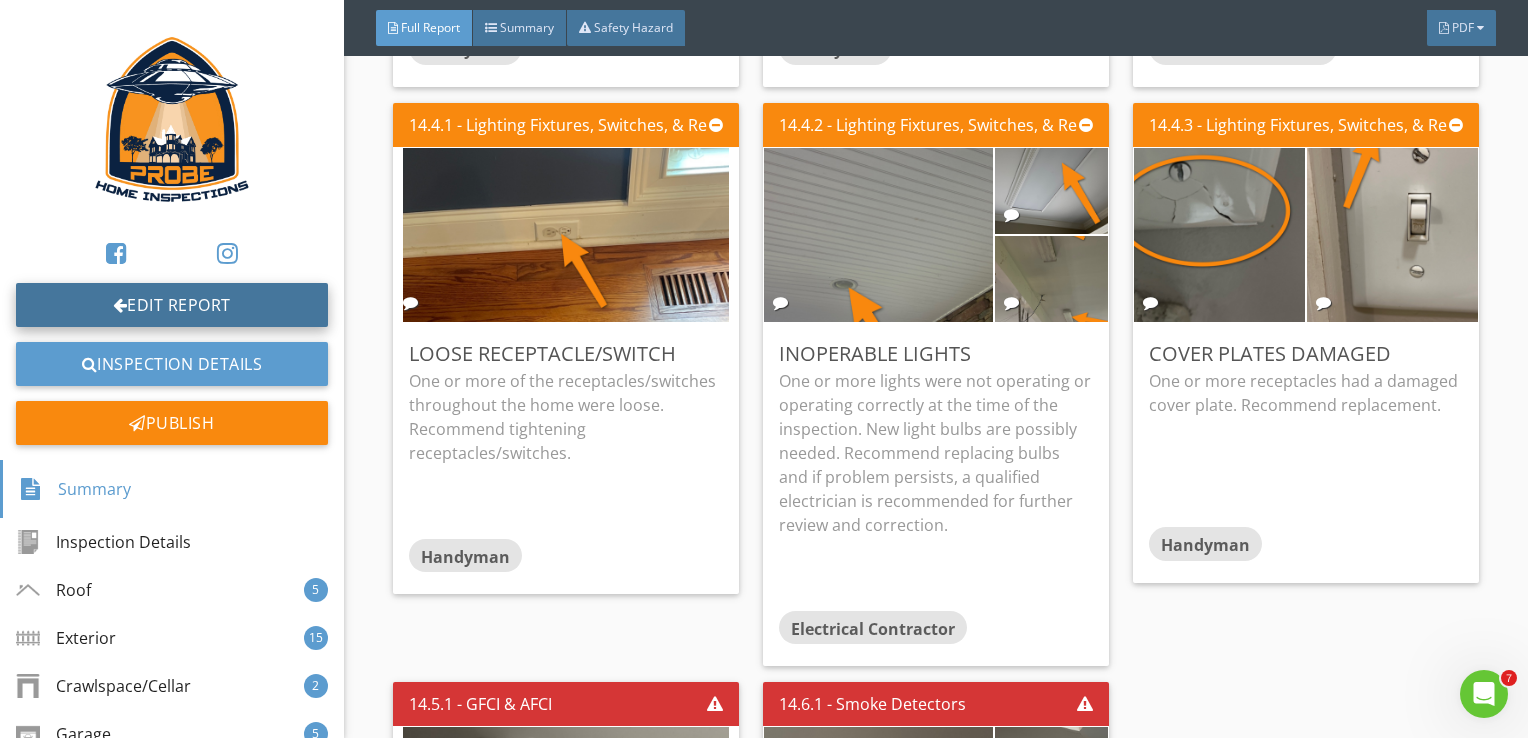 click on "Edit Report" at bounding box center [172, 305] 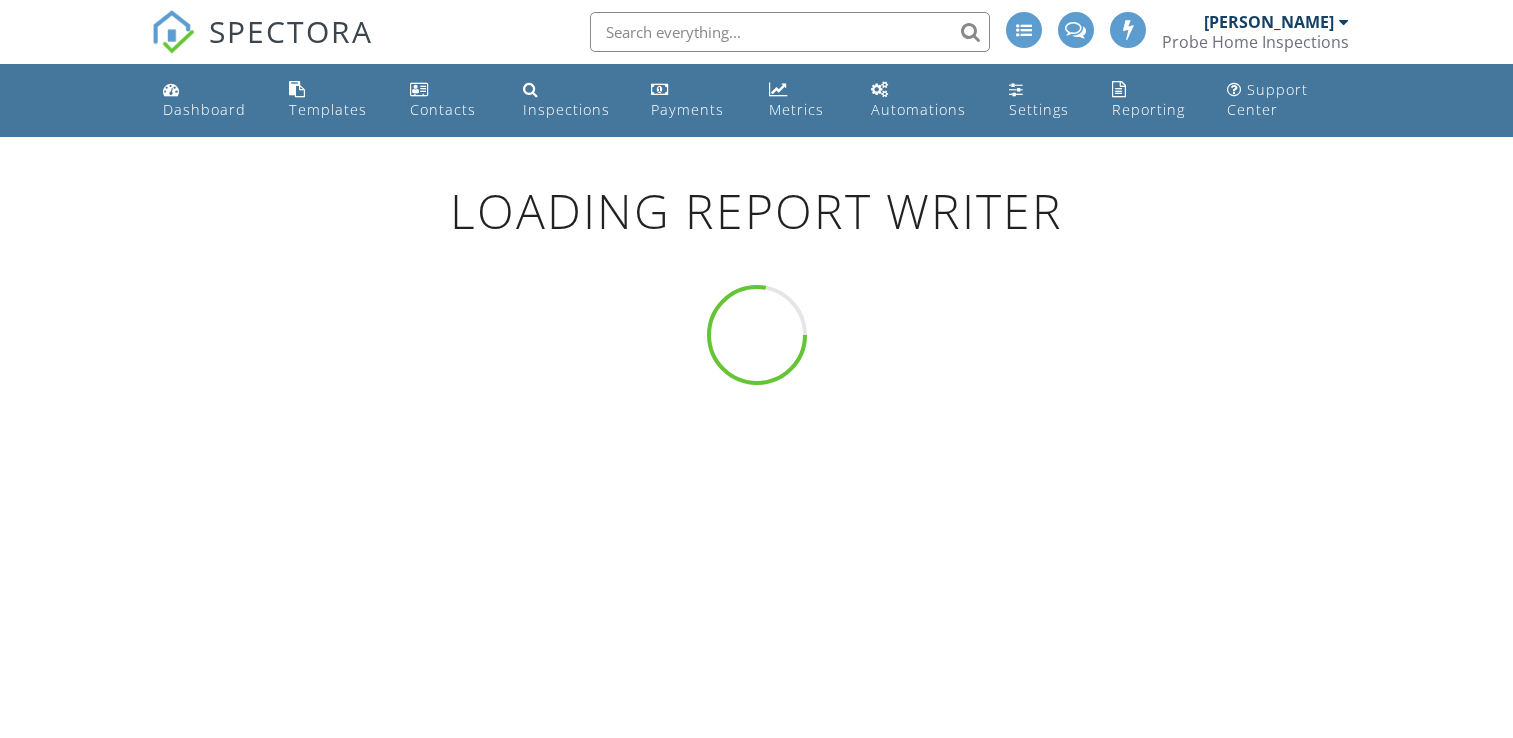 scroll, scrollTop: 0, scrollLeft: 0, axis: both 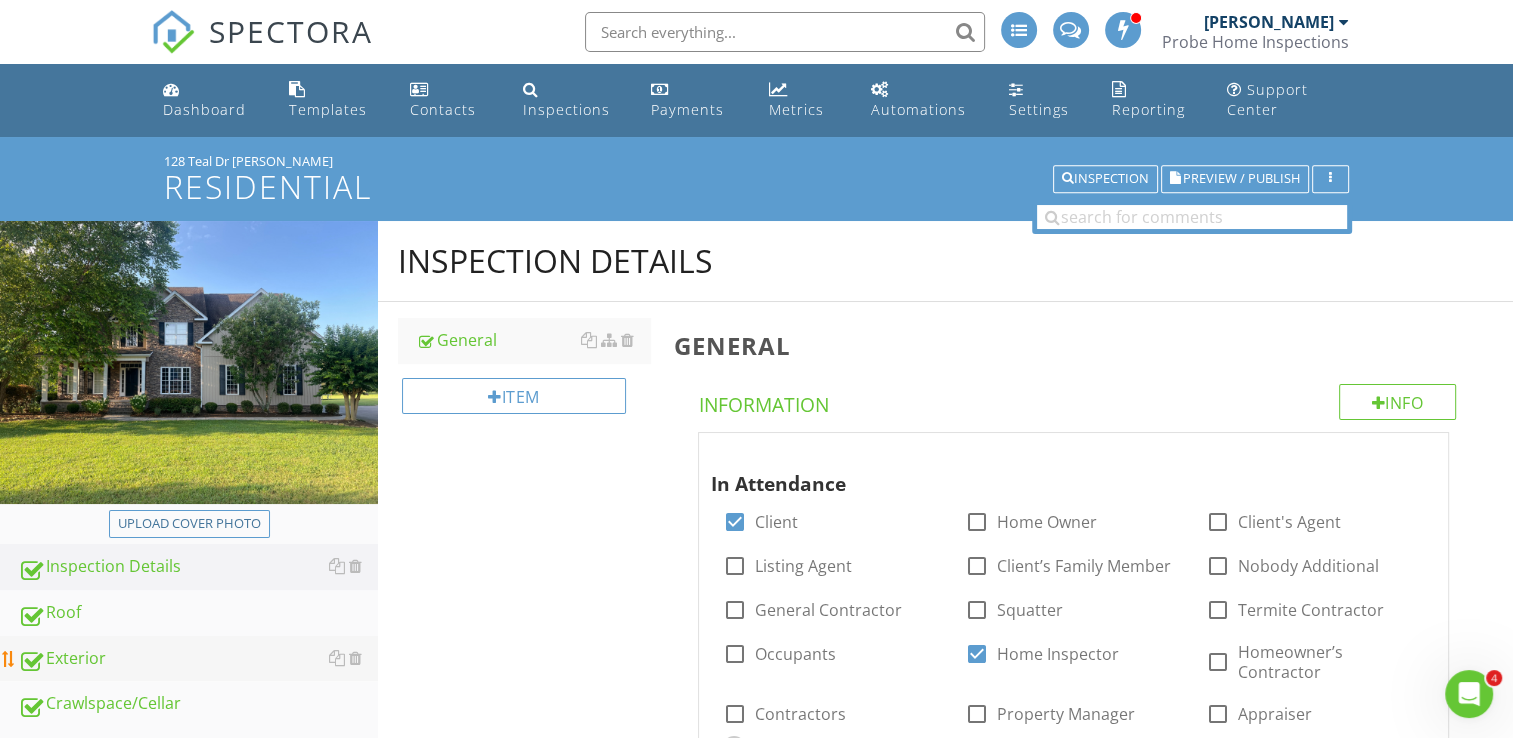 click on "Exterior" at bounding box center (198, 659) 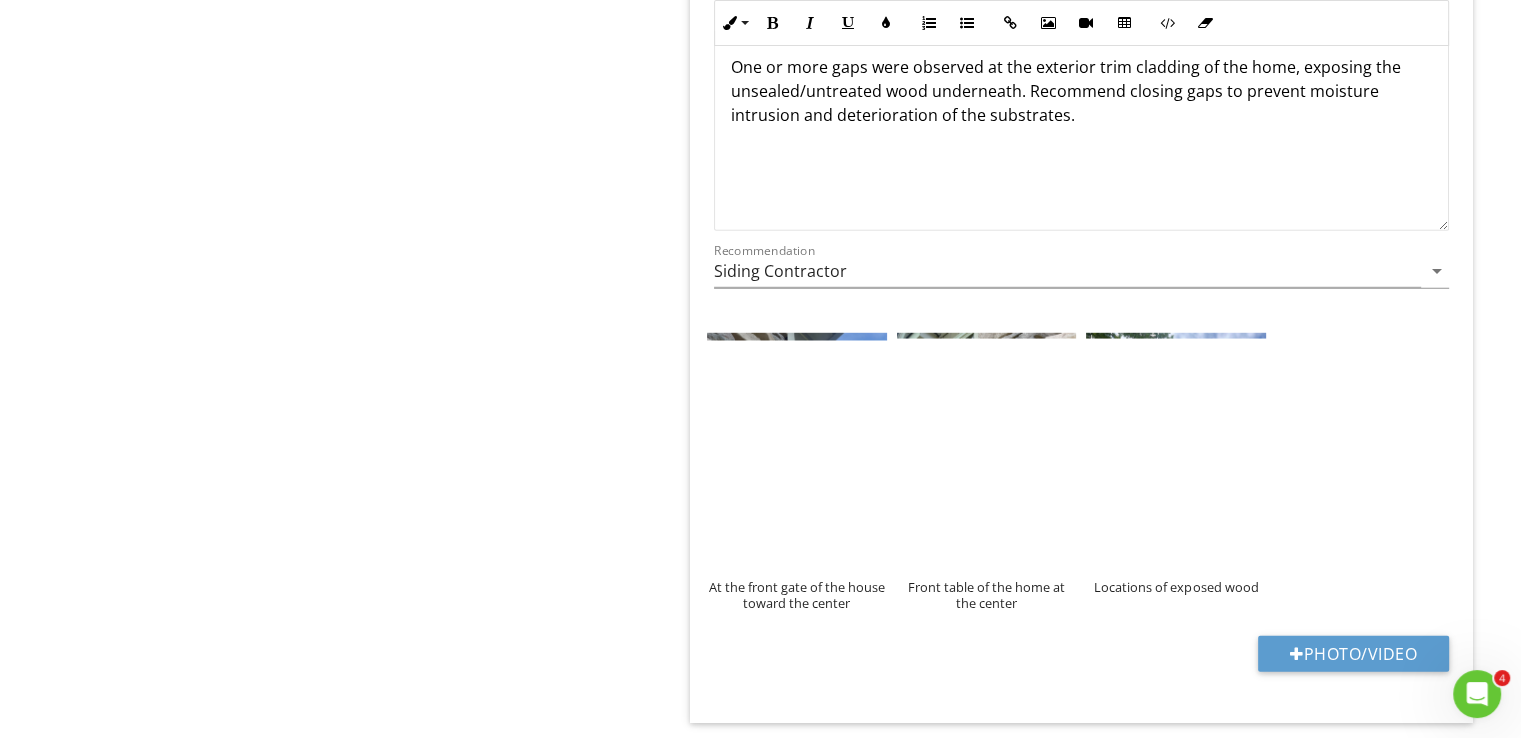 scroll, scrollTop: 5700, scrollLeft: 0, axis: vertical 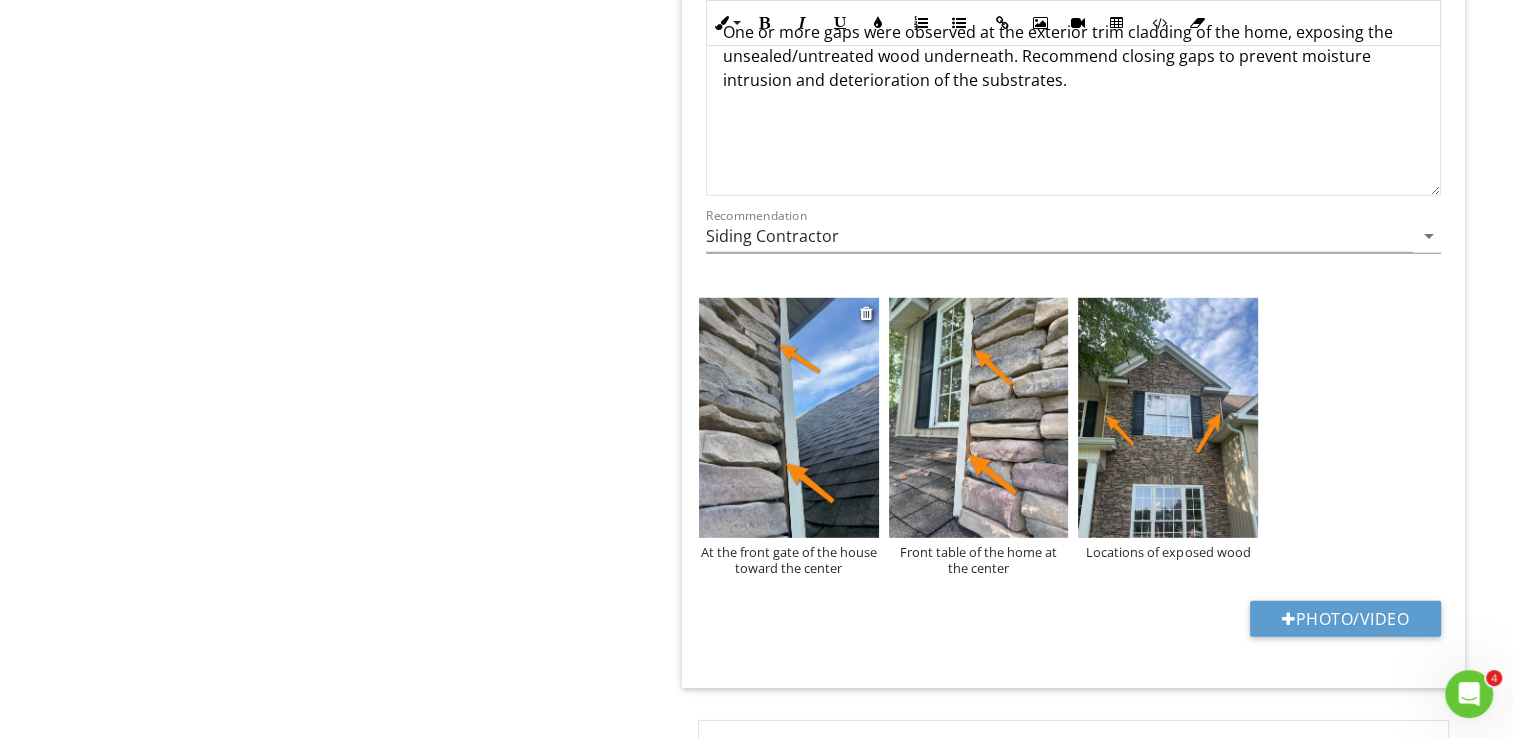click on "At the front gate of the house toward the center" at bounding box center [789, 560] 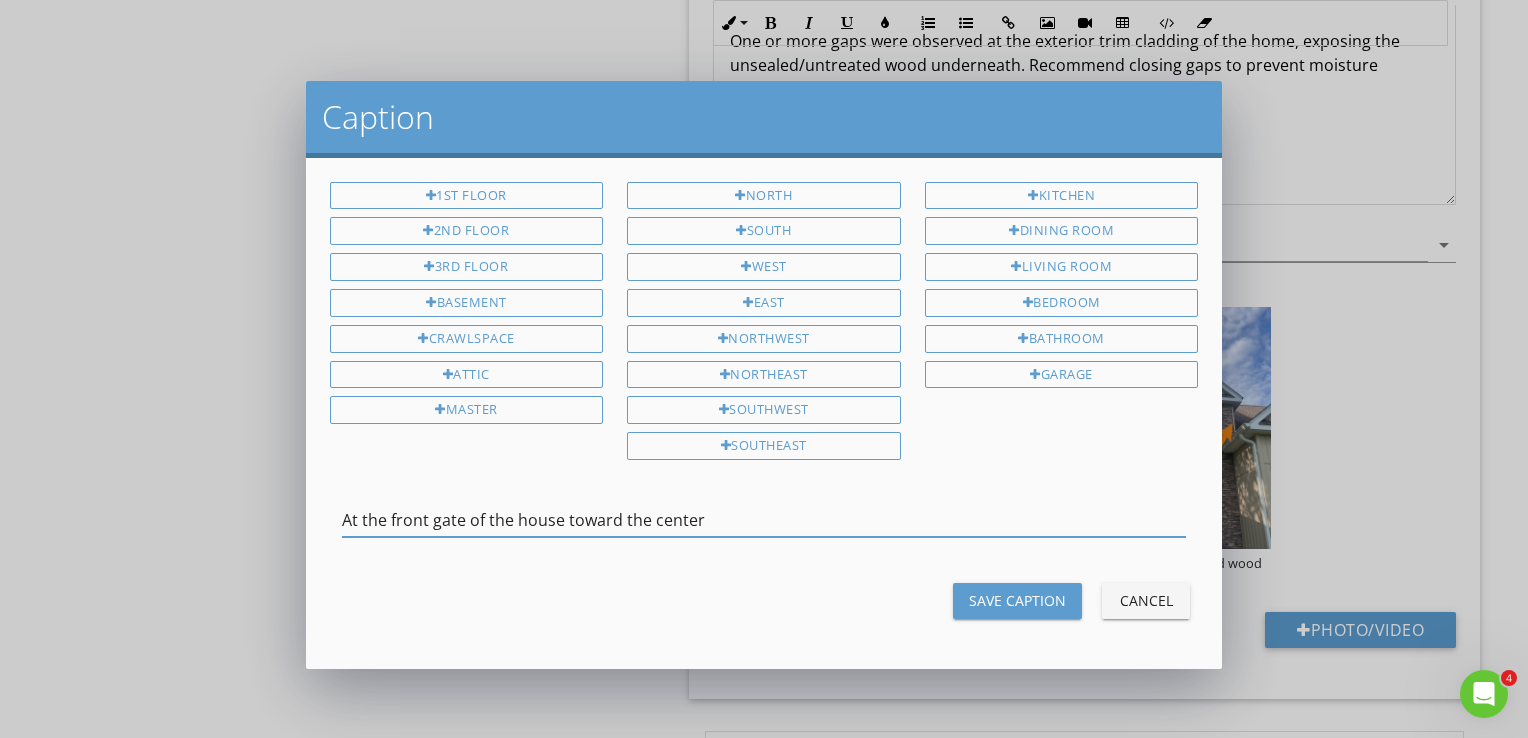 scroll, scrollTop: 0, scrollLeft: 0, axis: both 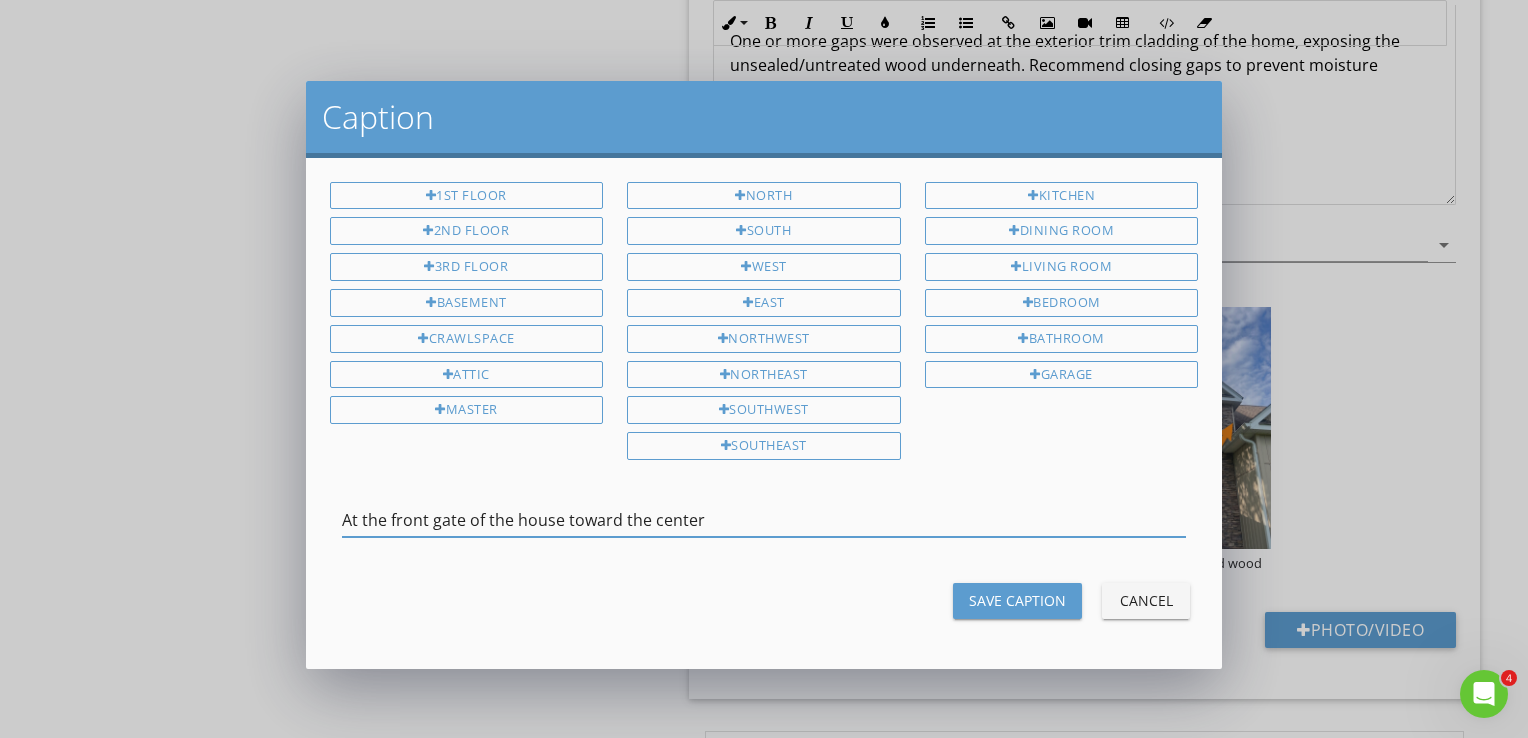 click on "At the front gate of the house toward the center" at bounding box center (764, 520) 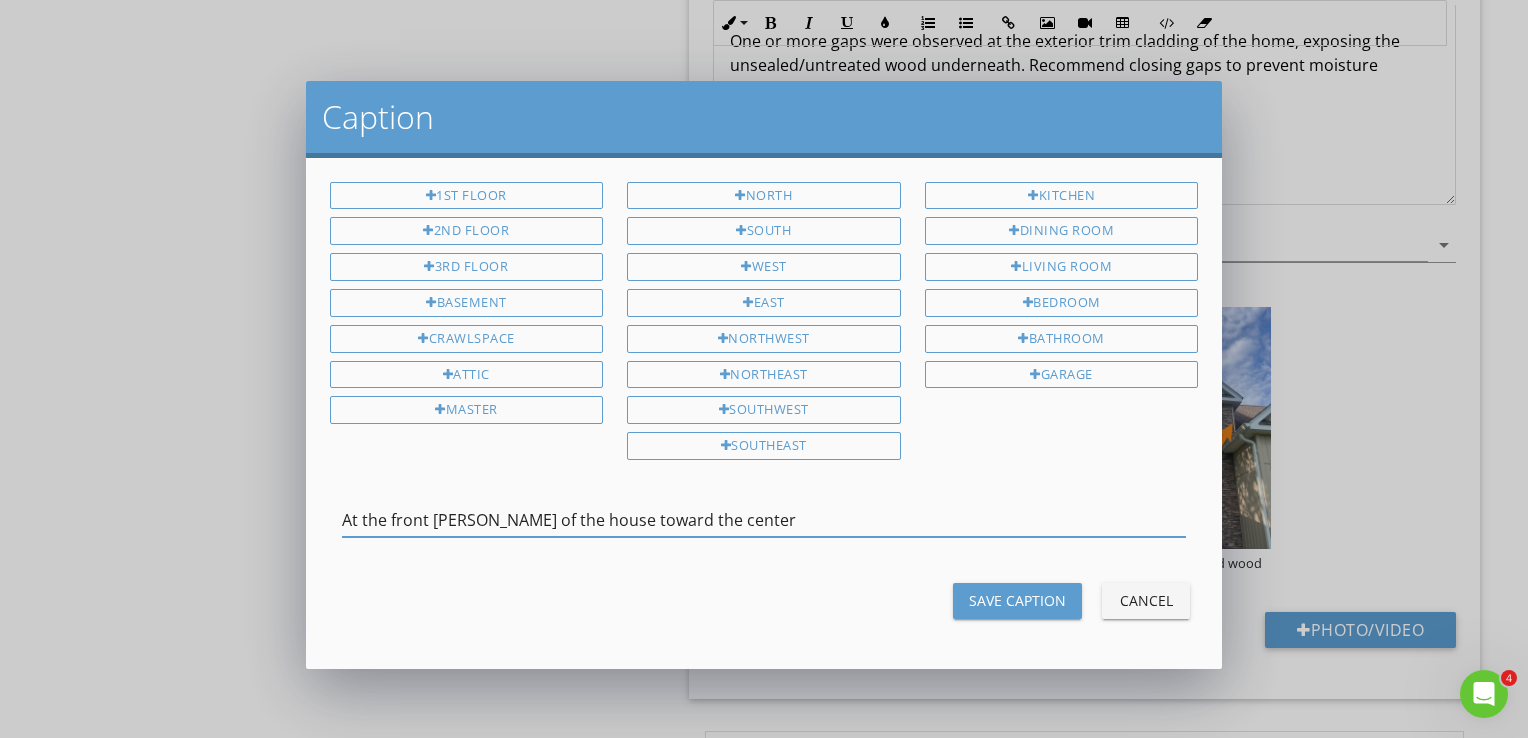 type on "At the front gable of the house toward the center" 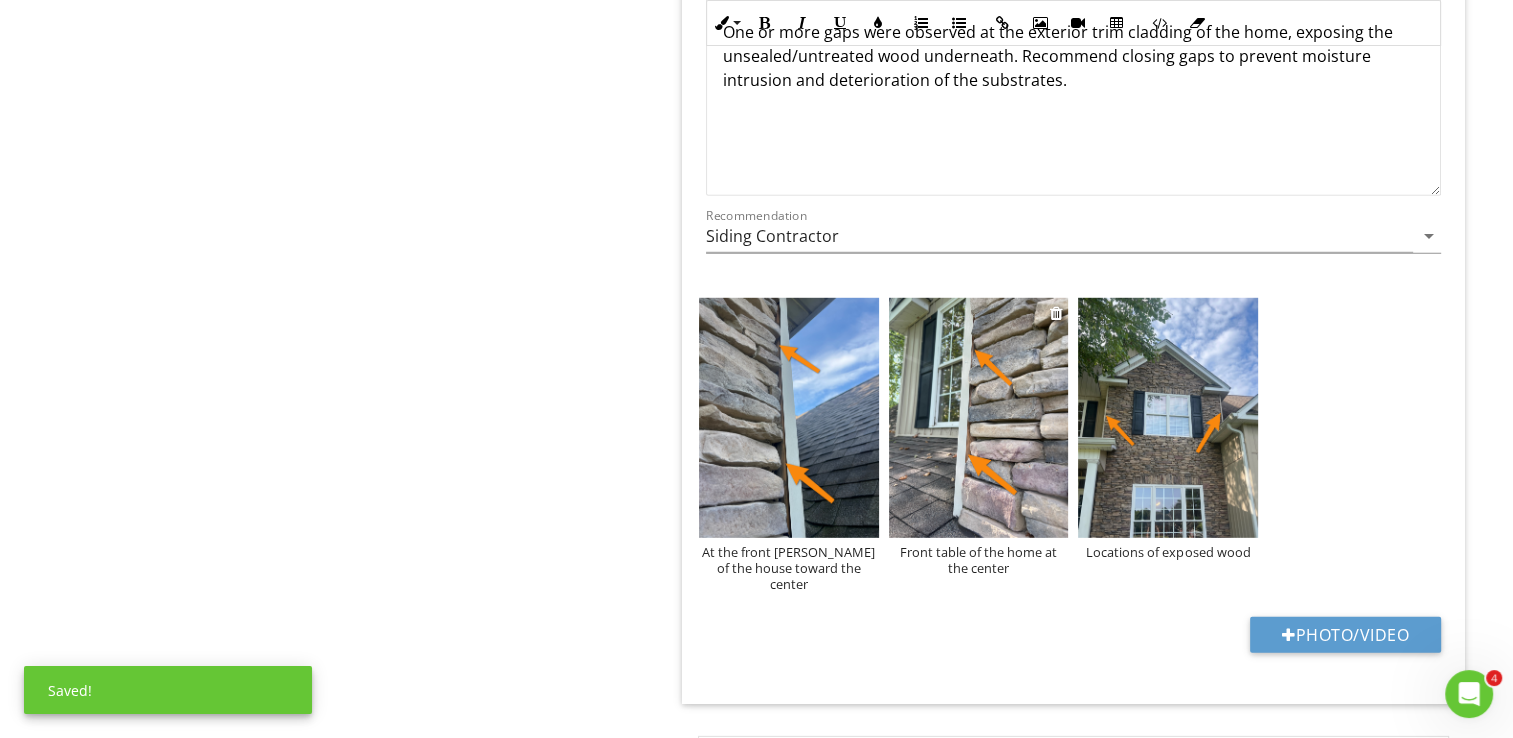 click on "Front table of the home at the center" at bounding box center (979, 560) 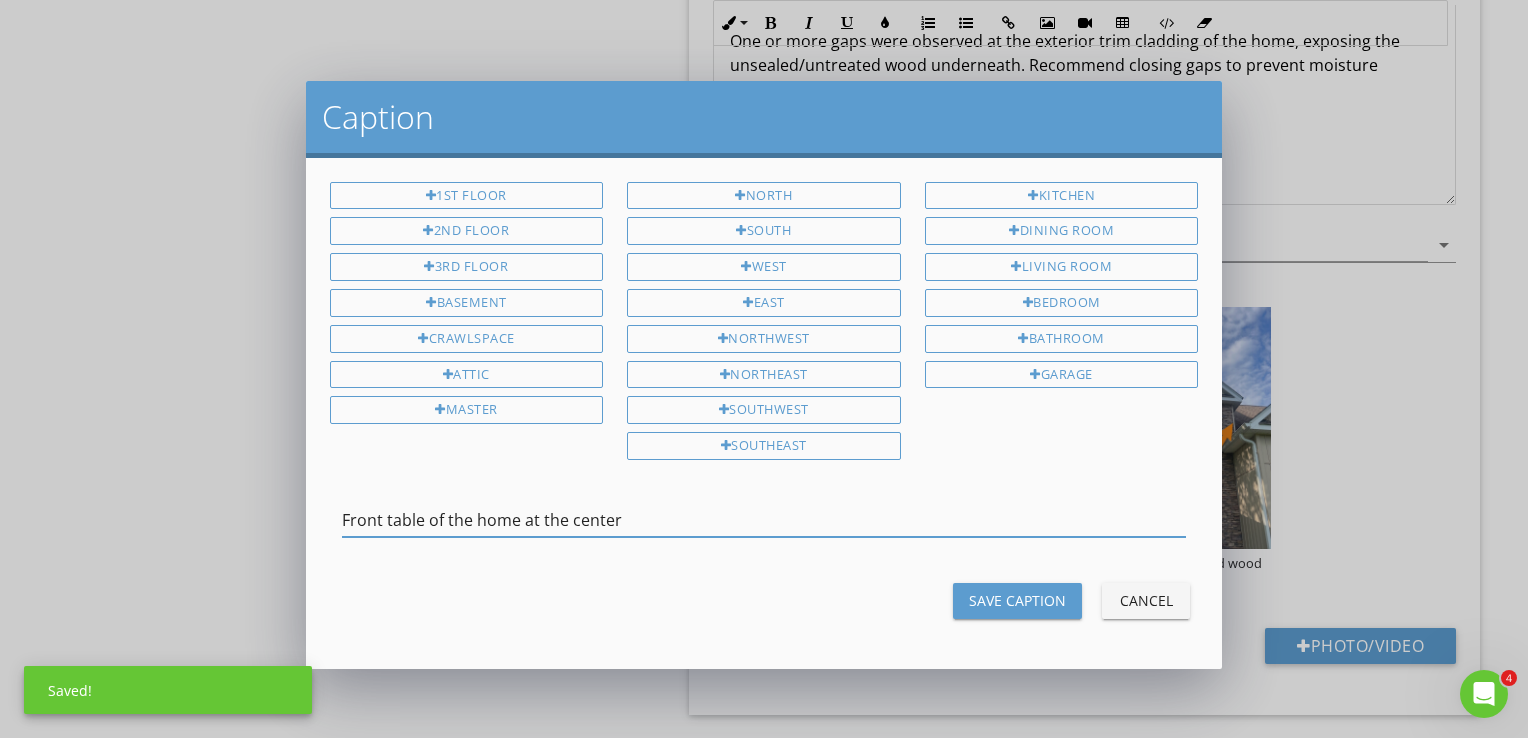 scroll, scrollTop: 0, scrollLeft: 0, axis: both 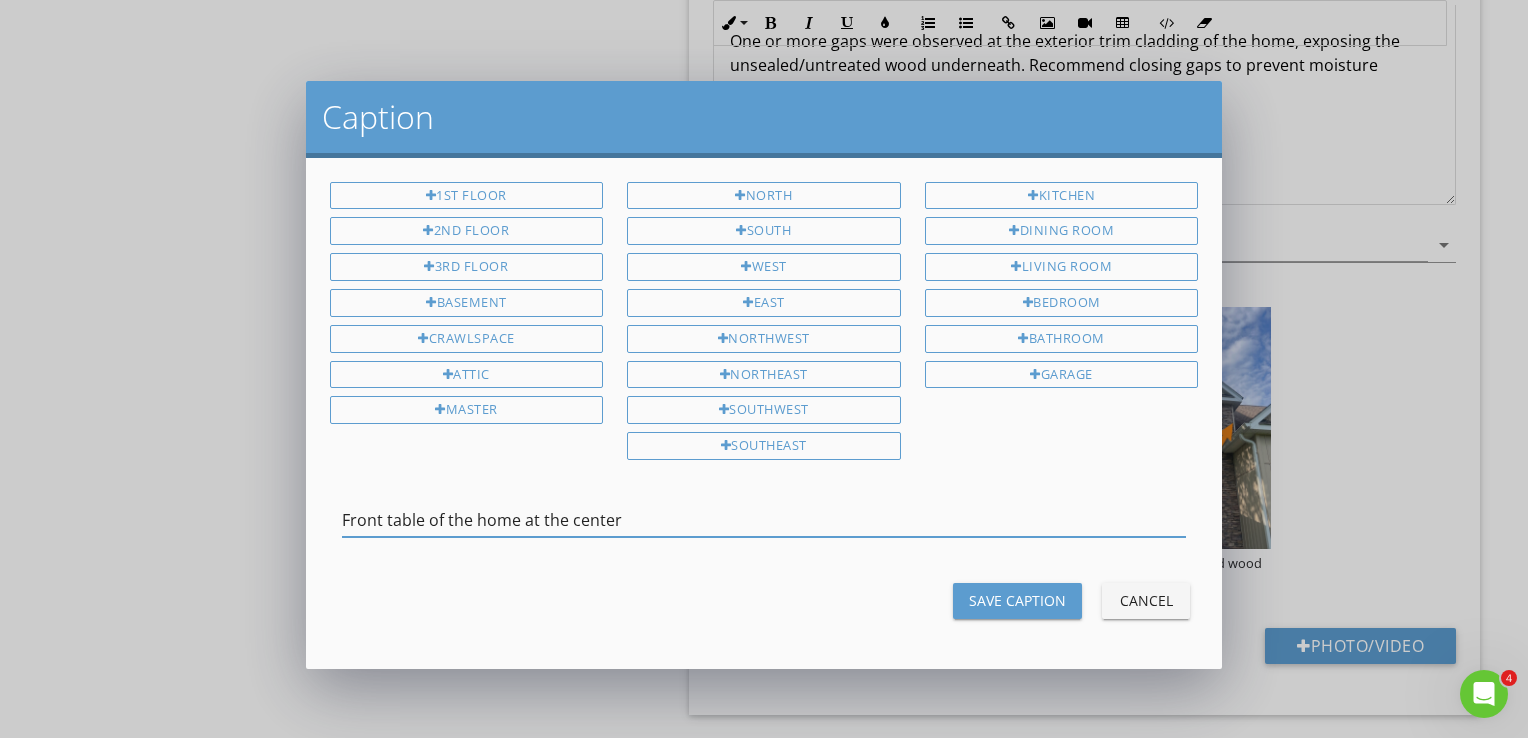 click on "Front table of the home at the center" at bounding box center (764, 520) 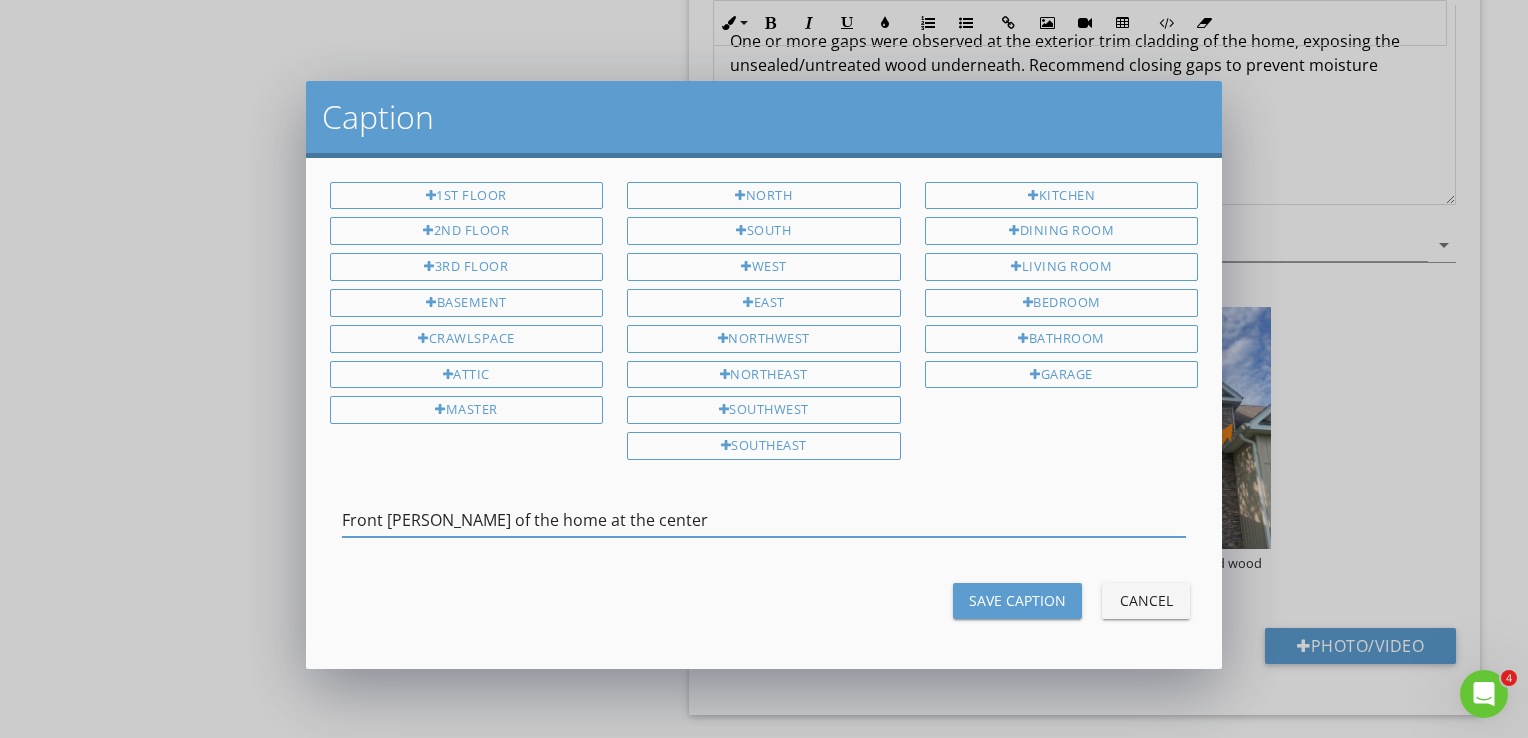 type on "Front gable of the home at the center" 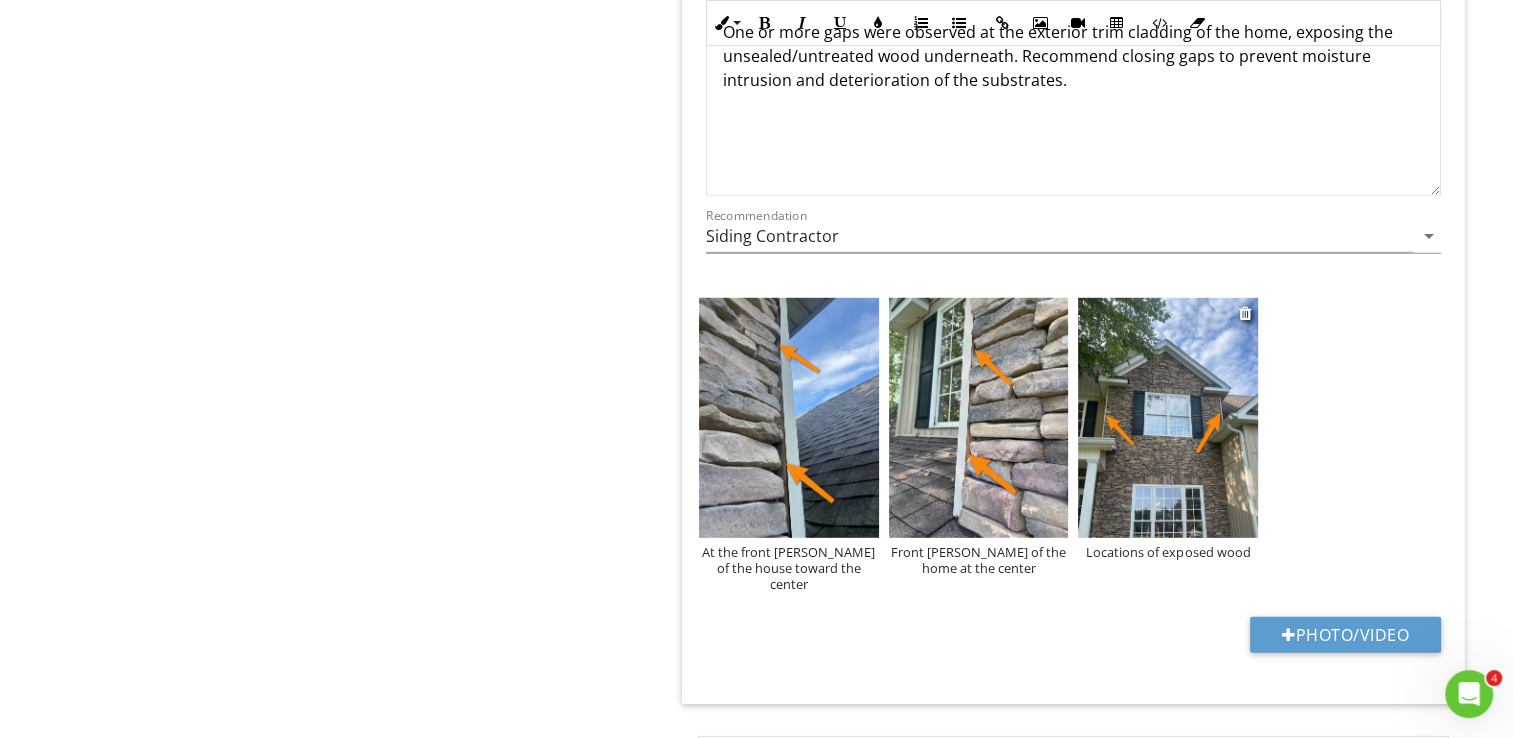 click on "Locations of exposed wood" at bounding box center (1168, 552) 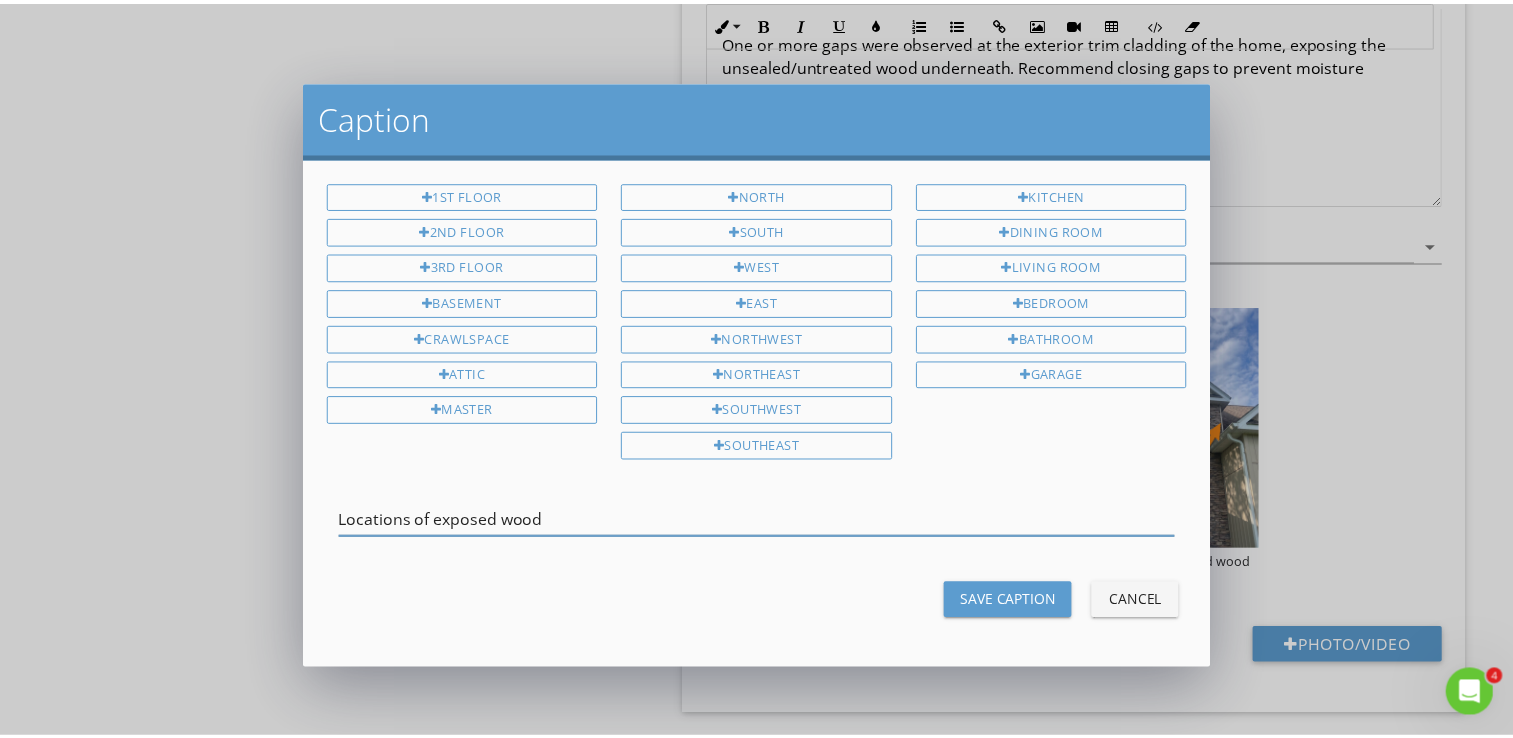 scroll, scrollTop: 0, scrollLeft: 0, axis: both 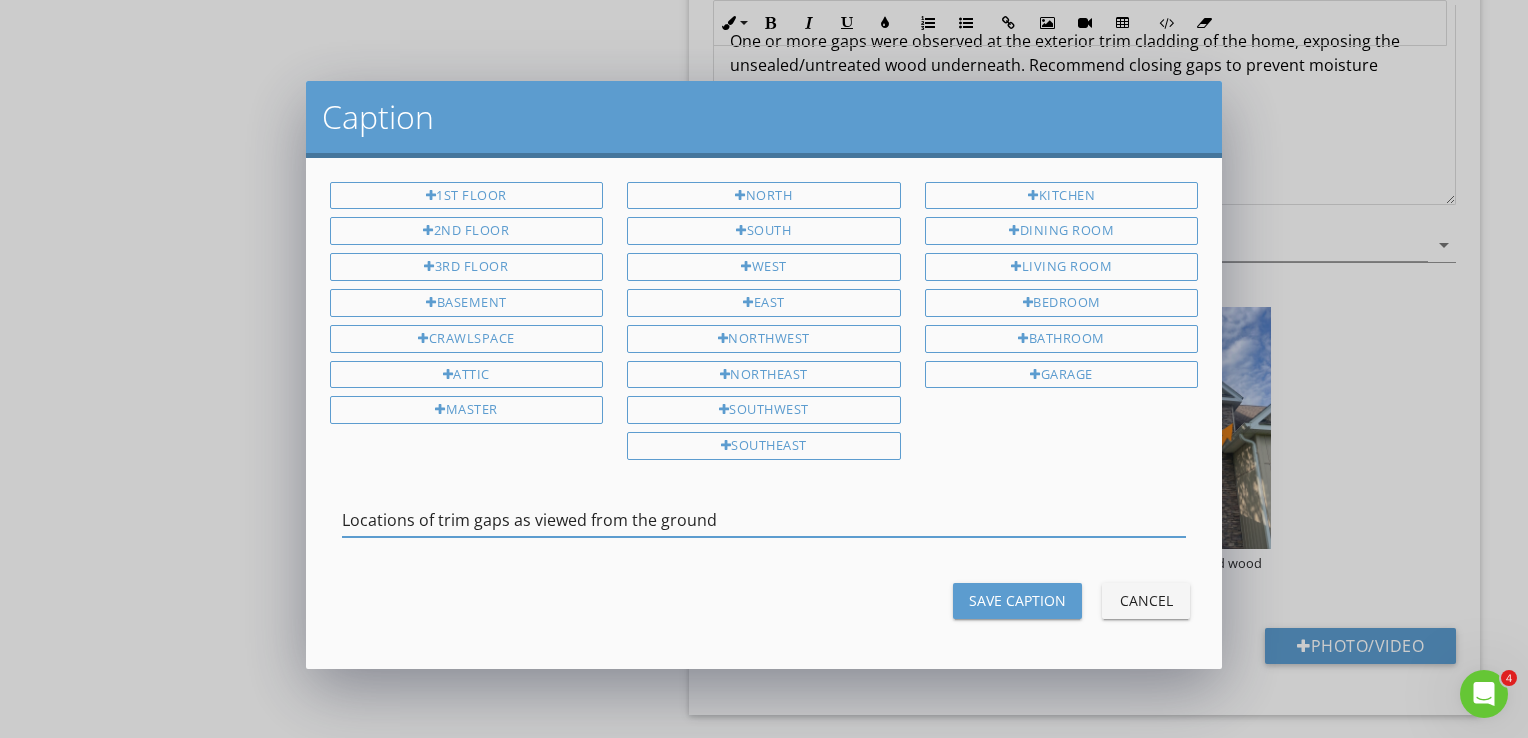 type on "Locations of trim gaps as viewed from the ground" 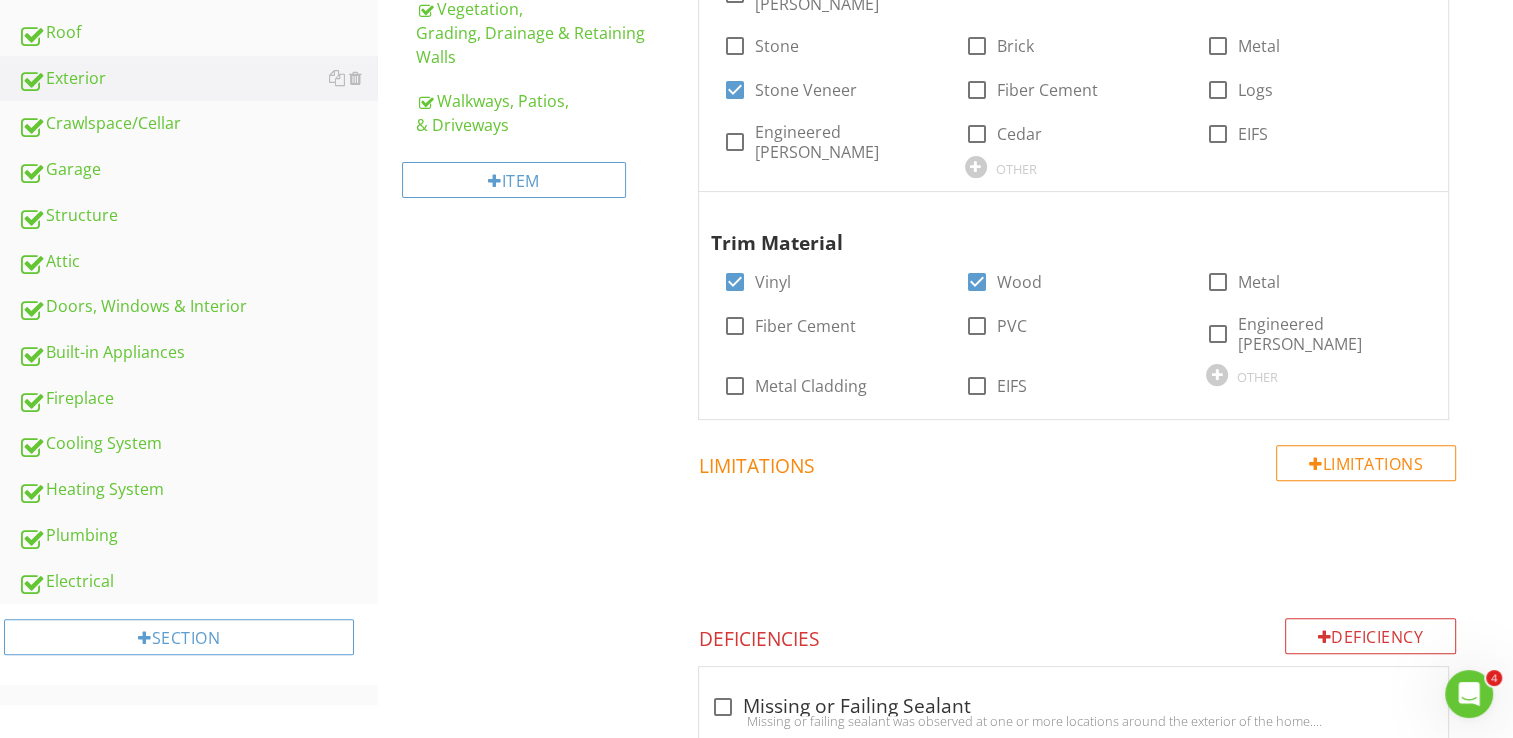 scroll, scrollTop: 436, scrollLeft: 0, axis: vertical 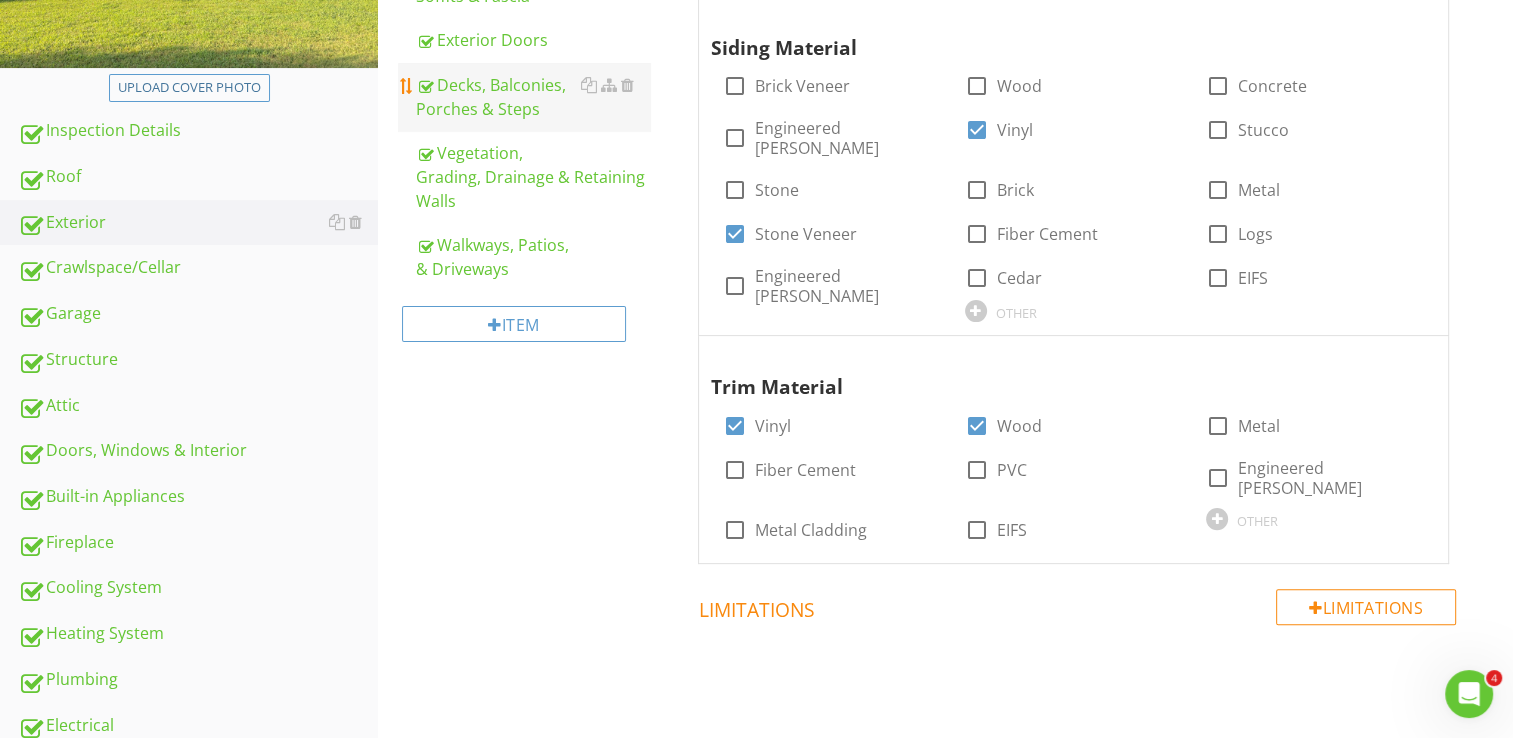 click on "Decks, Balconies, Porches & Steps" at bounding box center [533, 97] 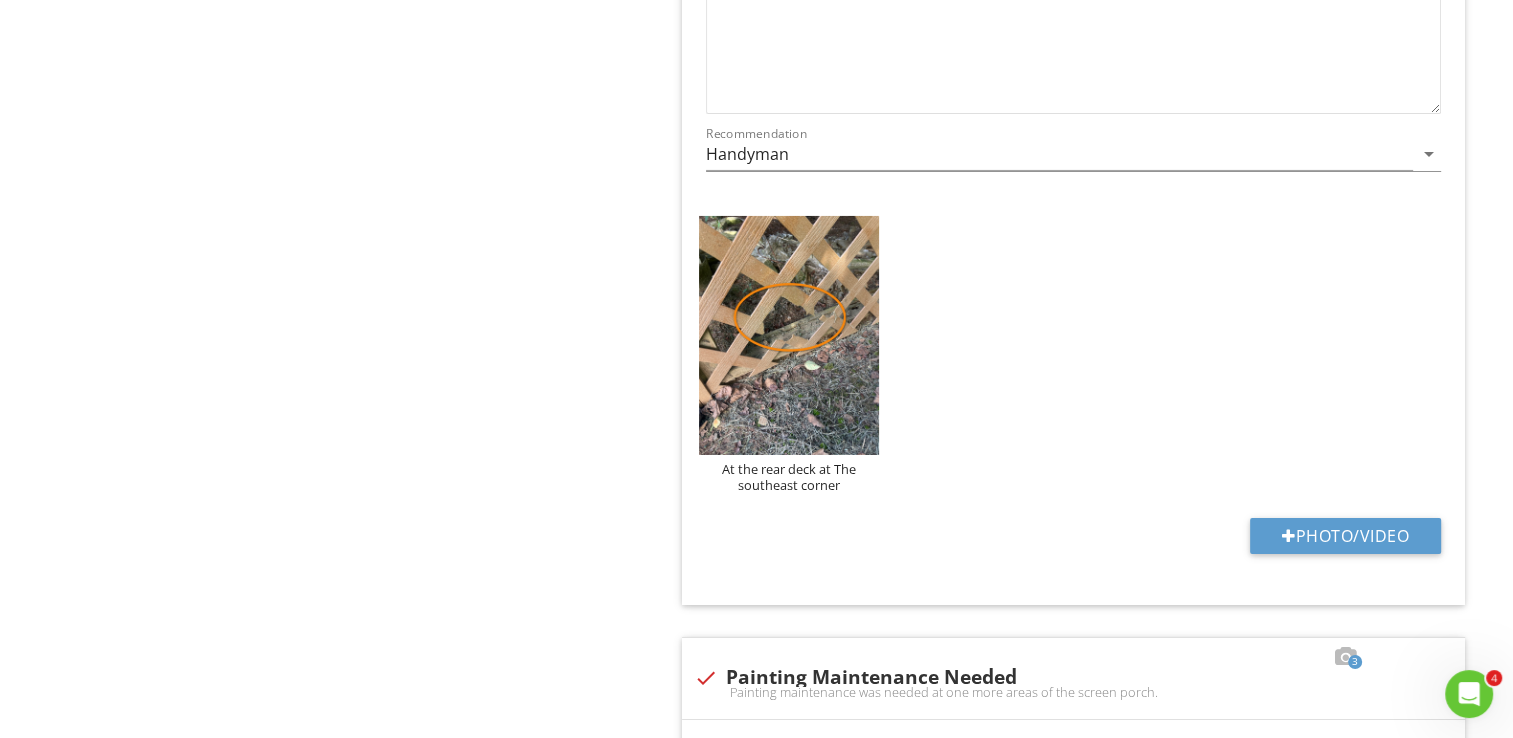 scroll, scrollTop: 6936, scrollLeft: 0, axis: vertical 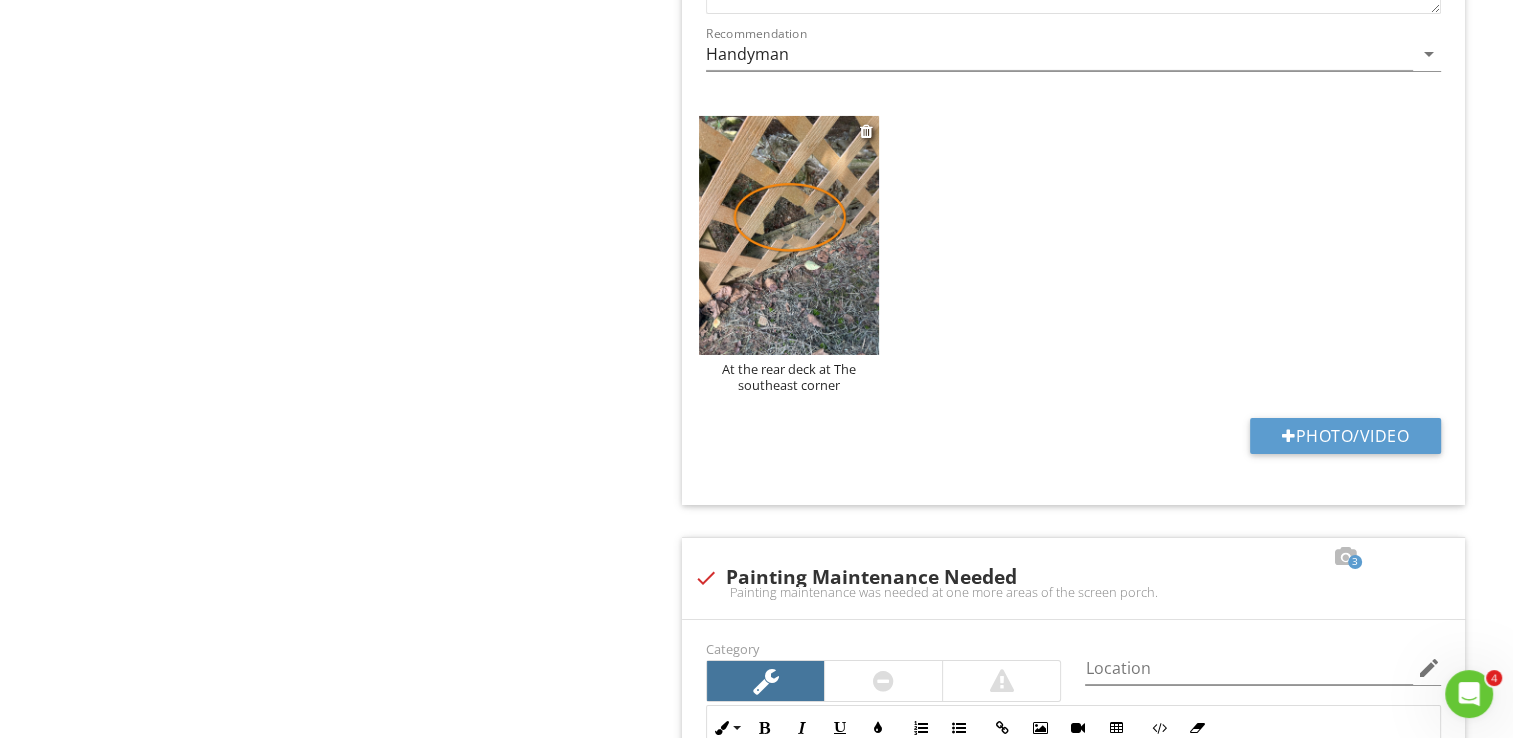 click on "At the rear deck at The southeast corner" at bounding box center [789, 377] 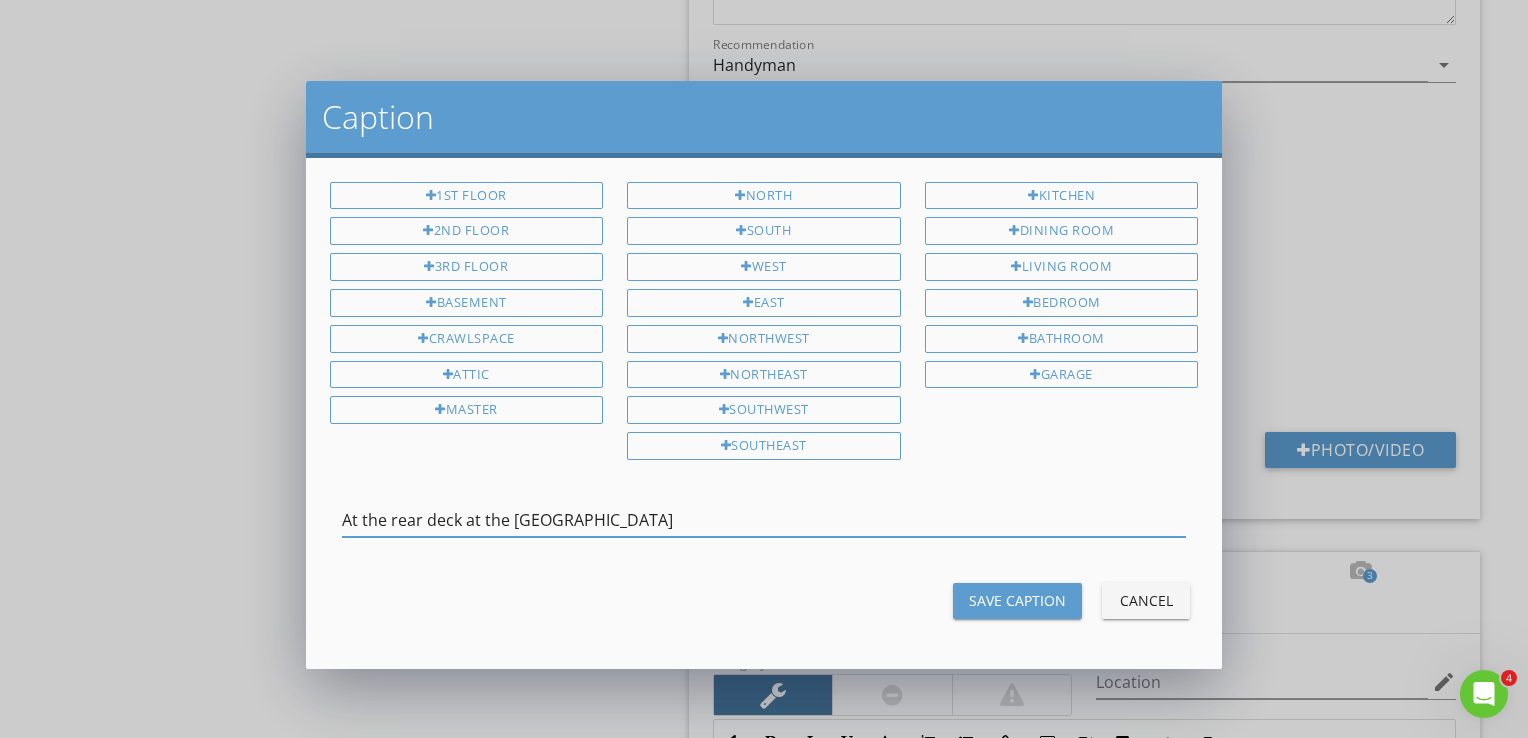 type on "At the rear deck at the southeast corner" 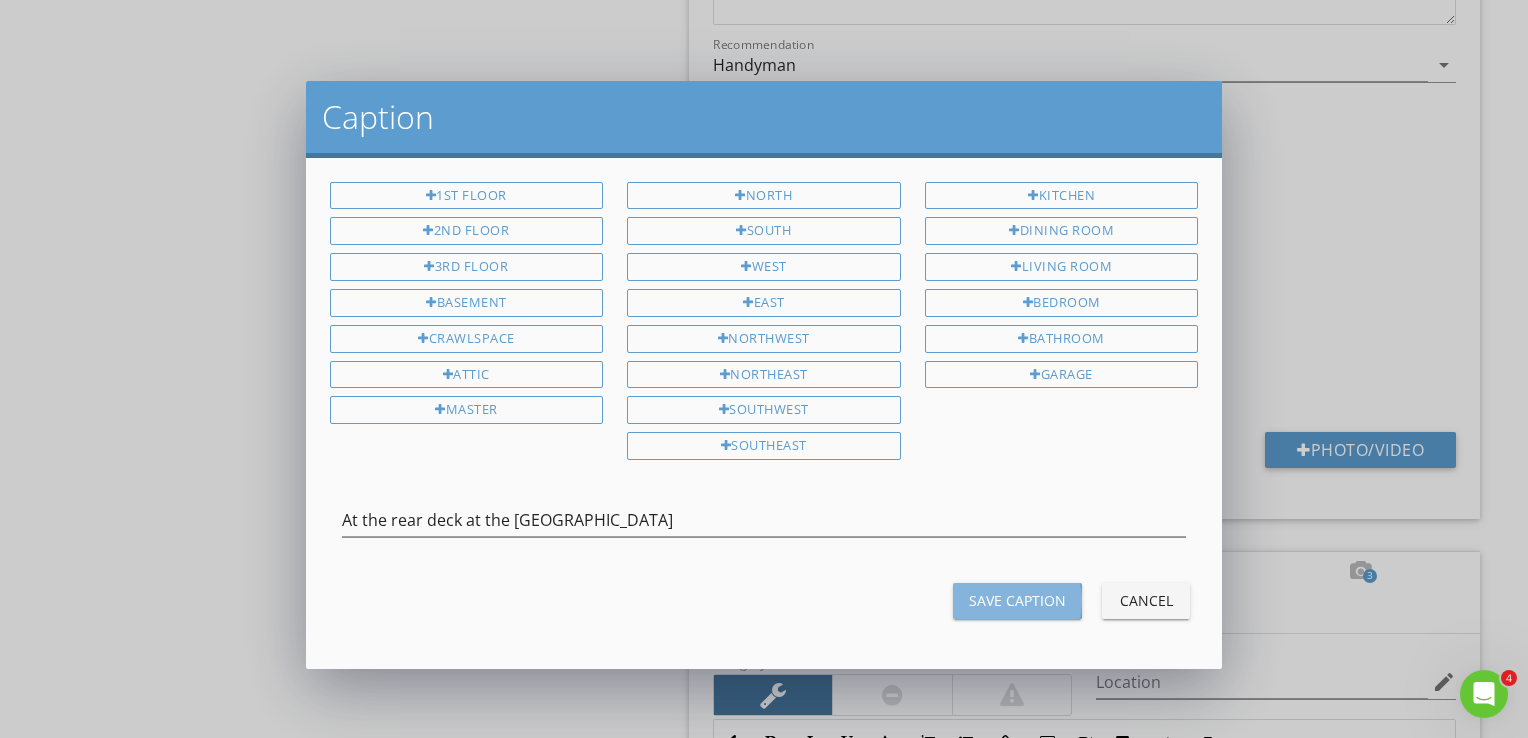 click on "Save Caption" at bounding box center [1017, 600] 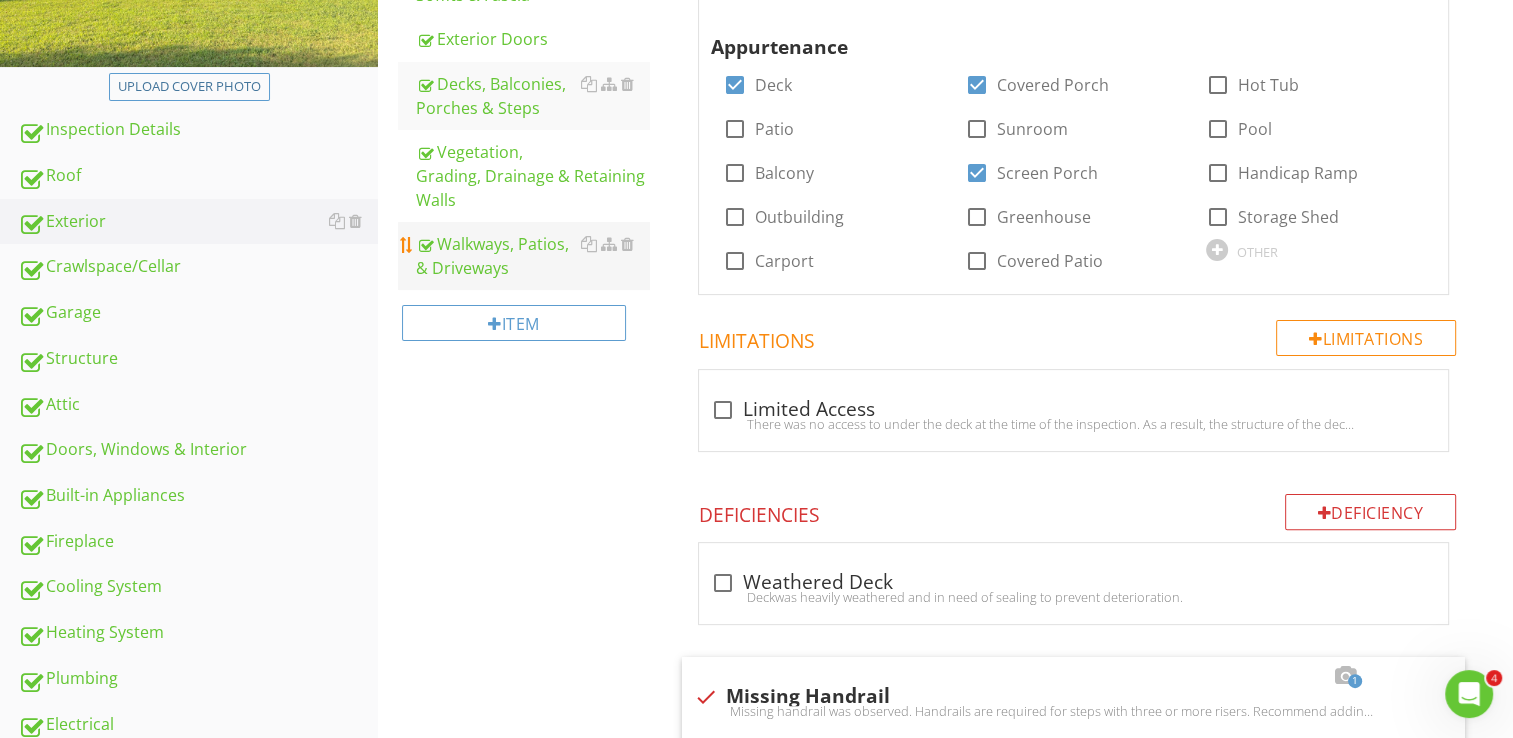 scroll, scrollTop: 436, scrollLeft: 0, axis: vertical 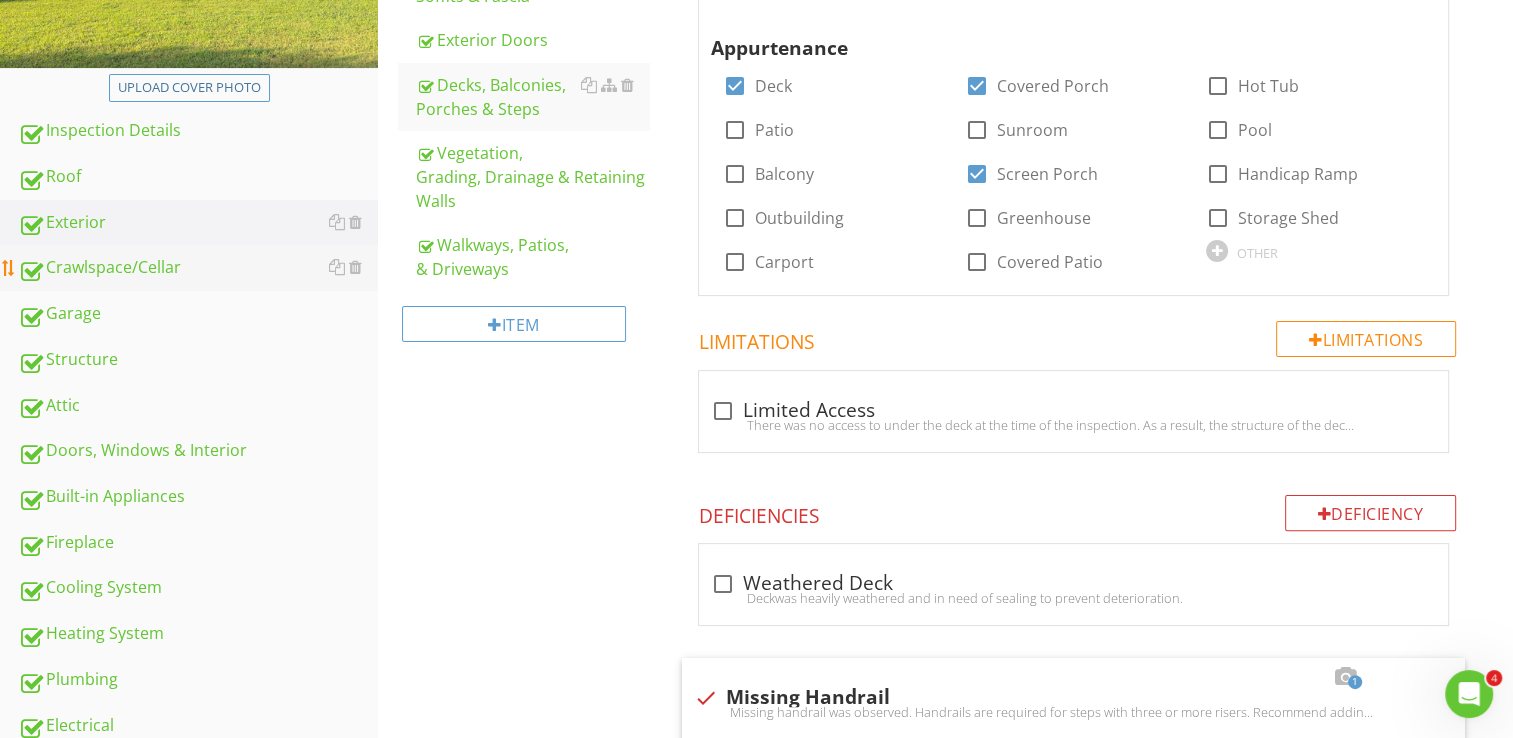 click on "Crawlspace/Cellar" at bounding box center [198, 268] 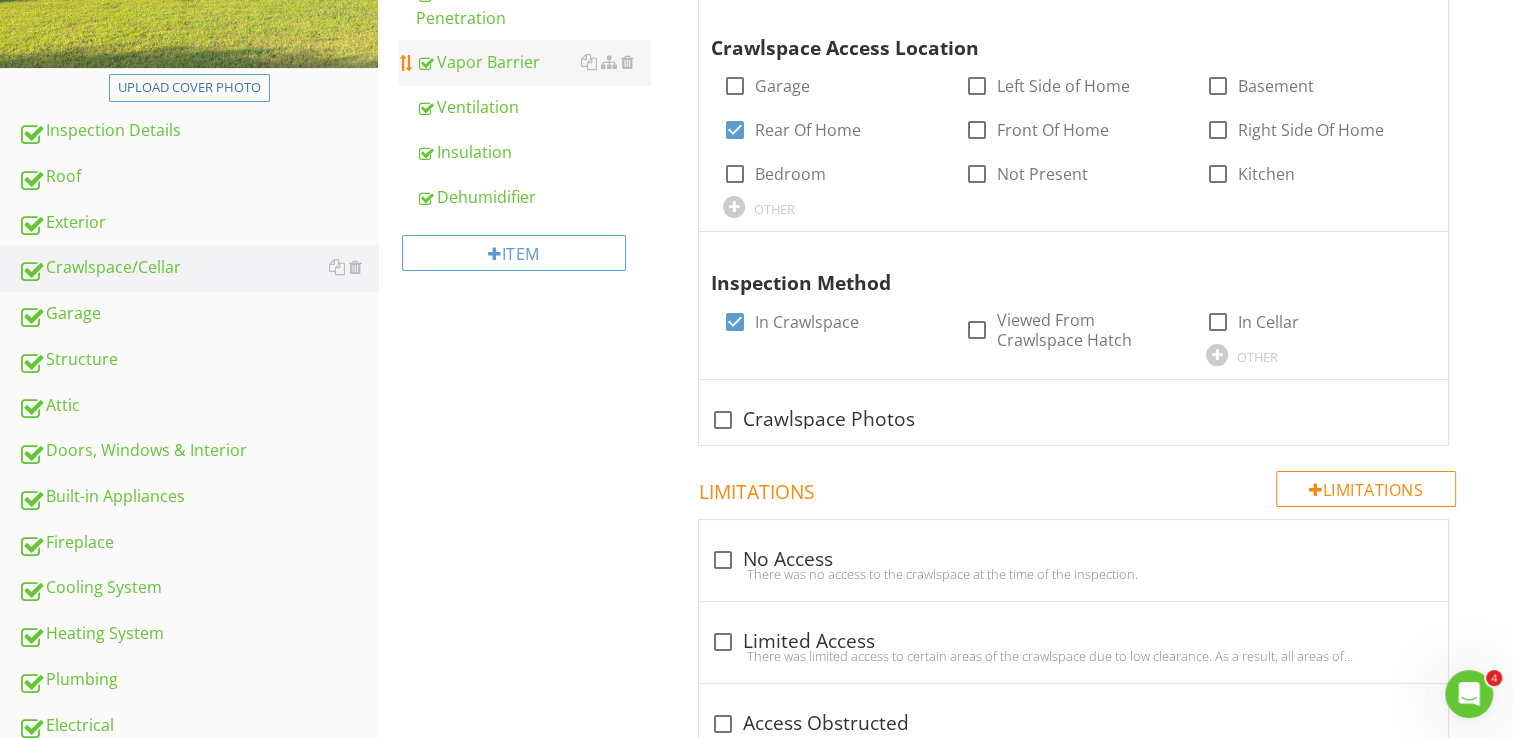 scroll, scrollTop: 336, scrollLeft: 0, axis: vertical 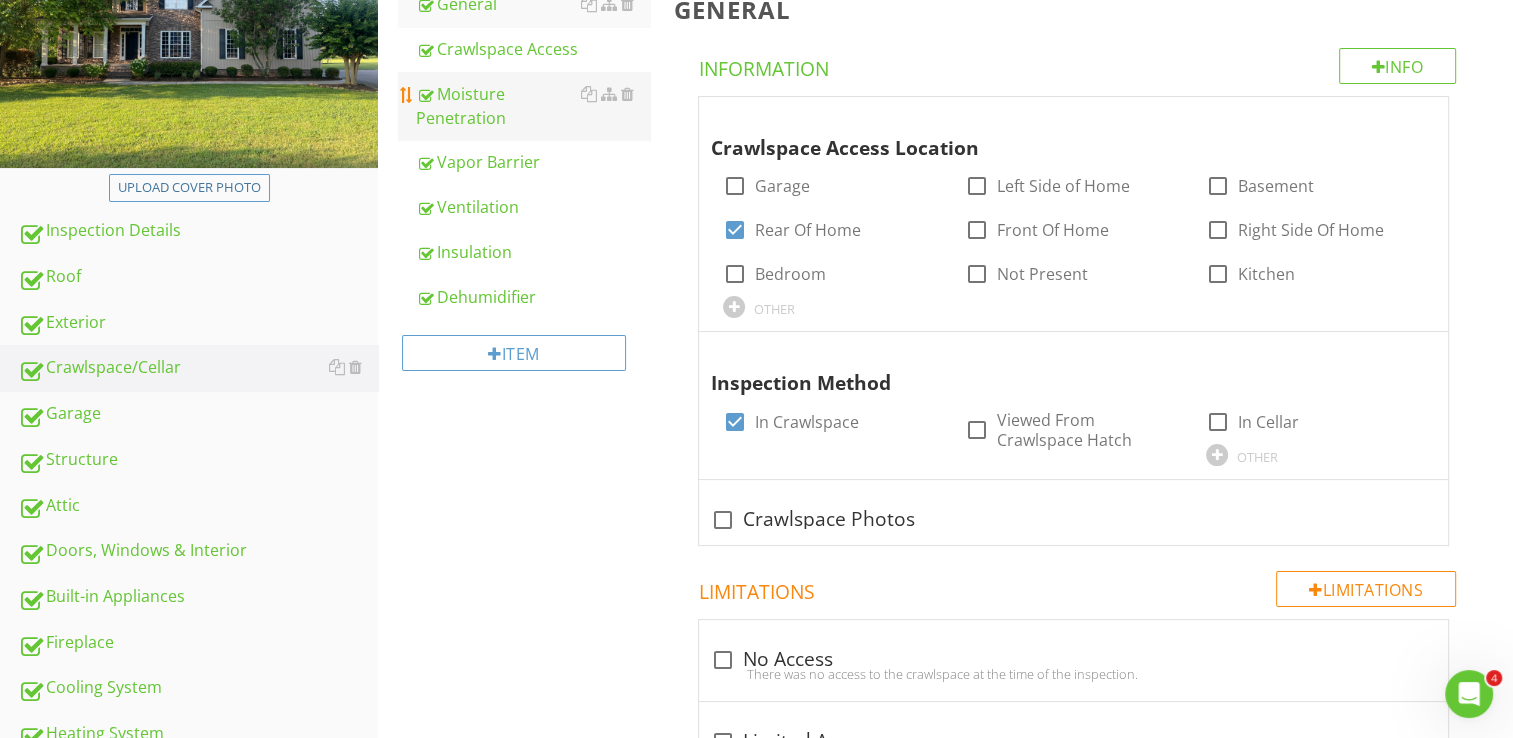 click on "Moisture Penetration" at bounding box center [533, 106] 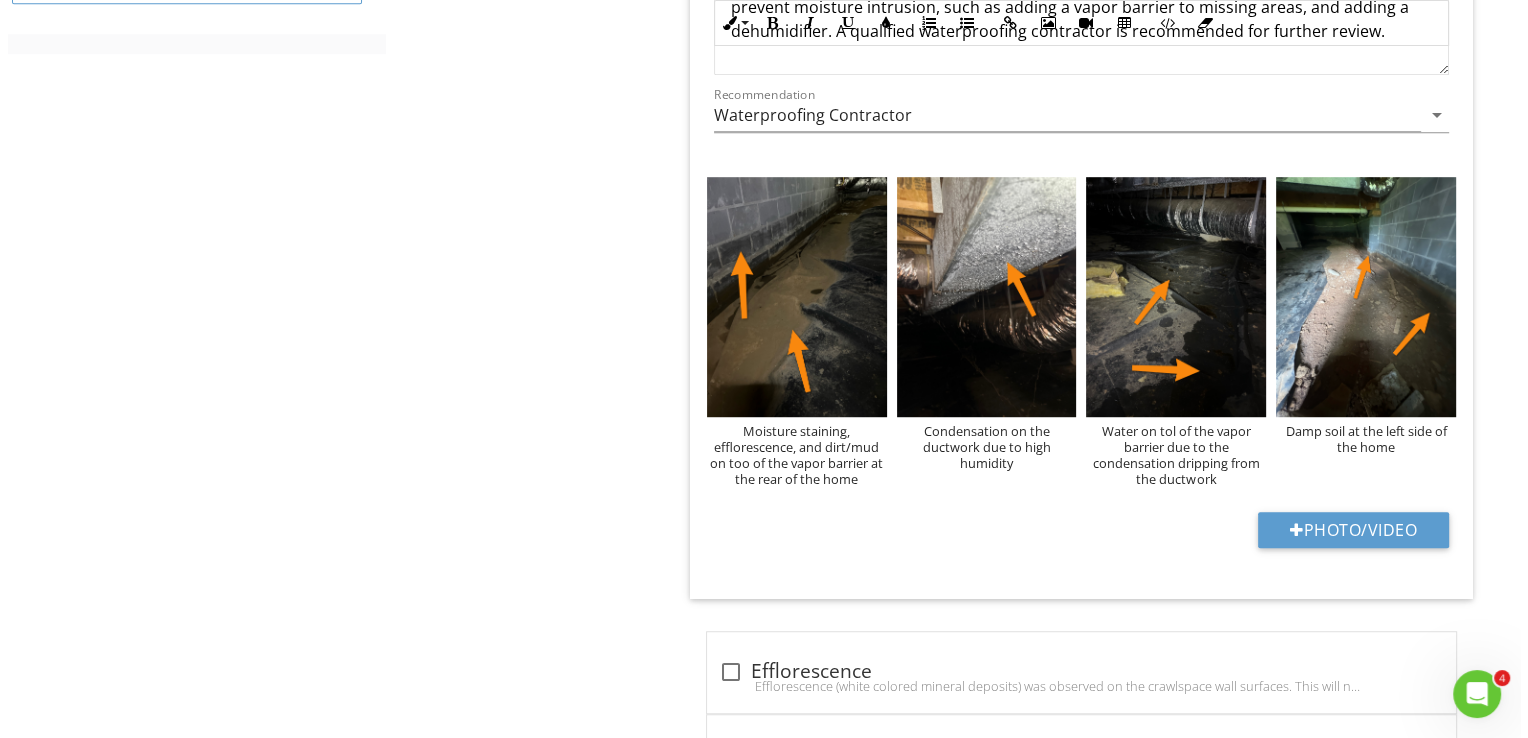 scroll, scrollTop: 1236, scrollLeft: 0, axis: vertical 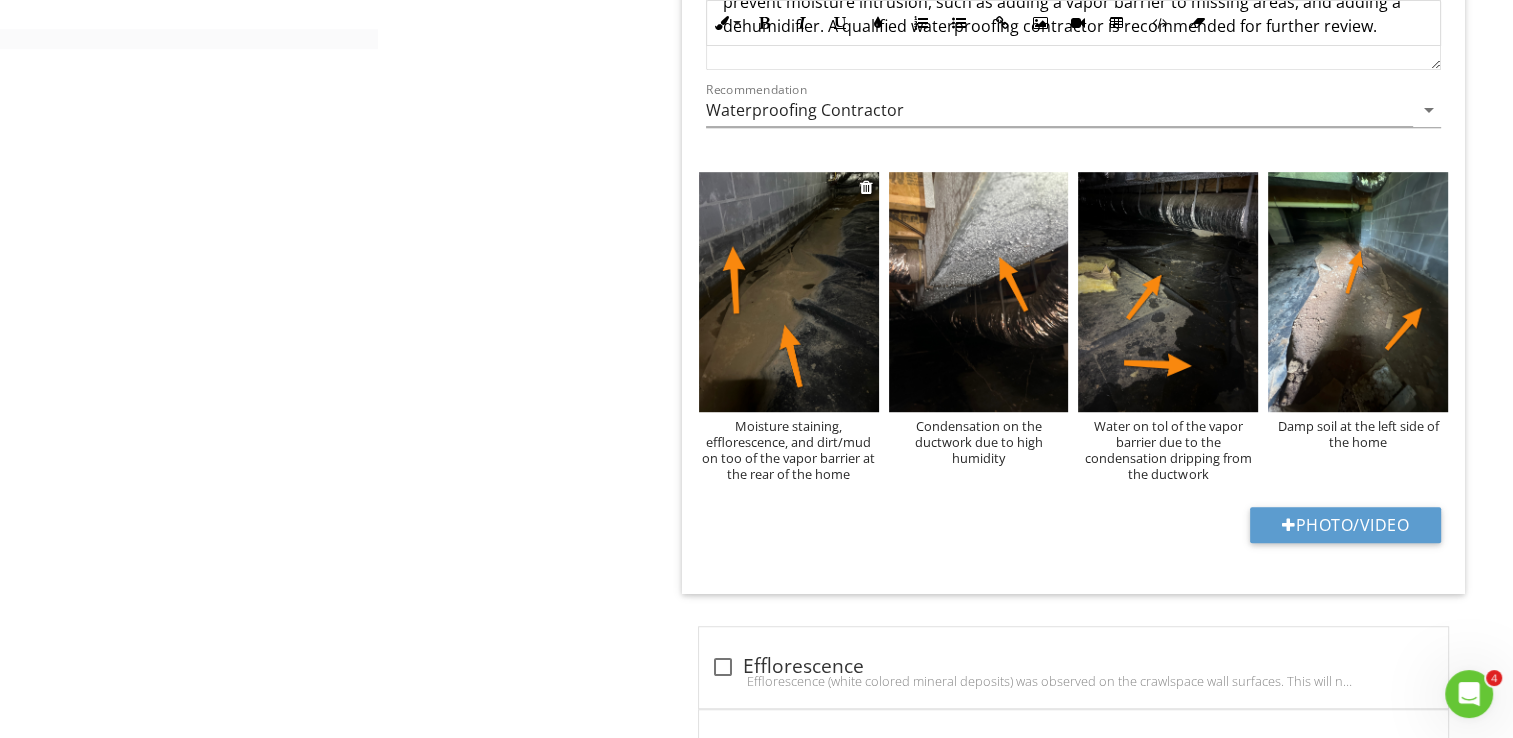 click on "Moisture staining, efflorescence, and dirt/mud on too of the vapor barrier at the rear of the home" at bounding box center (789, 450) 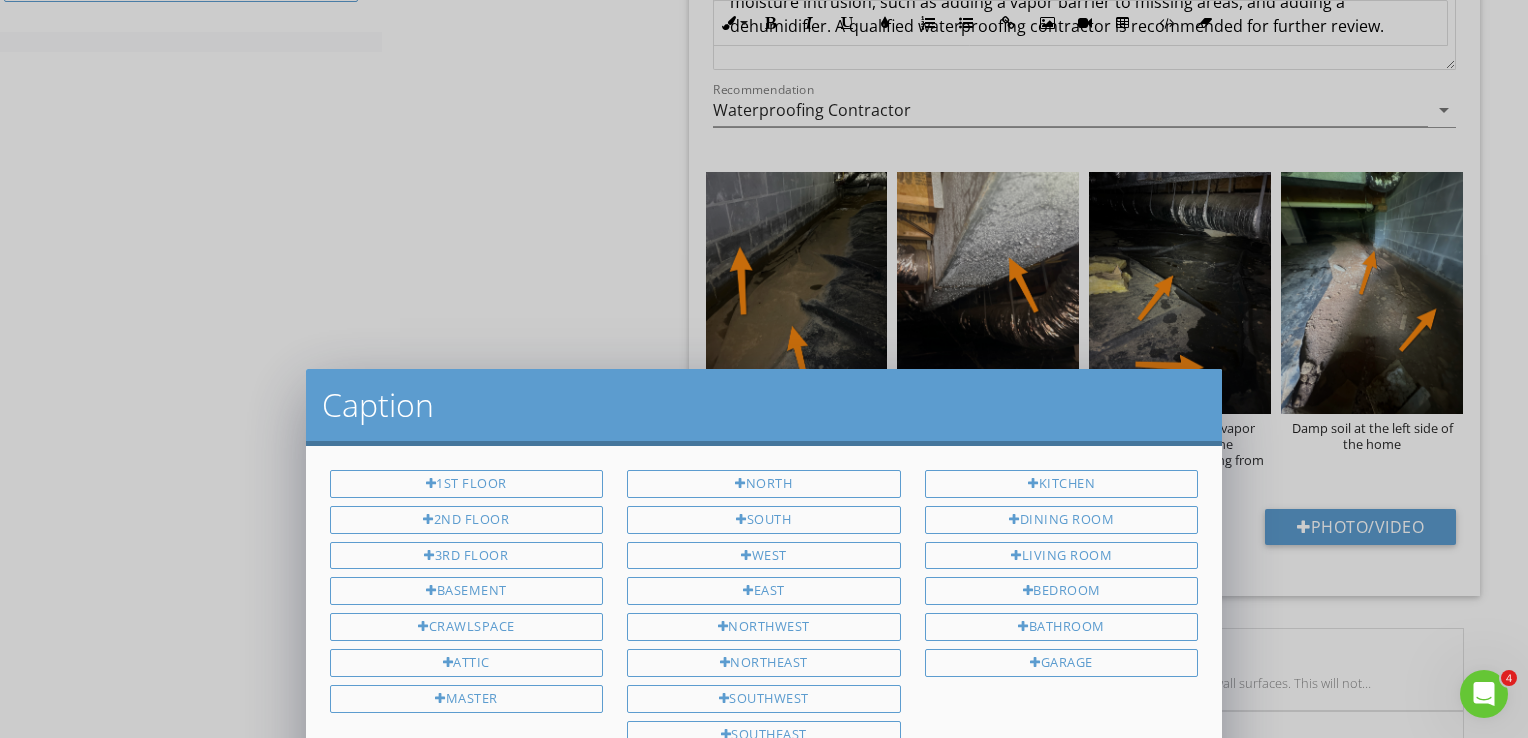 scroll, scrollTop: 0, scrollLeft: 0, axis: both 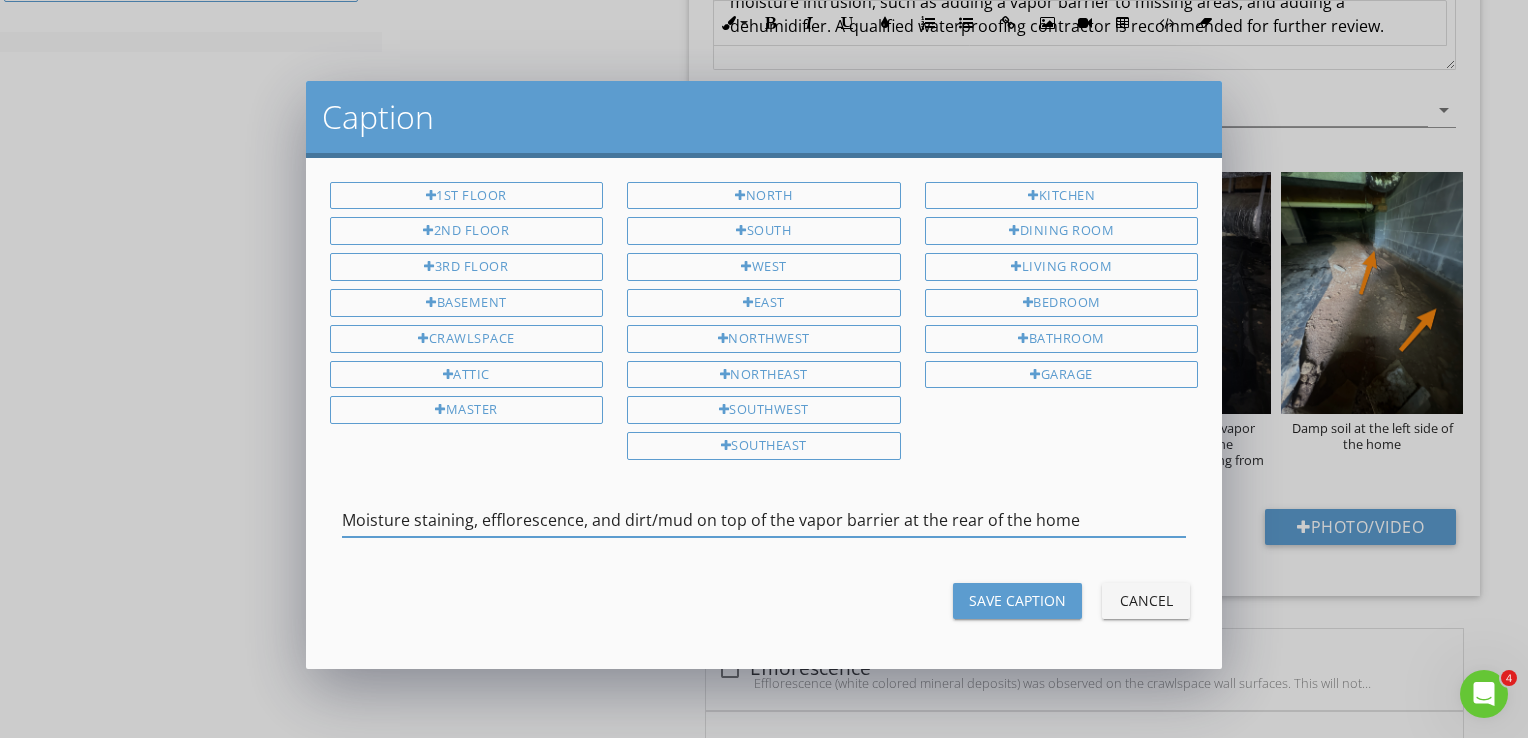 type on "Moisture staining, efflorescence, and dirt/mud on top of the vapor barrier at the rear of the home" 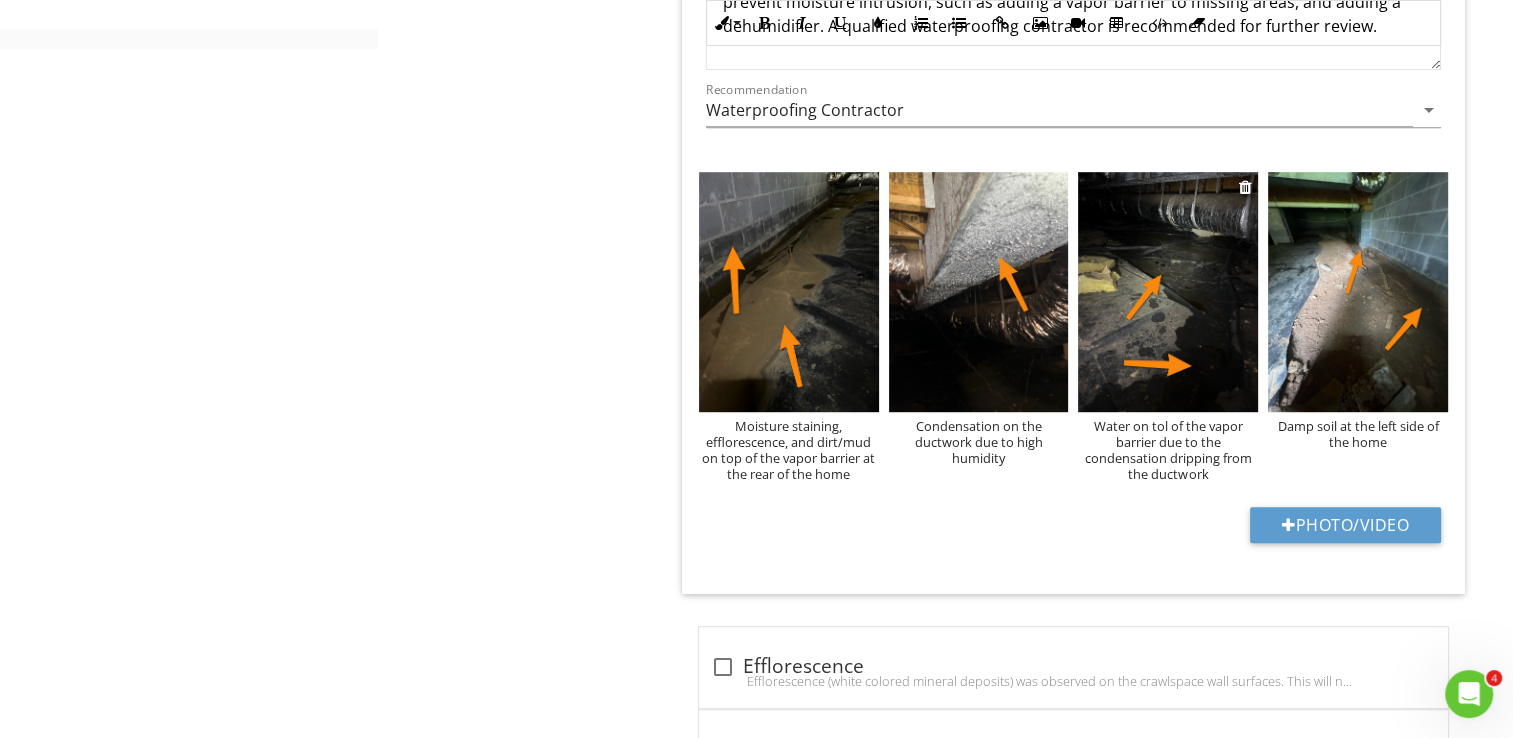 click on "Water on tol of the vapor barrier due to the condensation dripping from the ductwork" at bounding box center (1168, 450) 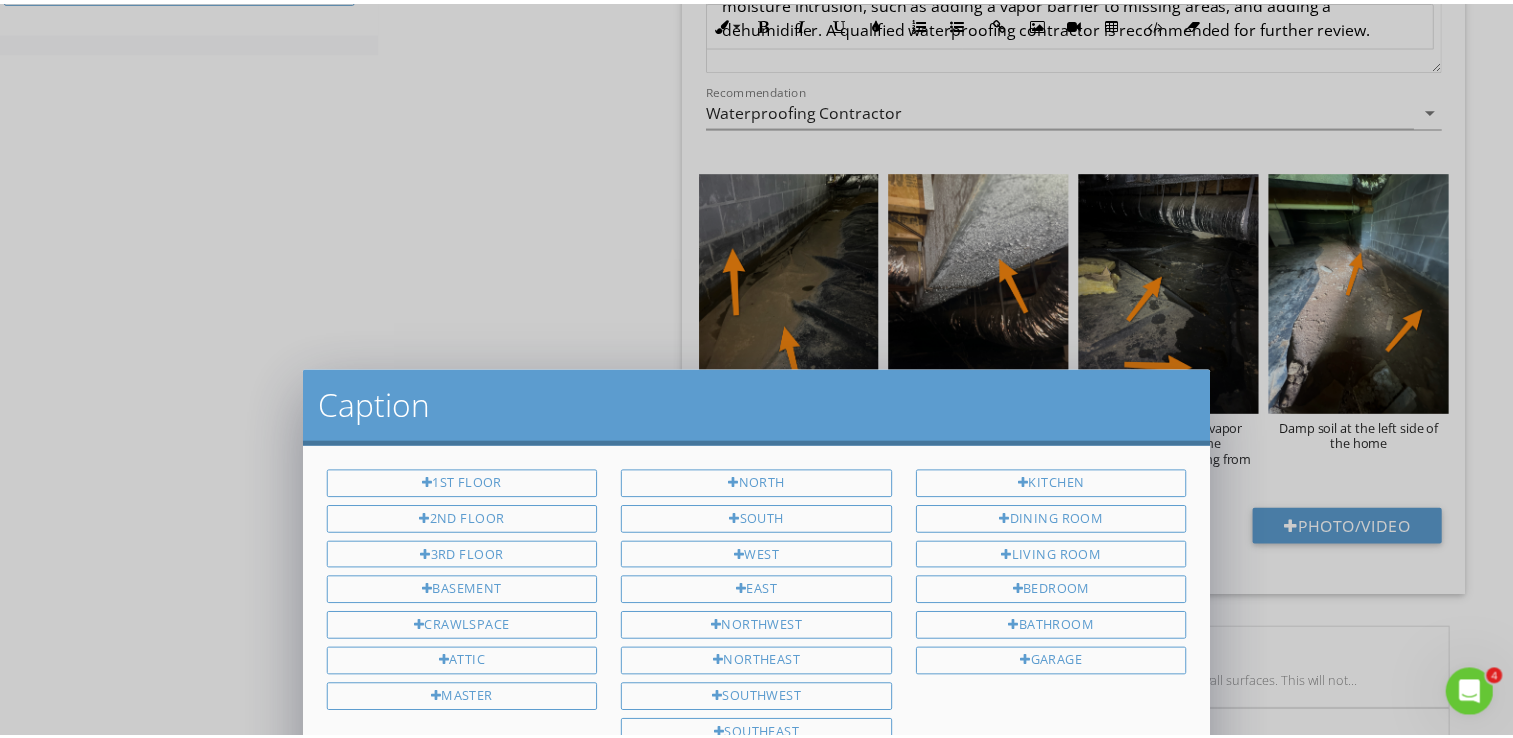 scroll, scrollTop: 0, scrollLeft: 0, axis: both 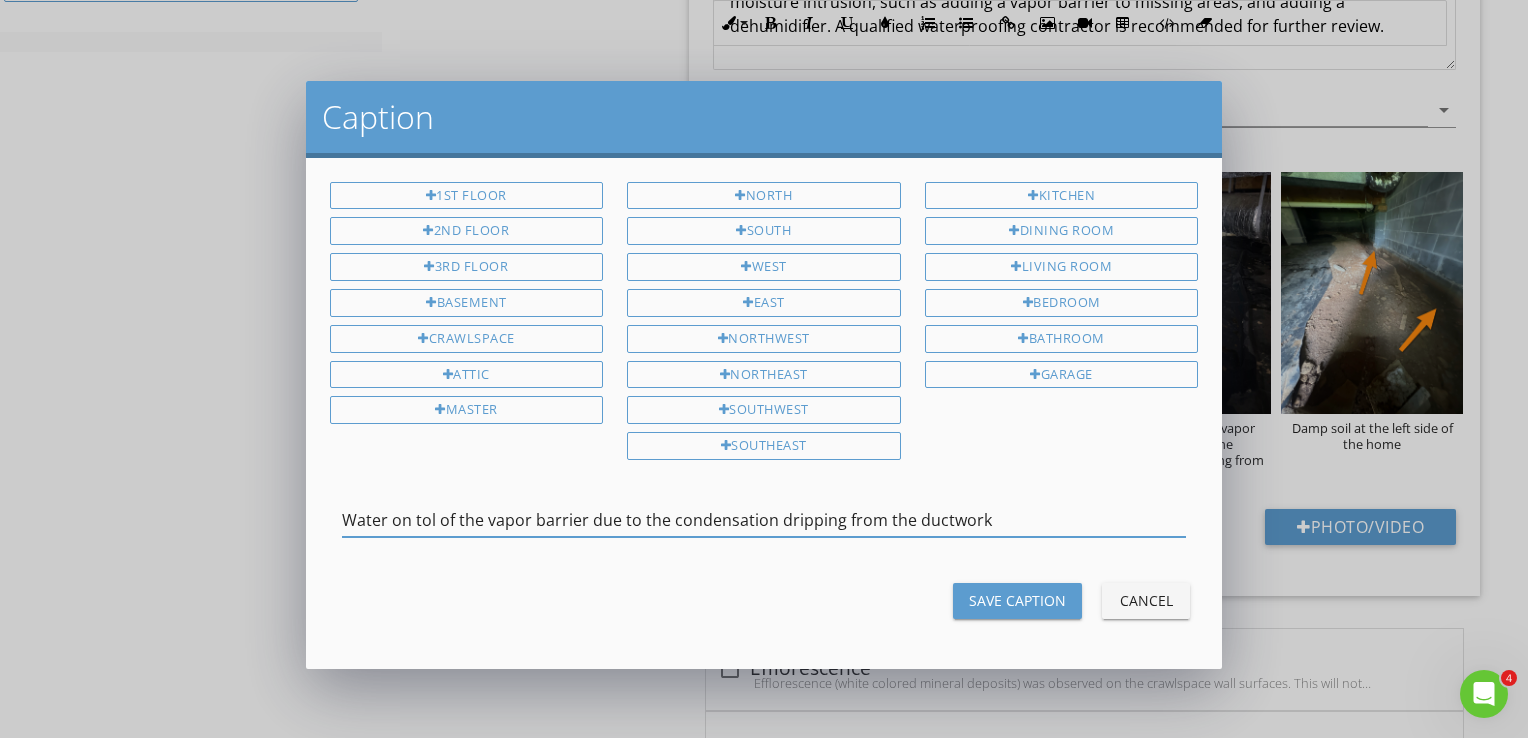 click on "Water on tol of the vapor barrier due to the condensation dripping from the ductwork" at bounding box center (764, 520) 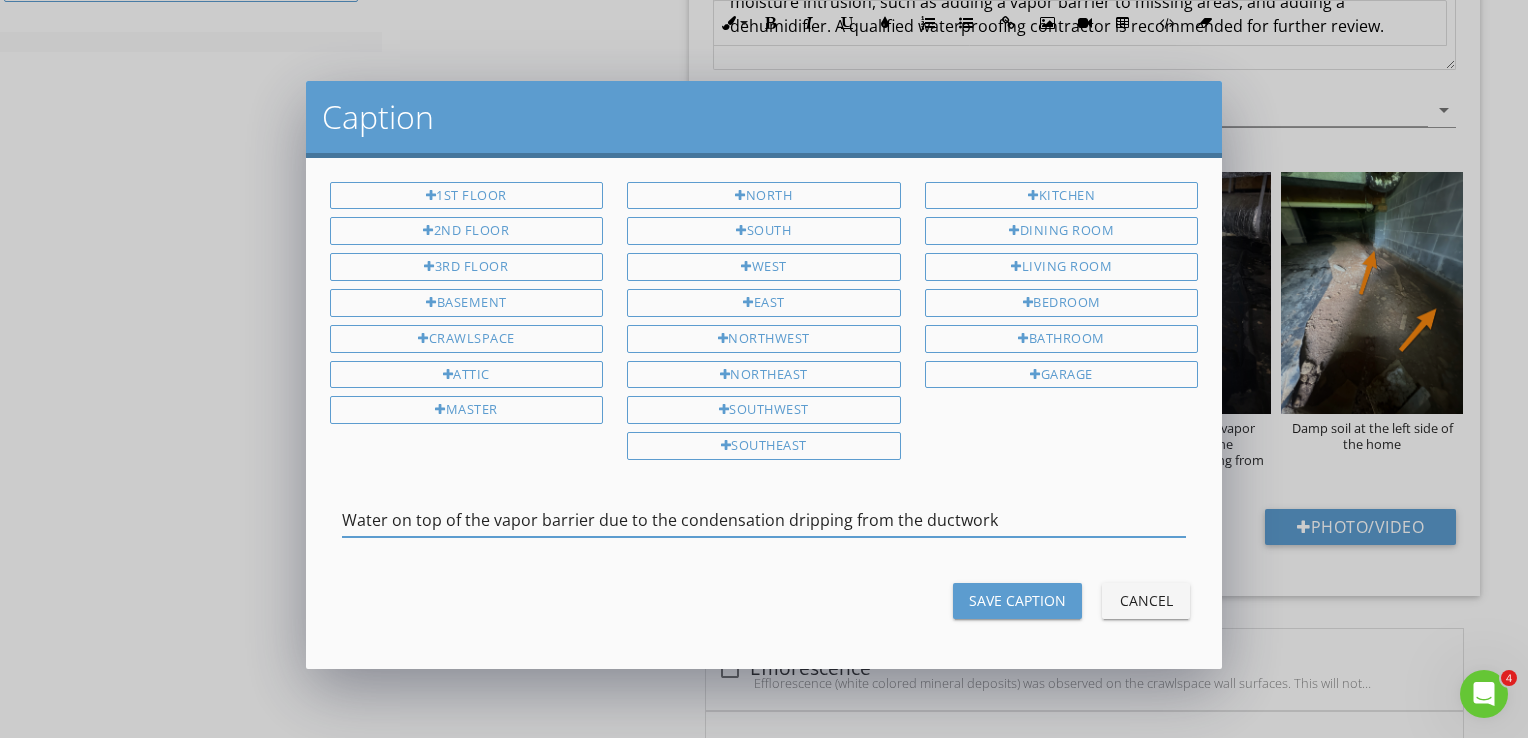 type on "Water on top of the vapor barrier due to the condensation dripping from the ductwork" 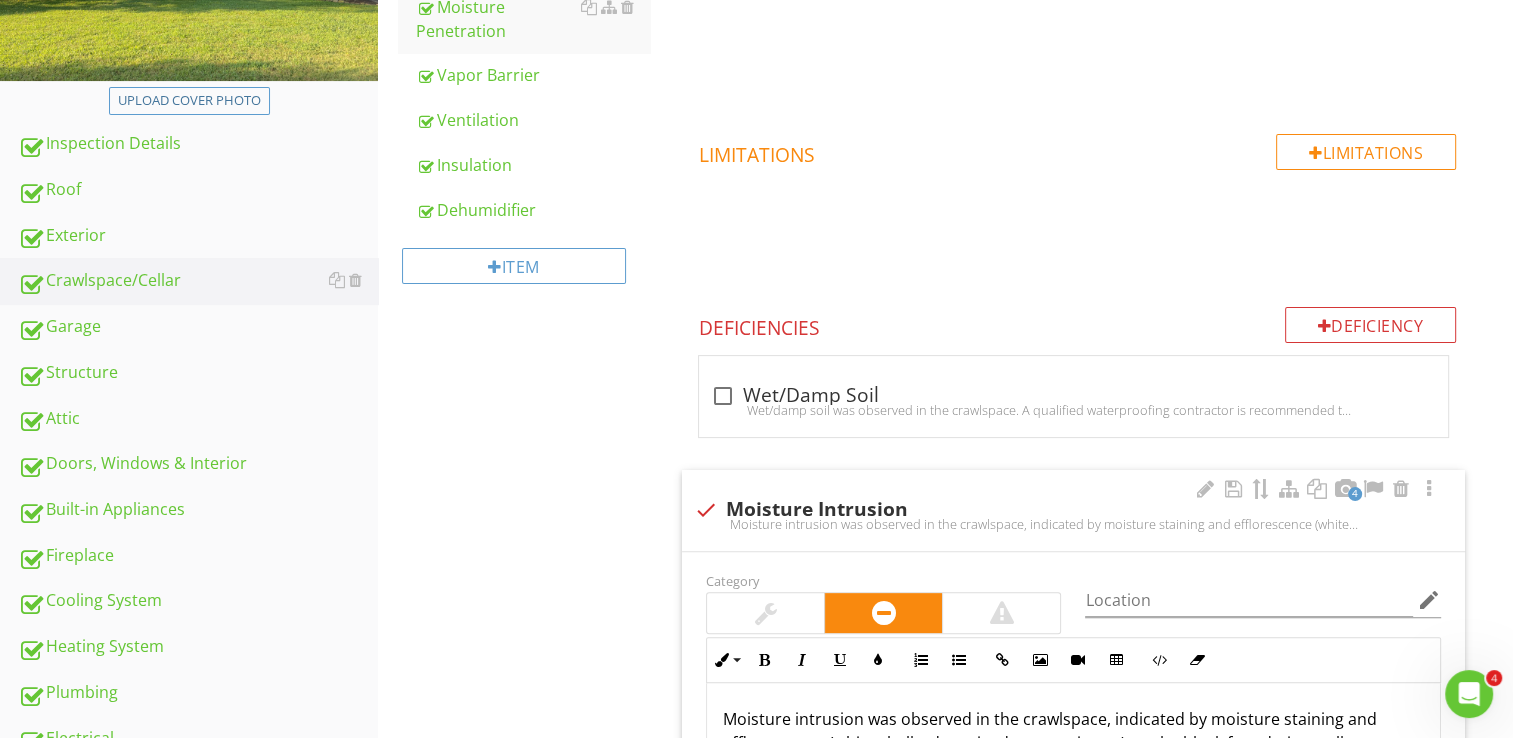 scroll, scrollTop: 236, scrollLeft: 0, axis: vertical 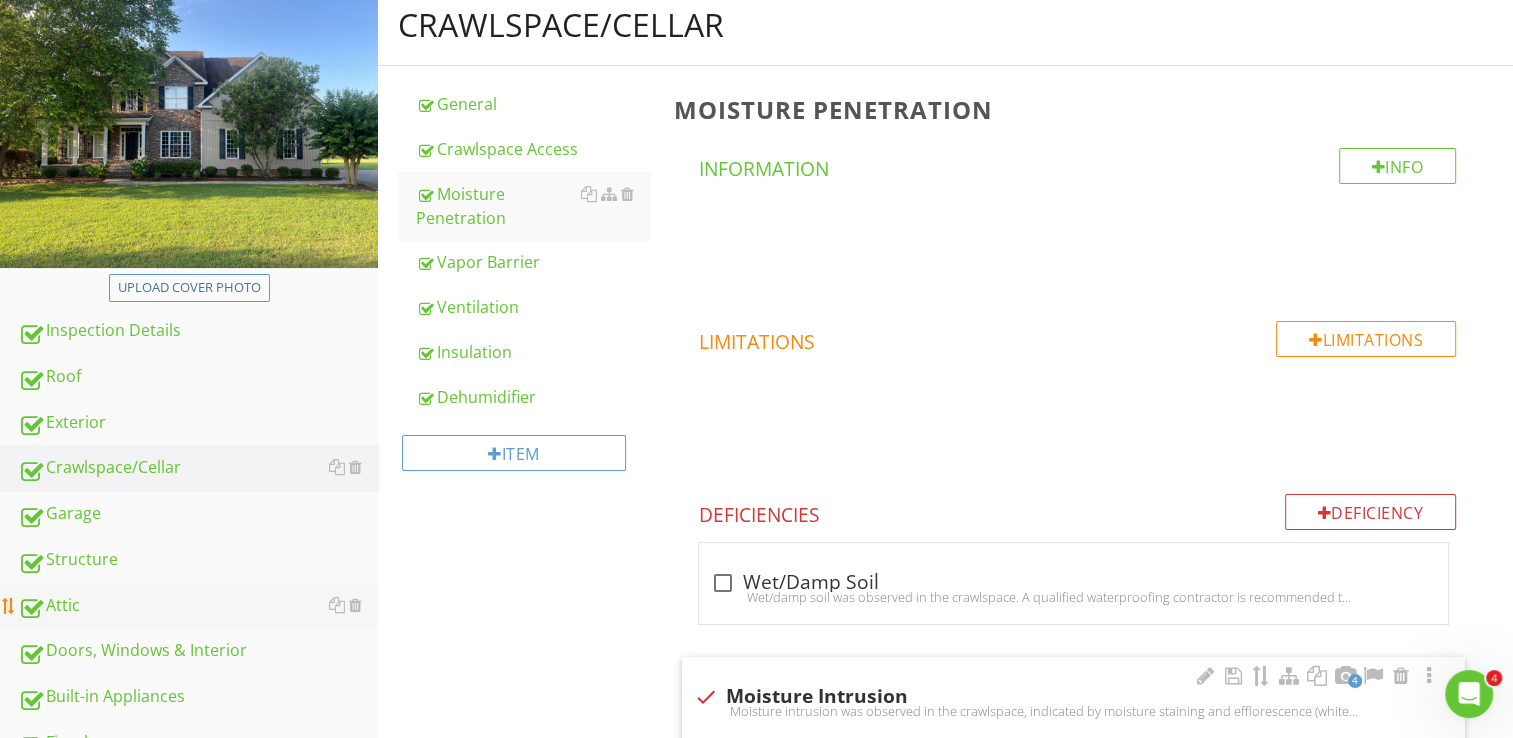 click on "Attic" at bounding box center (198, 606) 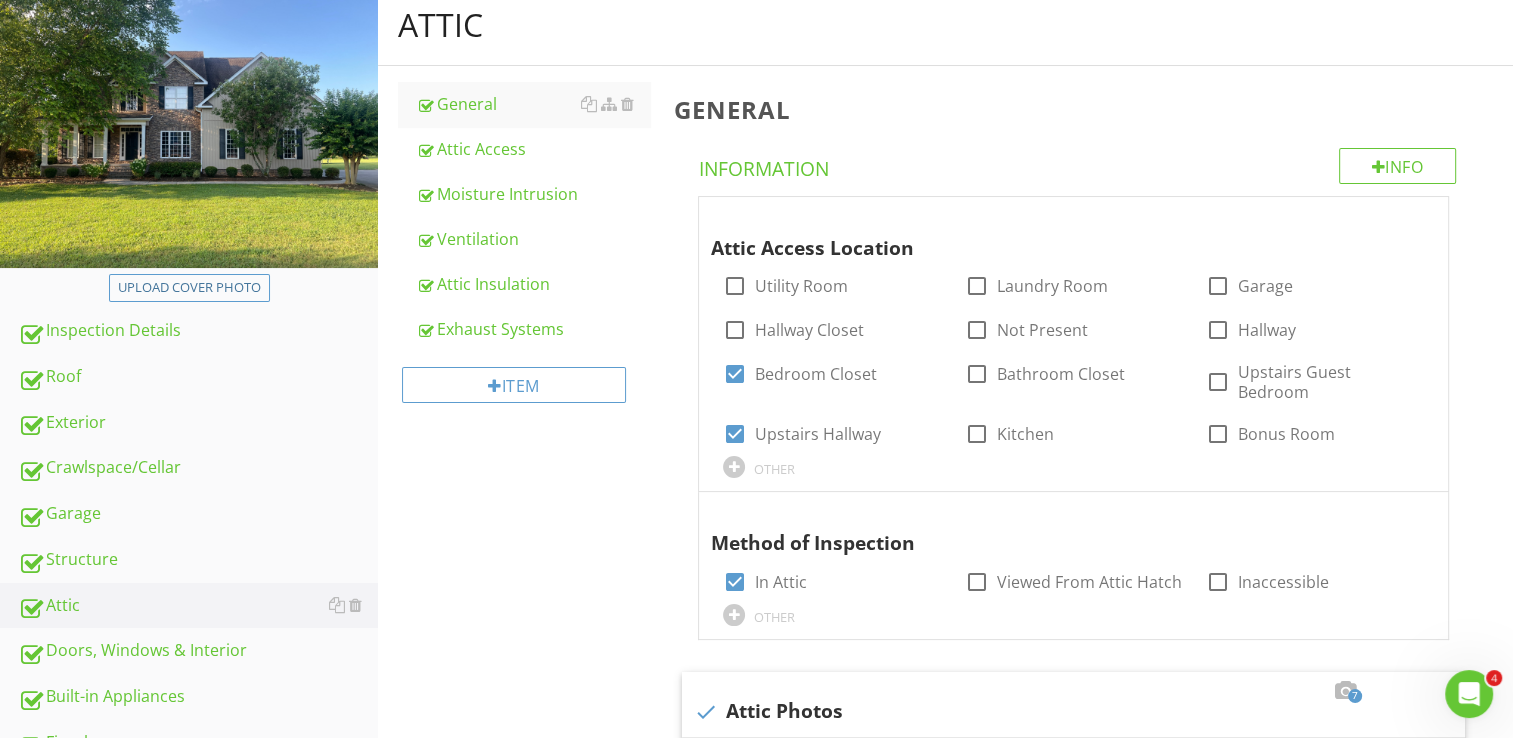 drag, startPoint x: 512, startPoint y: 160, endPoint x: 665, endPoint y: 377, distance: 265.5146 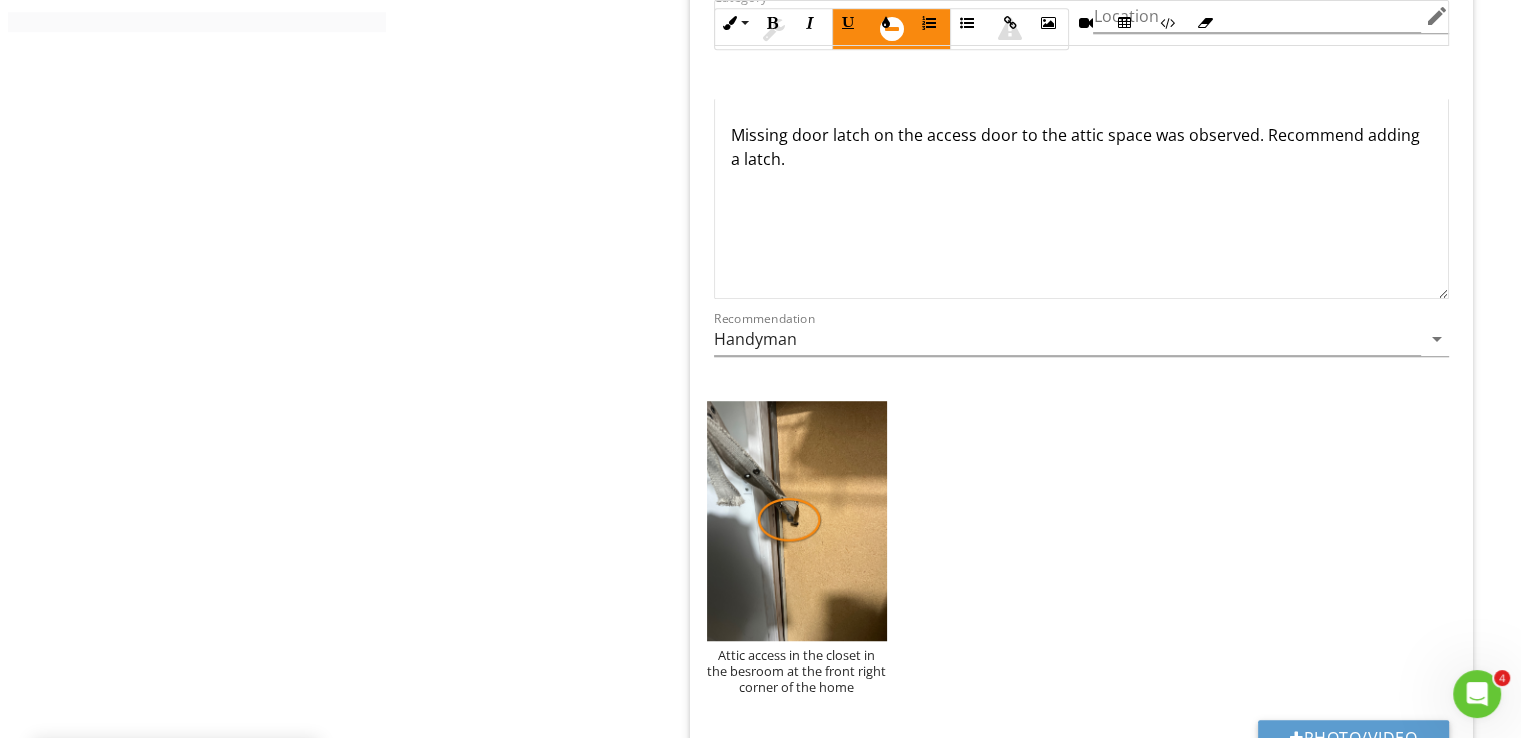 scroll, scrollTop: 1401, scrollLeft: 0, axis: vertical 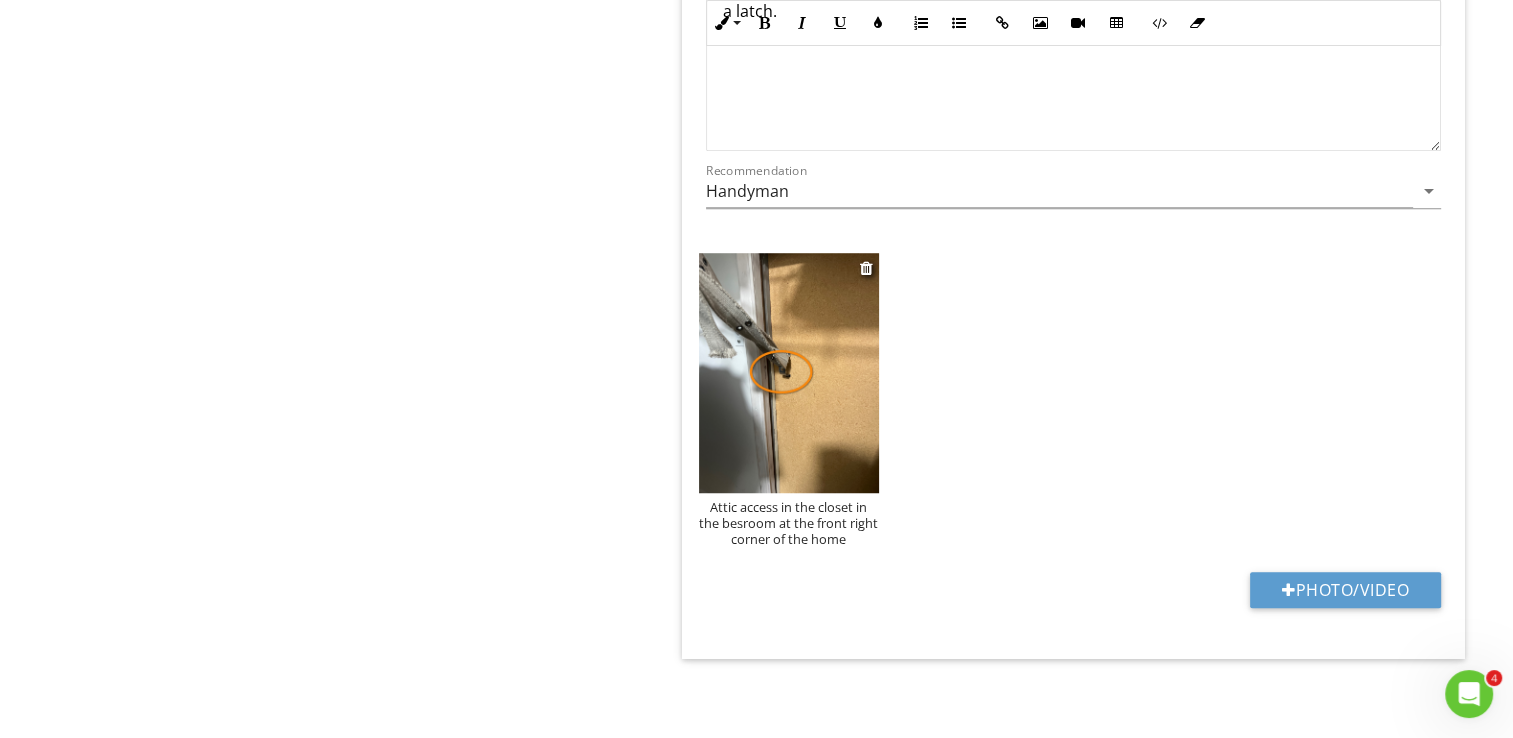 click on "Attic access in the closet in the besroom at the front right corner of the home" at bounding box center [789, 523] 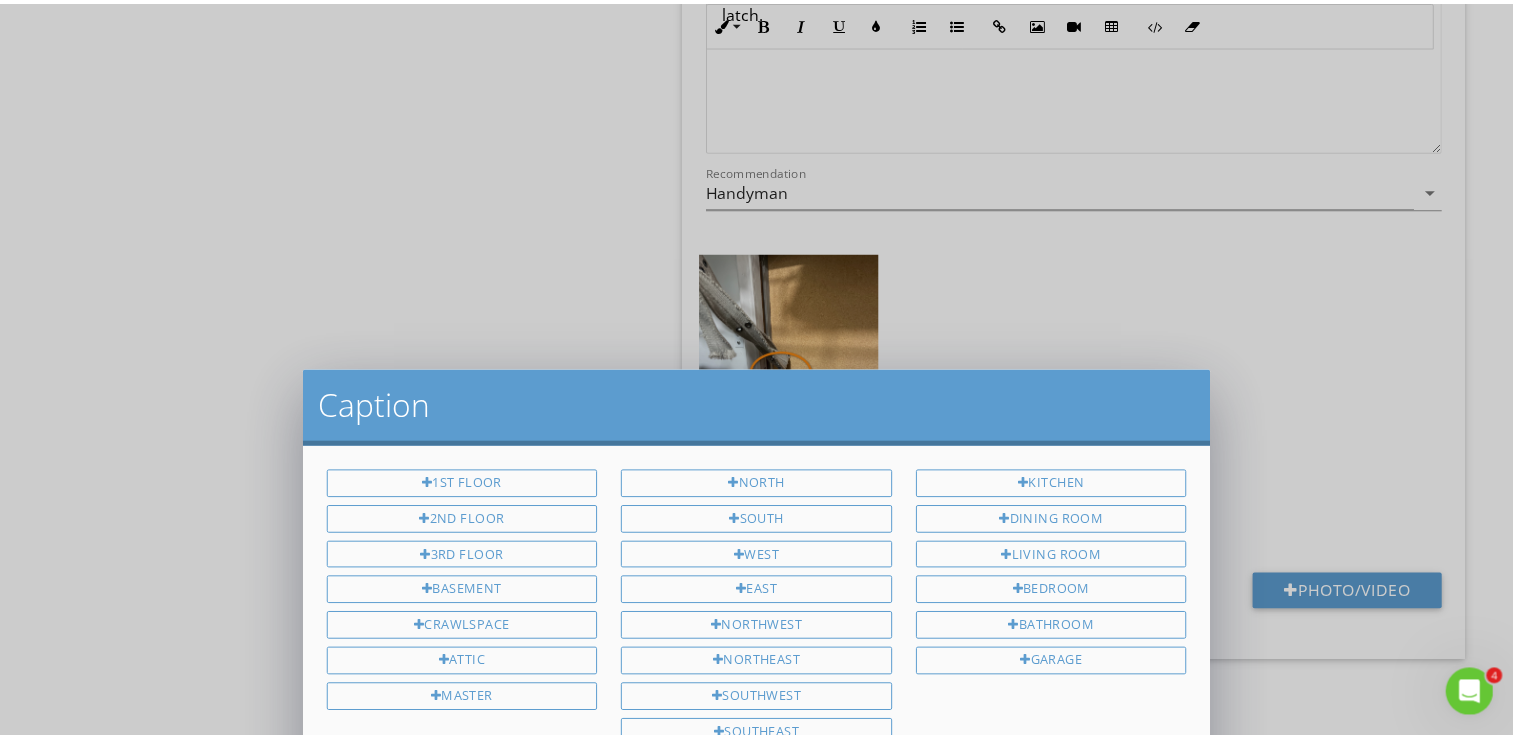 scroll, scrollTop: 0, scrollLeft: 0, axis: both 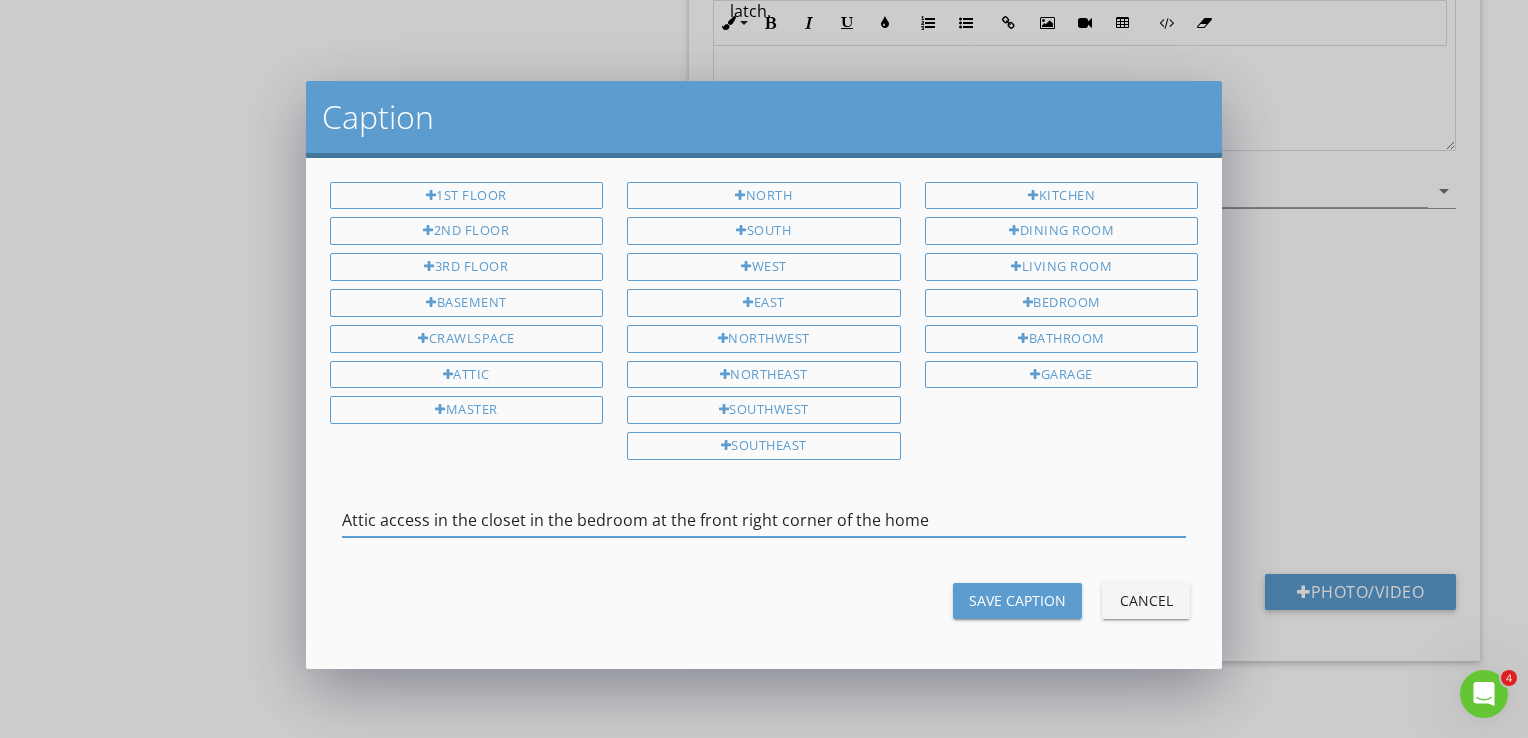 type on "Attic access in the closet in the bedroom at the front right corner of the home" 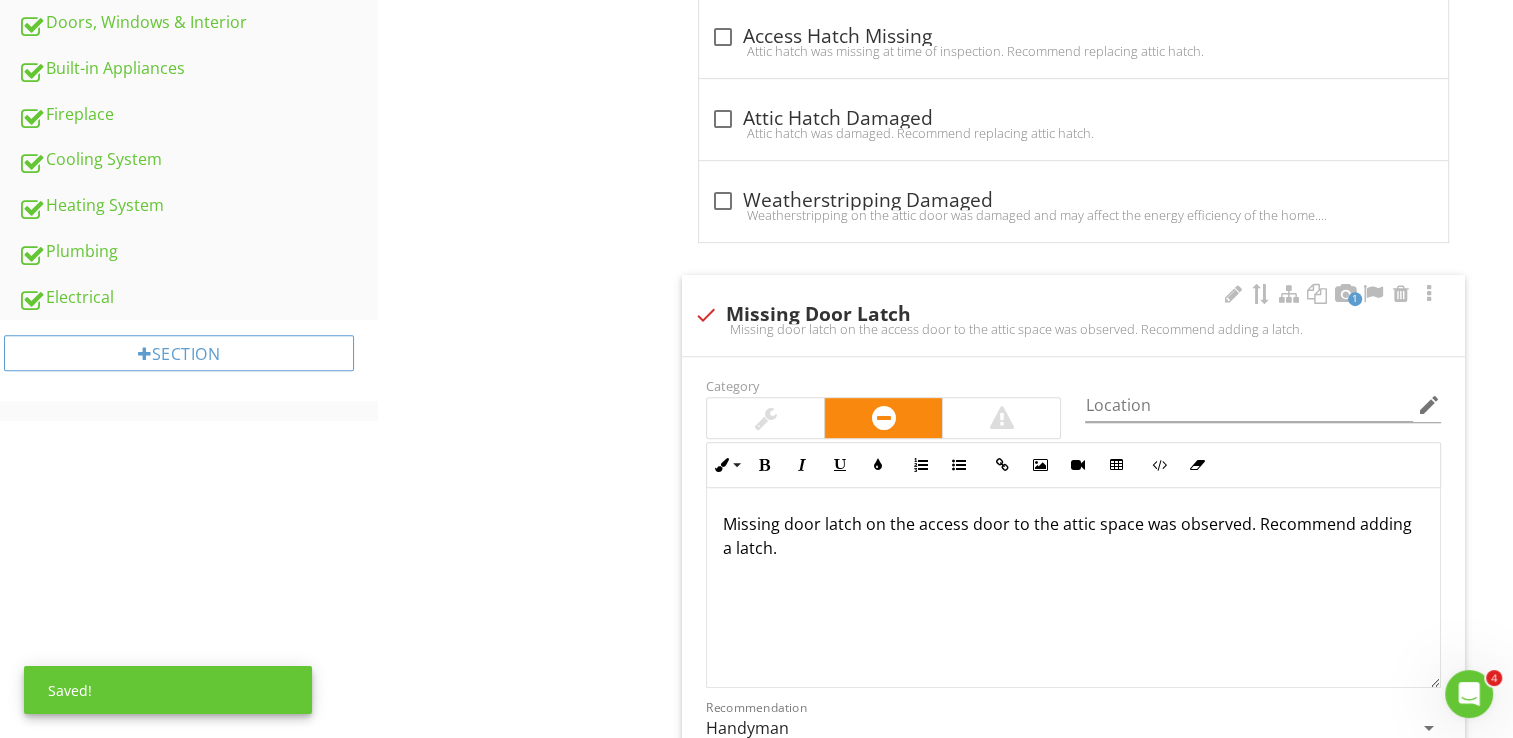 scroll, scrollTop: 501, scrollLeft: 0, axis: vertical 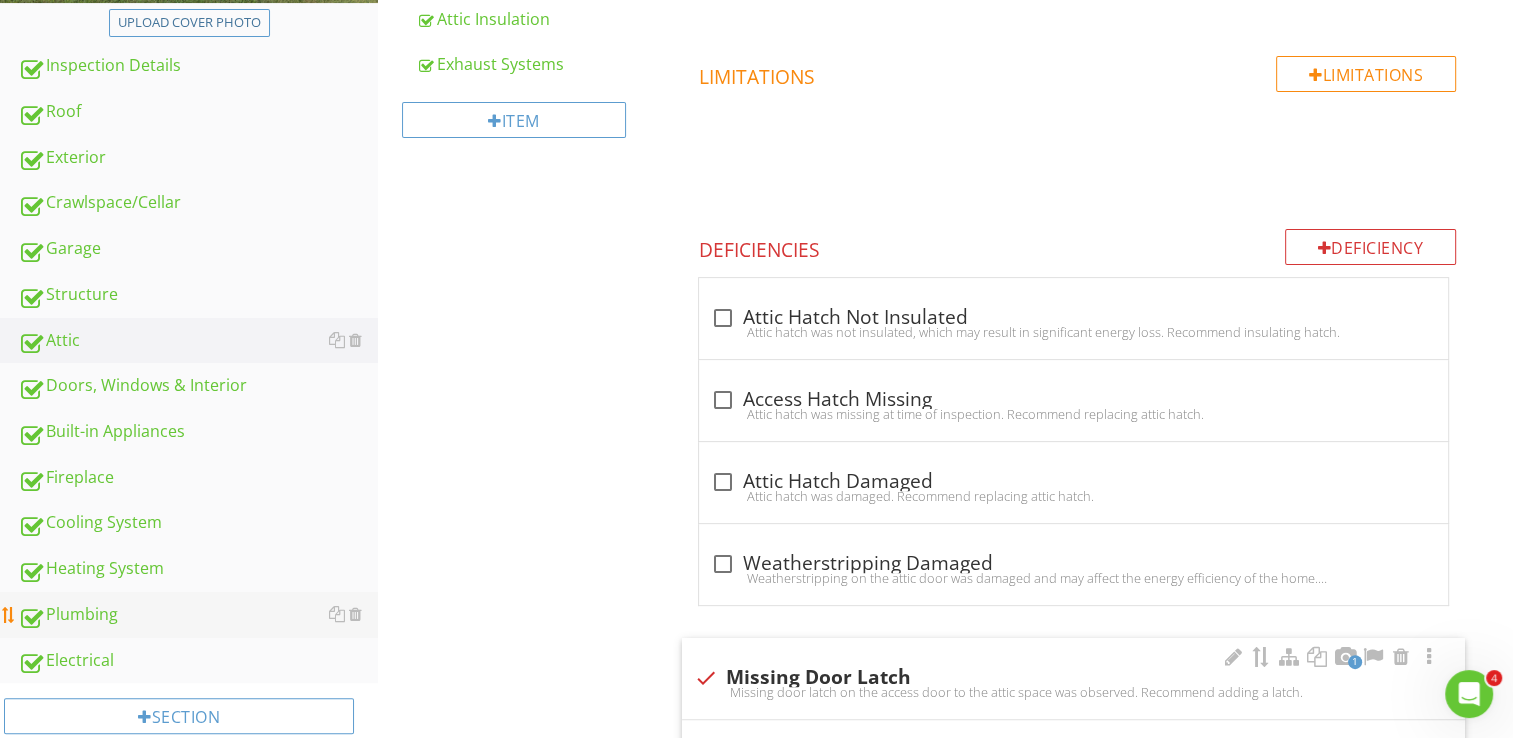 click on "Plumbing" at bounding box center (198, 615) 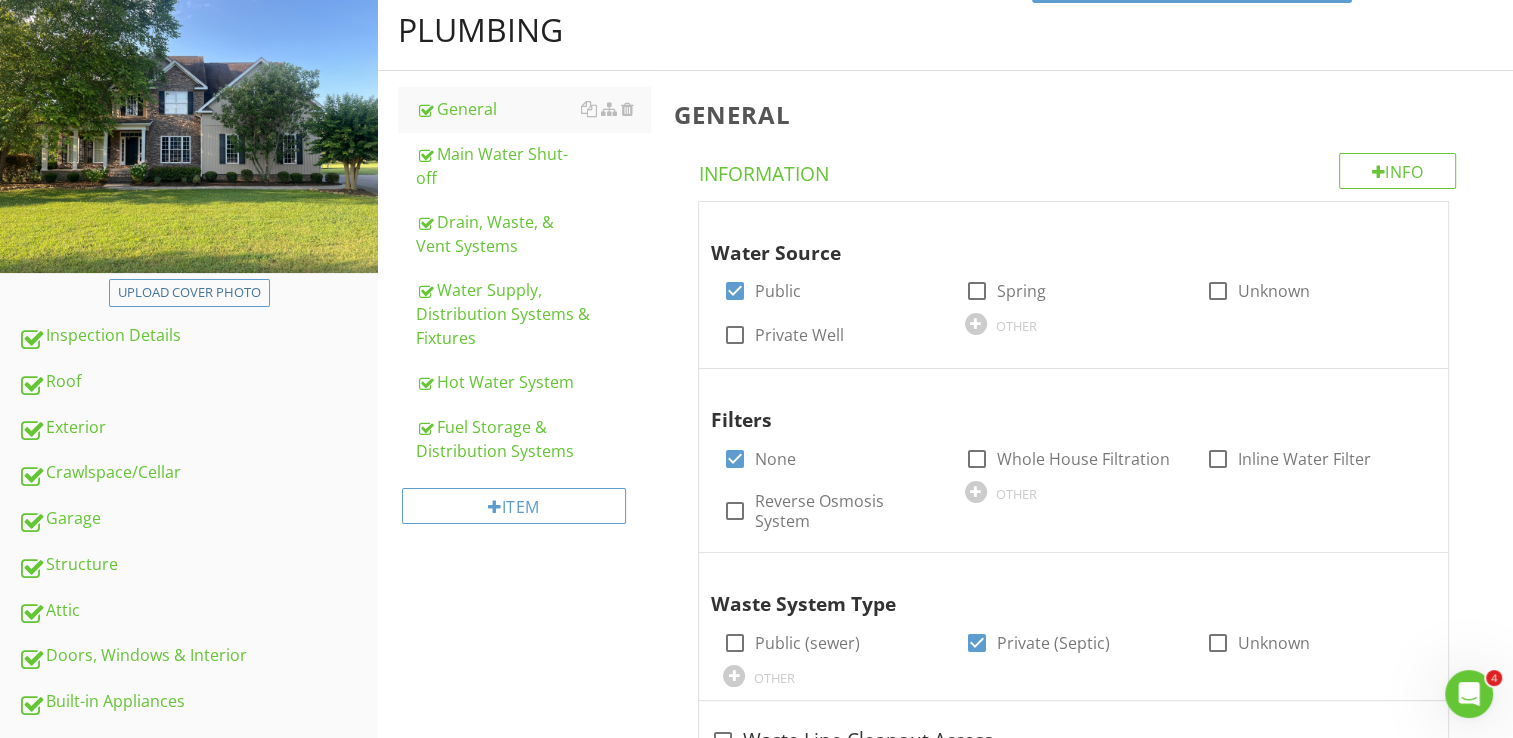scroll, scrollTop: 201, scrollLeft: 0, axis: vertical 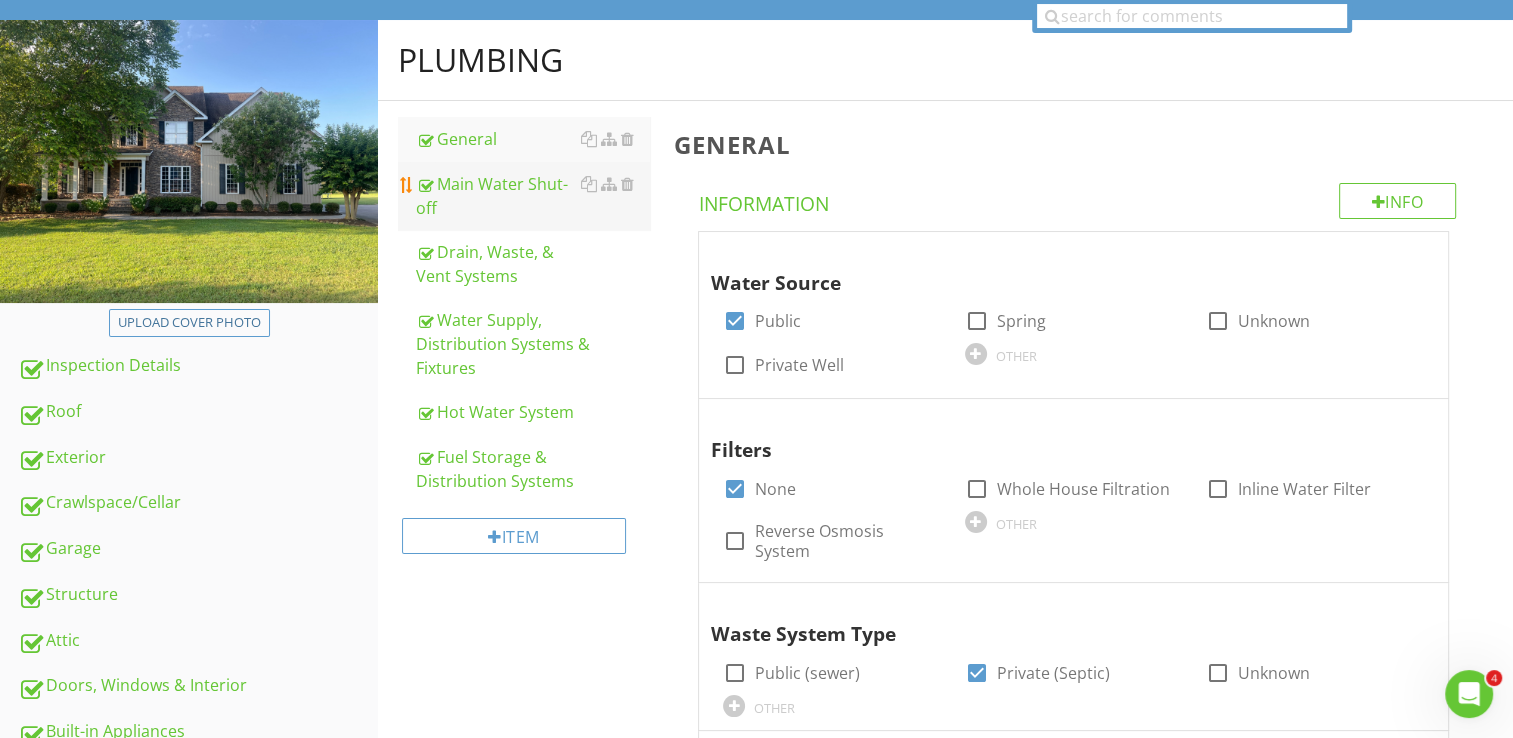 click on "Main Water Shut-off" at bounding box center (533, 196) 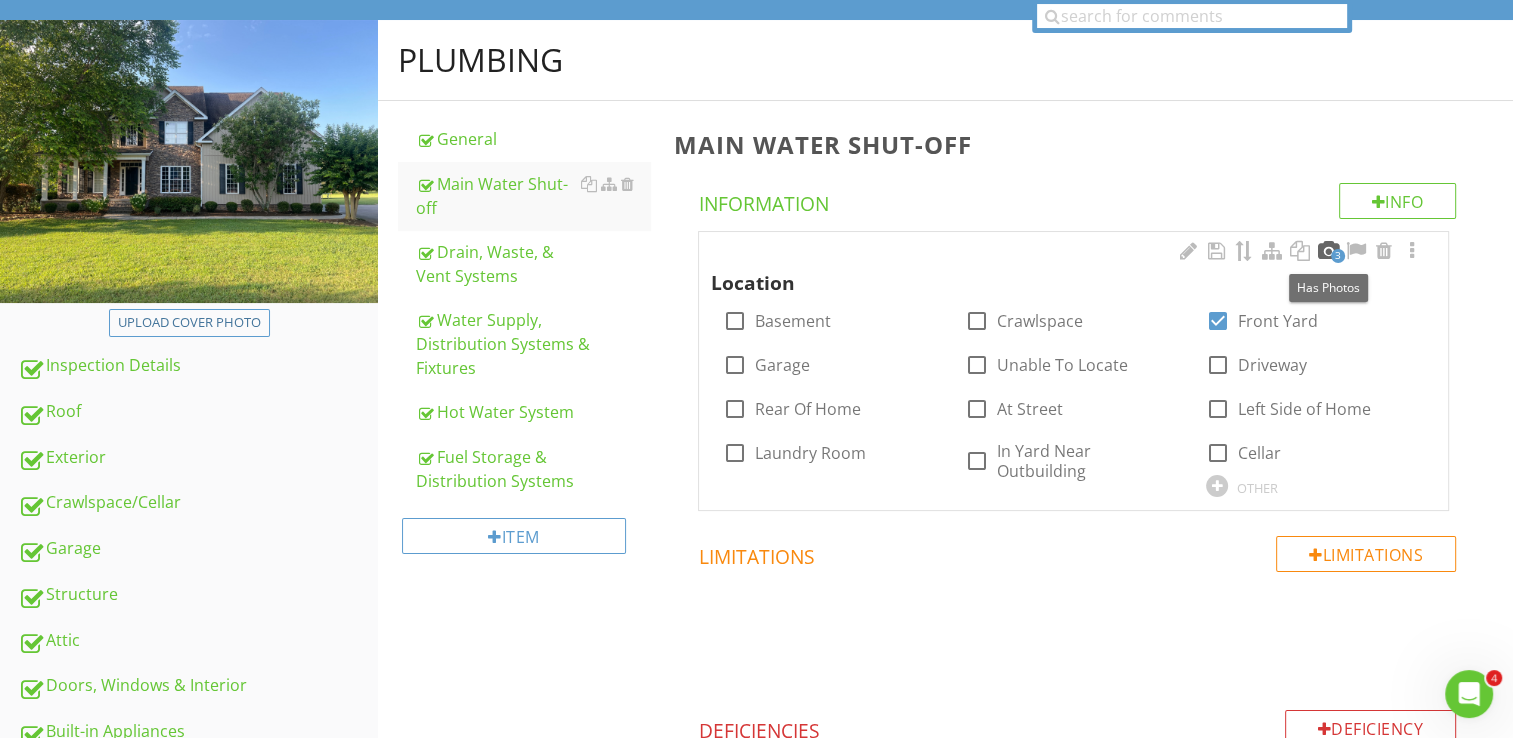click at bounding box center (1328, 251) 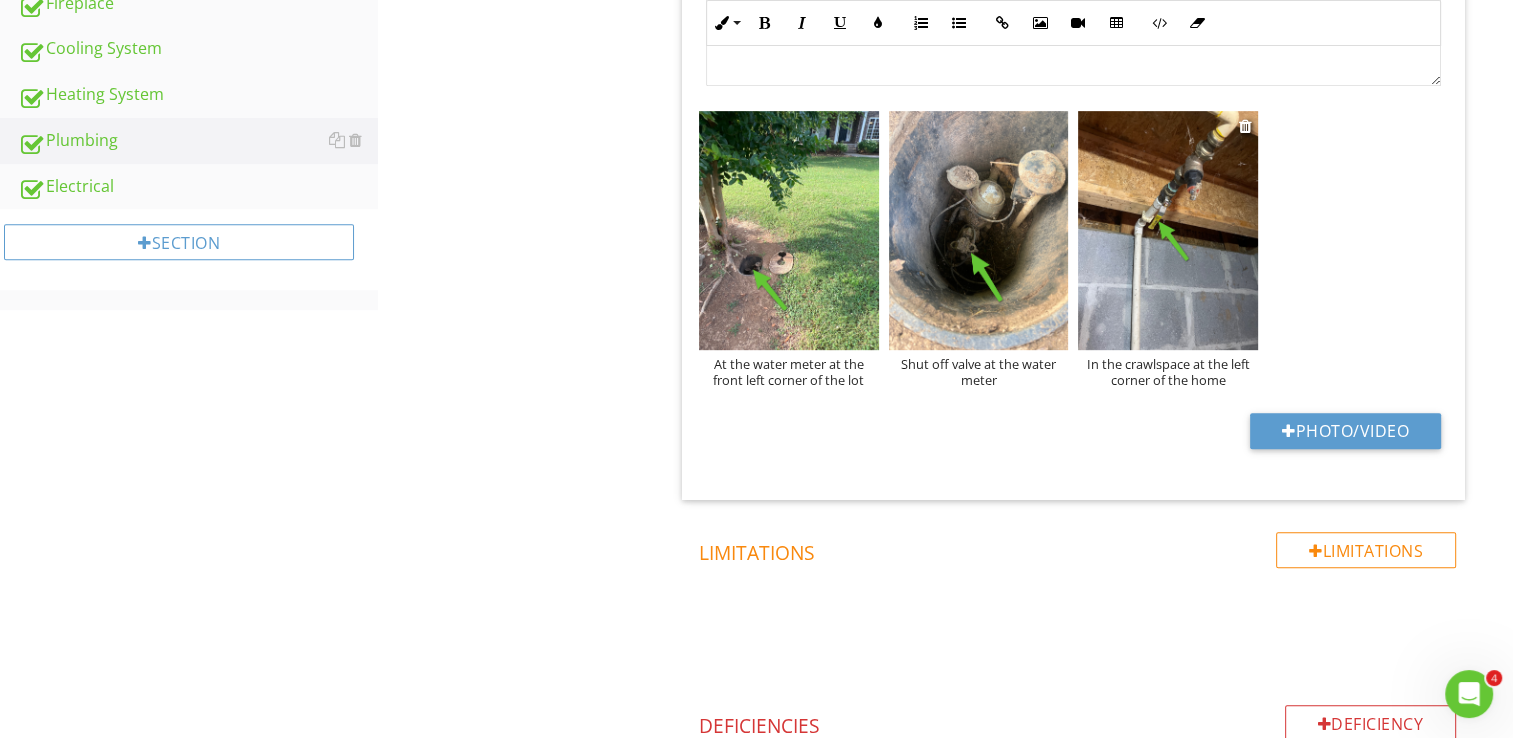 scroll, scrollTop: 1001, scrollLeft: 0, axis: vertical 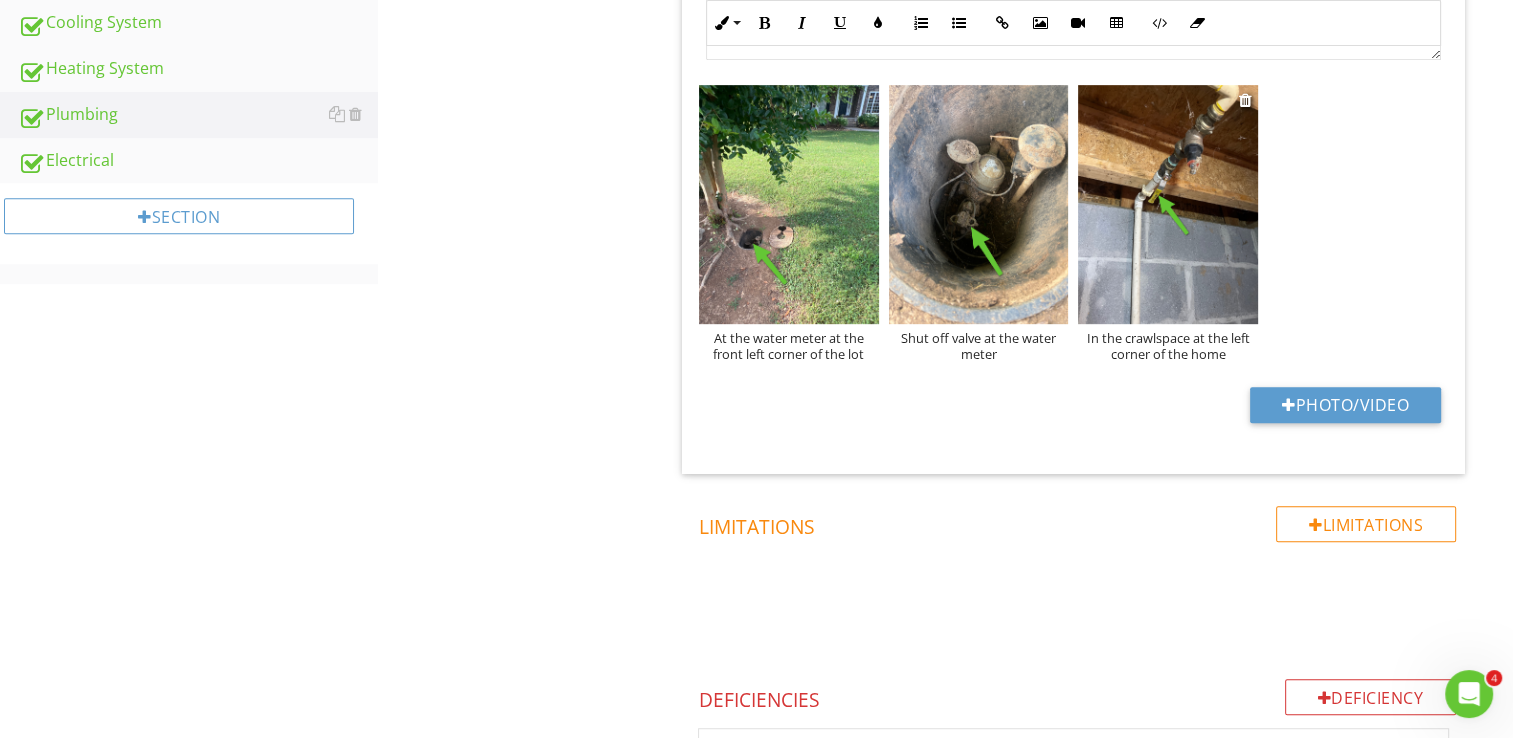 click on "In the crawlspace at the left corner of the home" at bounding box center (1168, 346) 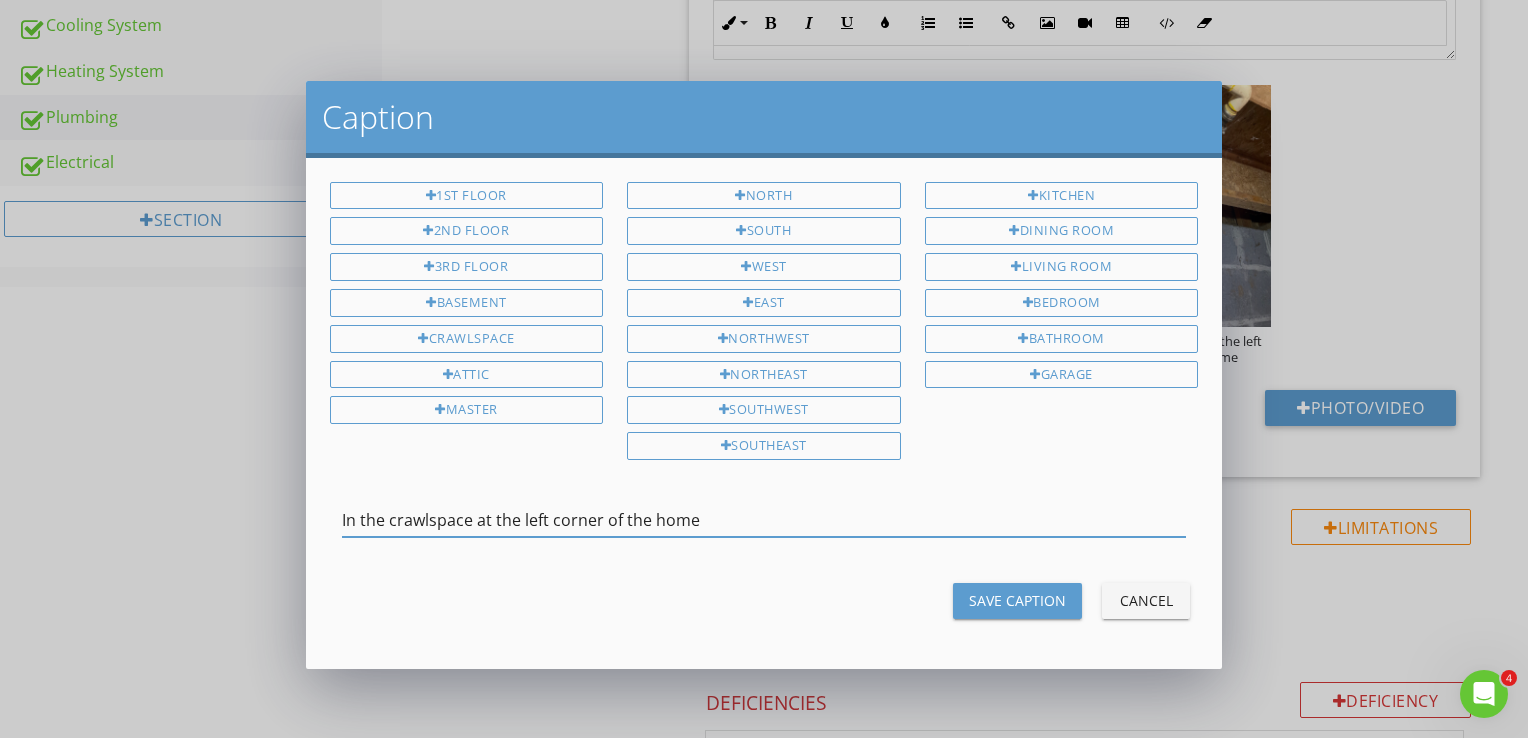 click on "In the crawlspace at the left corner of the home" at bounding box center (764, 520) 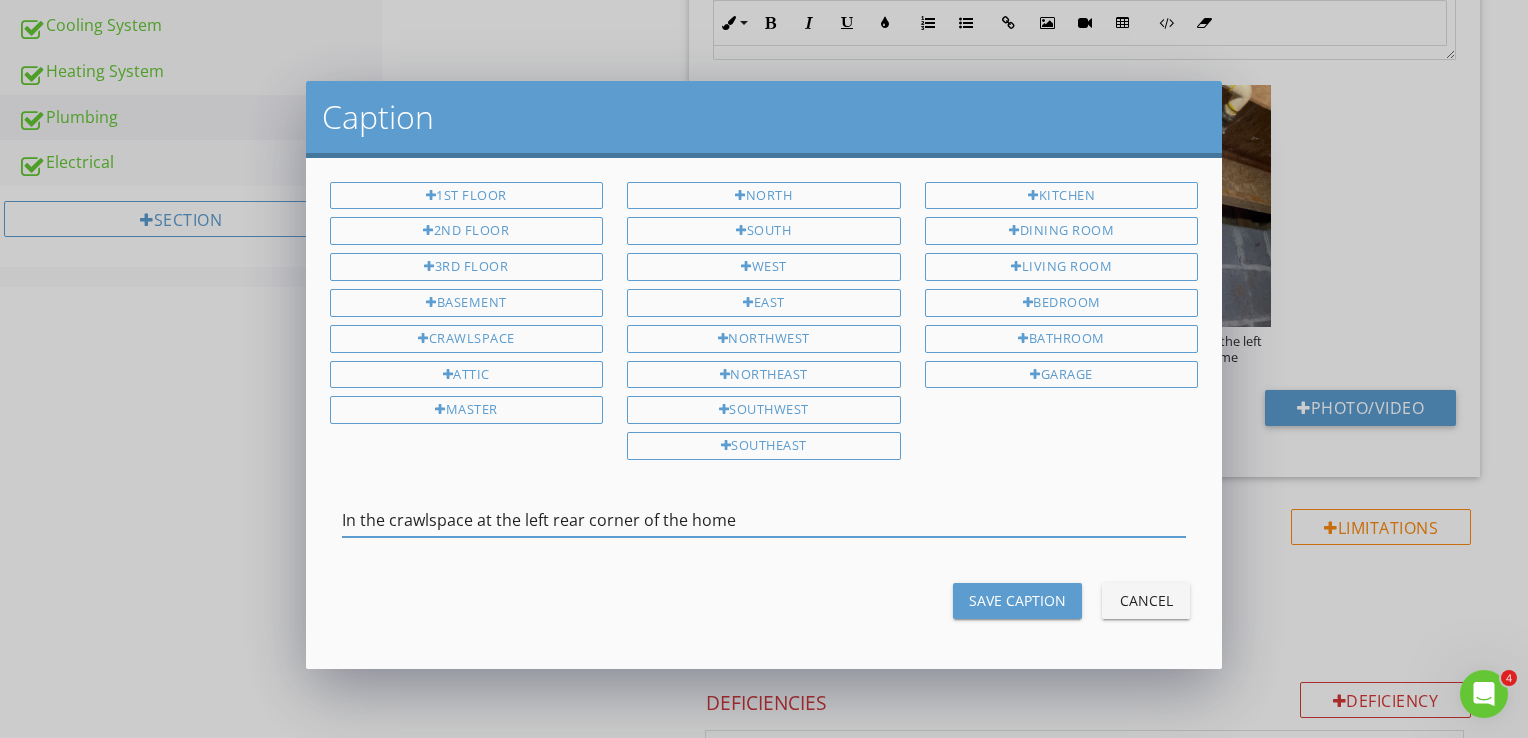 type on "In the crawlspace at the left rear corner of the home" 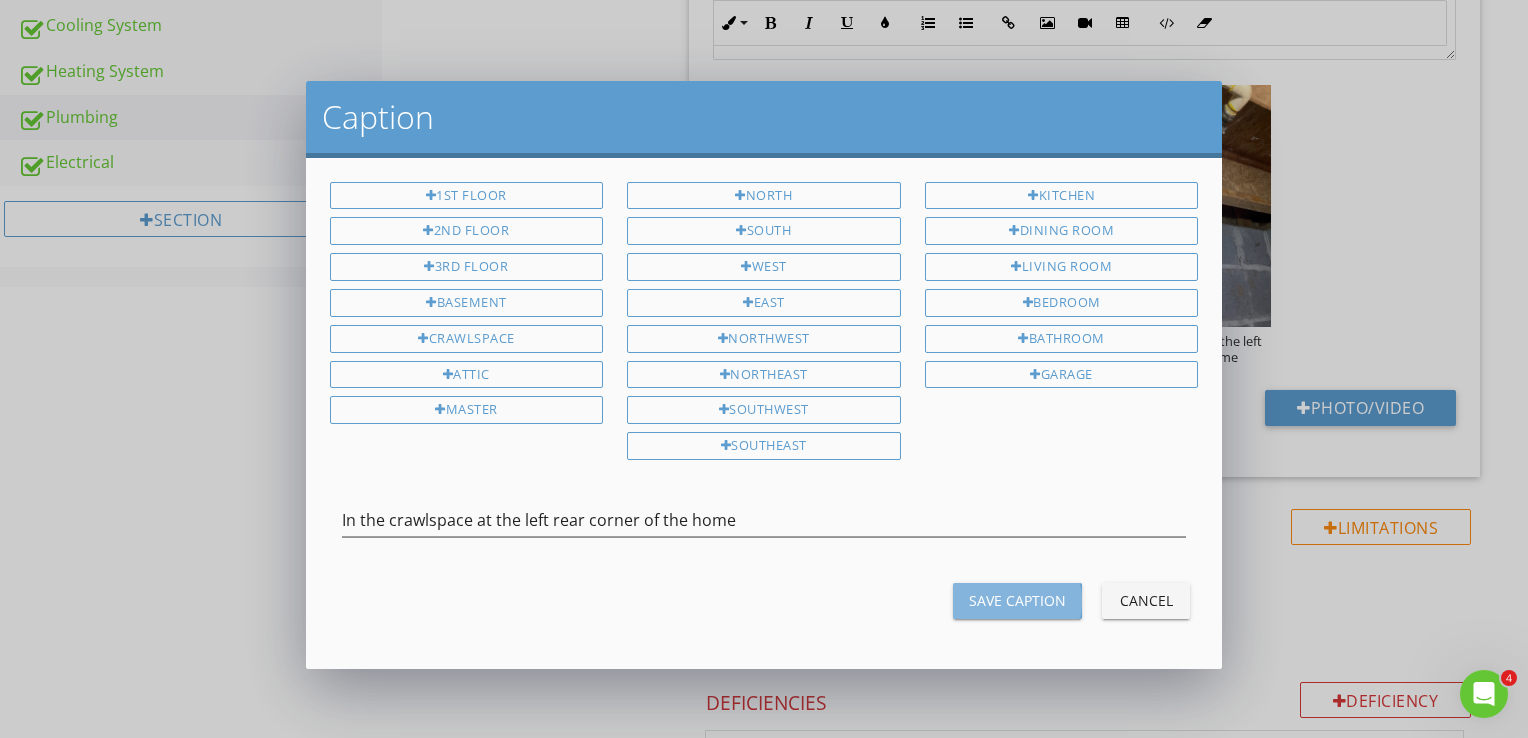 click on "Save Caption" at bounding box center (1017, 600) 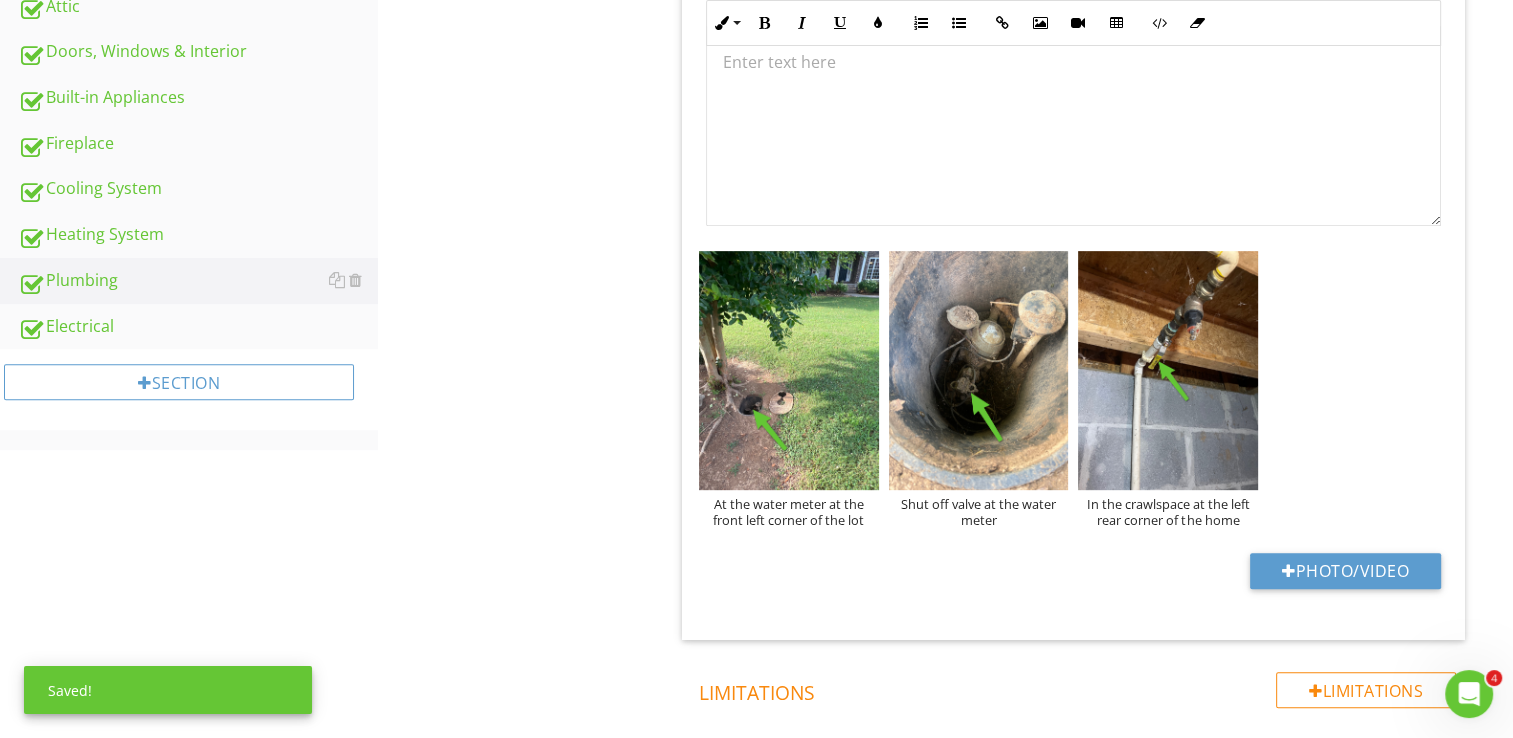 scroll, scrollTop: 601, scrollLeft: 0, axis: vertical 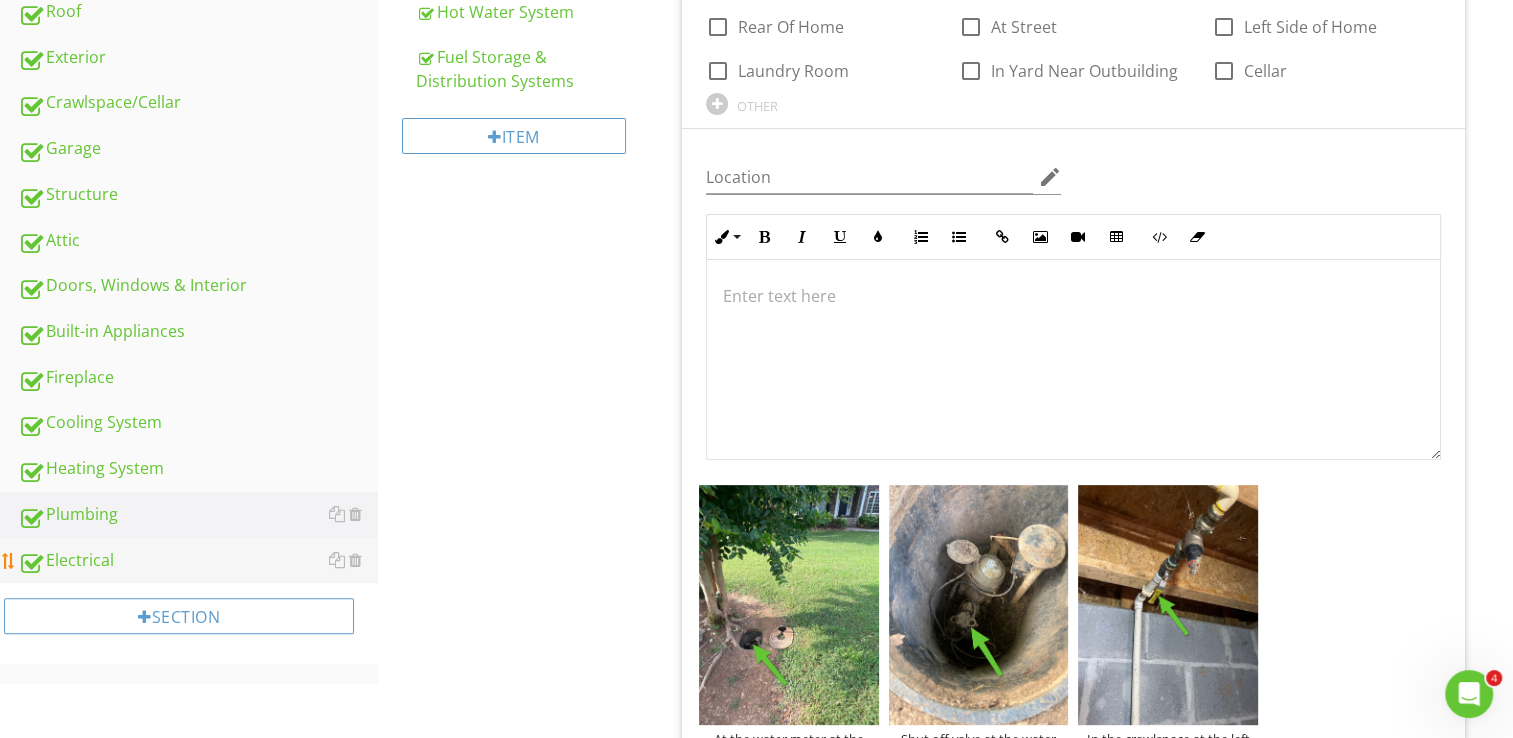 click on "Electrical" at bounding box center (198, 561) 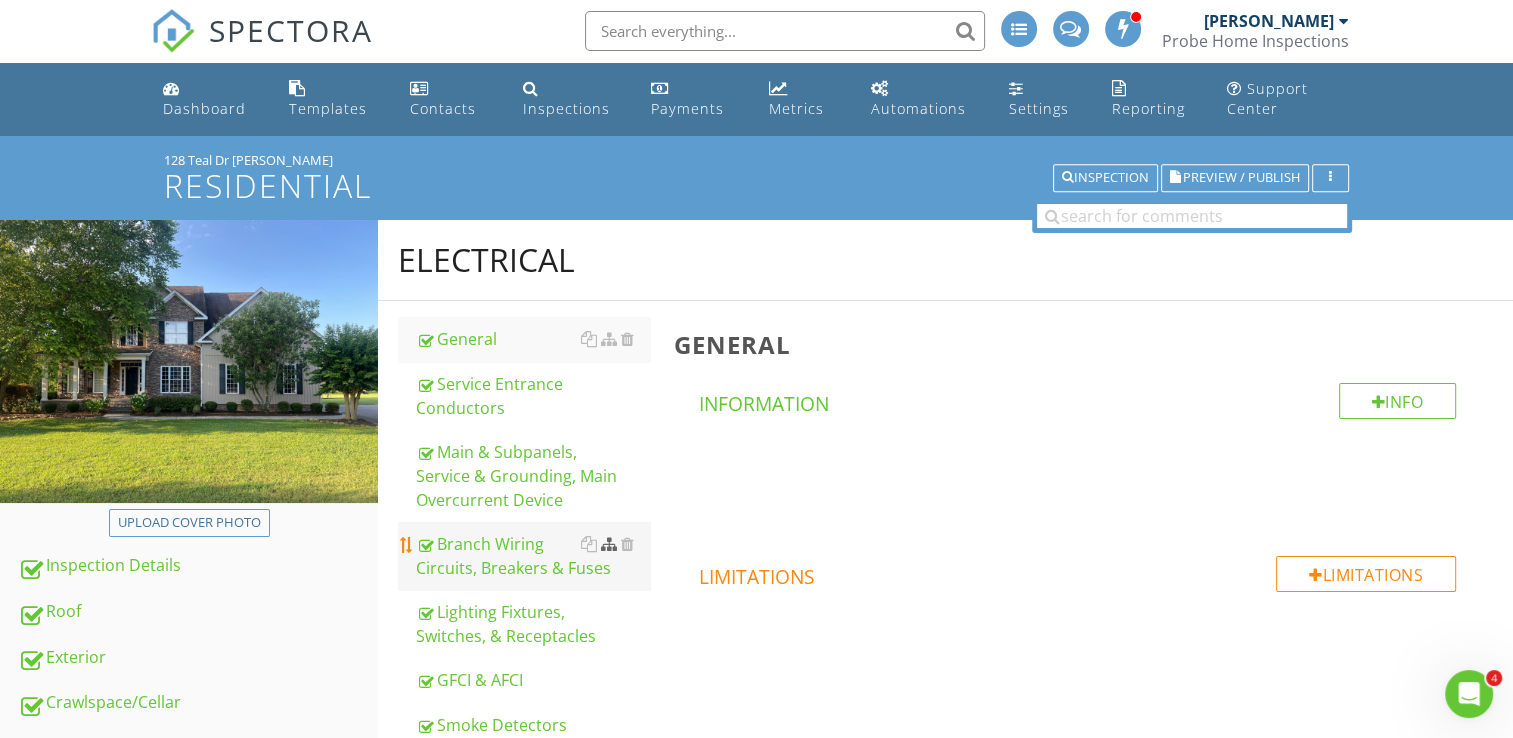 scroll, scrollTop: 0, scrollLeft: 0, axis: both 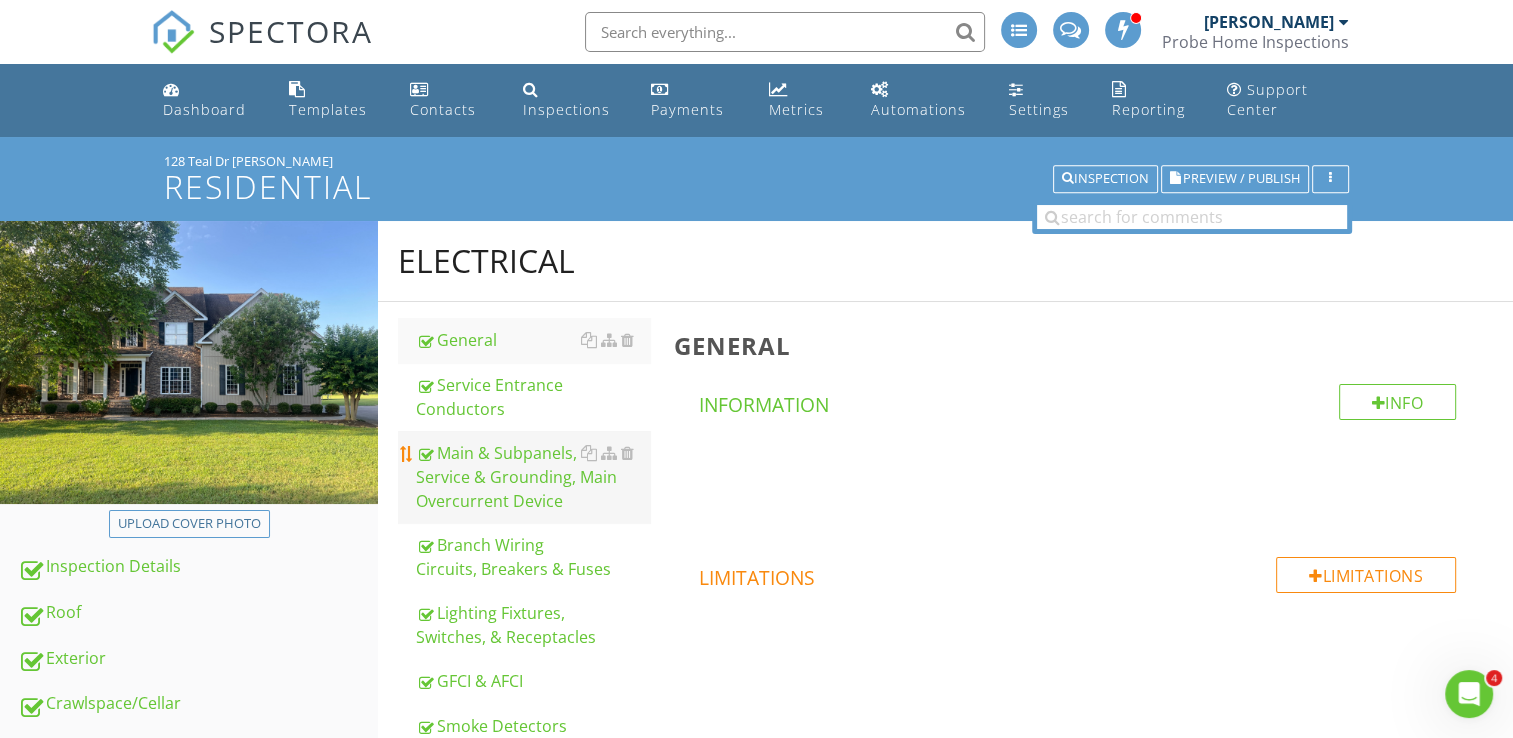 click on "Main & Subpanels, Service & Grounding, Main Overcurrent Device" at bounding box center [533, 477] 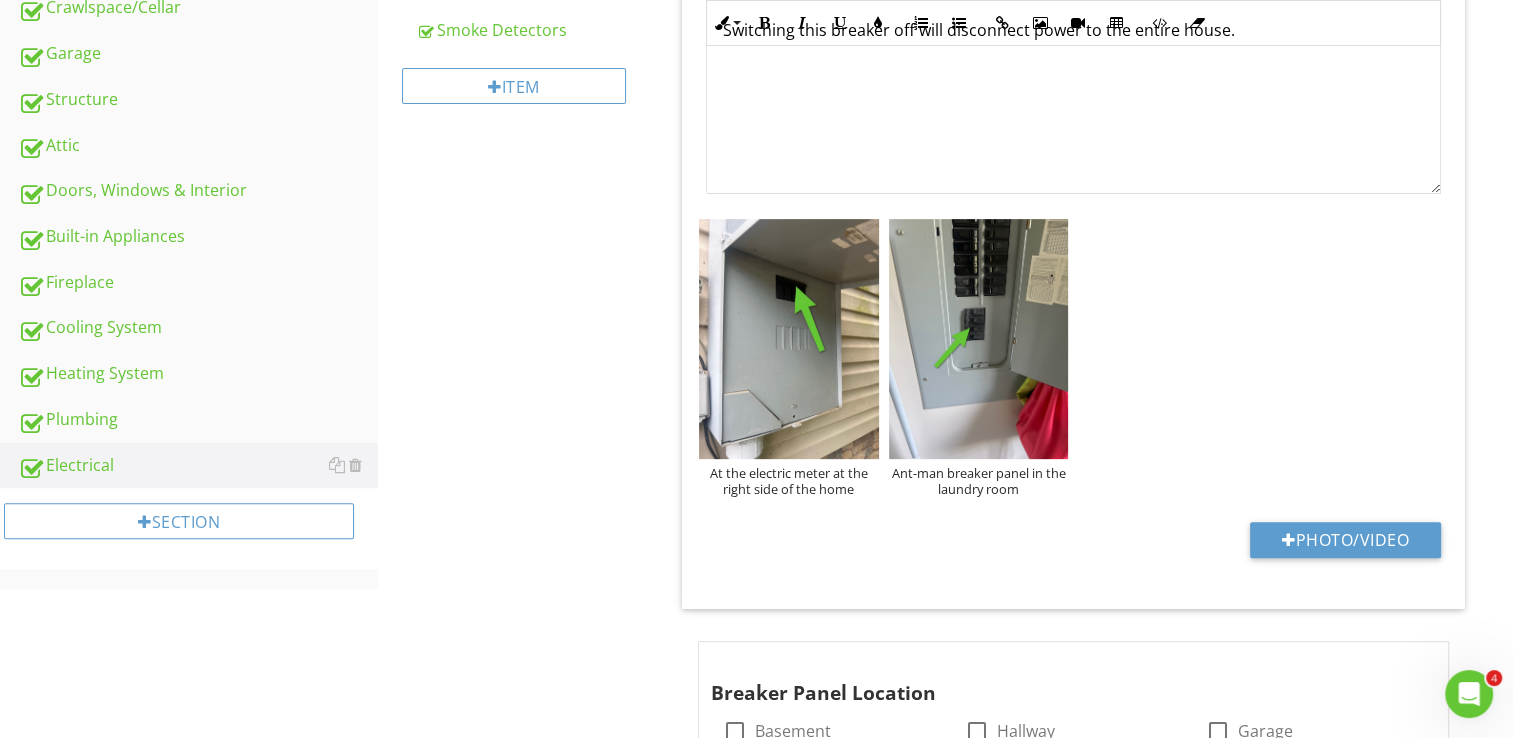 scroll, scrollTop: 700, scrollLeft: 0, axis: vertical 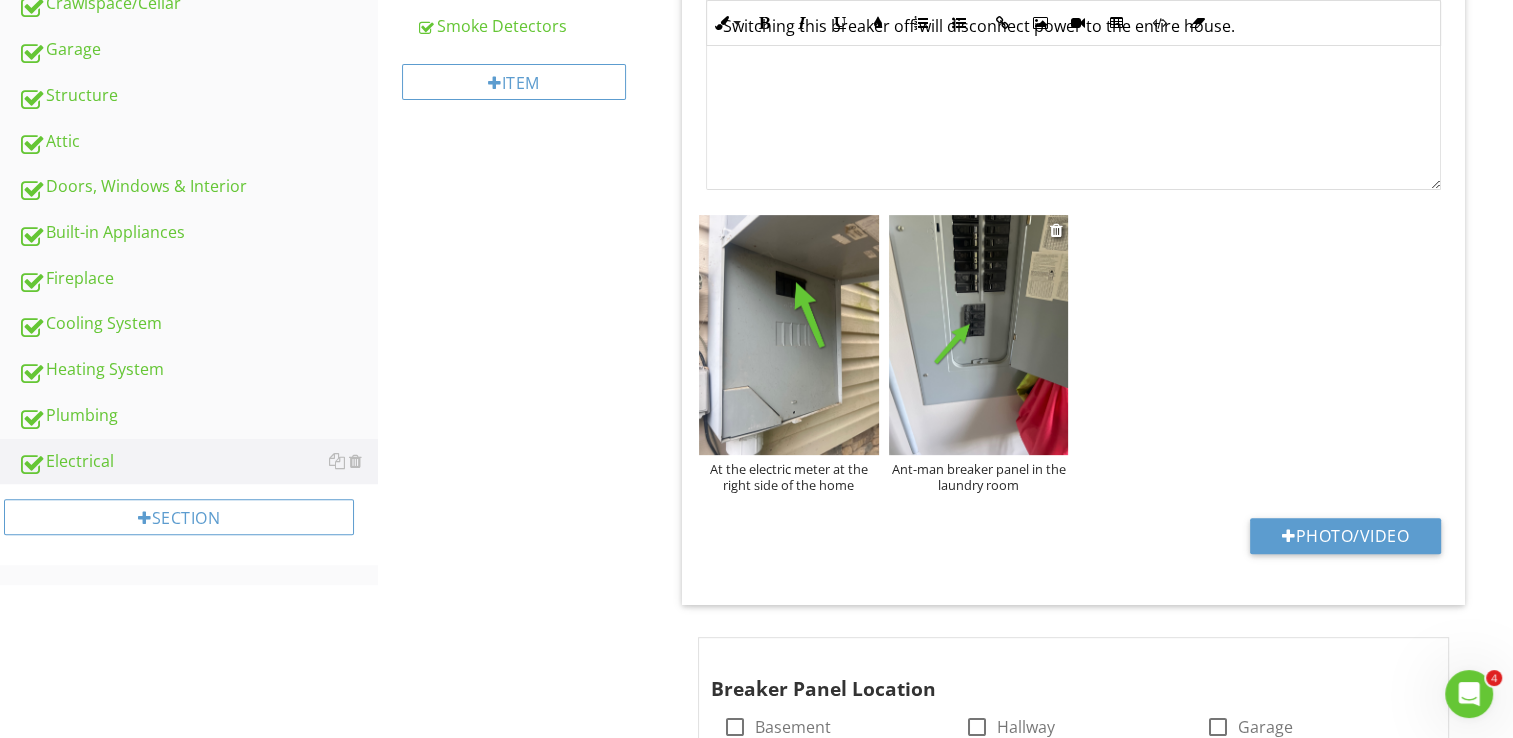 click on "Ant-man breaker panel in the laundry room" at bounding box center [979, 477] 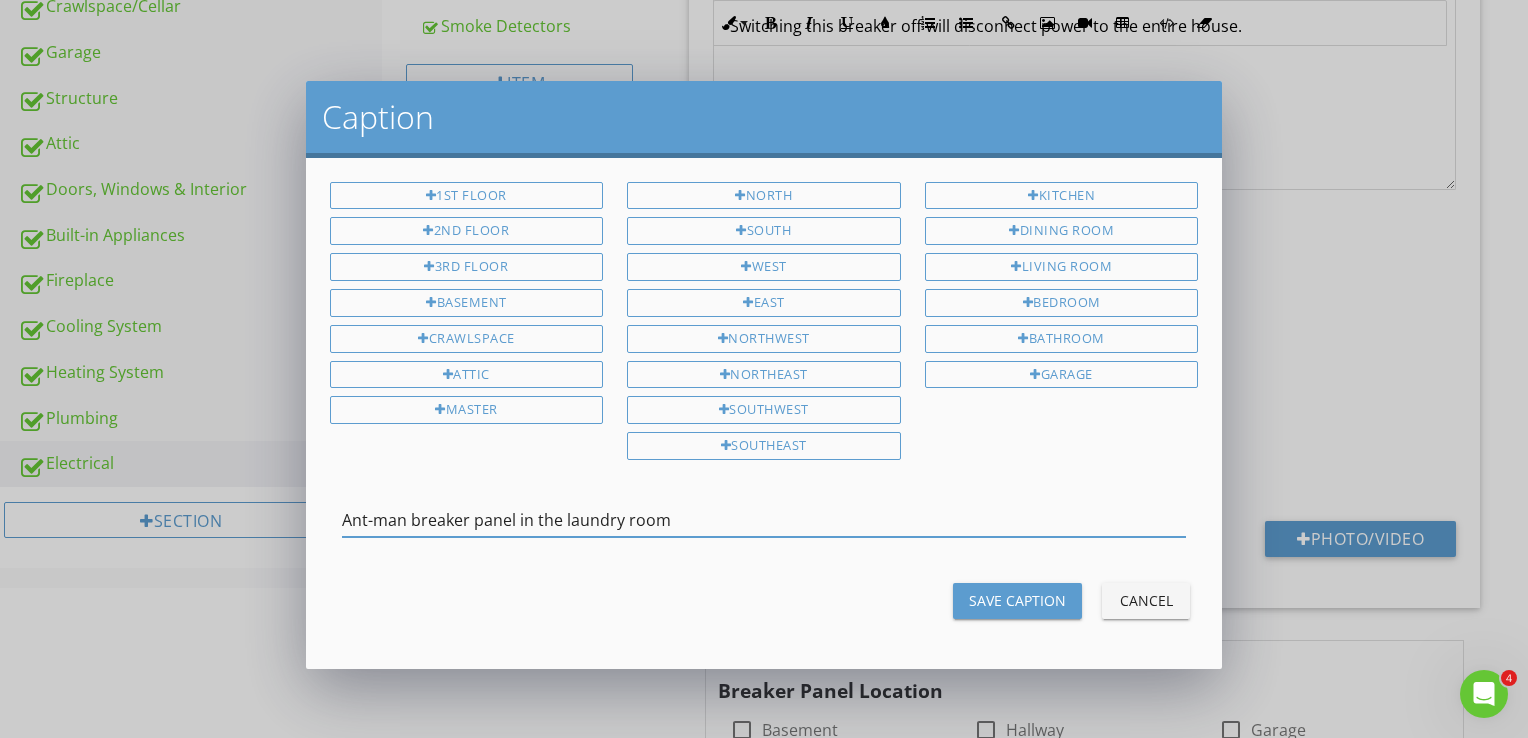 click on "Ant-man breaker panel in the laundry room" at bounding box center [764, 520] 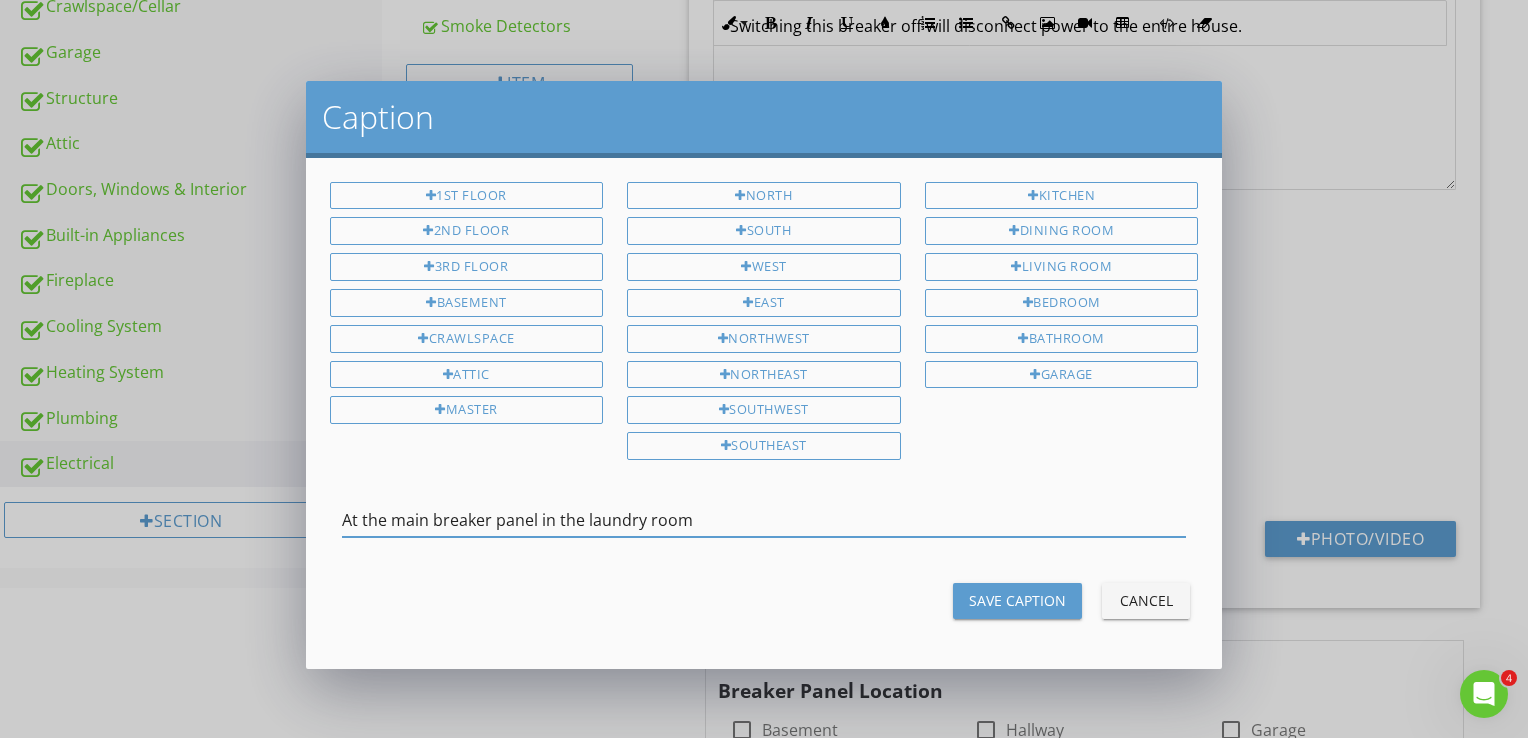 type on "At the main breaker panel in the laundry room" 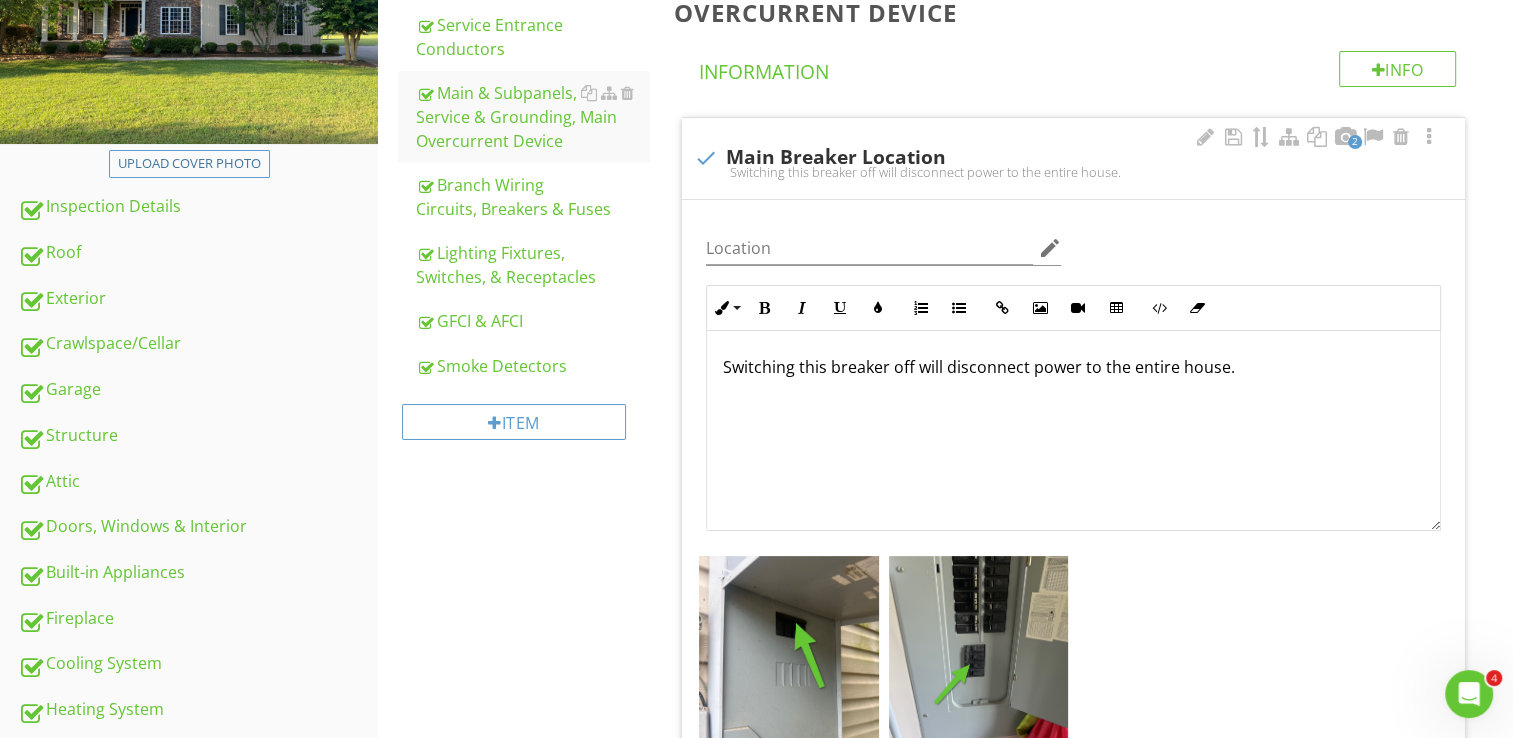 scroll, scrollTop: 300, scrollLeft: 0, axis: vertical 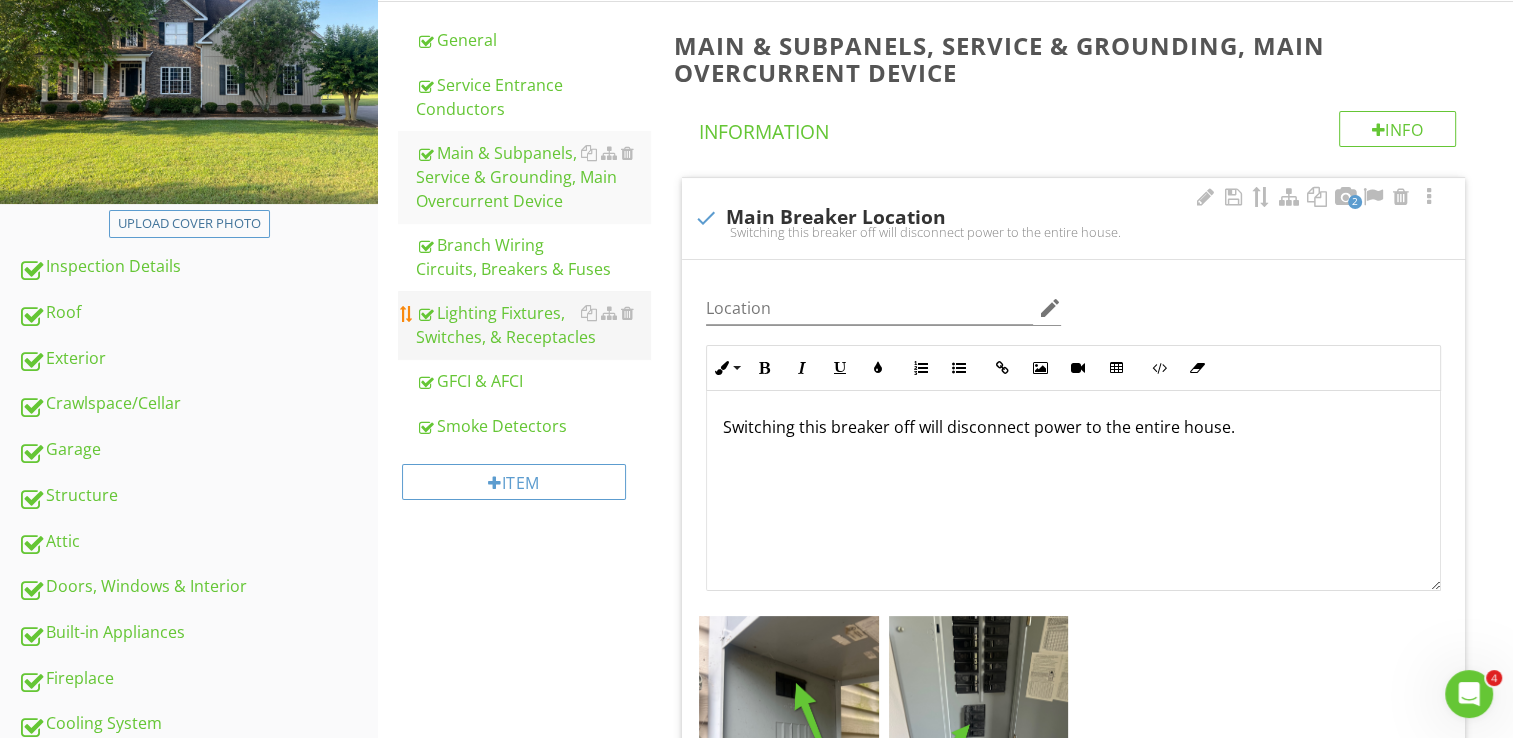 click on "Lighting Fixtures, Switches, & Receptacles" at bounding box center [533, 325] 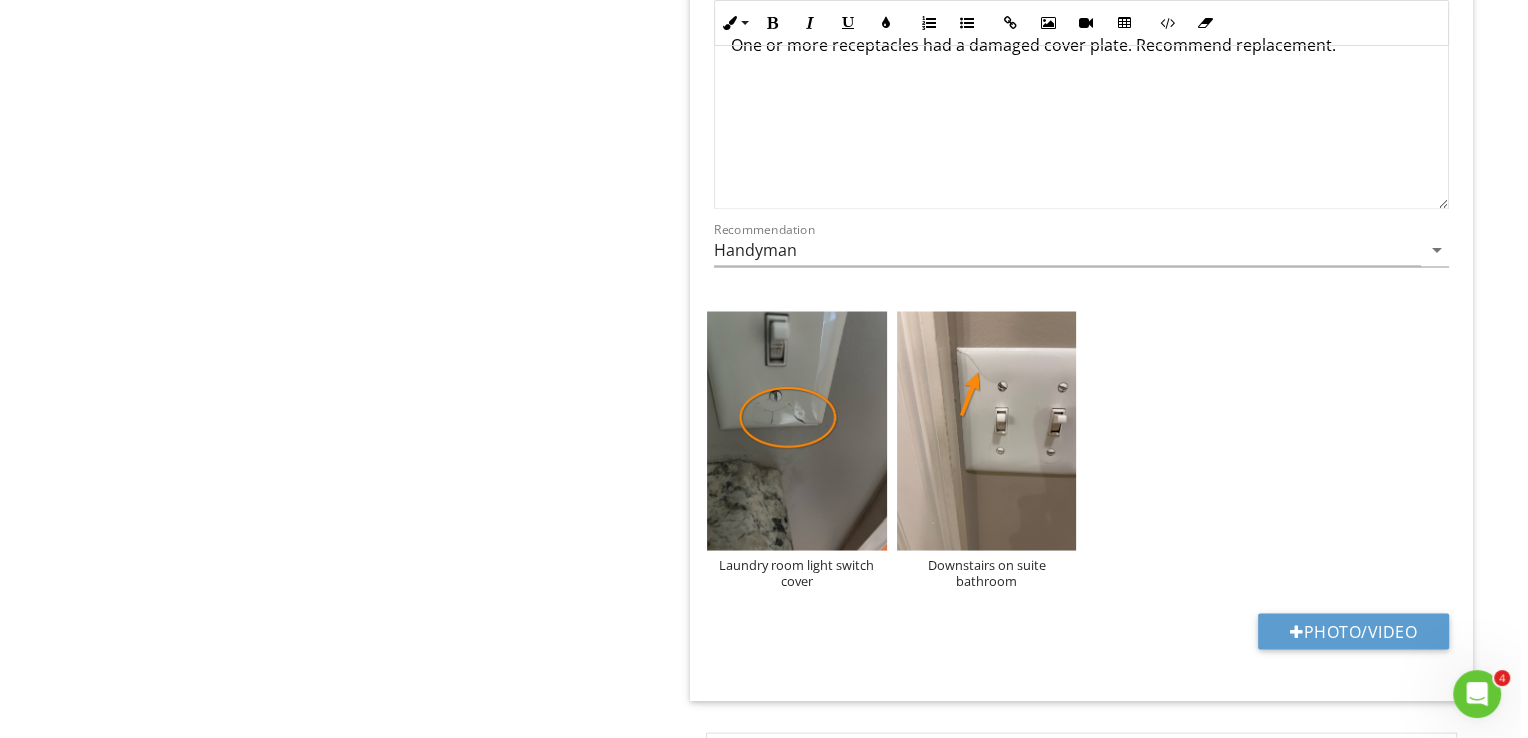 scroll, scrollTop: 3600, scrollLeft: 0, axis: vertical 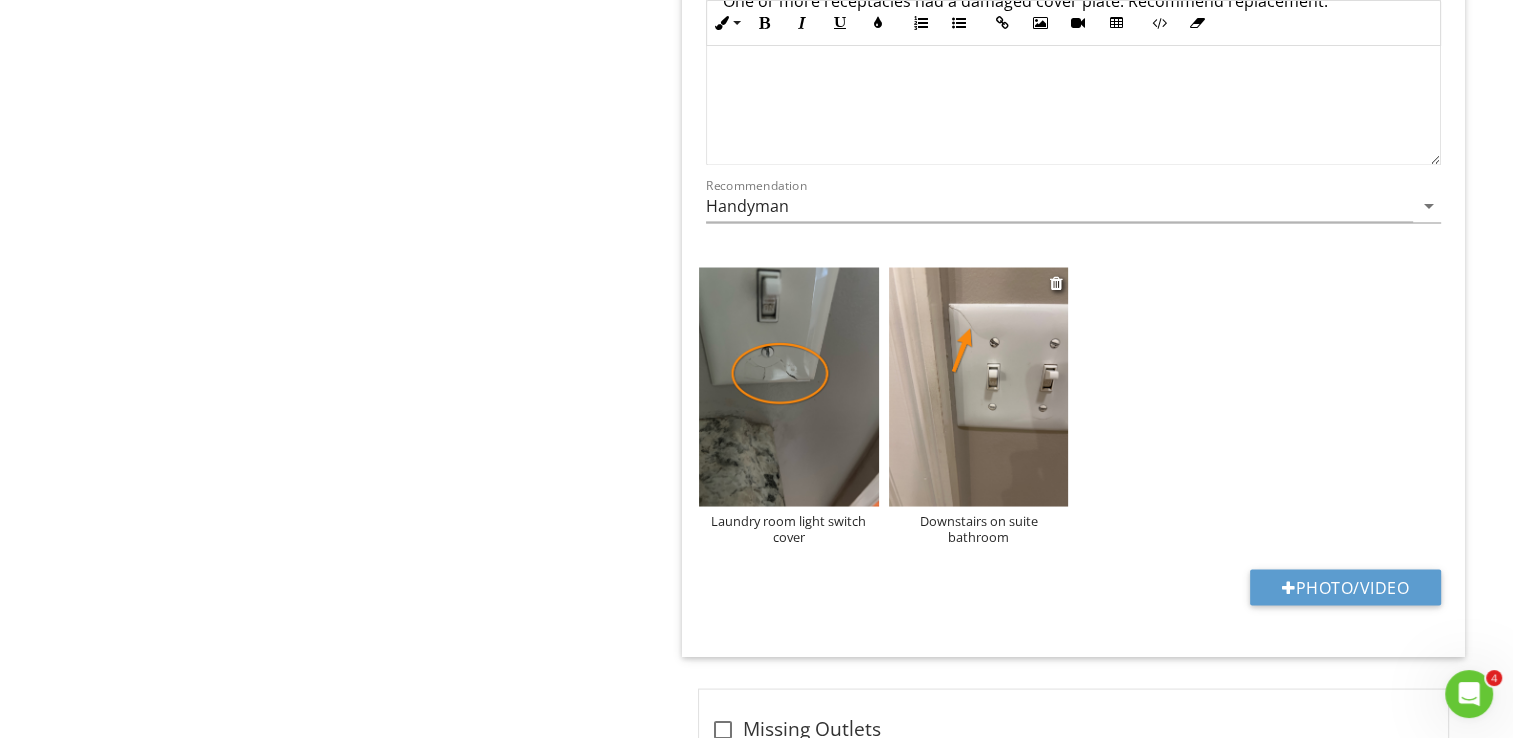 click on "Downstairs on suite bathroom" at bounding box center (979, 528) 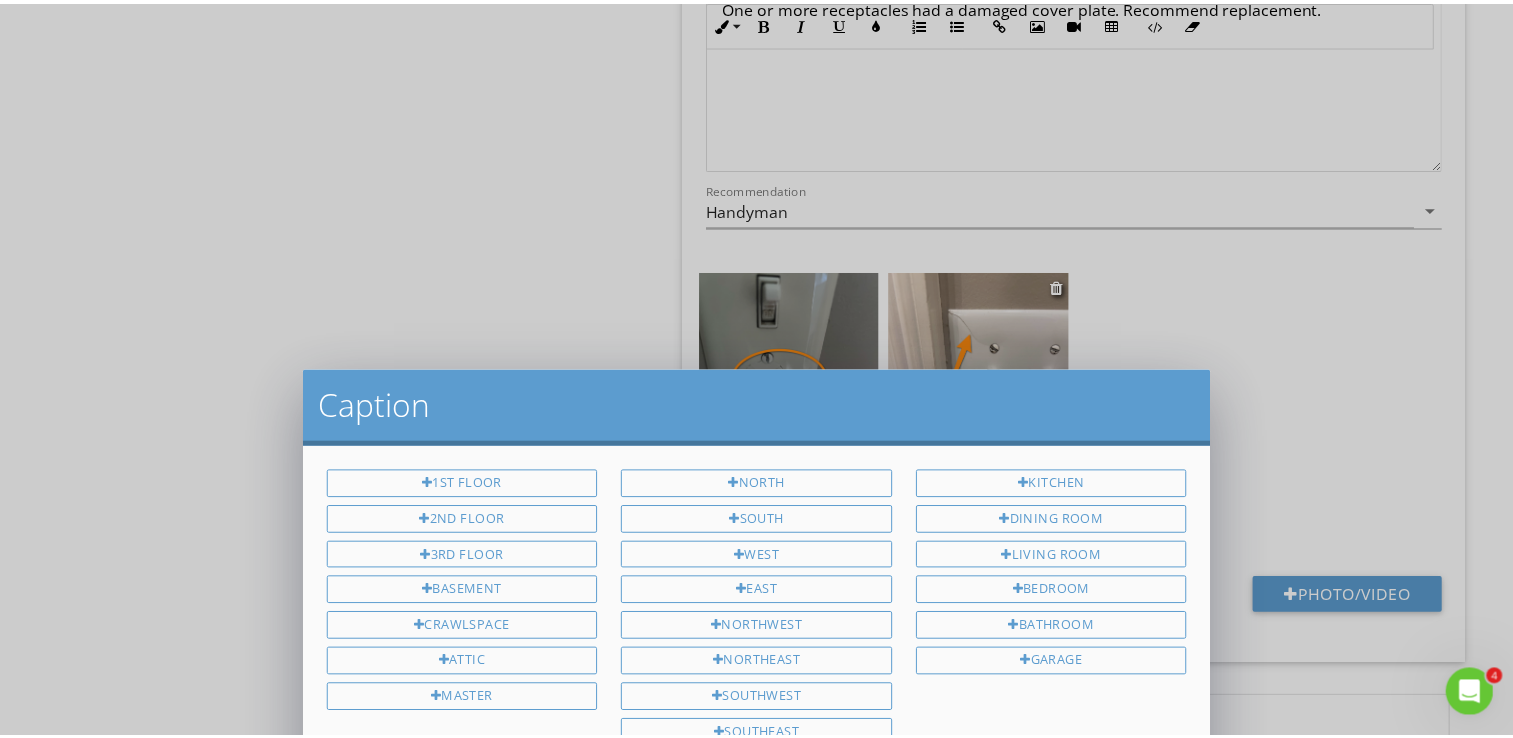 scroll, scrollTop: 0, scrollLeft: 0, axis: both 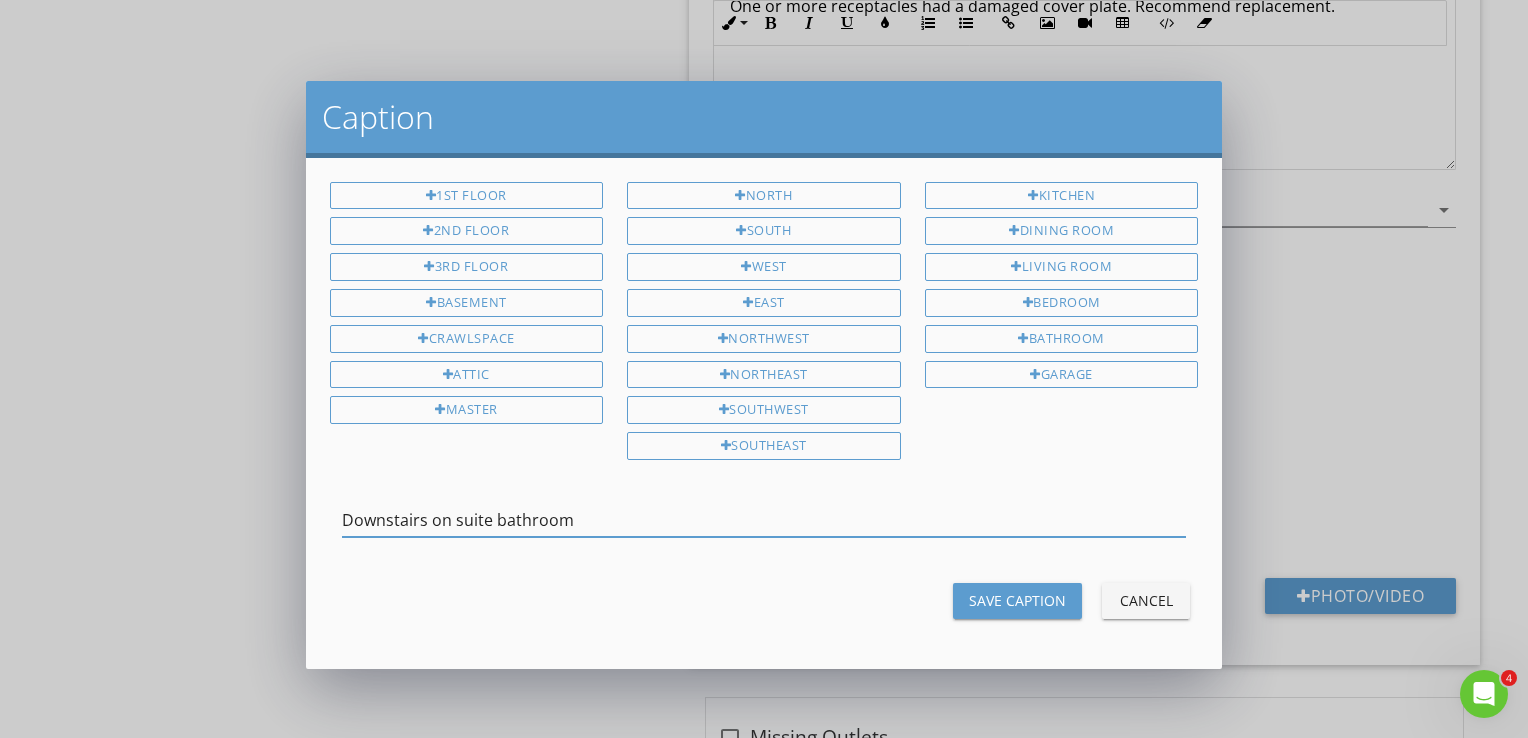 click on "Downstairs on suite bathroom" at bounding box center [764, 520] 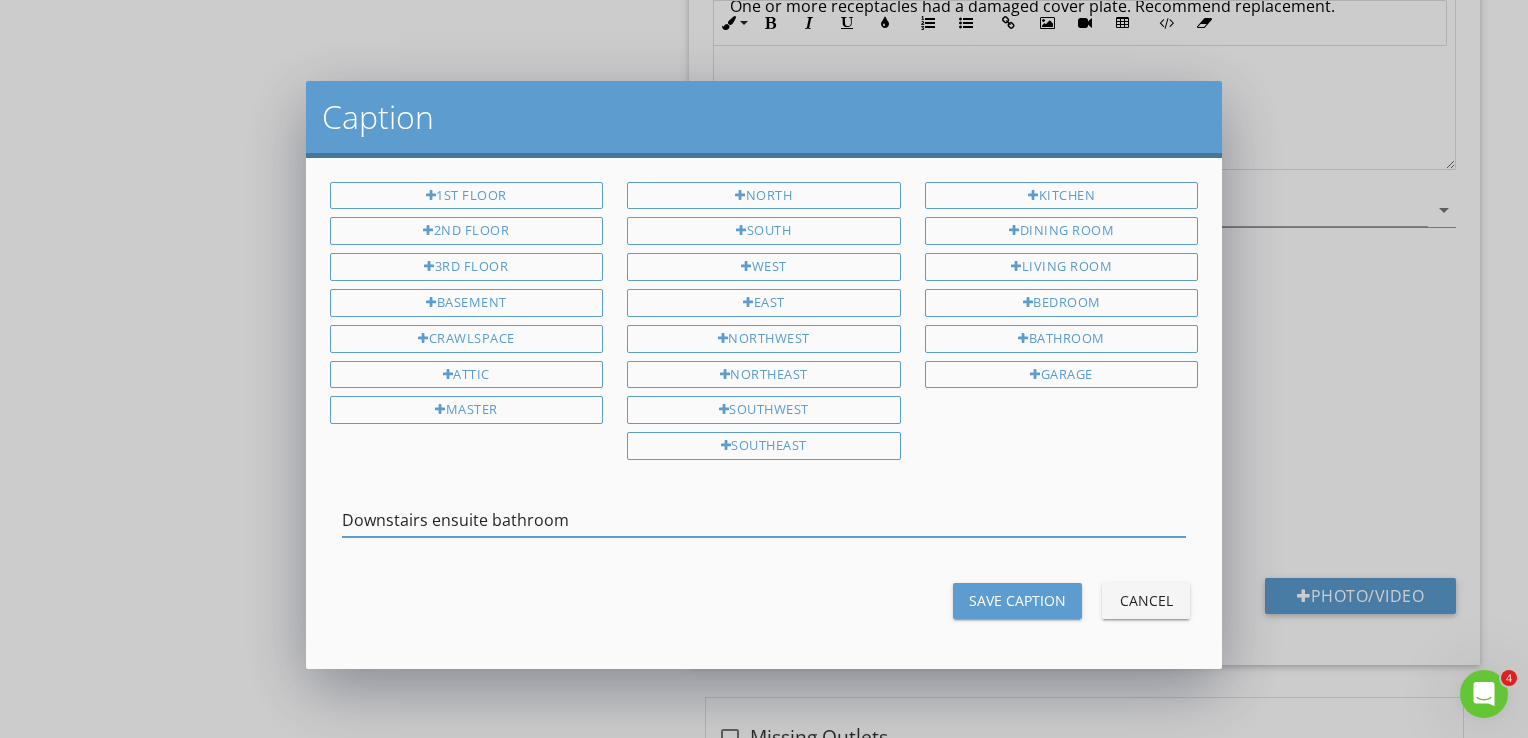 type on "Downstairs ensuite bathroom" 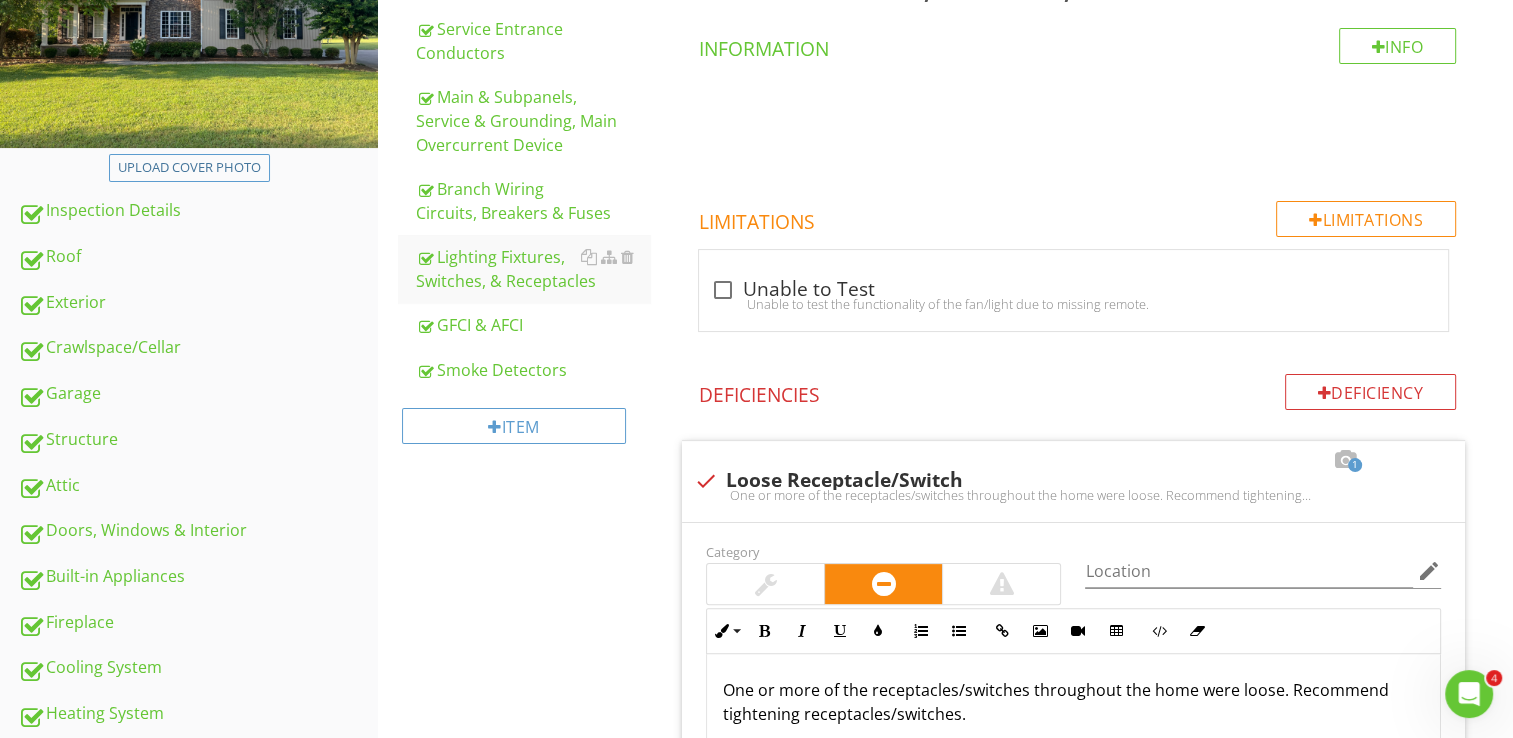 scroll, scrollTop: 0, scrollLeft: 0, axis: both 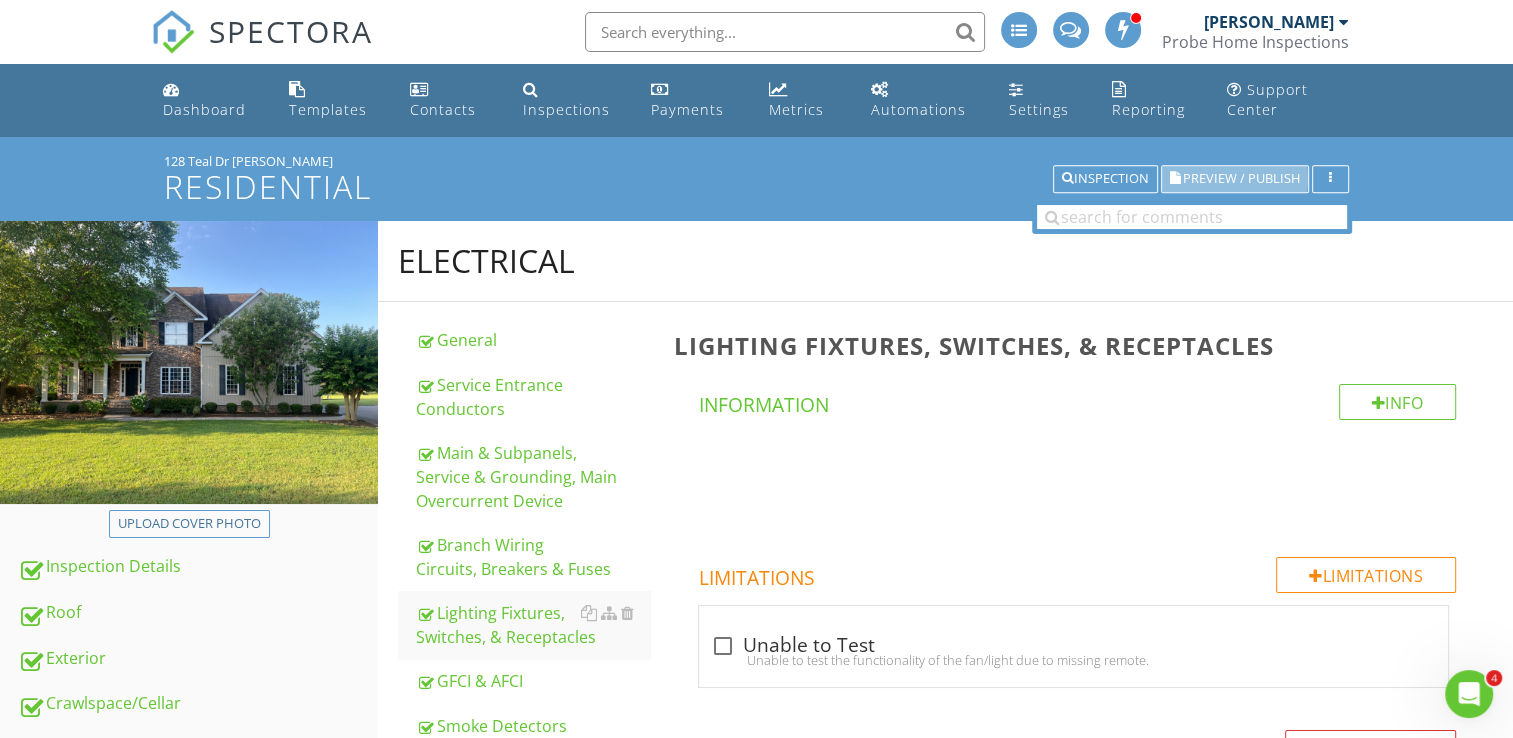 click on "Preview / Publish" at bounding box center [1241, 179] 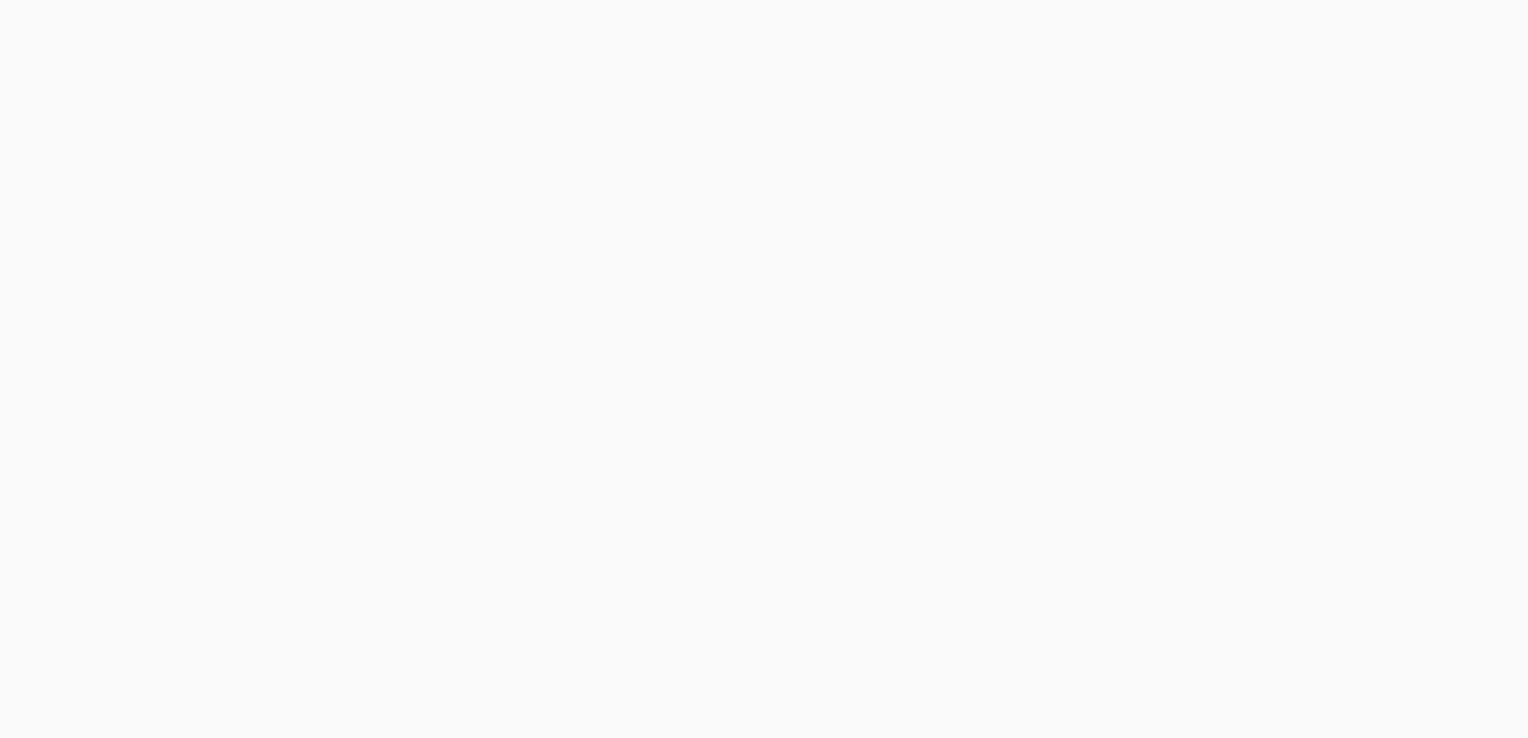 scroll, scrollTop: 0, scrollLeft: 0, axis: both 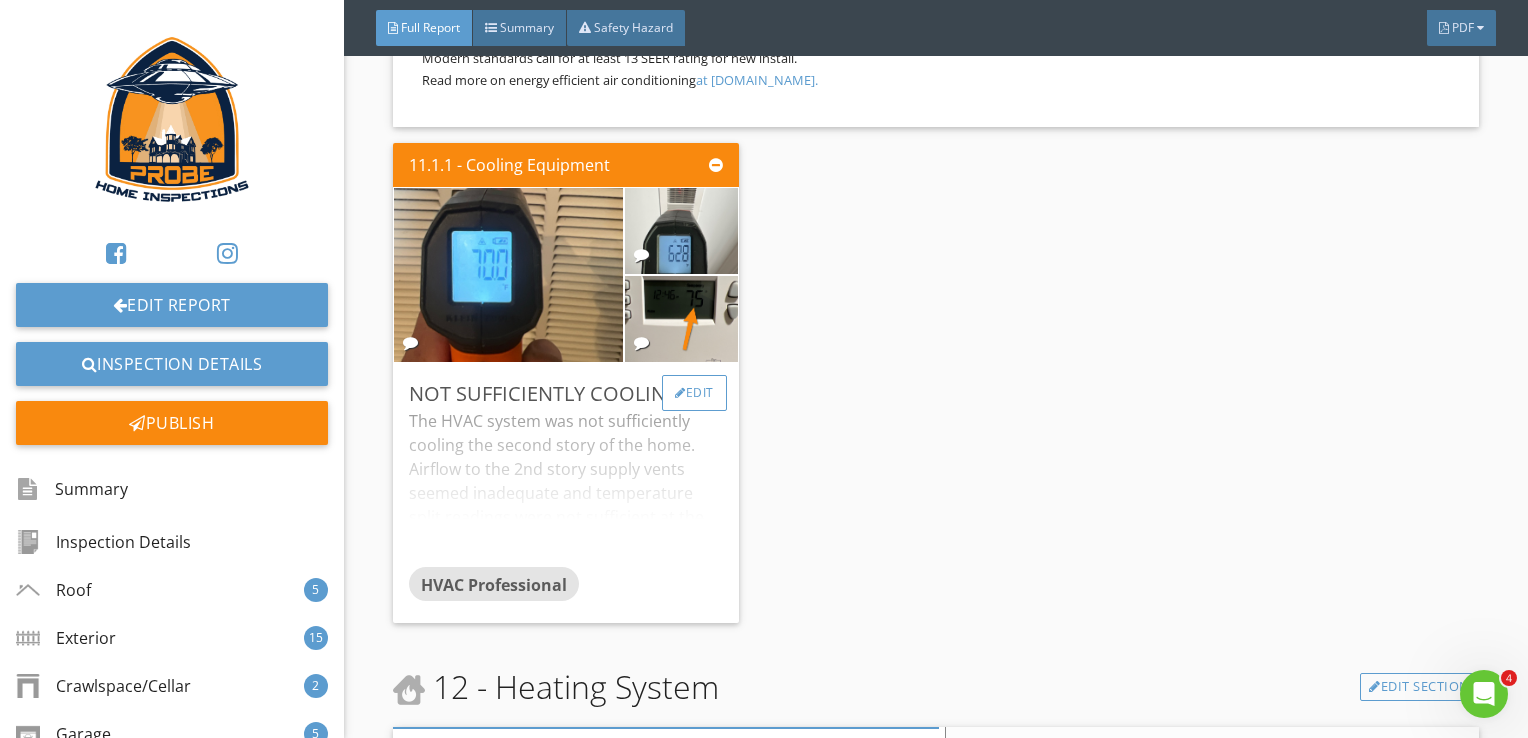 click on "Edit" at bounding box center (694, 393) 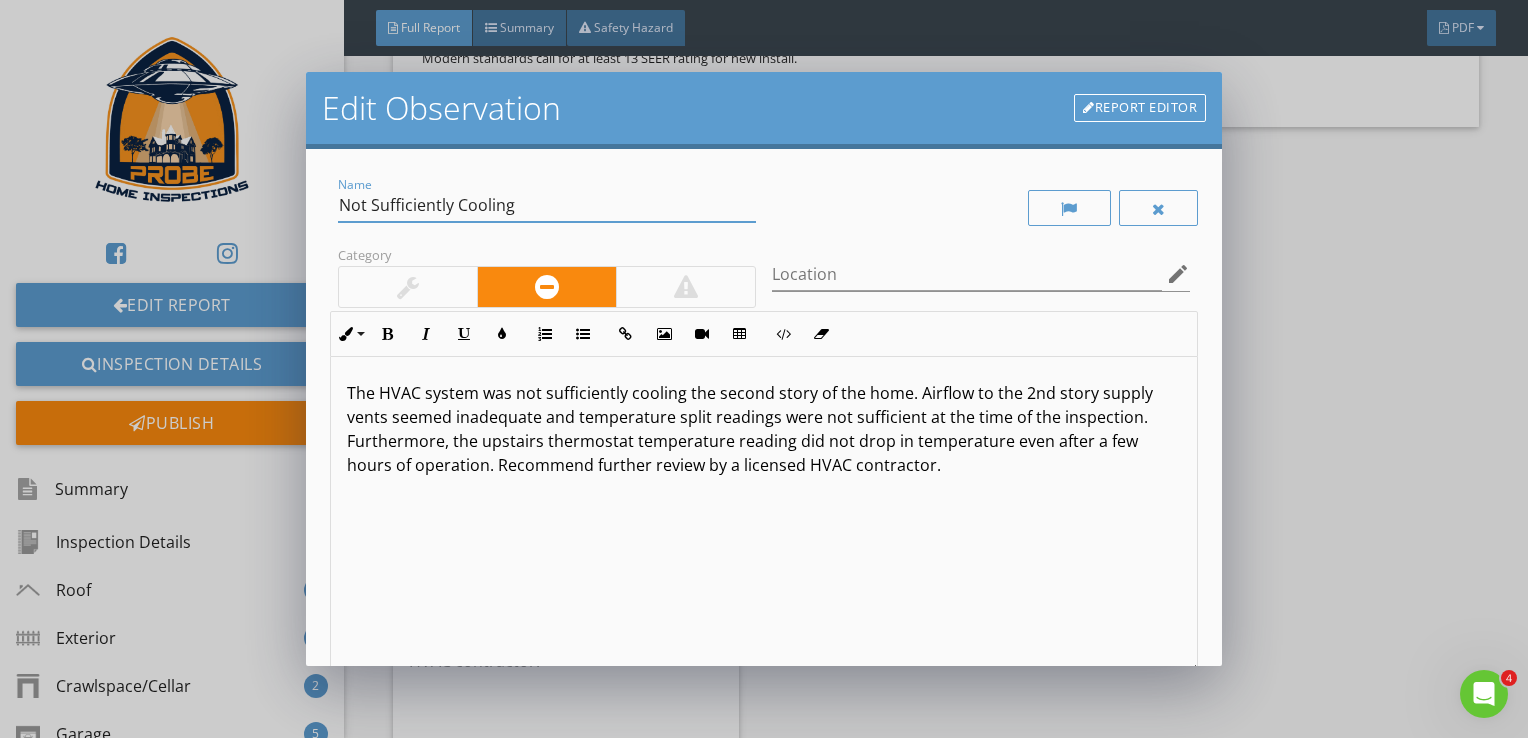 drag, startPoint x: 449, startPoint y: 202, endPoint x: 321, endPoint y: 209, distance: 128.19127 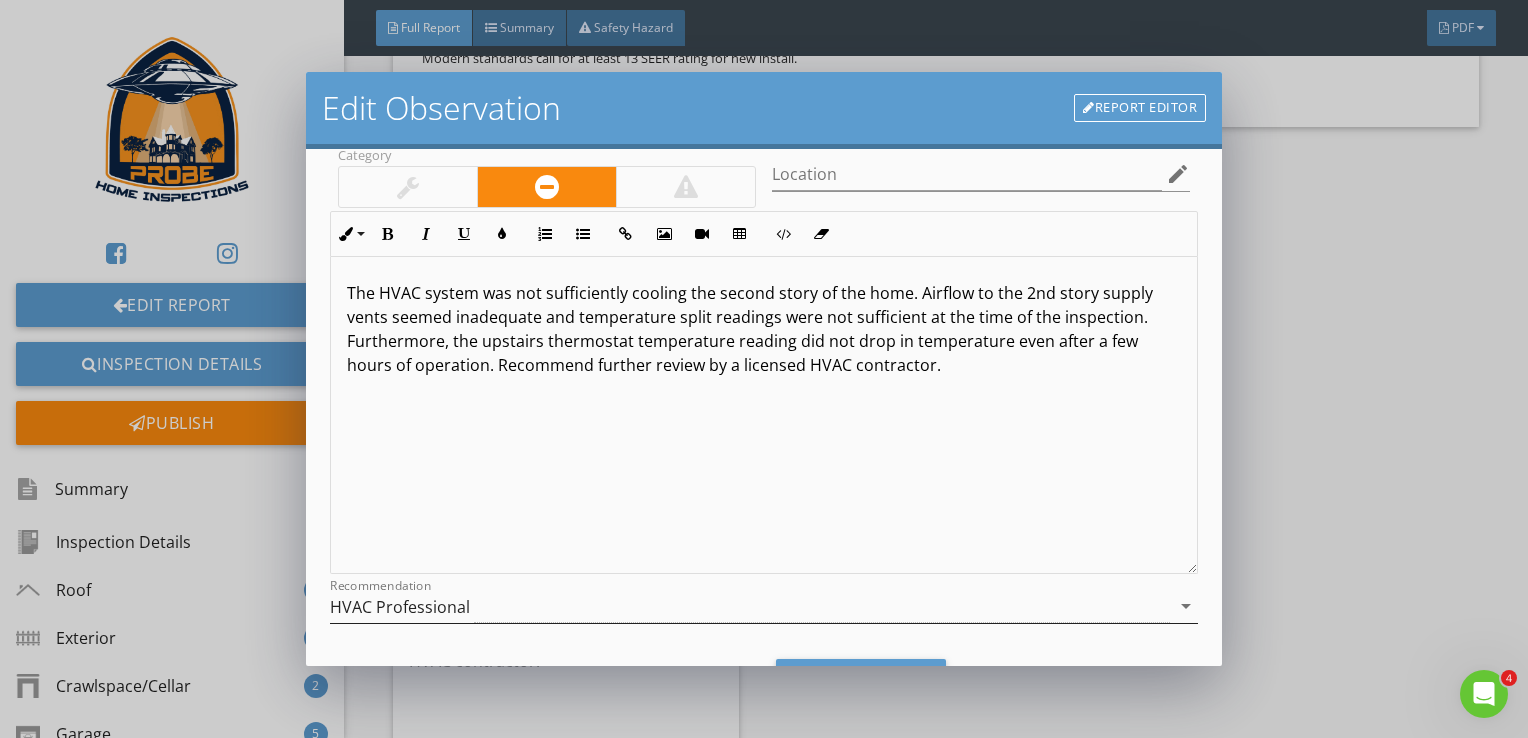 scroll, scrollTop: 201, scrollLeft: 0, axis: vertical 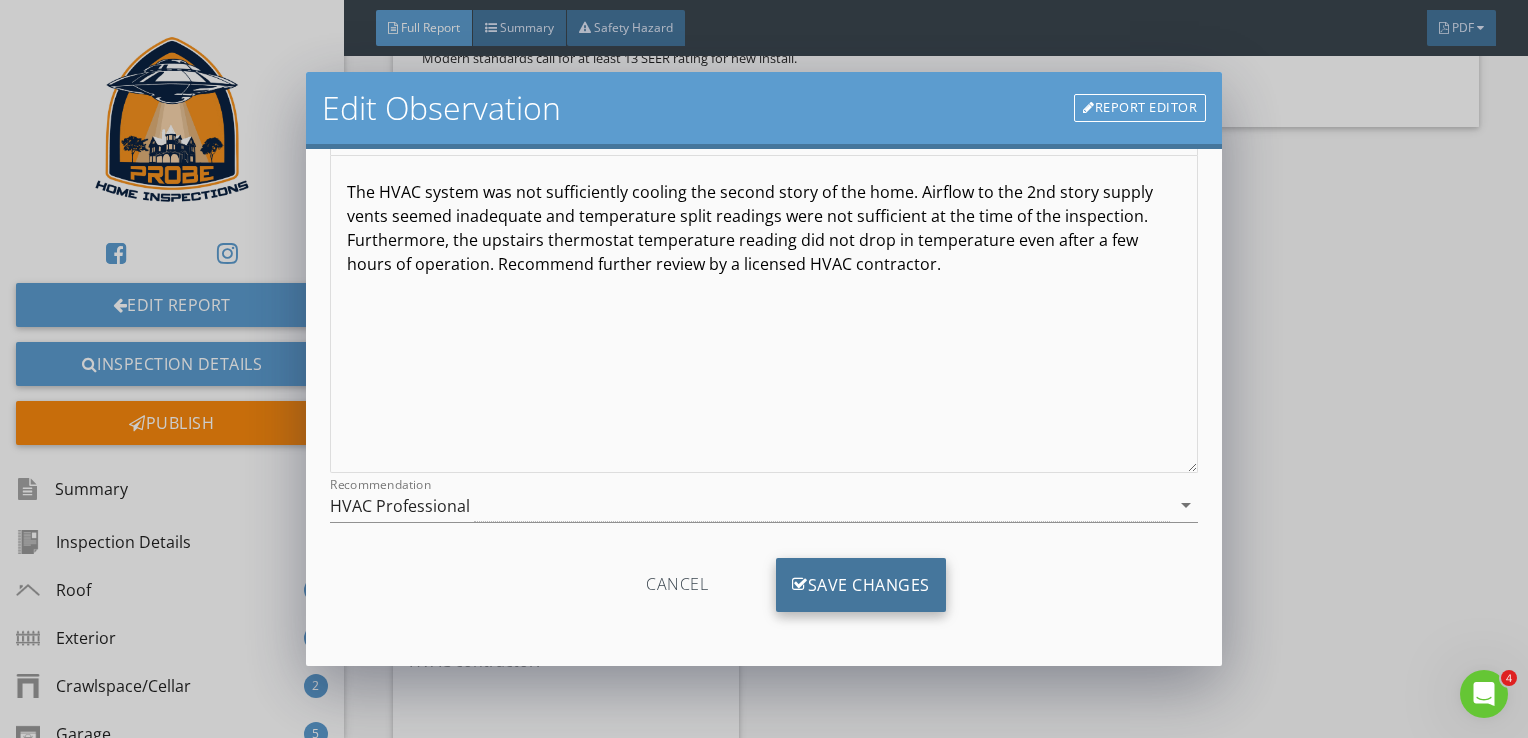 type on "Insufficient Cooling" 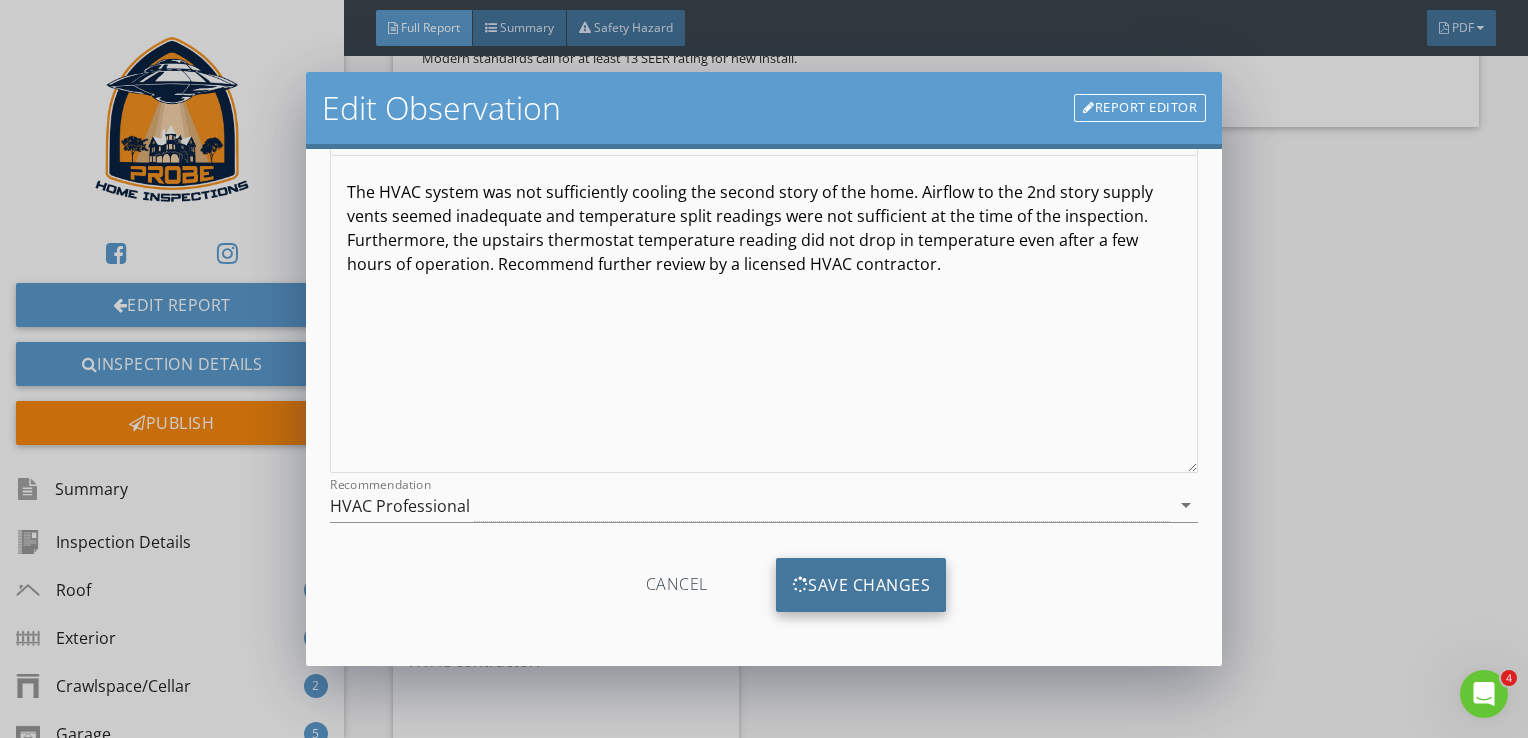 scroll, scrollTop: 0, scrollLeft: 0, axis: both 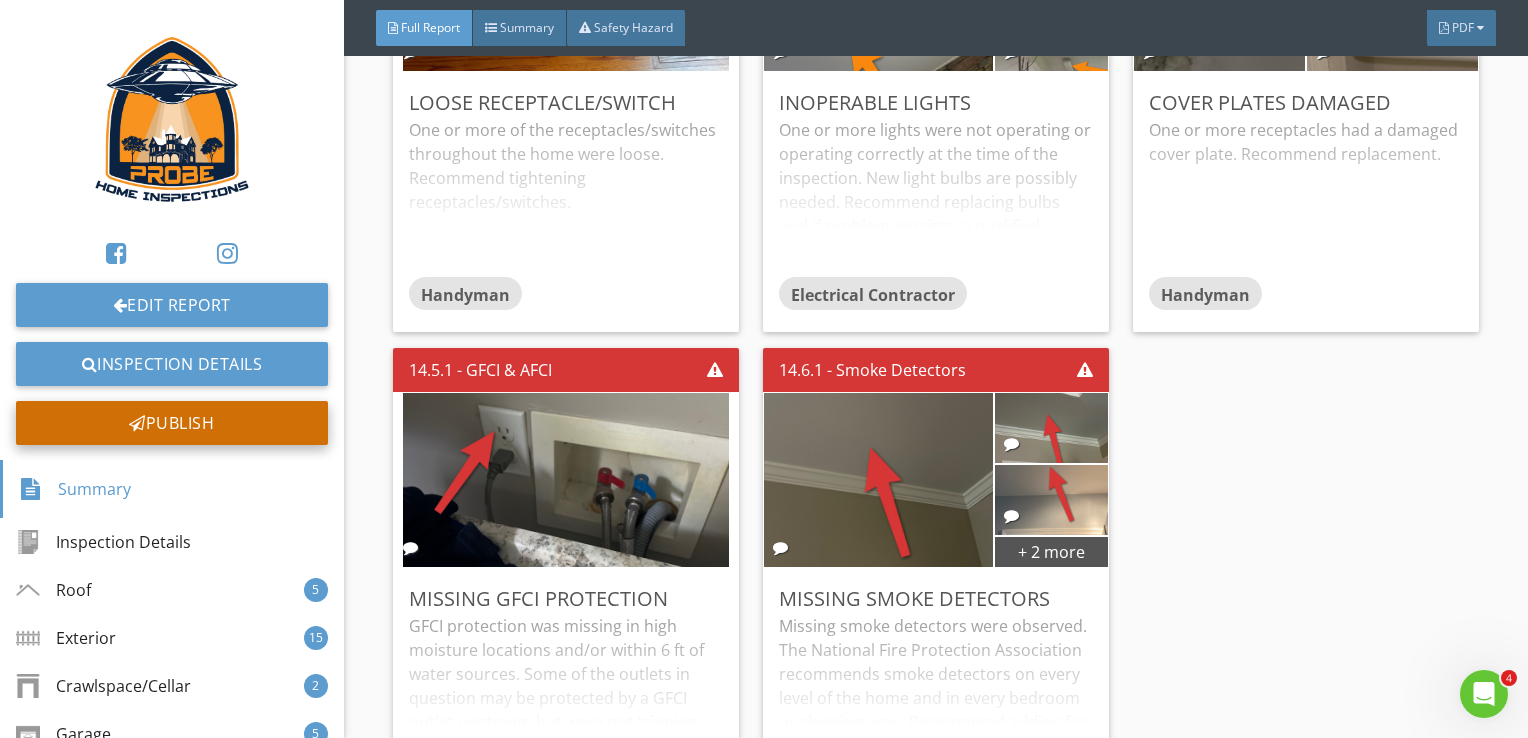click on "Publish" at bounding box center (172, 423) 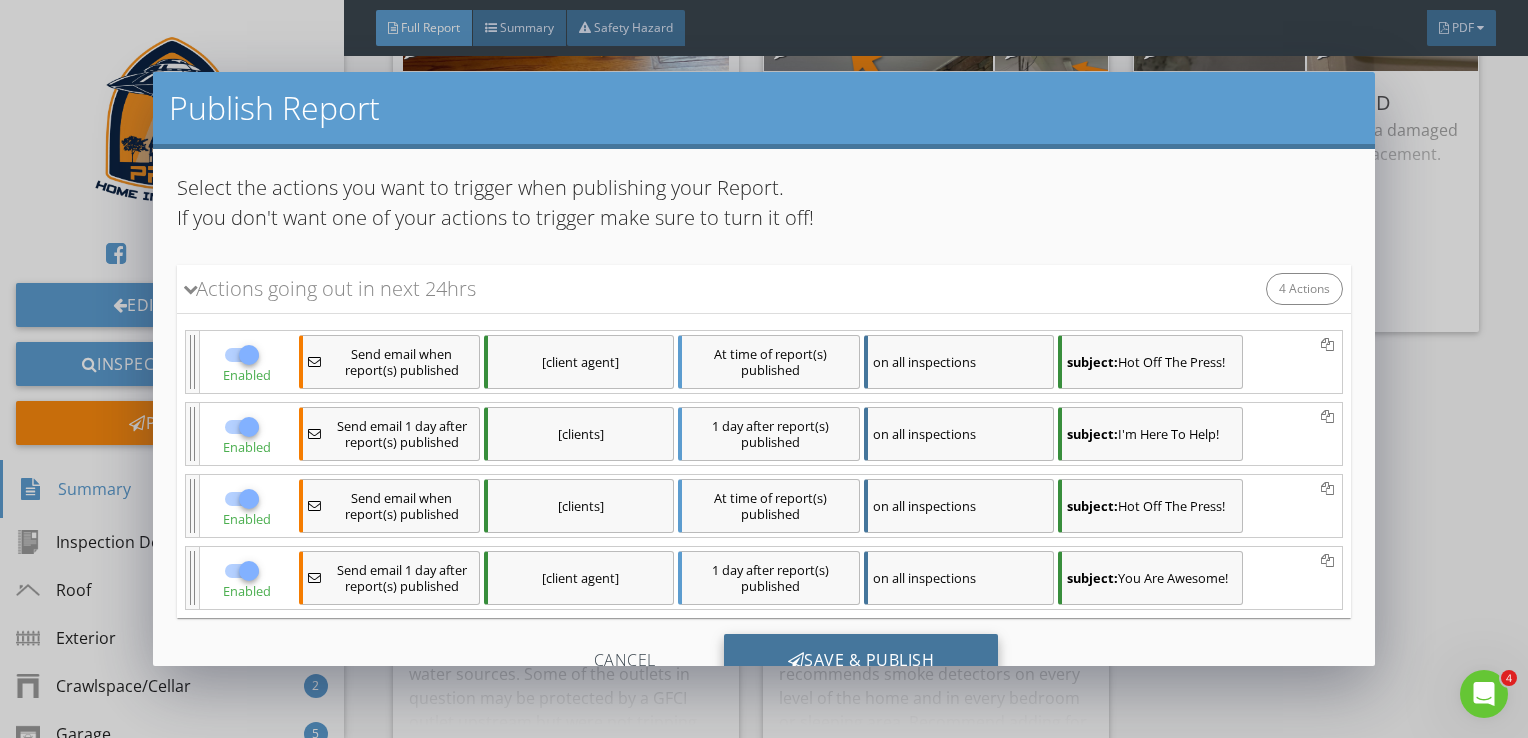 click on "Save & Publish" at bounding box center [861, 661] 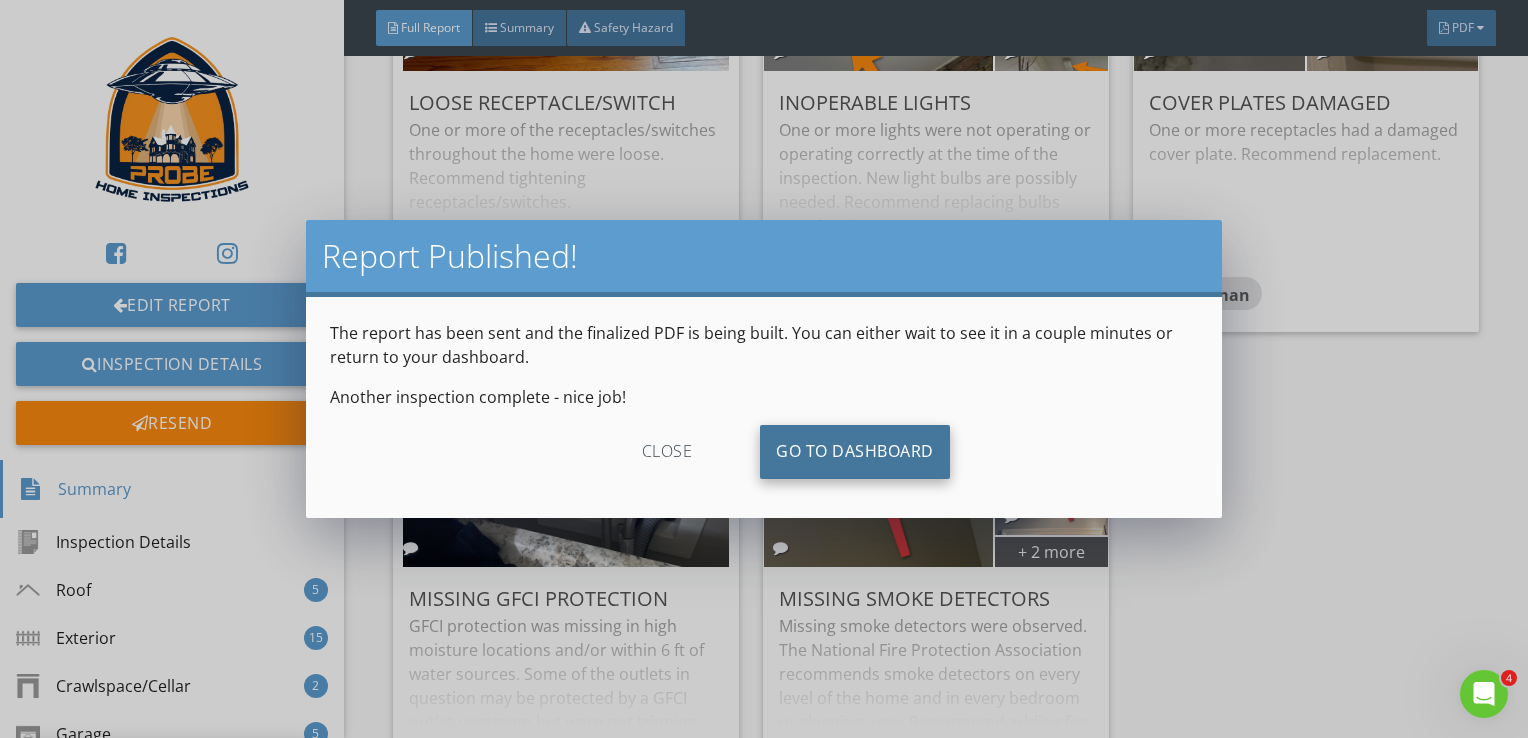 click on "Go To Dashboard" at bounding box center (855, 452) 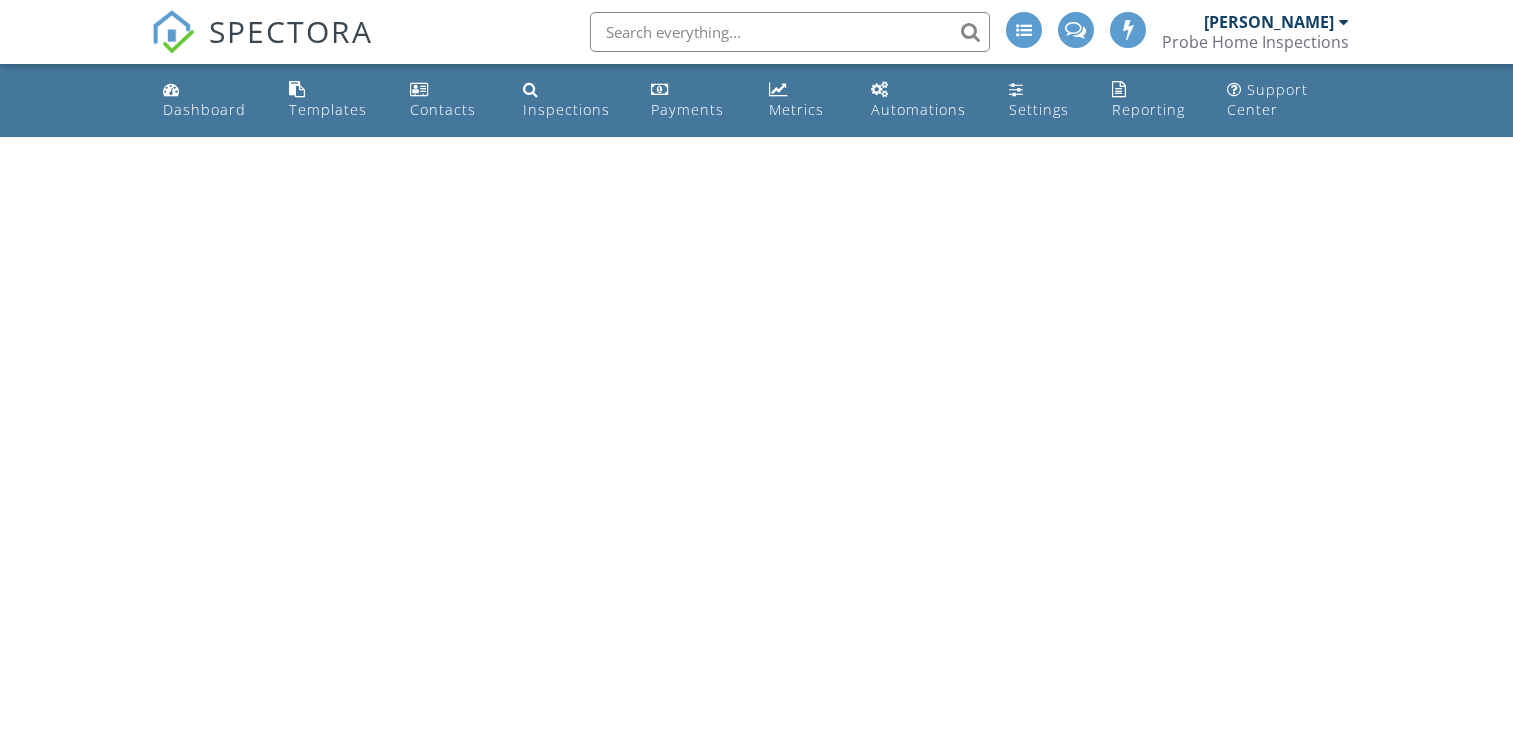 scroll, scrollTop: 0, scrollLeft: 0, axis: both 